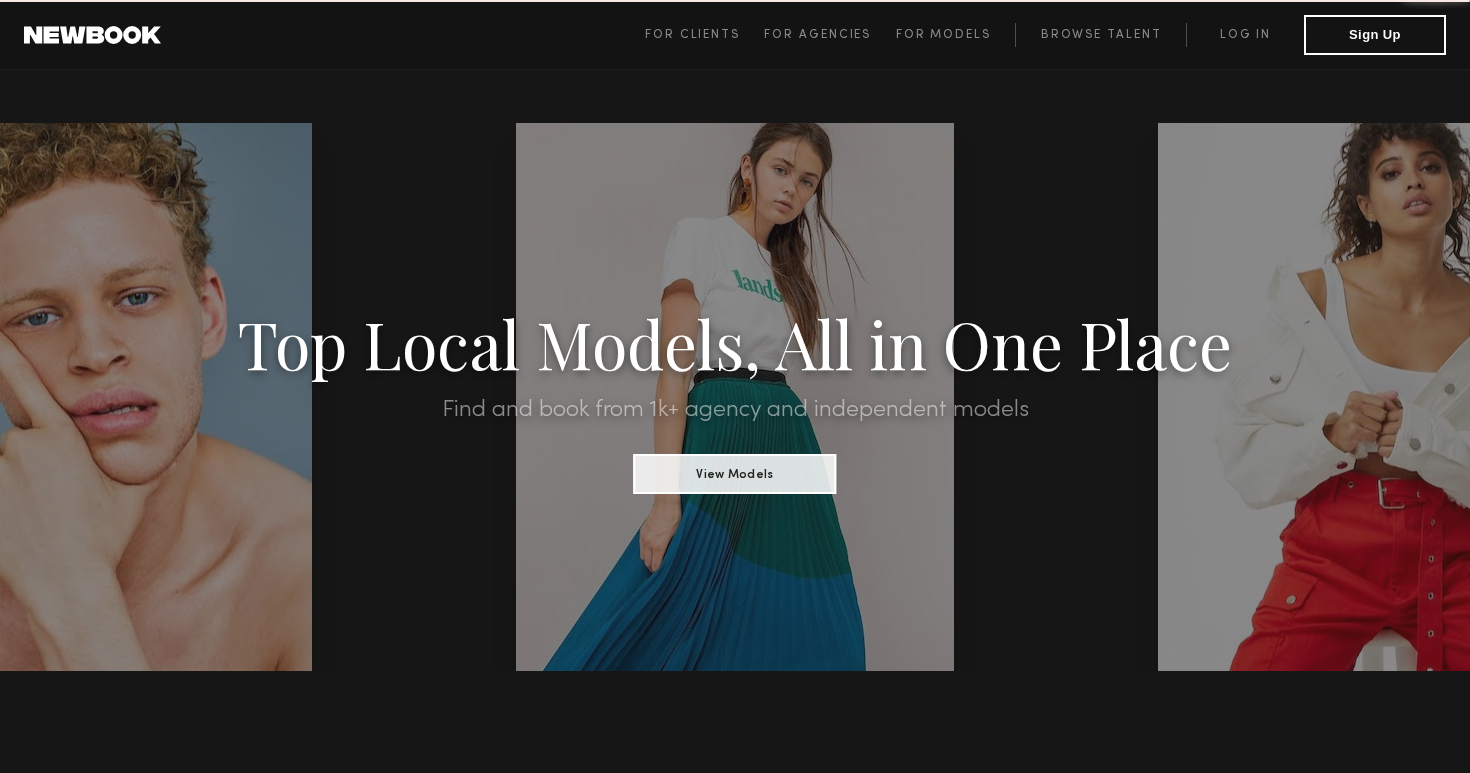 scroll, scrollTop: 0, scrollLeft: 0, axis: both 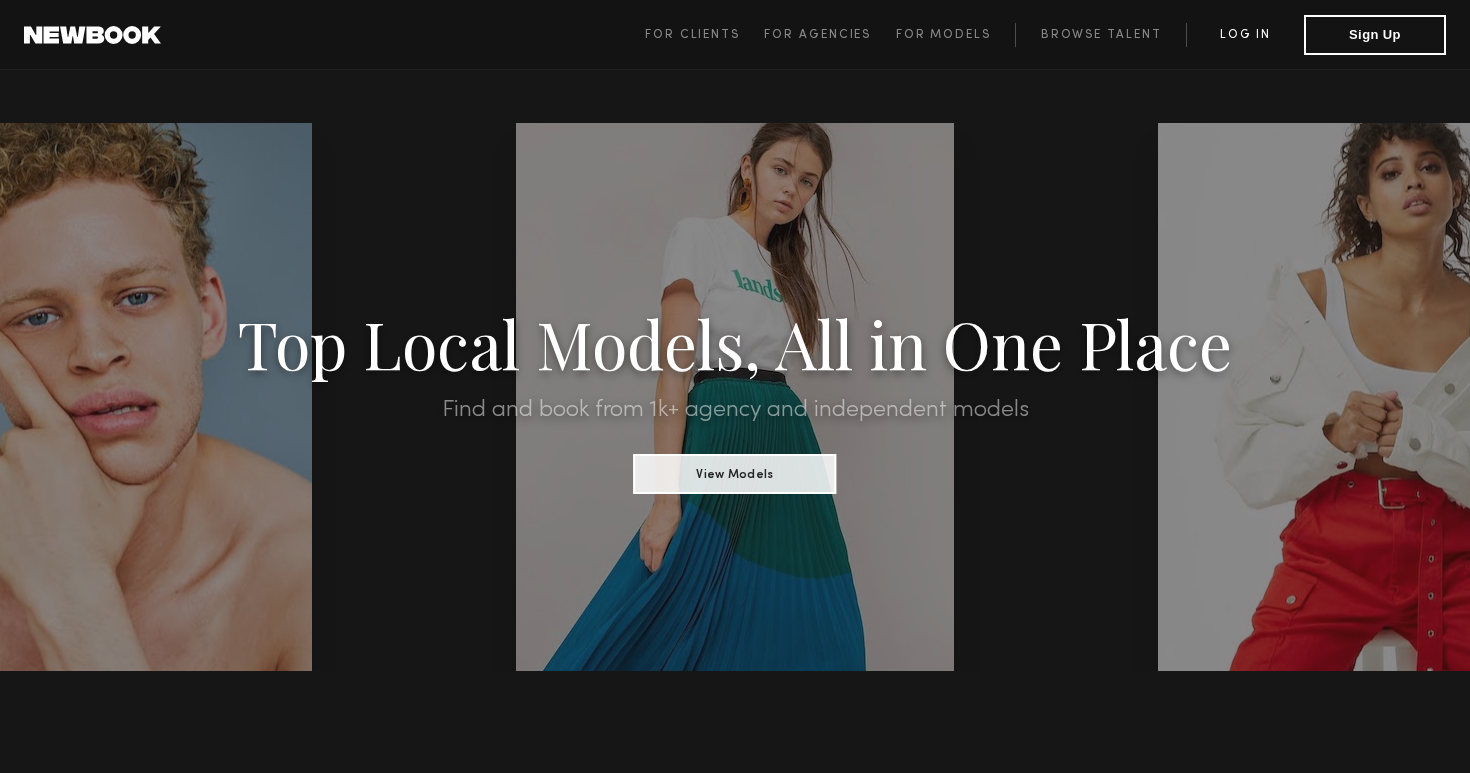 click on "Log in" 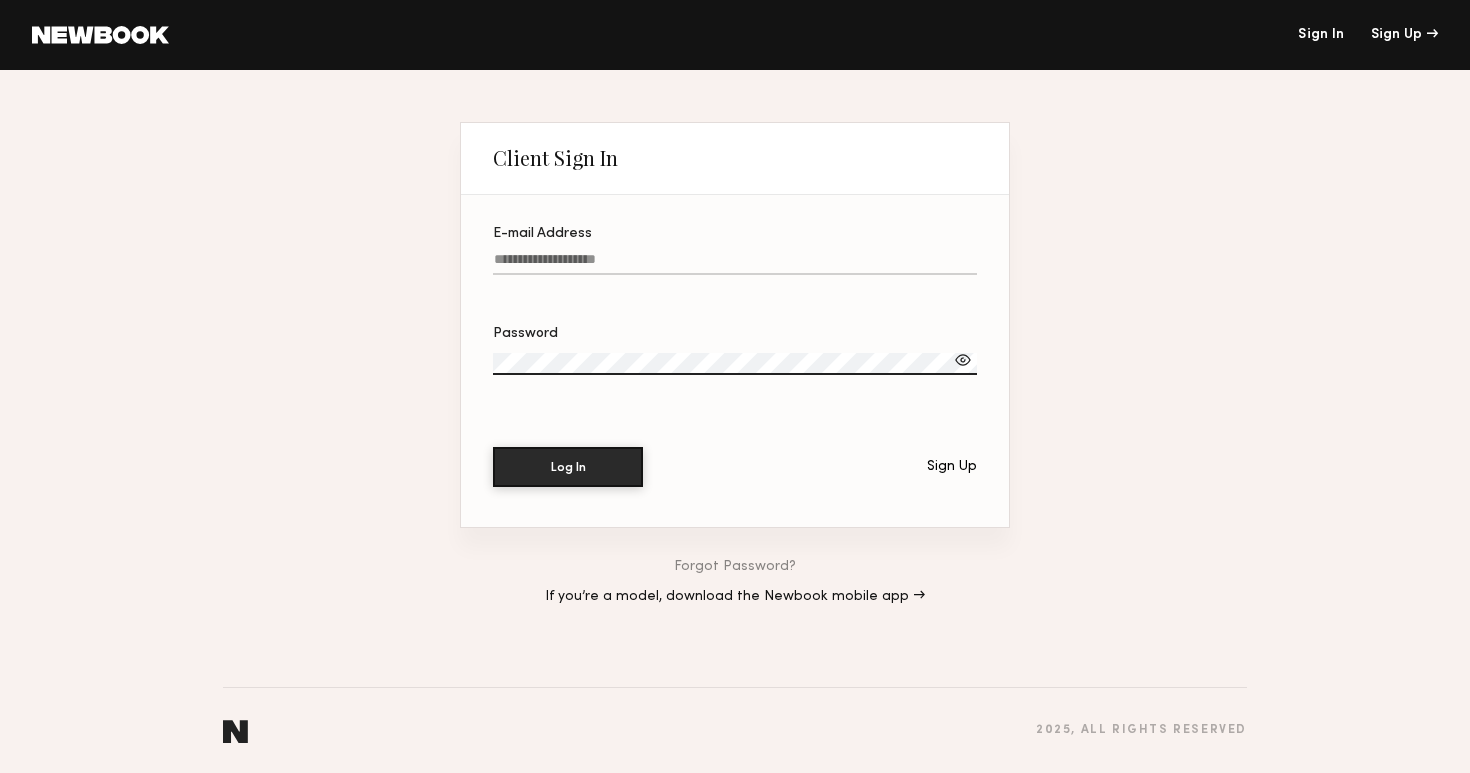 click on "E-mail Address" 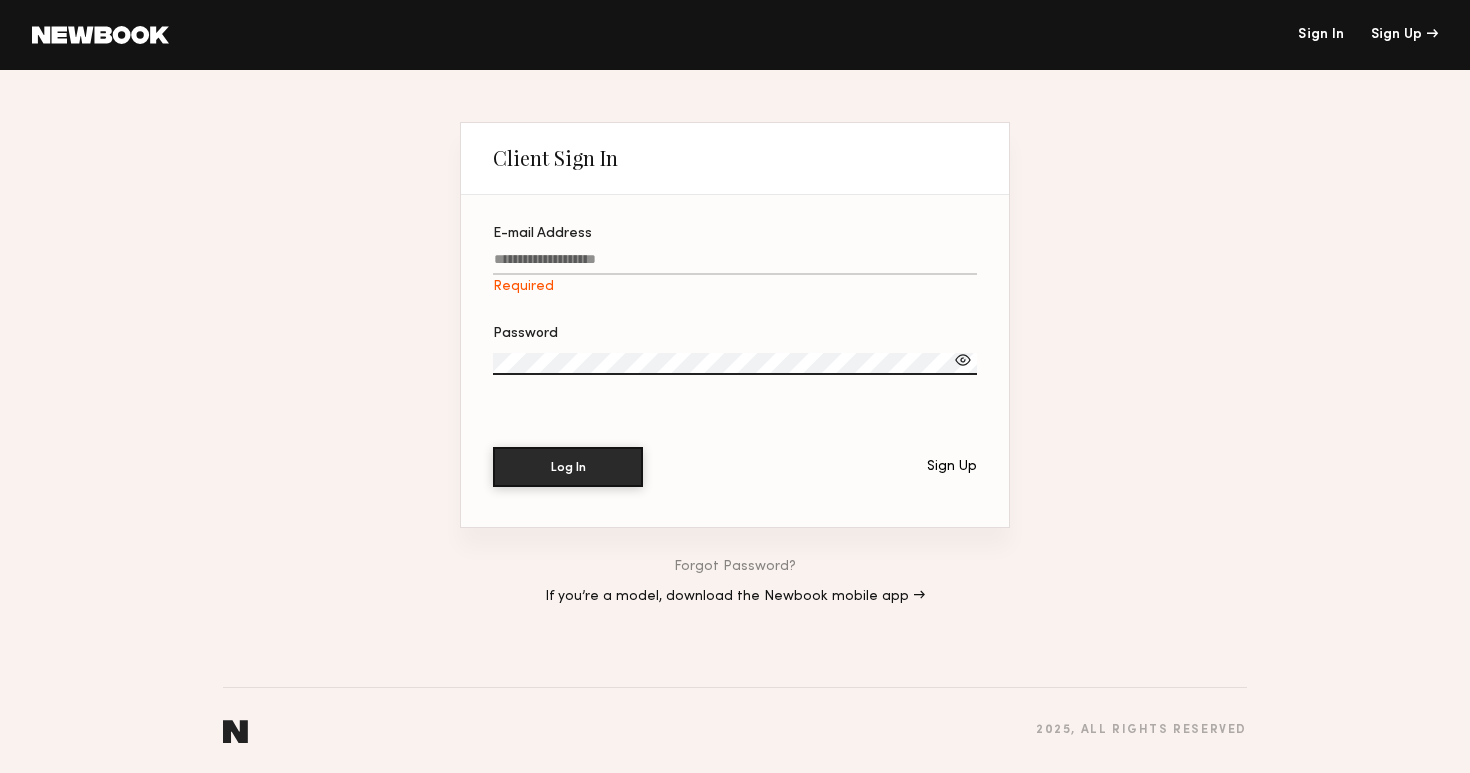 click on "E-mail Address Required" 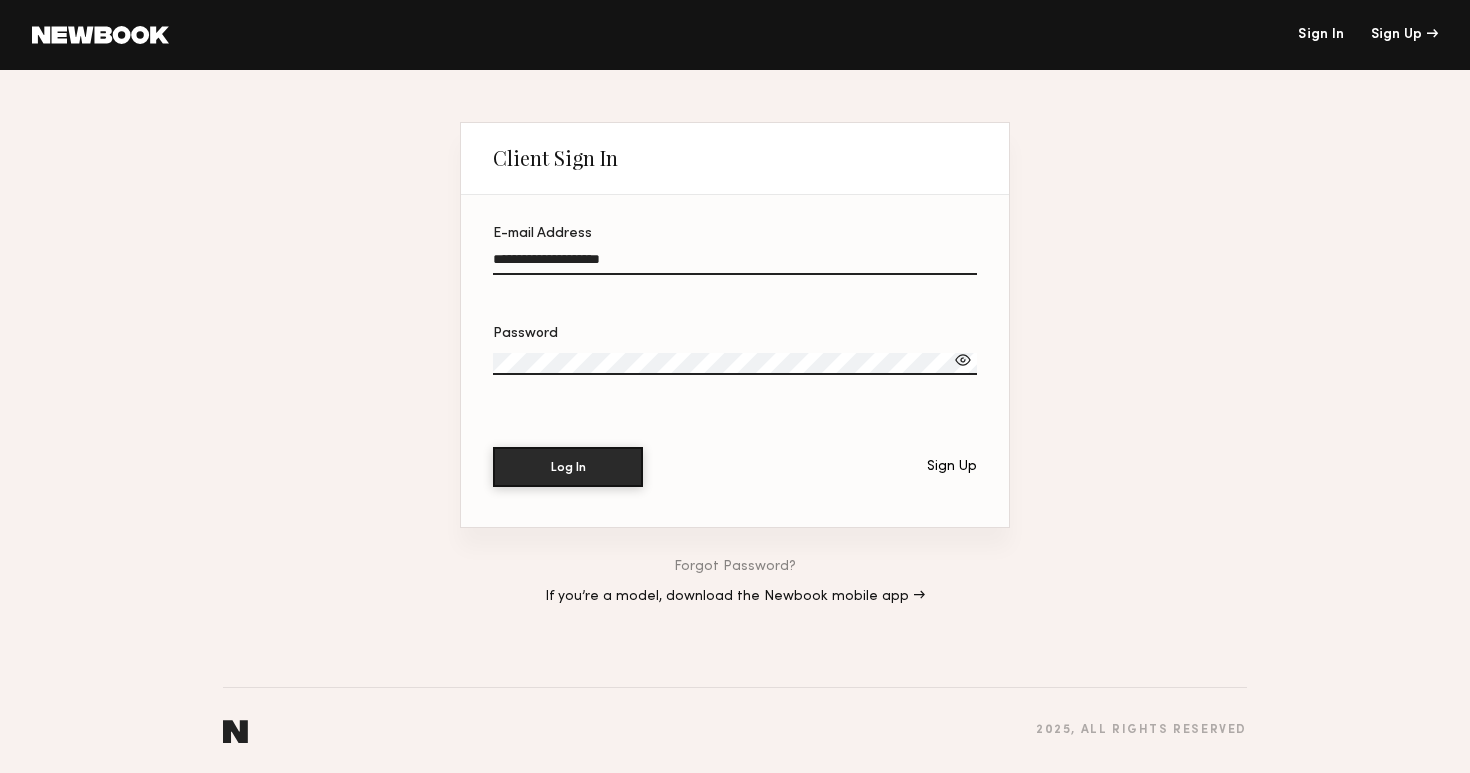 type on "**********" 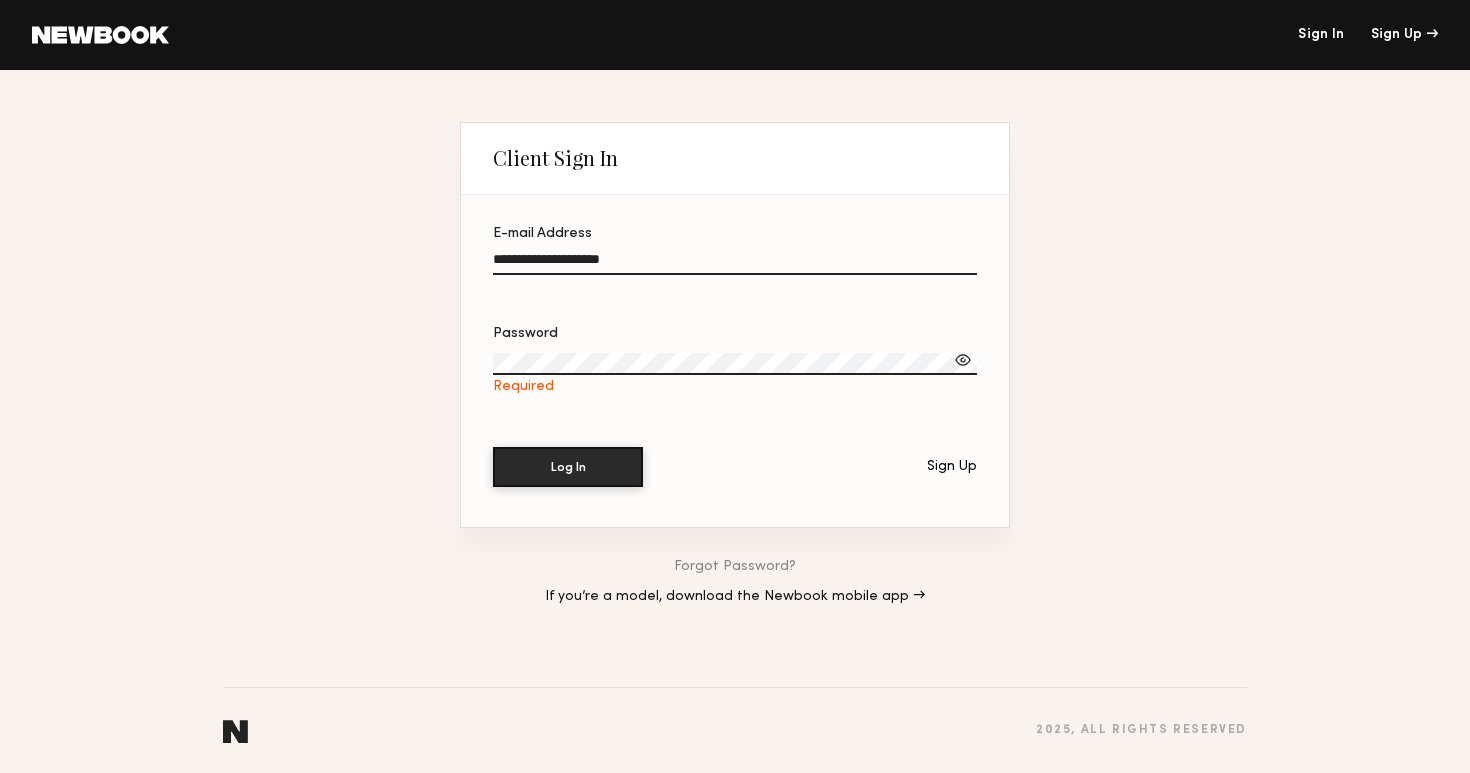 click on "**********" 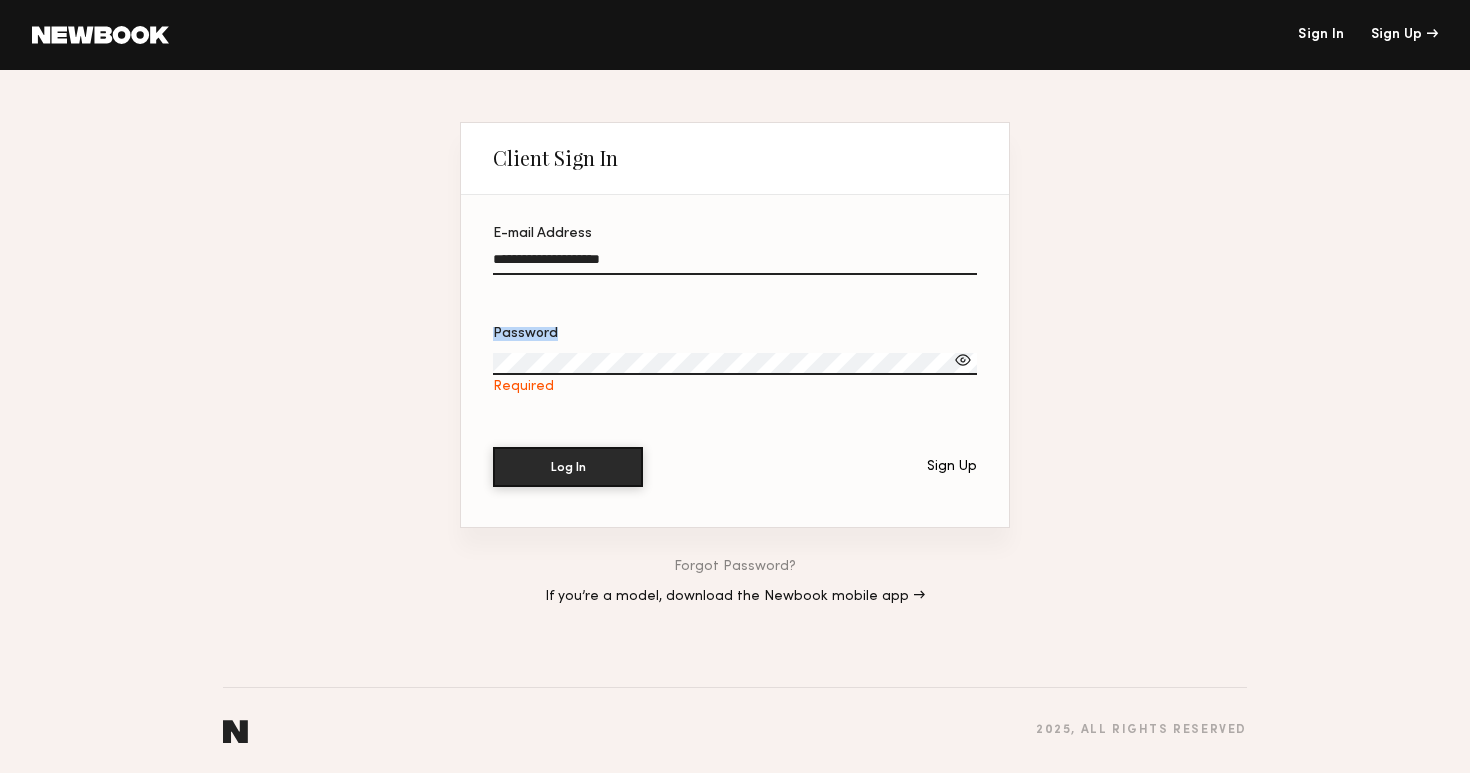 click on "**********" 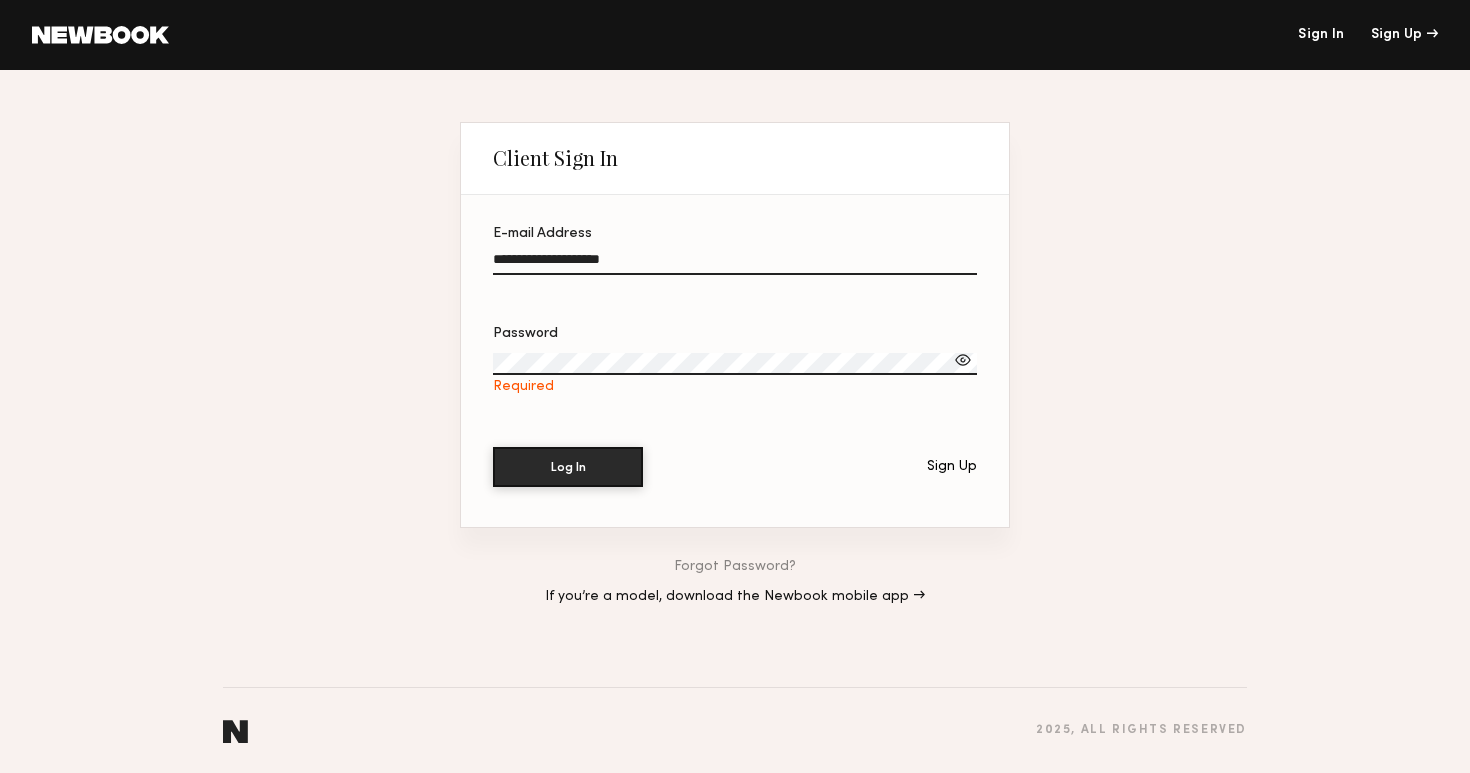 click on "Password Required" 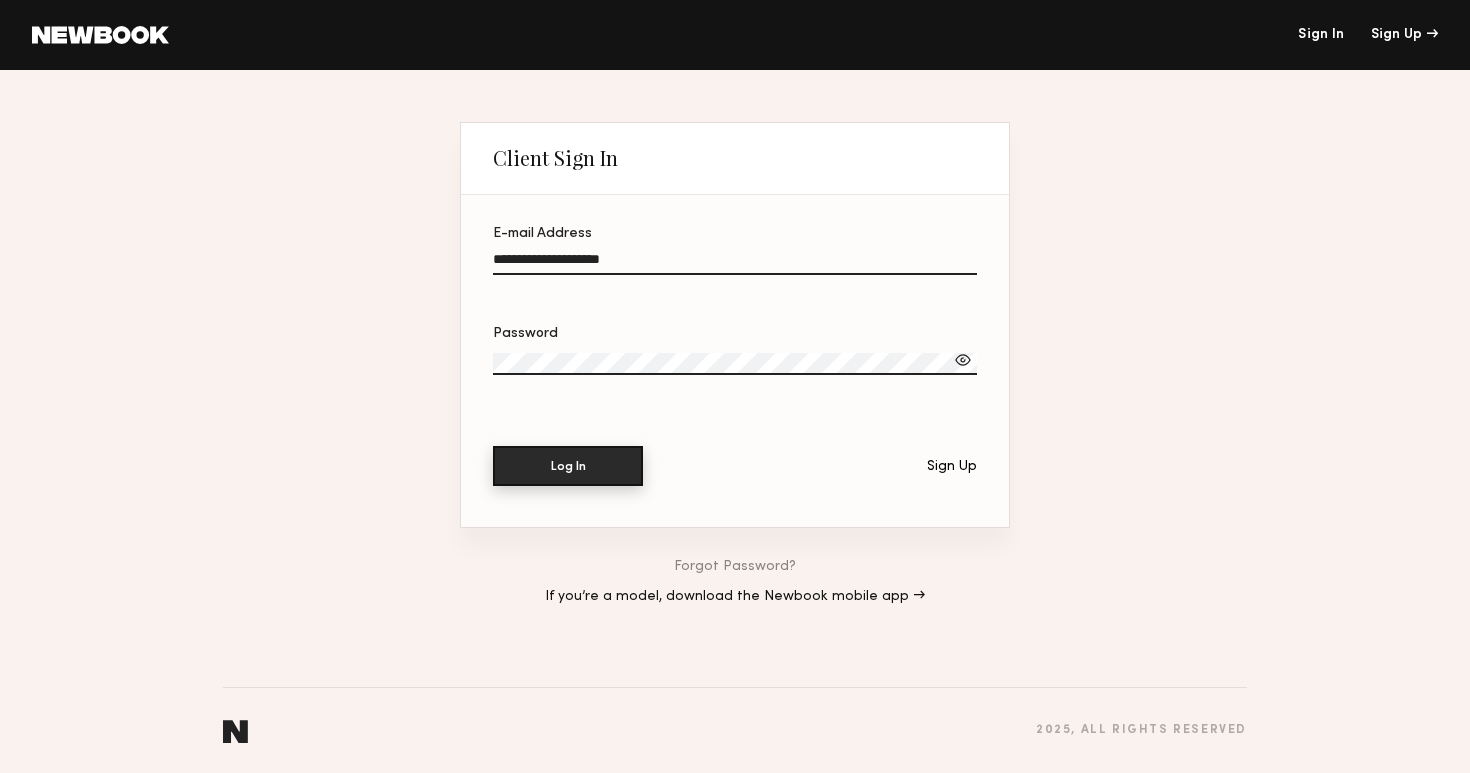 click on "Log In" 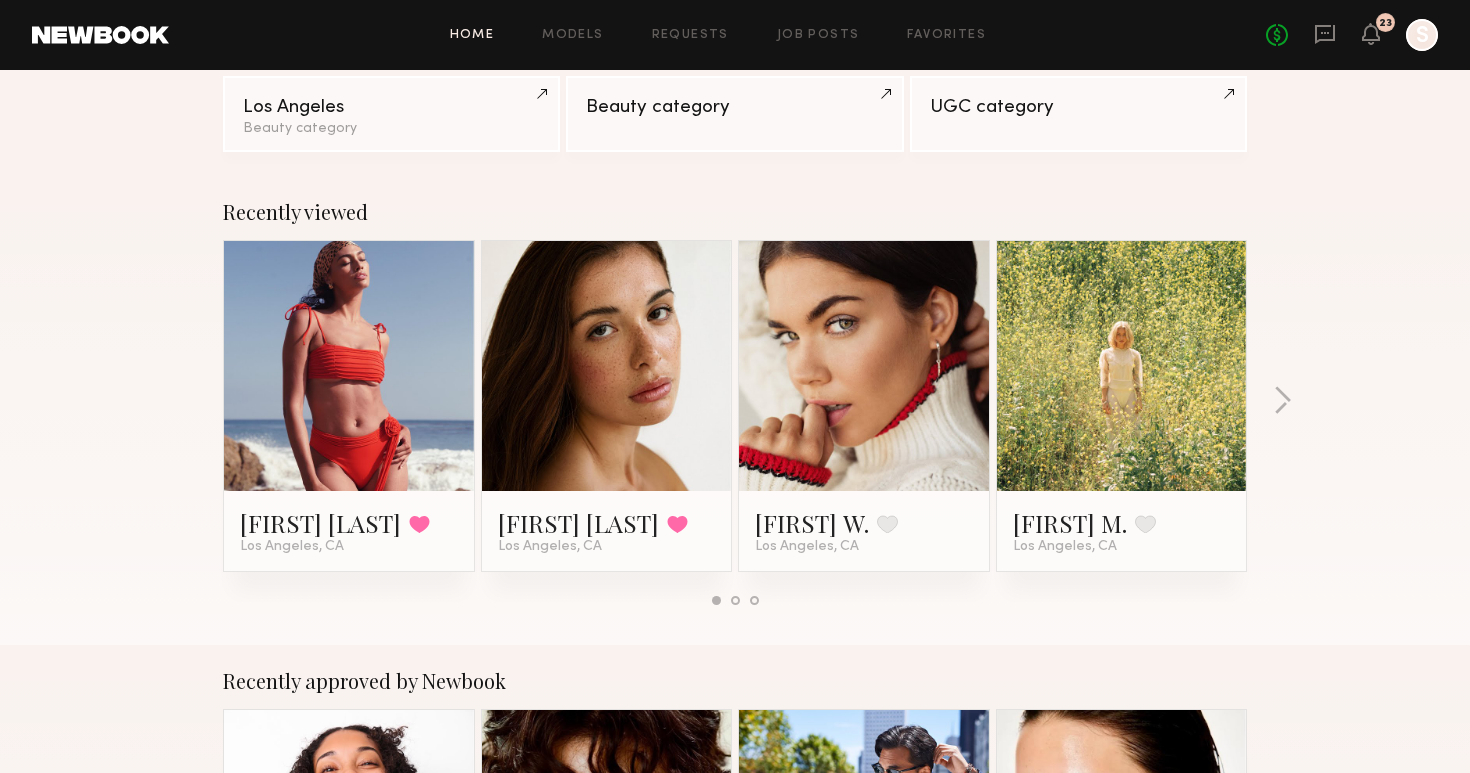 scroll, scrollTop: 0, scrollLeft: 0, axis: both 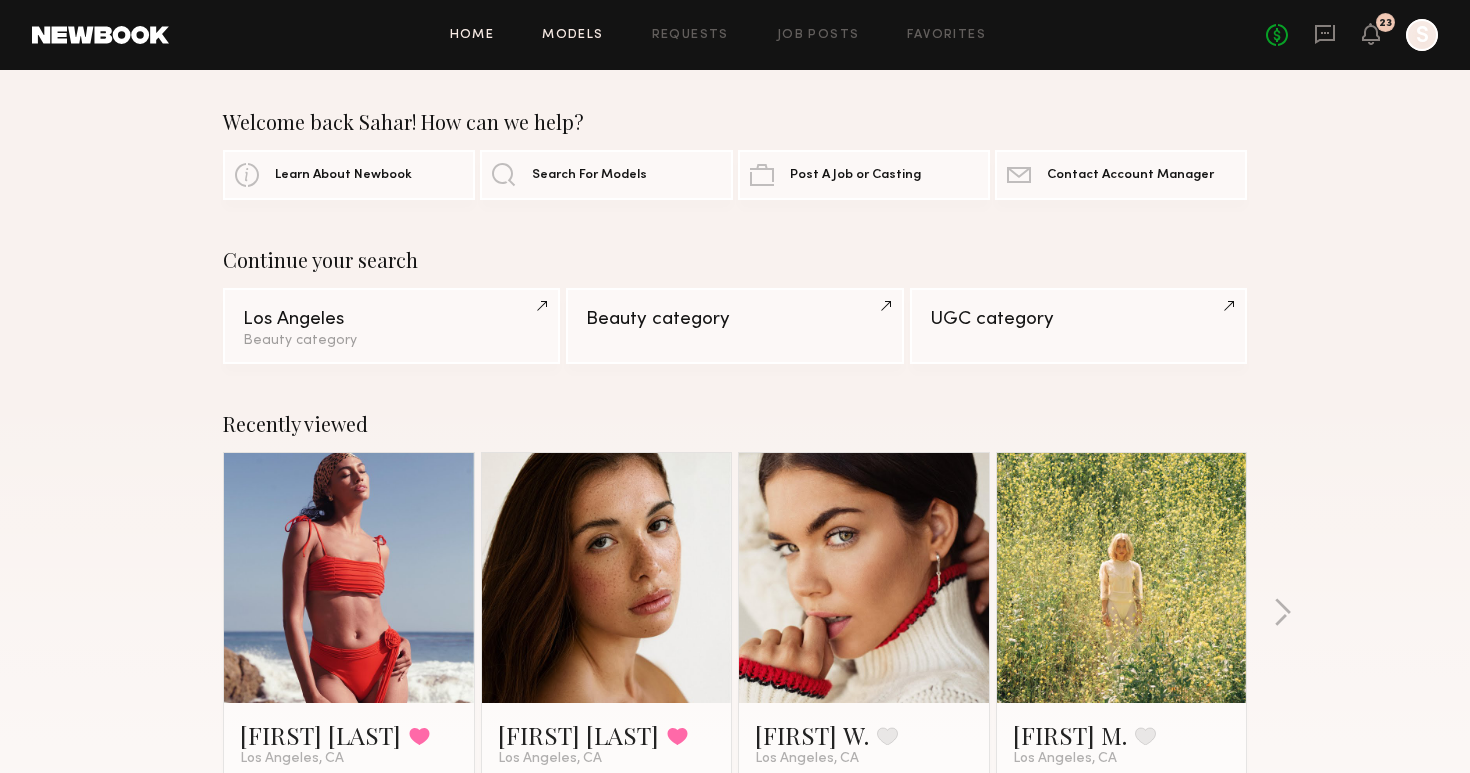 click on "Models" 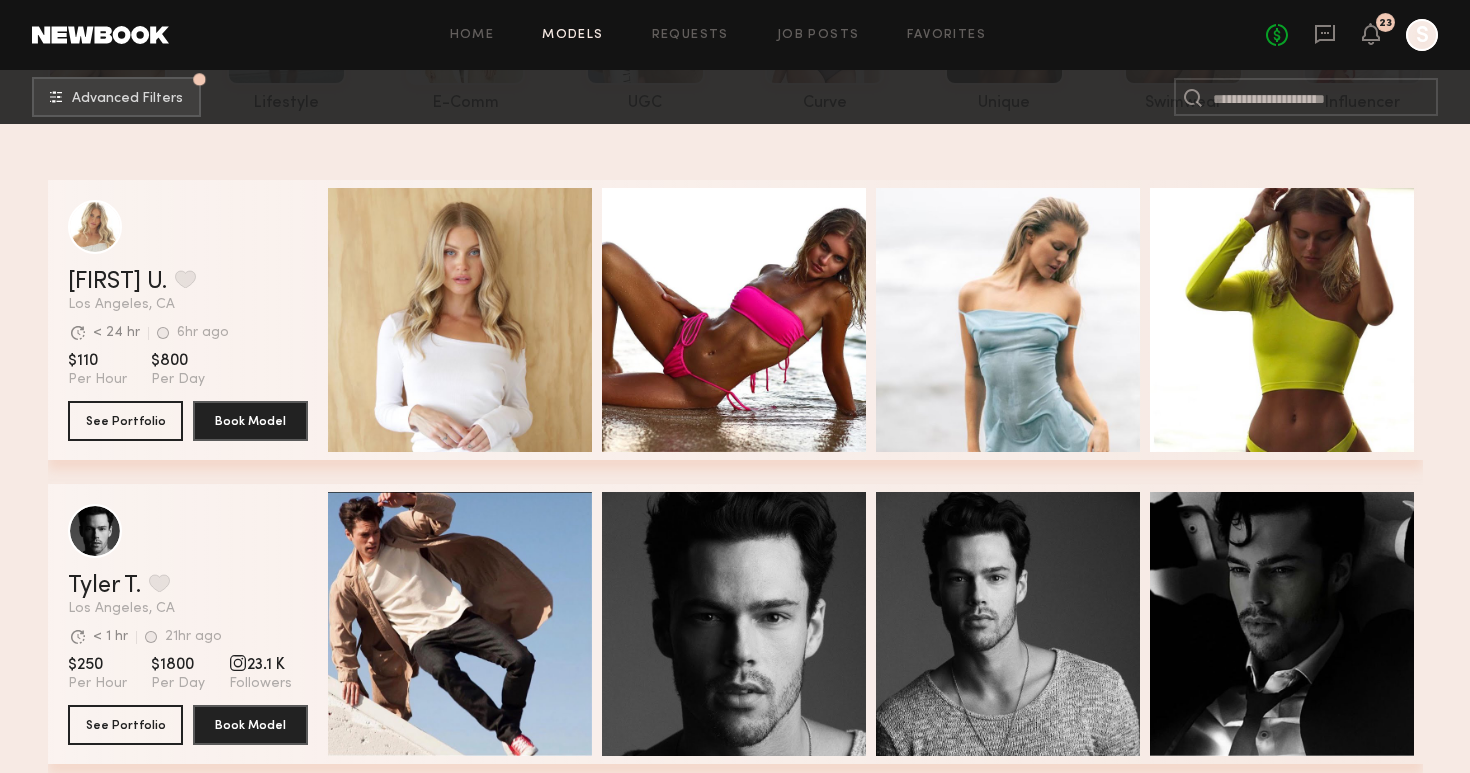 scroll, scrollTop: 0, scrollLeft: 0, axis: both 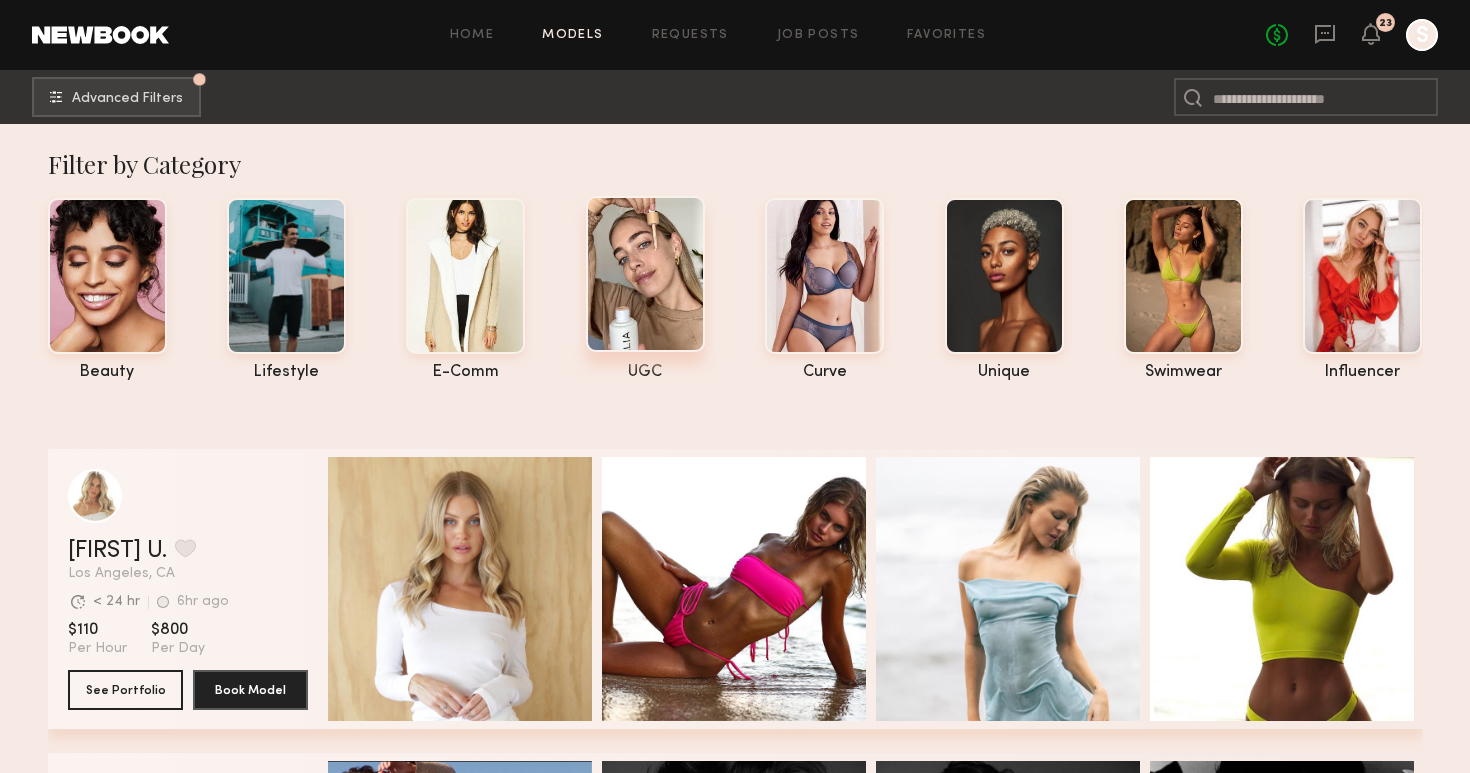 click 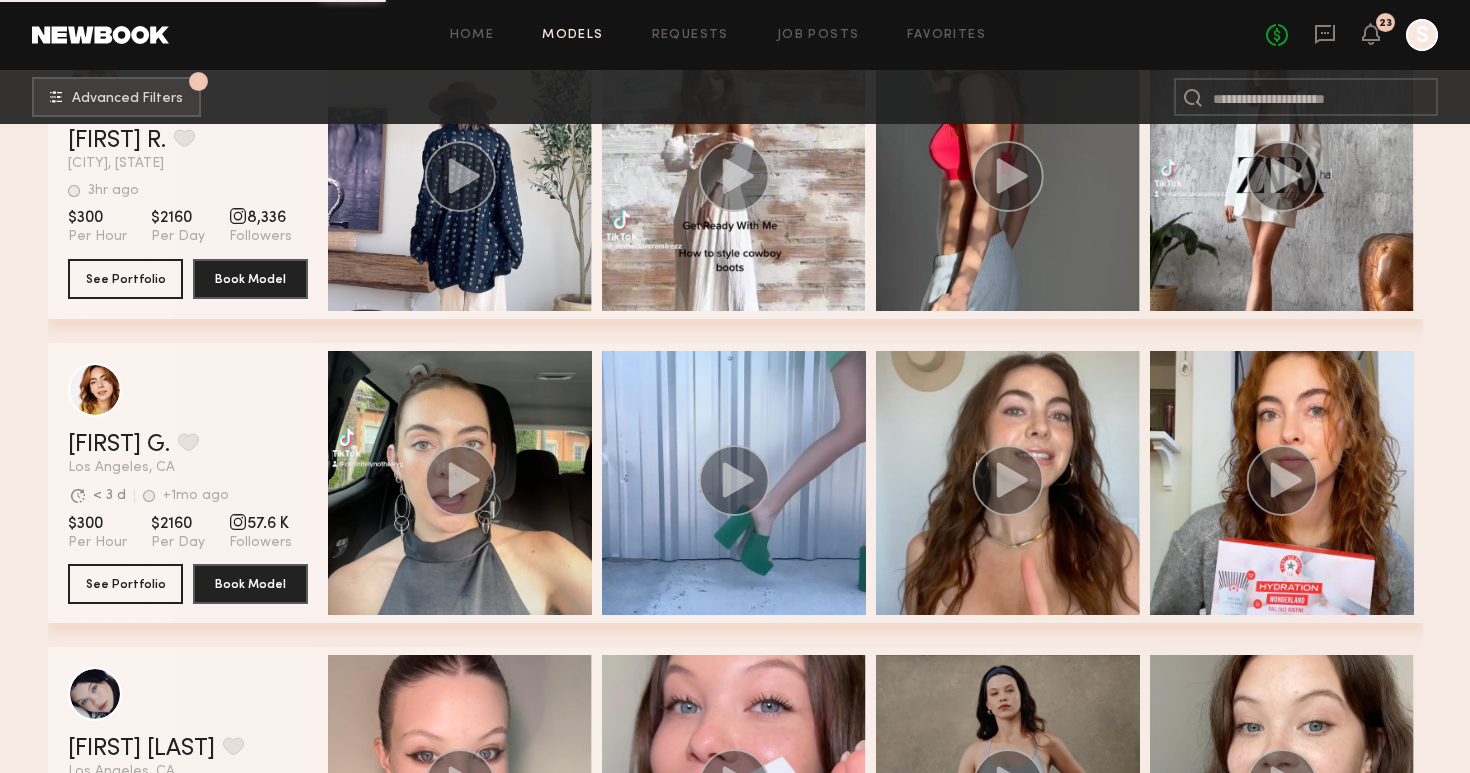 scroll, scrollTop: 0, scrollLeft: 0, axis: both 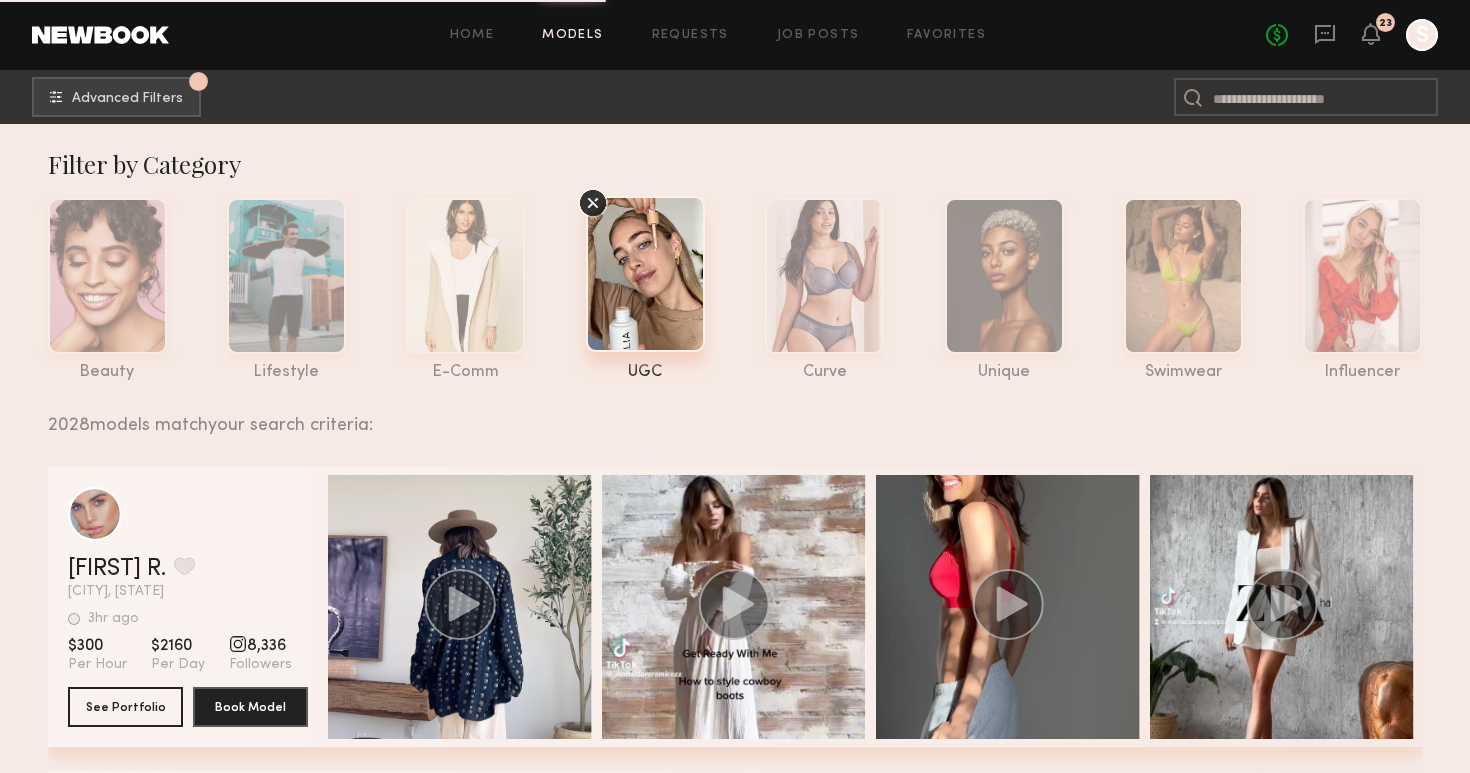 click on "Models" 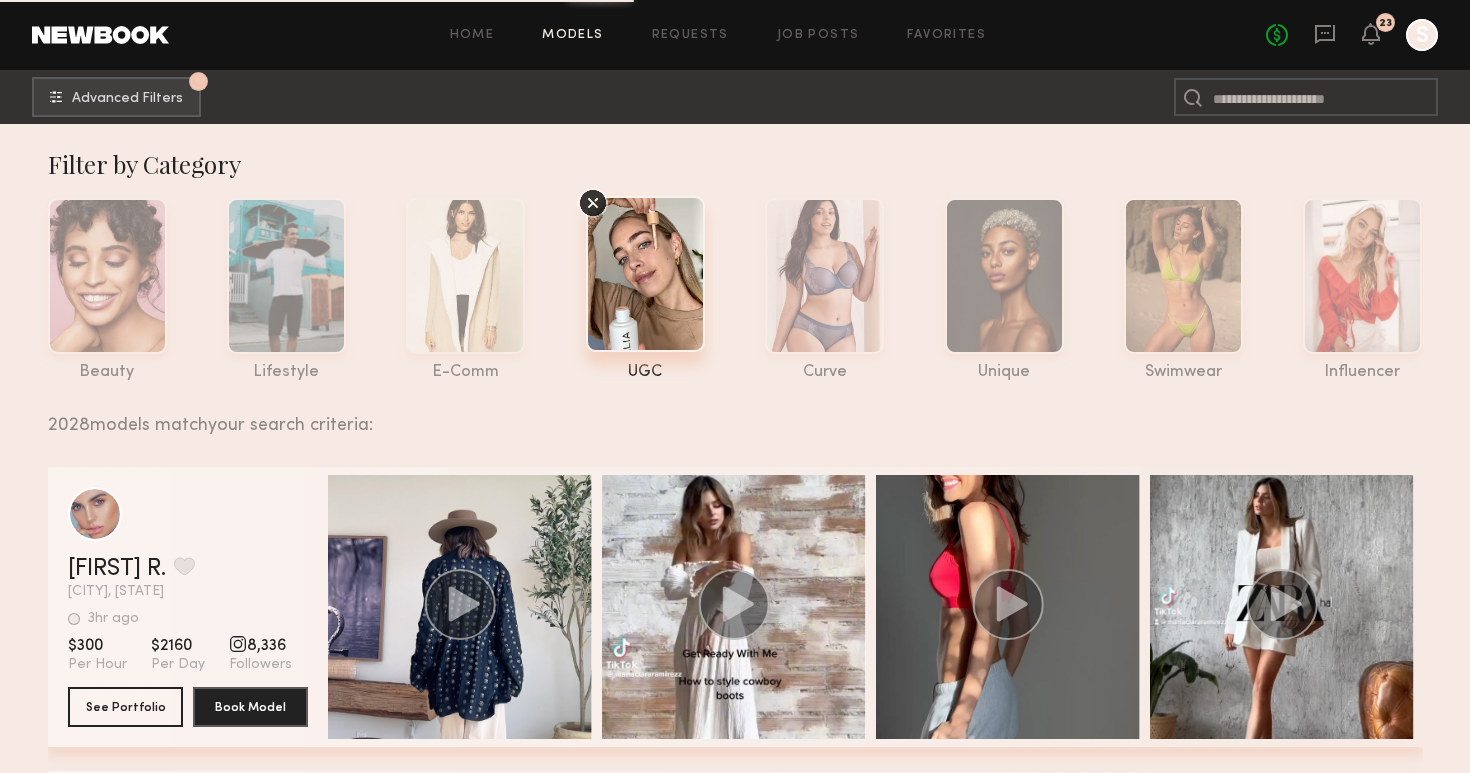 click 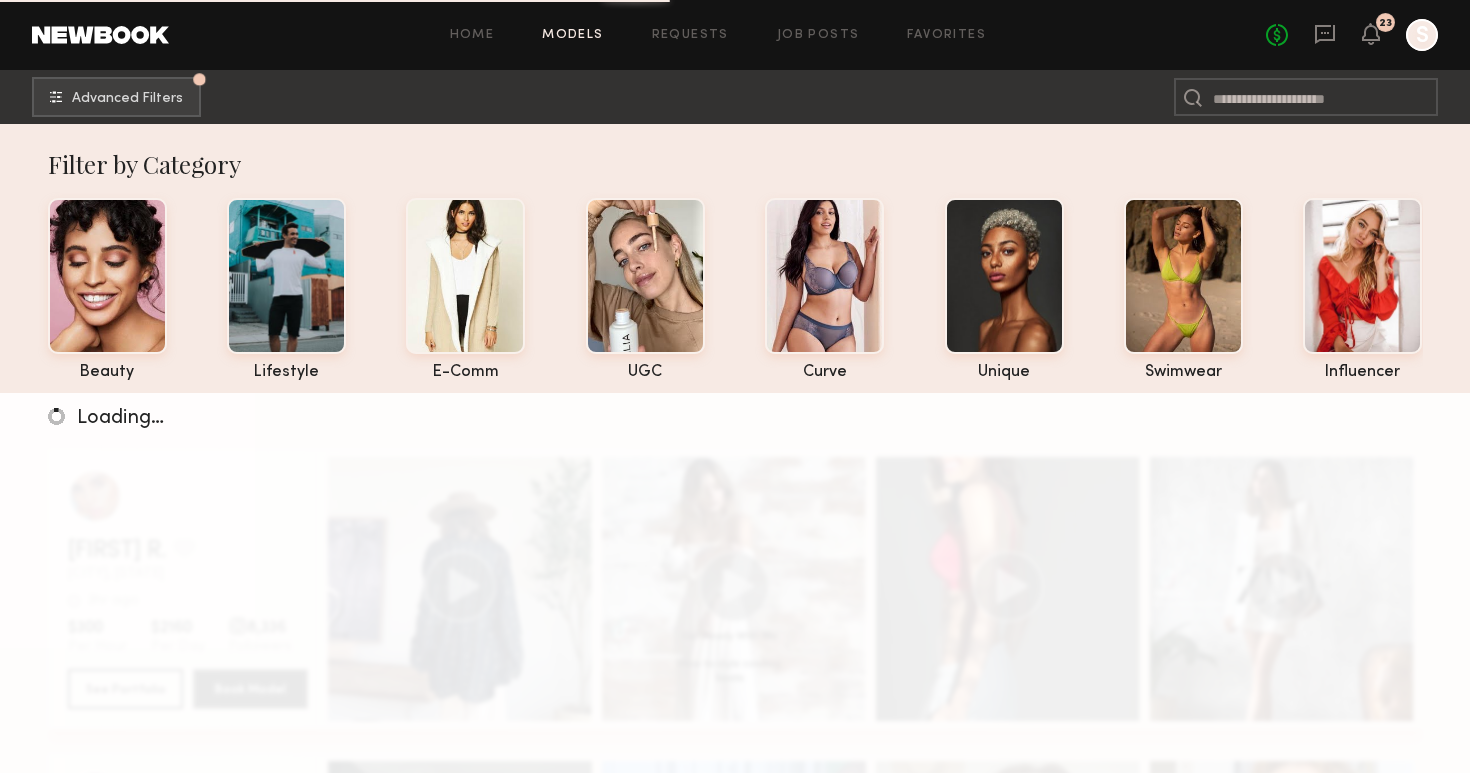 click on "Models" 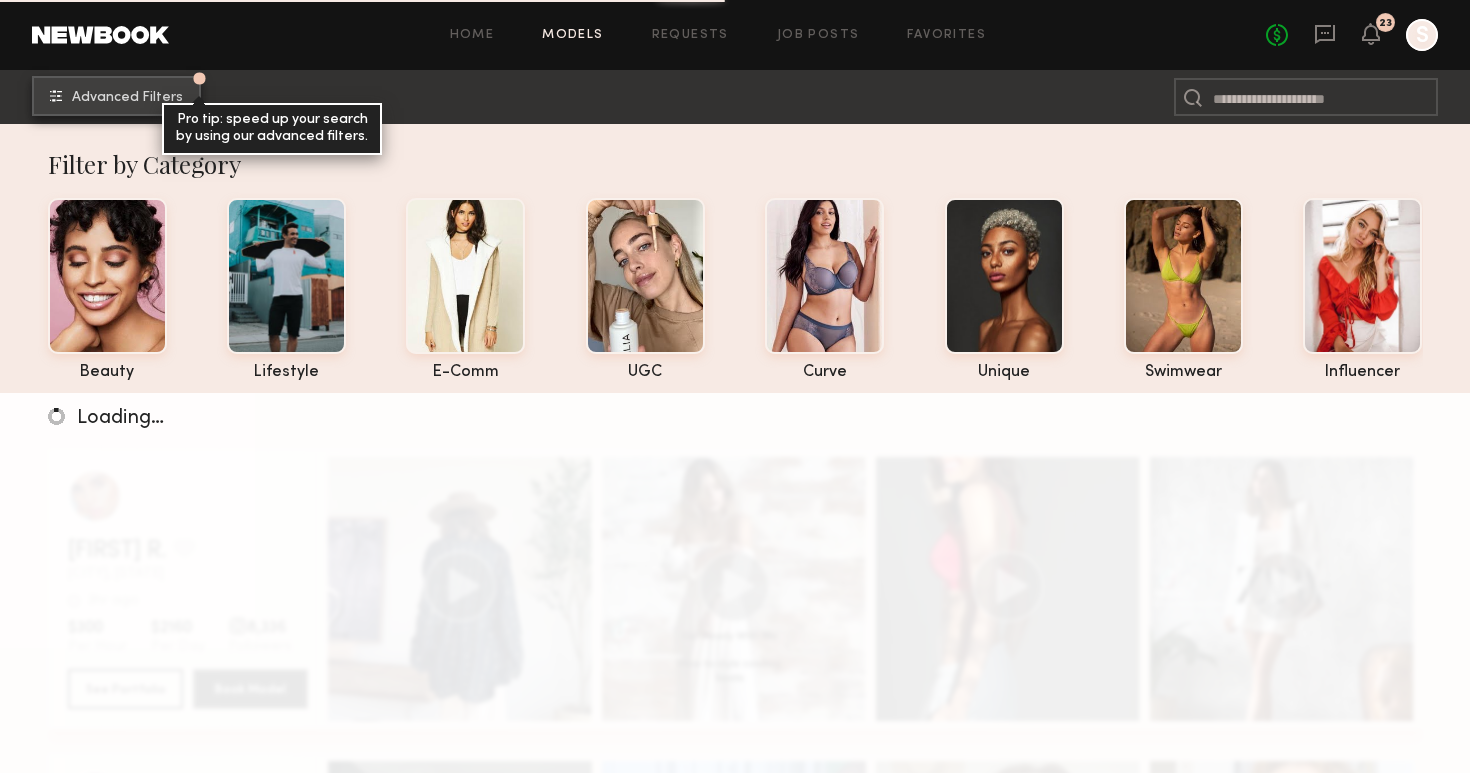 click on "Advanced Filters" 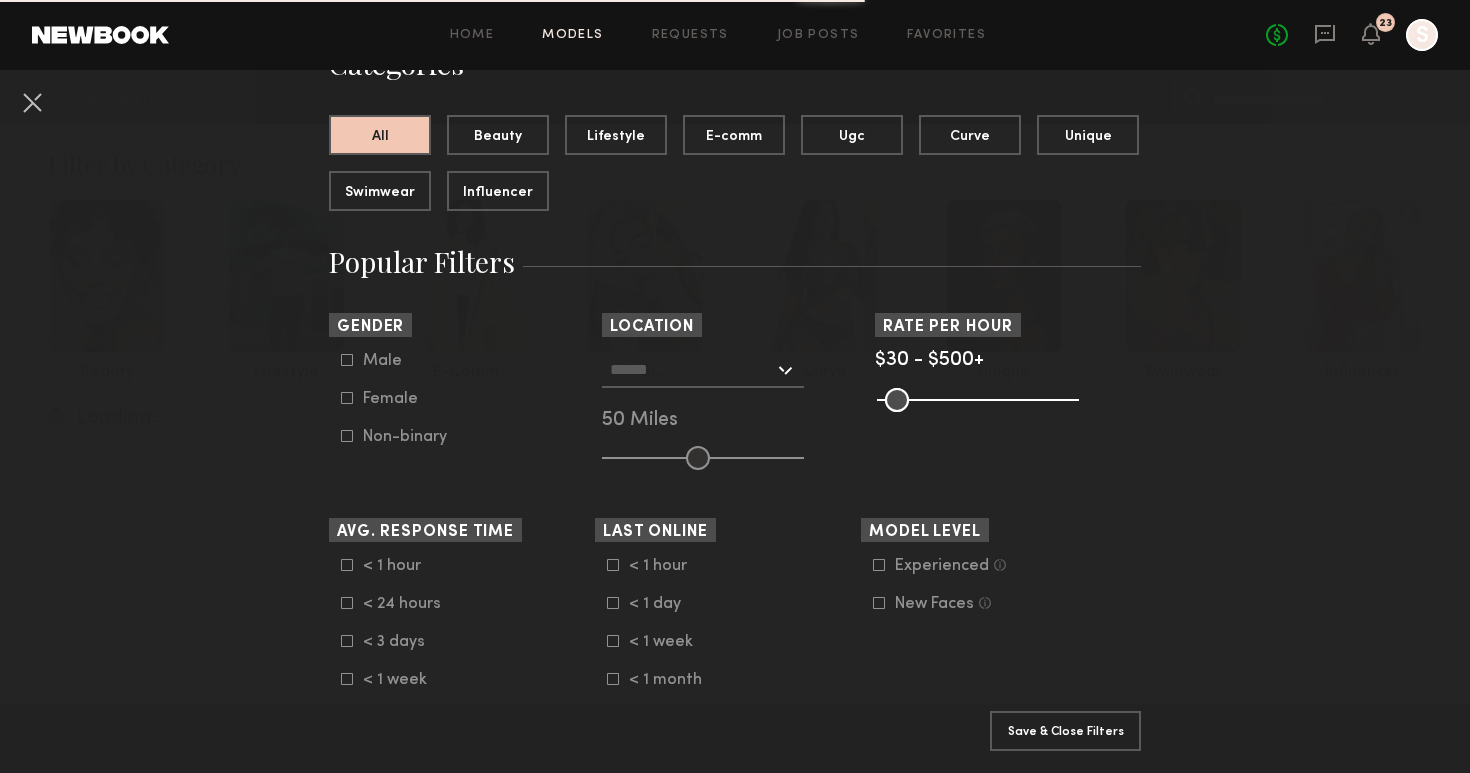 scroll, scrollTop: 192, scrollLeft: 0, axis: vertical 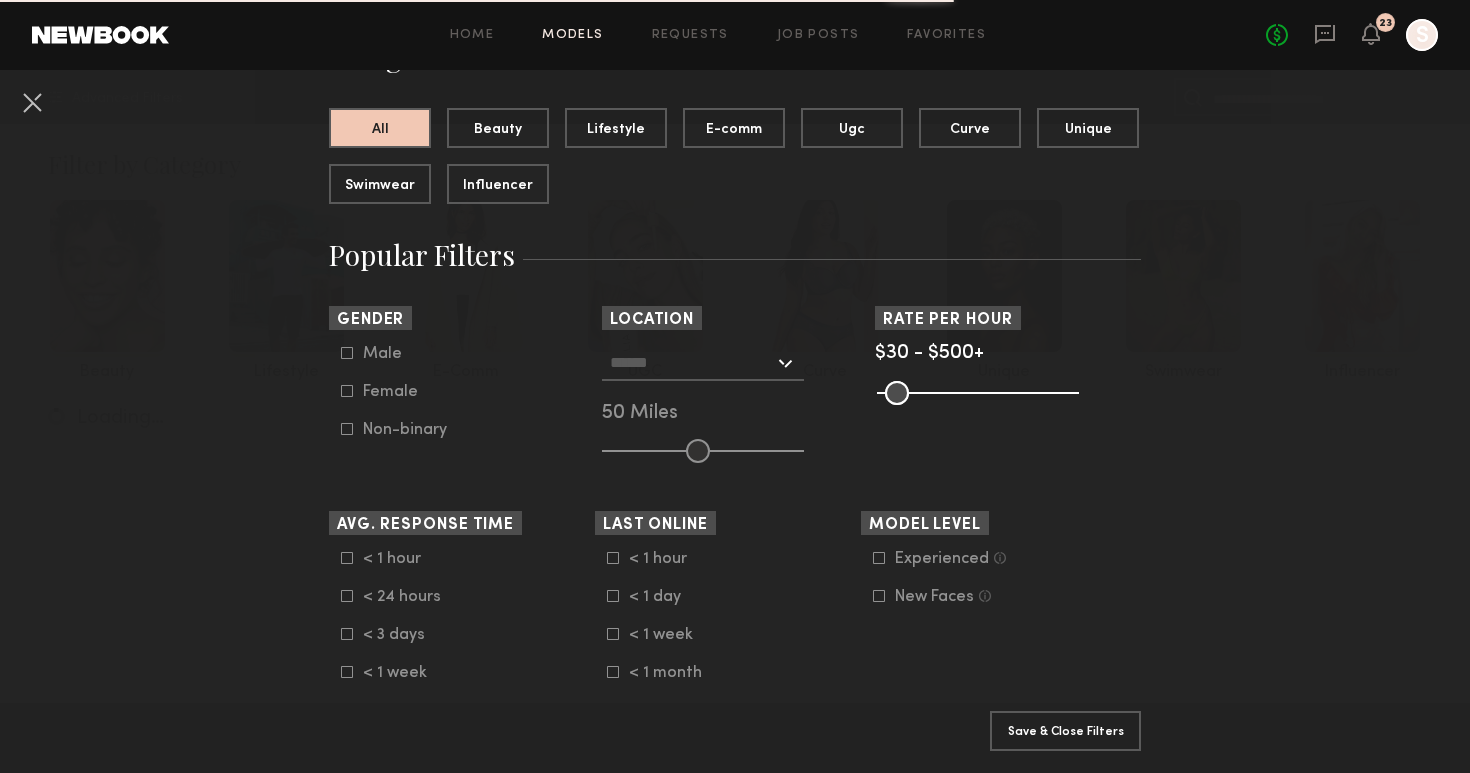 click 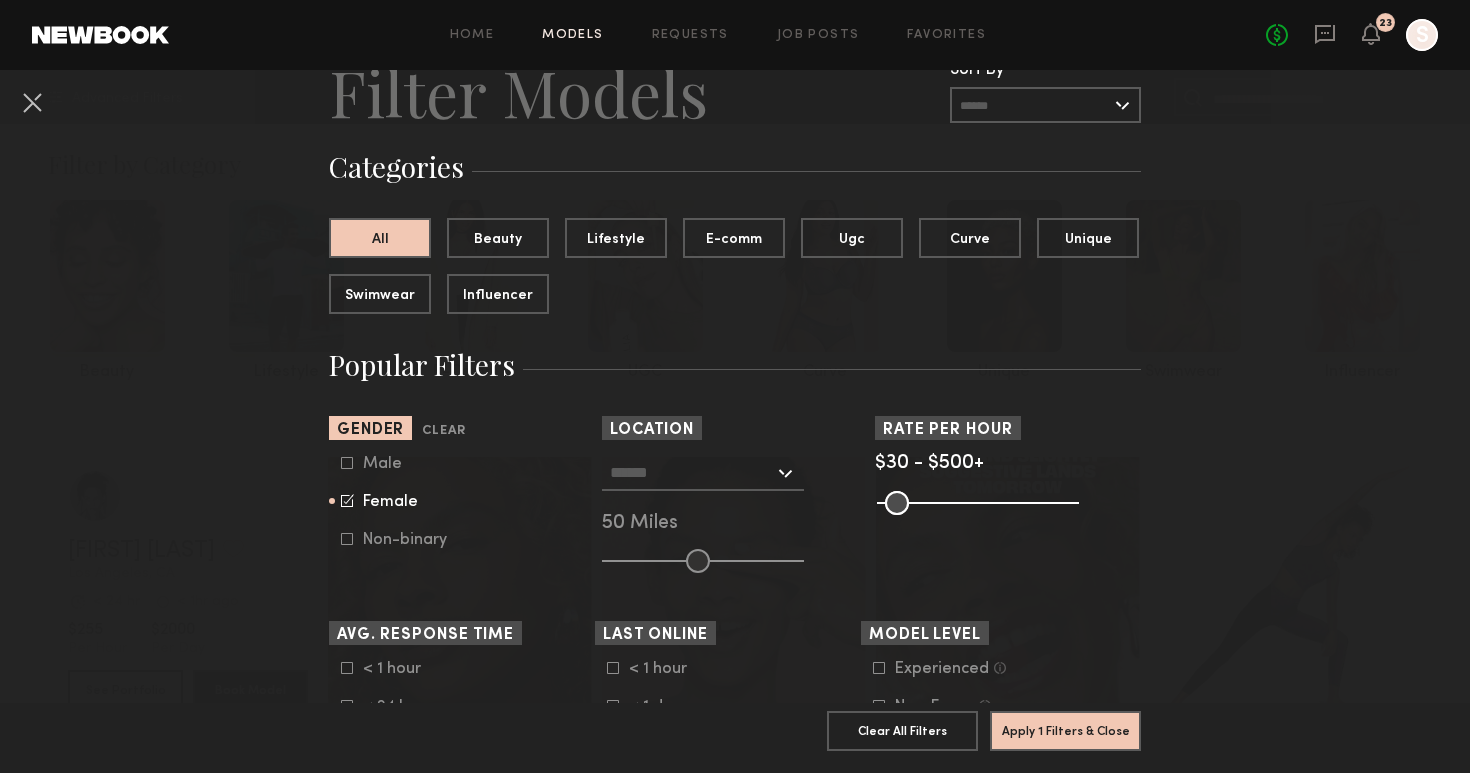 scroll, scrollTop: 73, scrollLeft: 0, axis: vertical 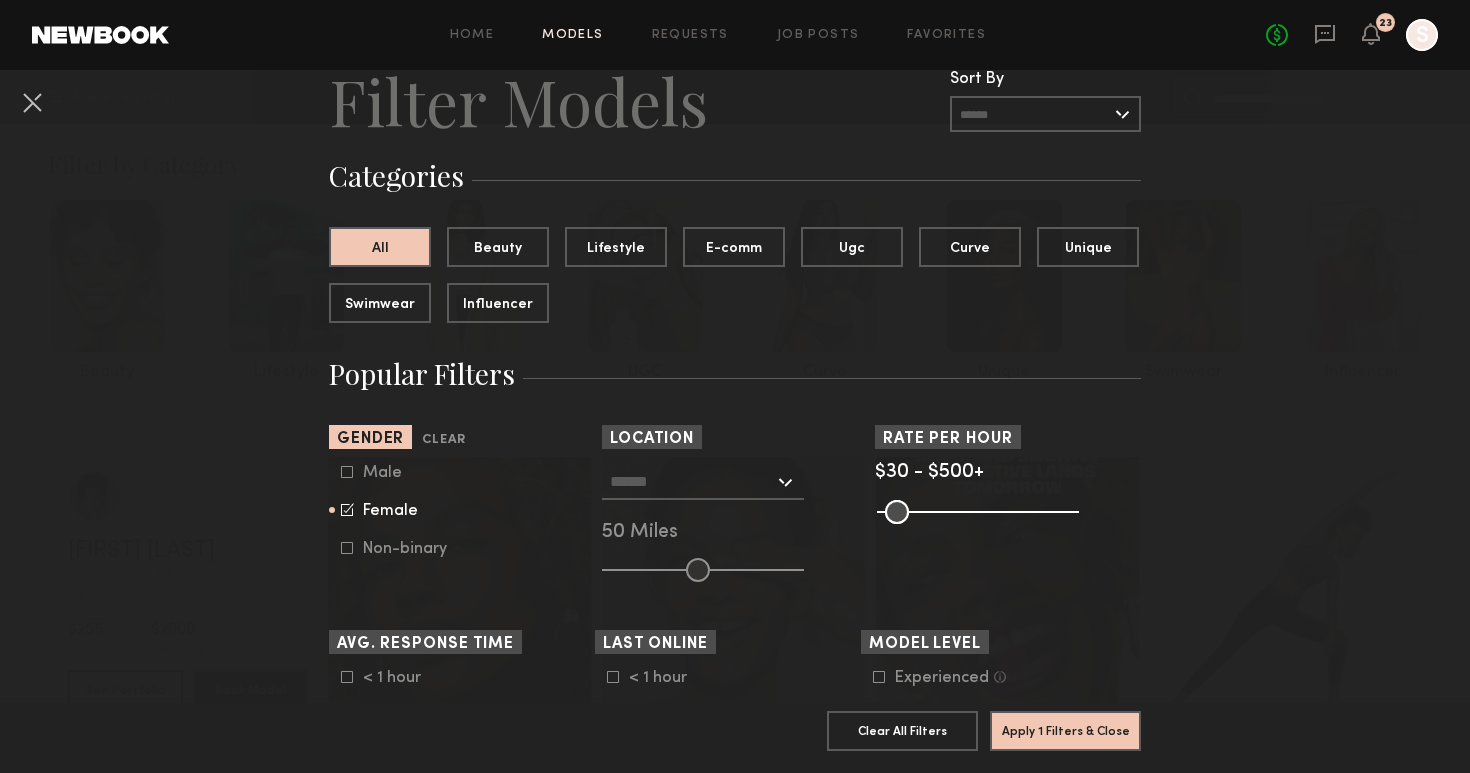 click 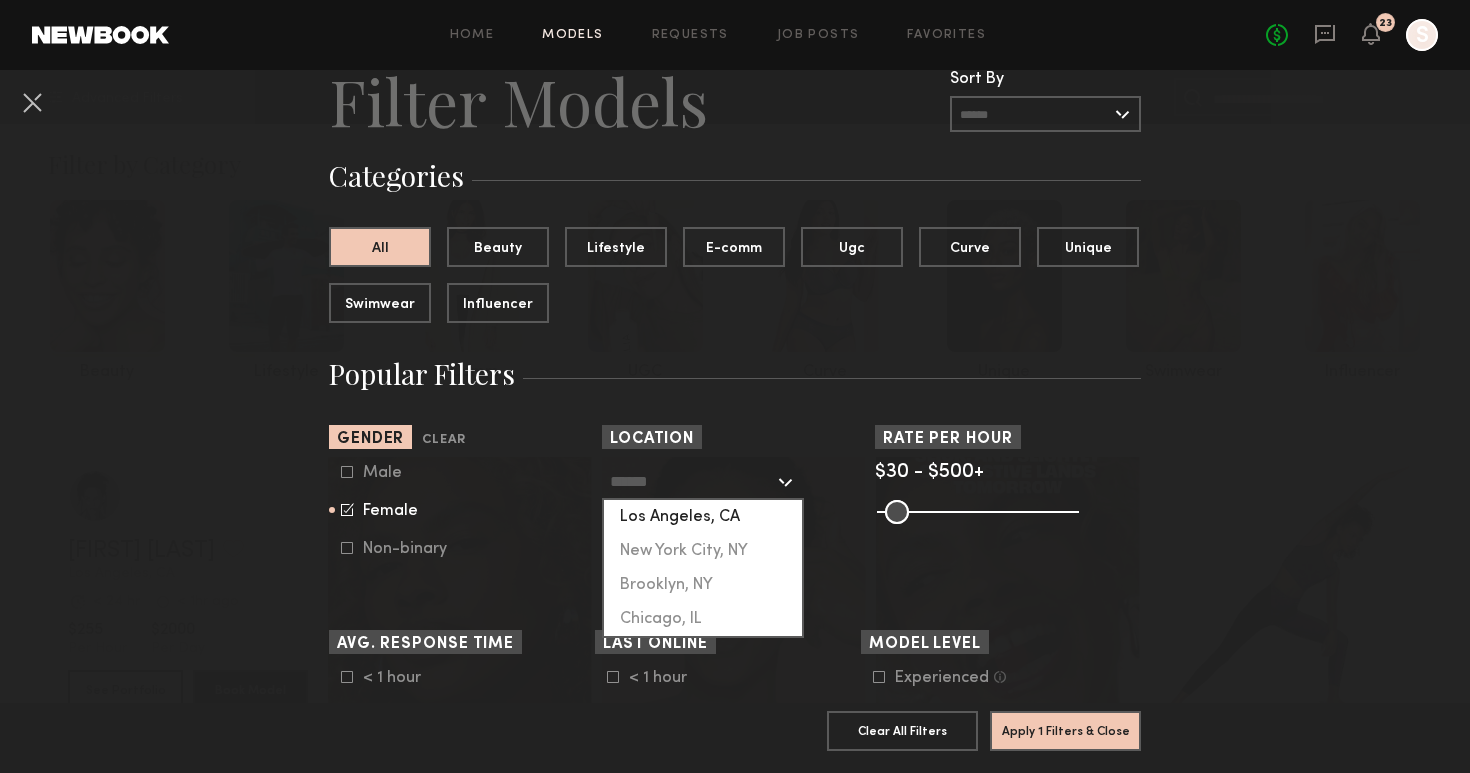 click on "Los Angeles, CA" 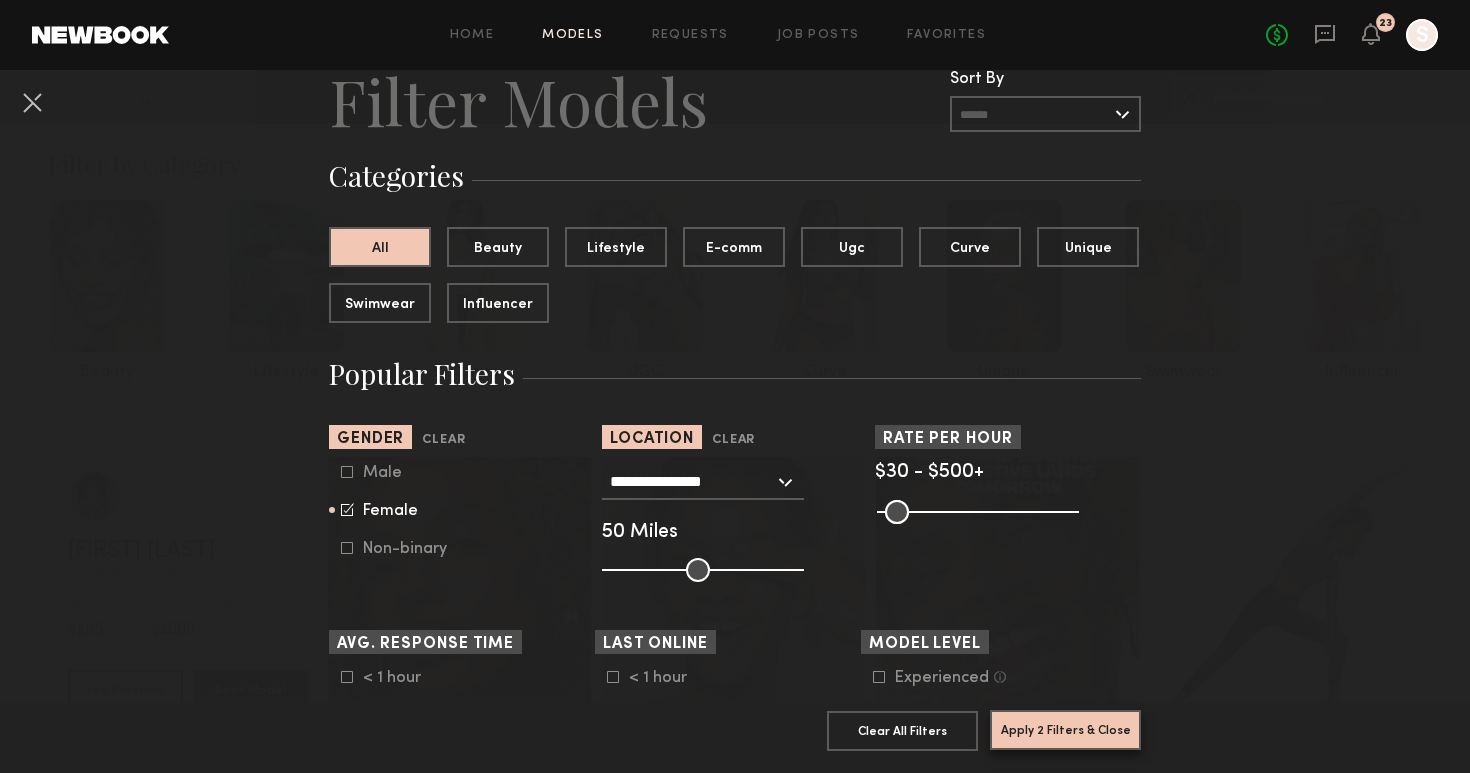 click on "Apply 2 Filters & Close" 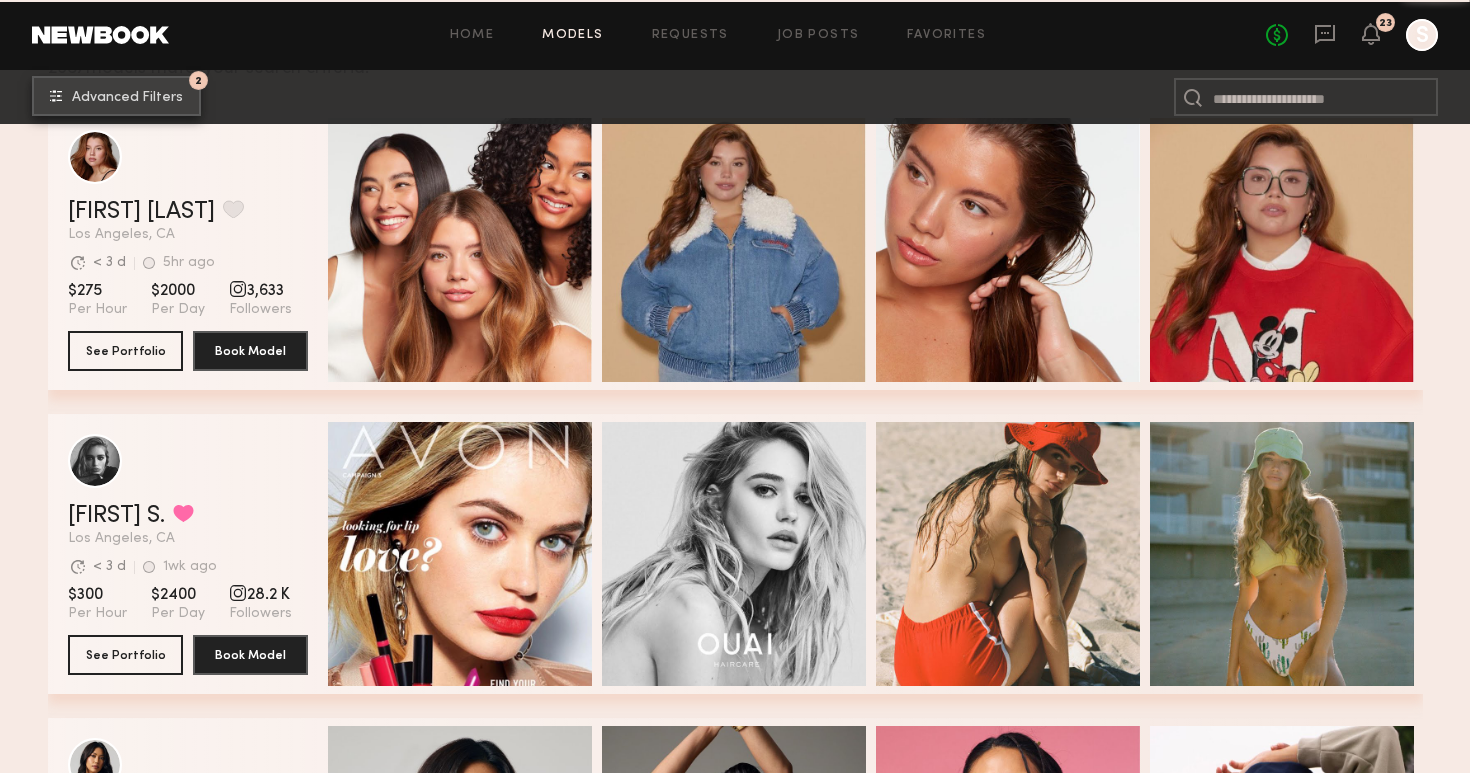 scroll, scrollTop: 0, scrollLeft: 0, axis: both 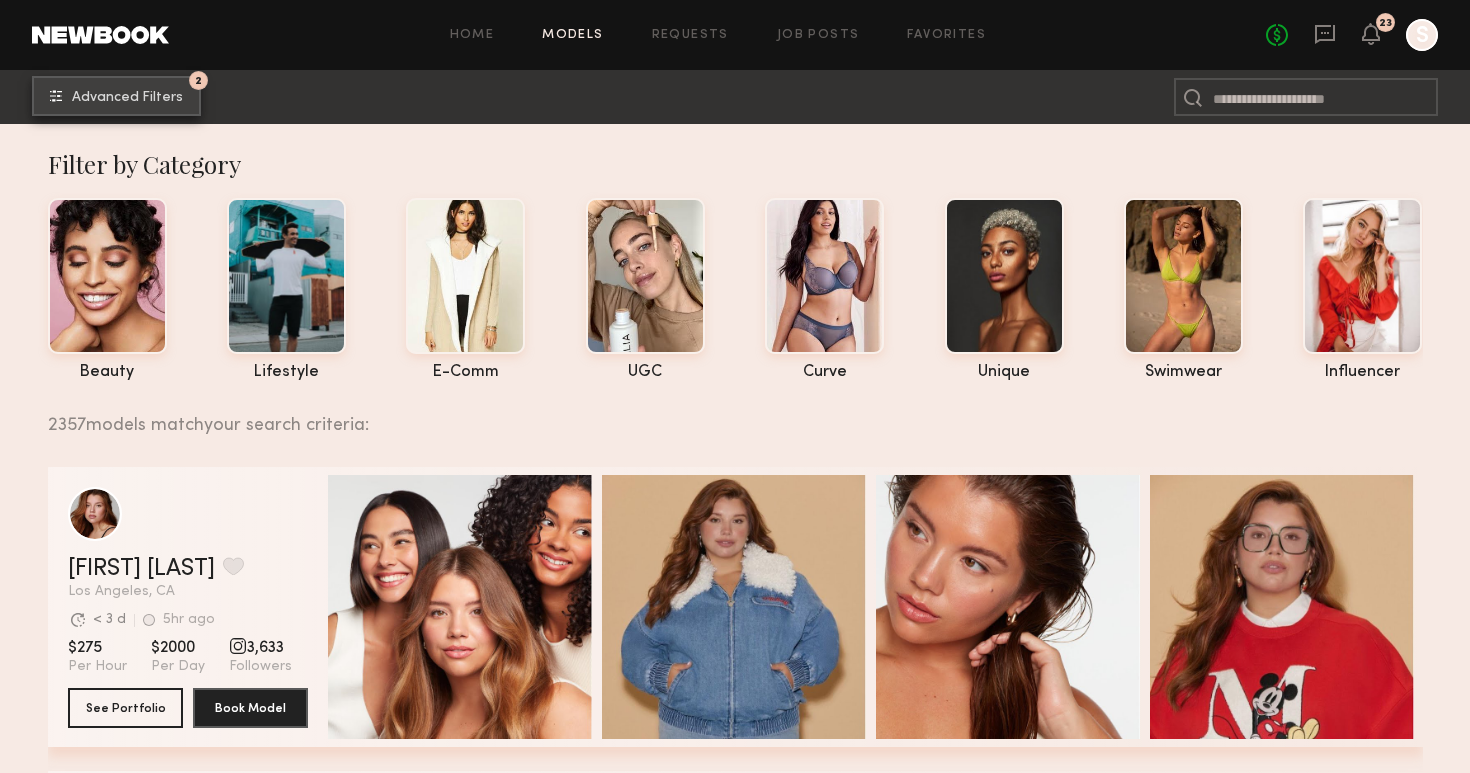 click on "Advanced Filters" 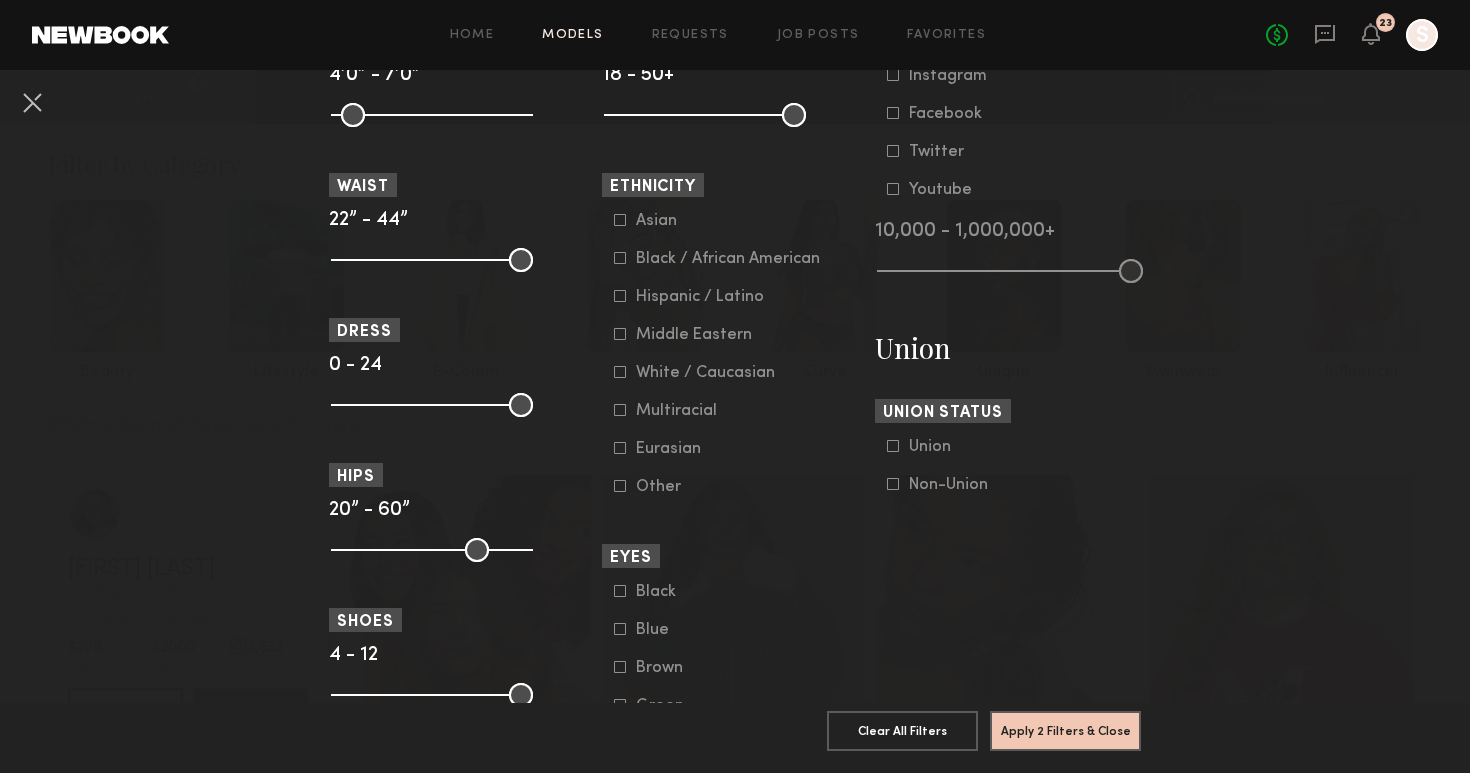scroll, scrollTop: 1010, scrollLeft: 0, axis: vertical 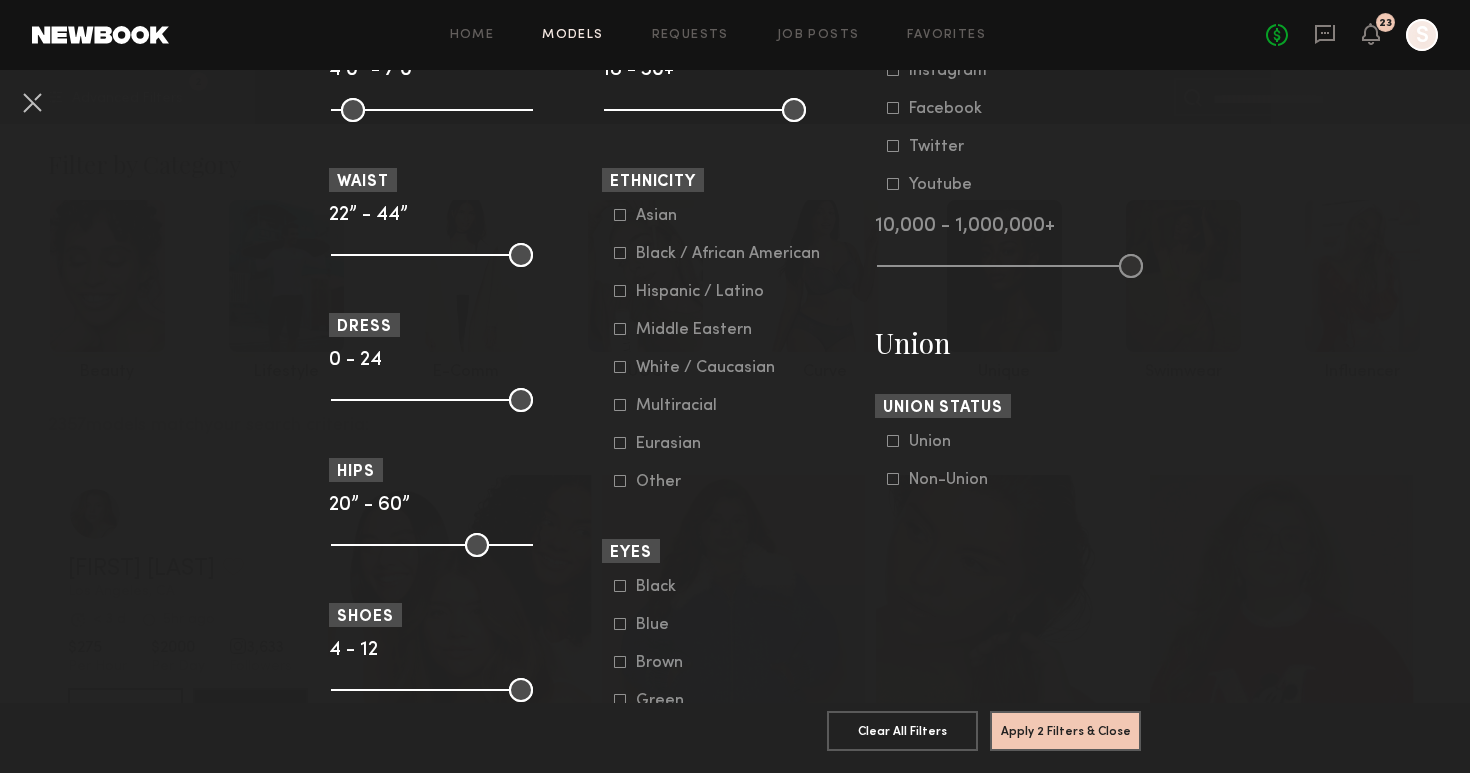 click 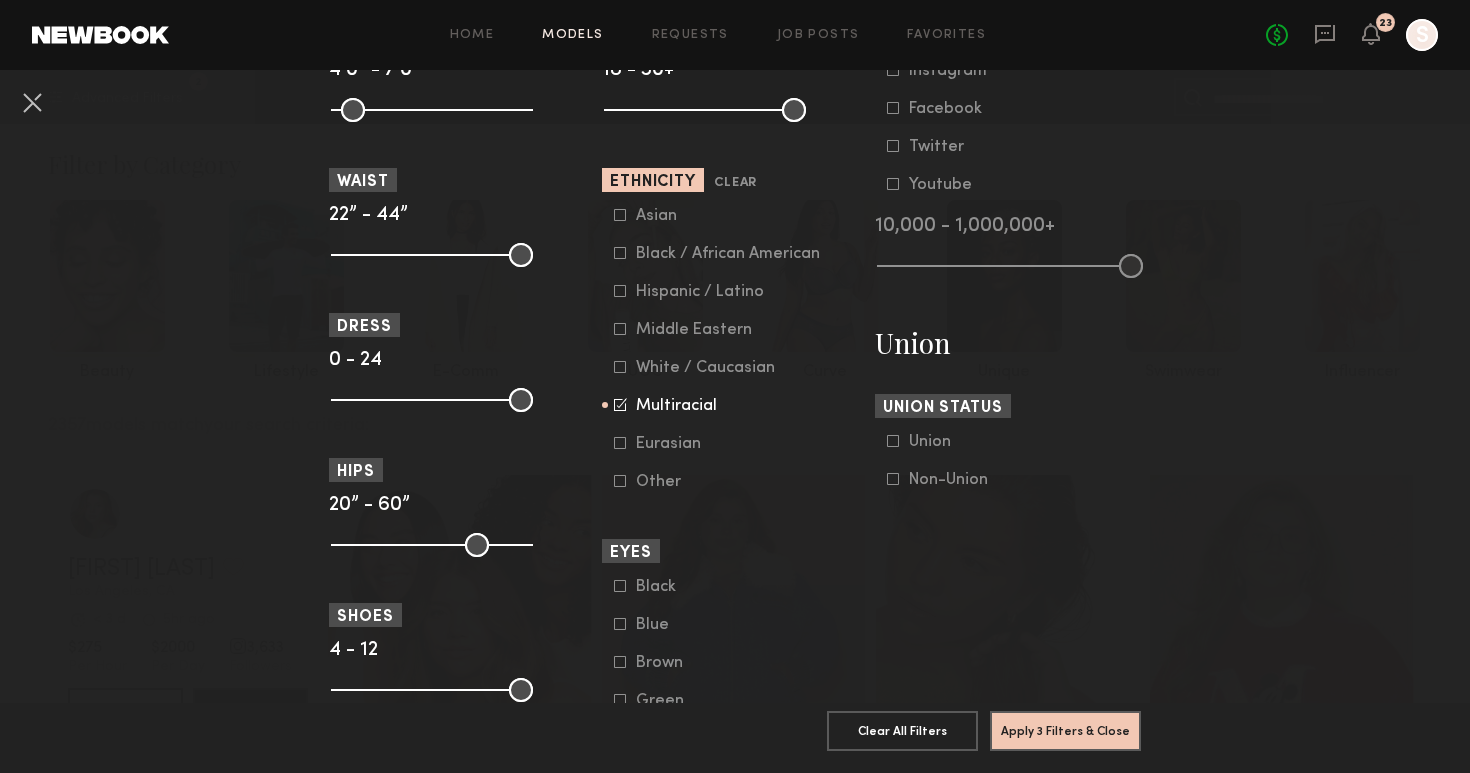 click 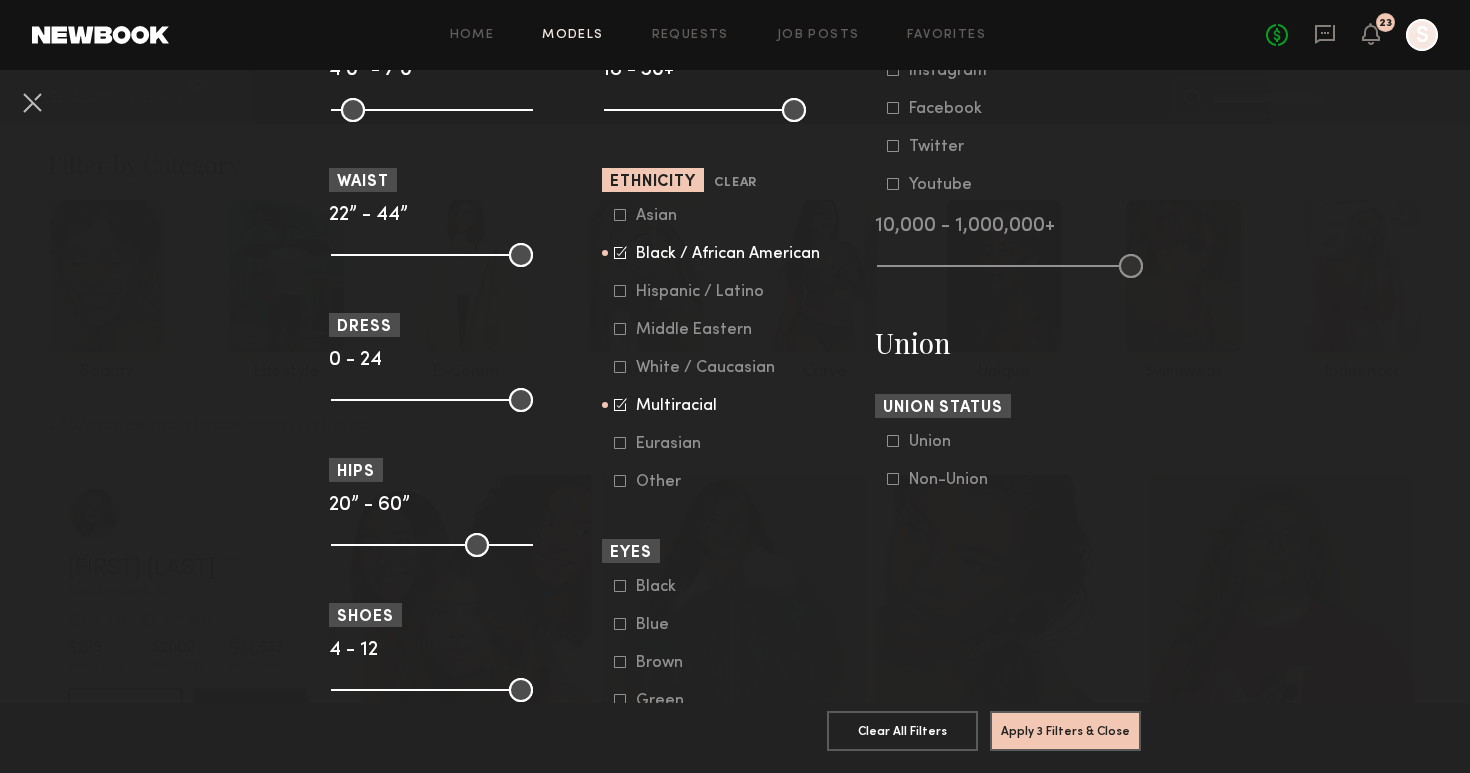 click 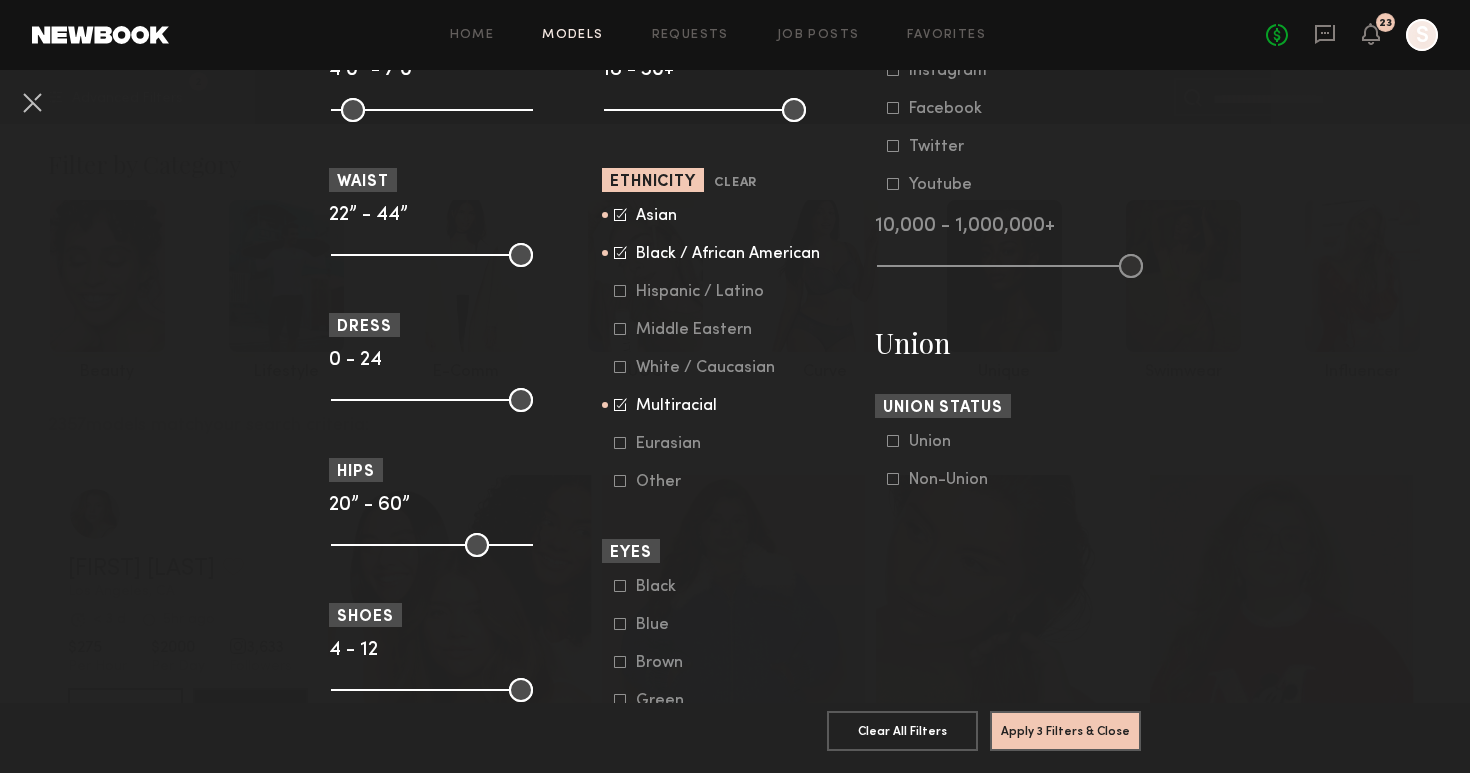 click 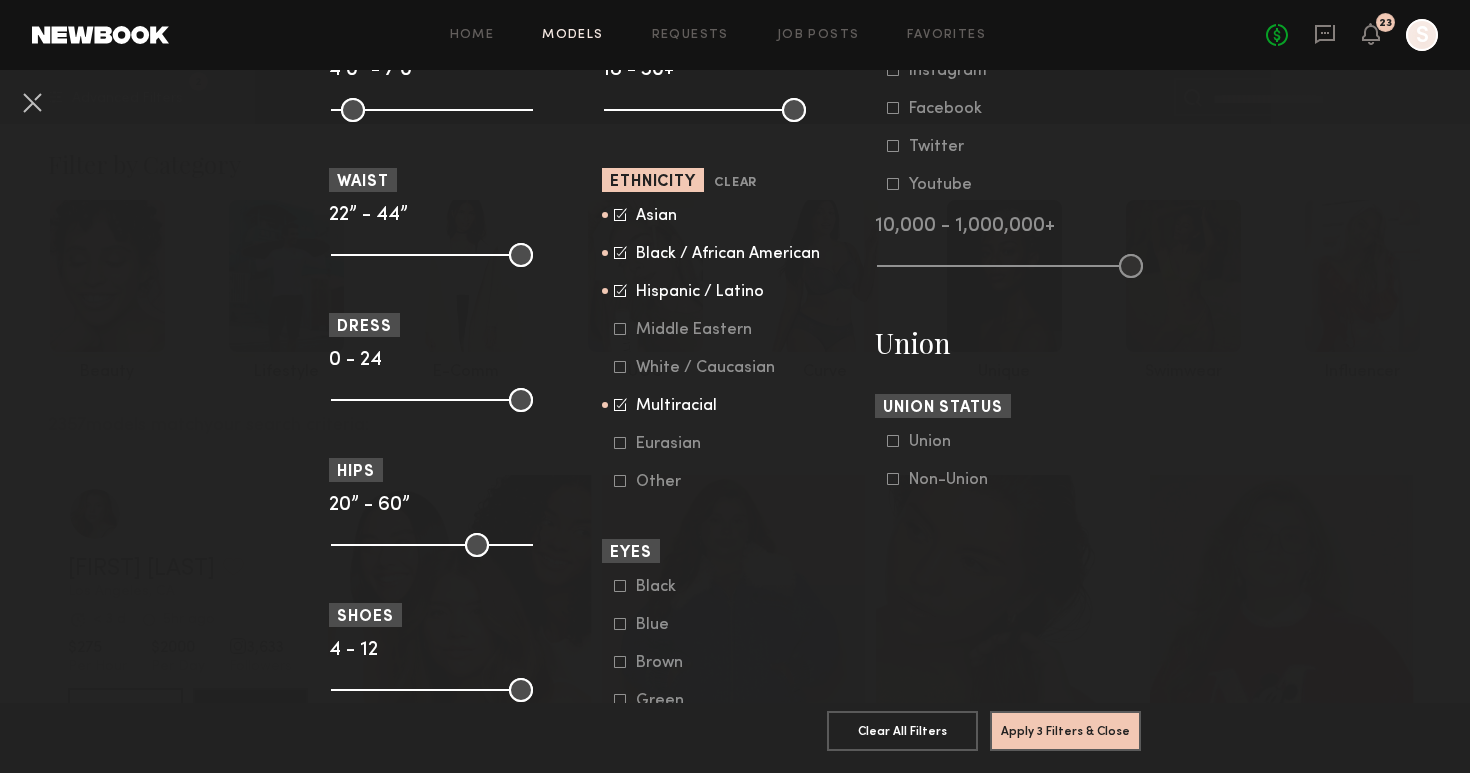 click 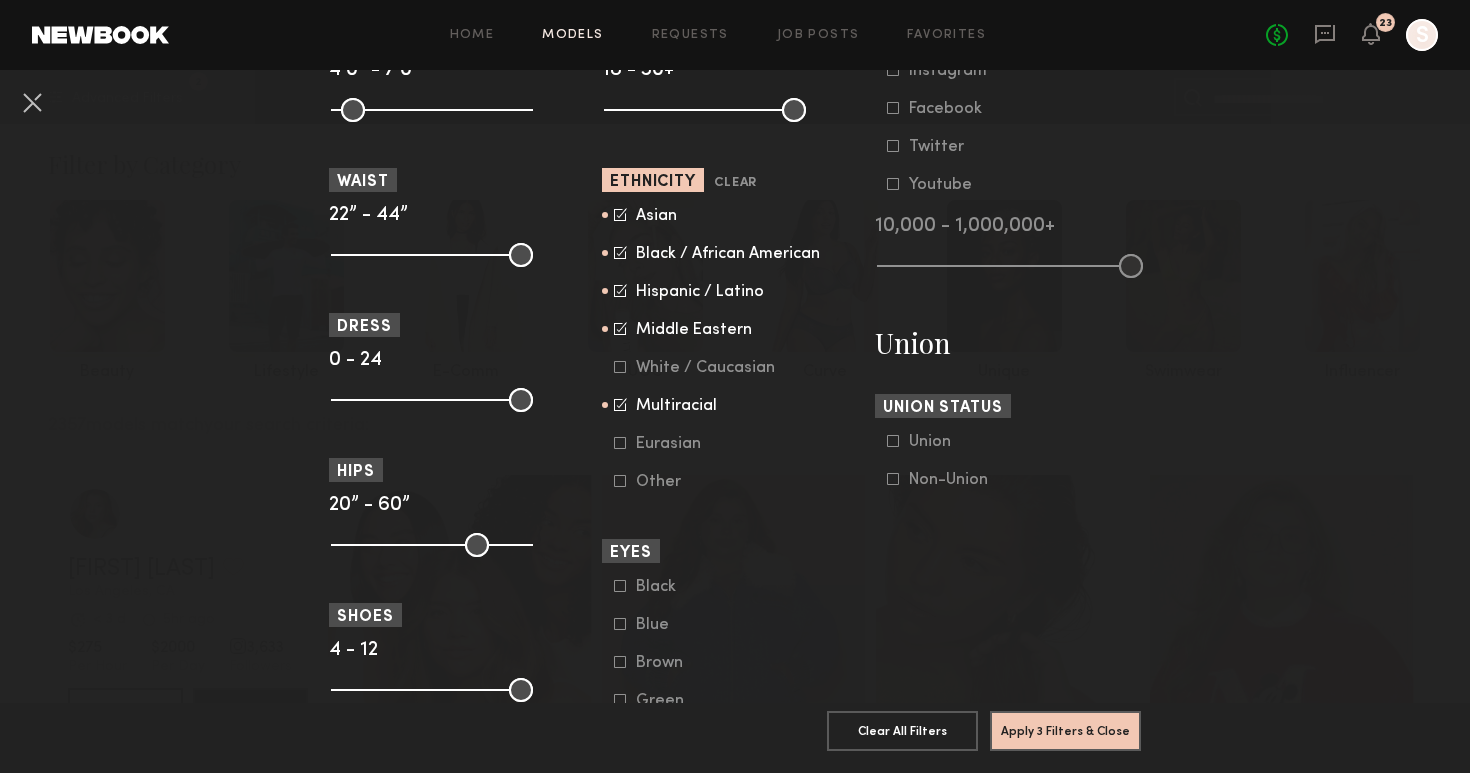 click 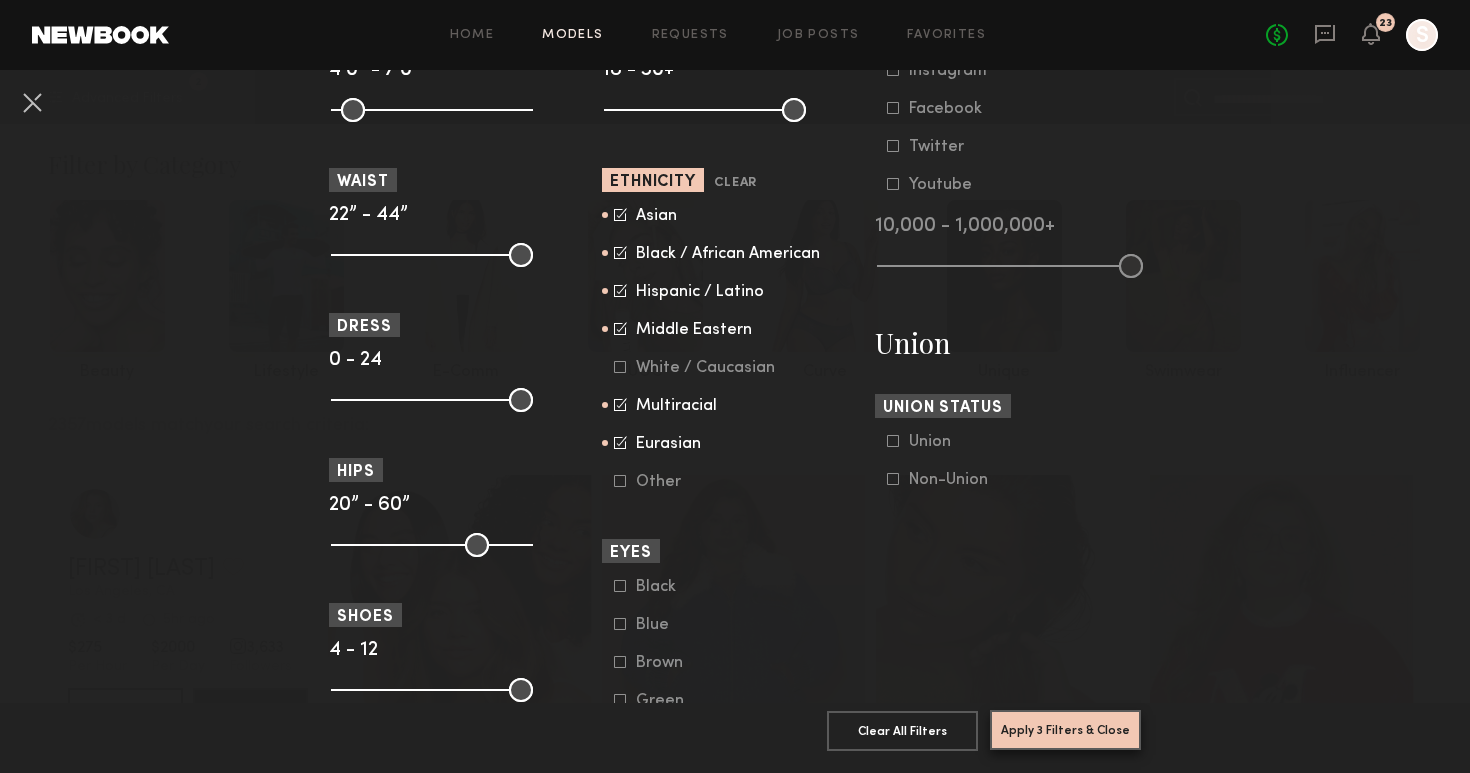 click on "Apply 3 Filters & Close" 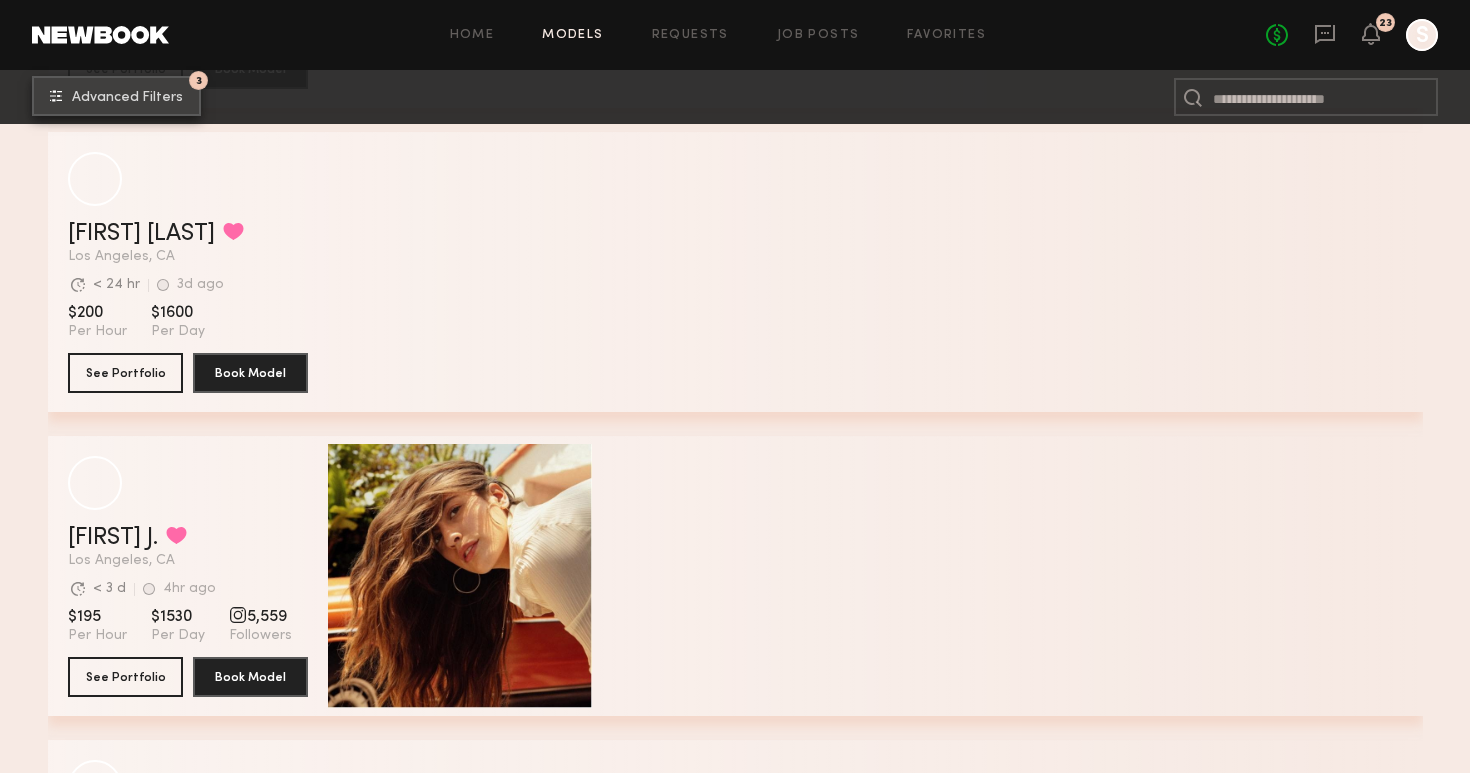 scroll, scrollTop: 8821, scrollLeft: 0, axis: vertical 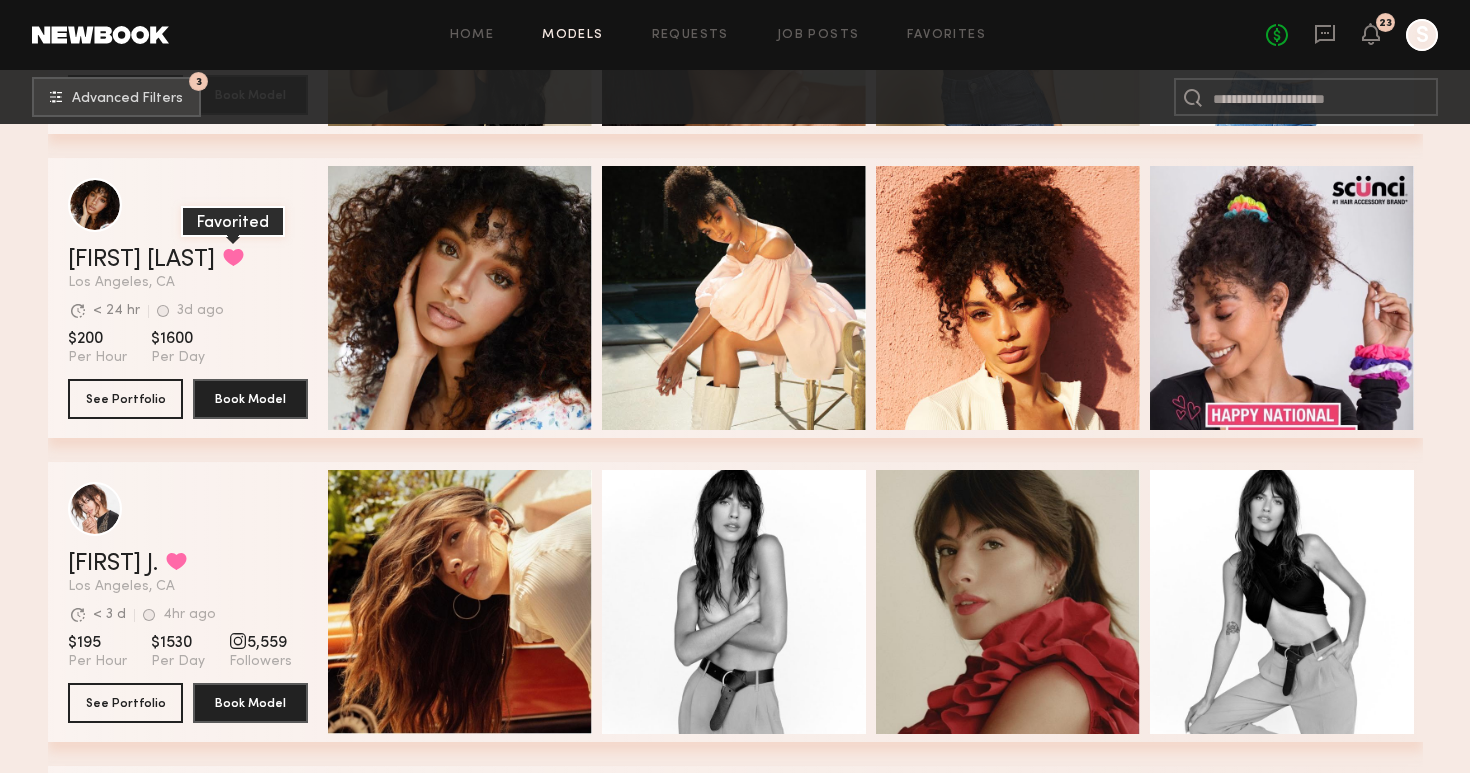 click 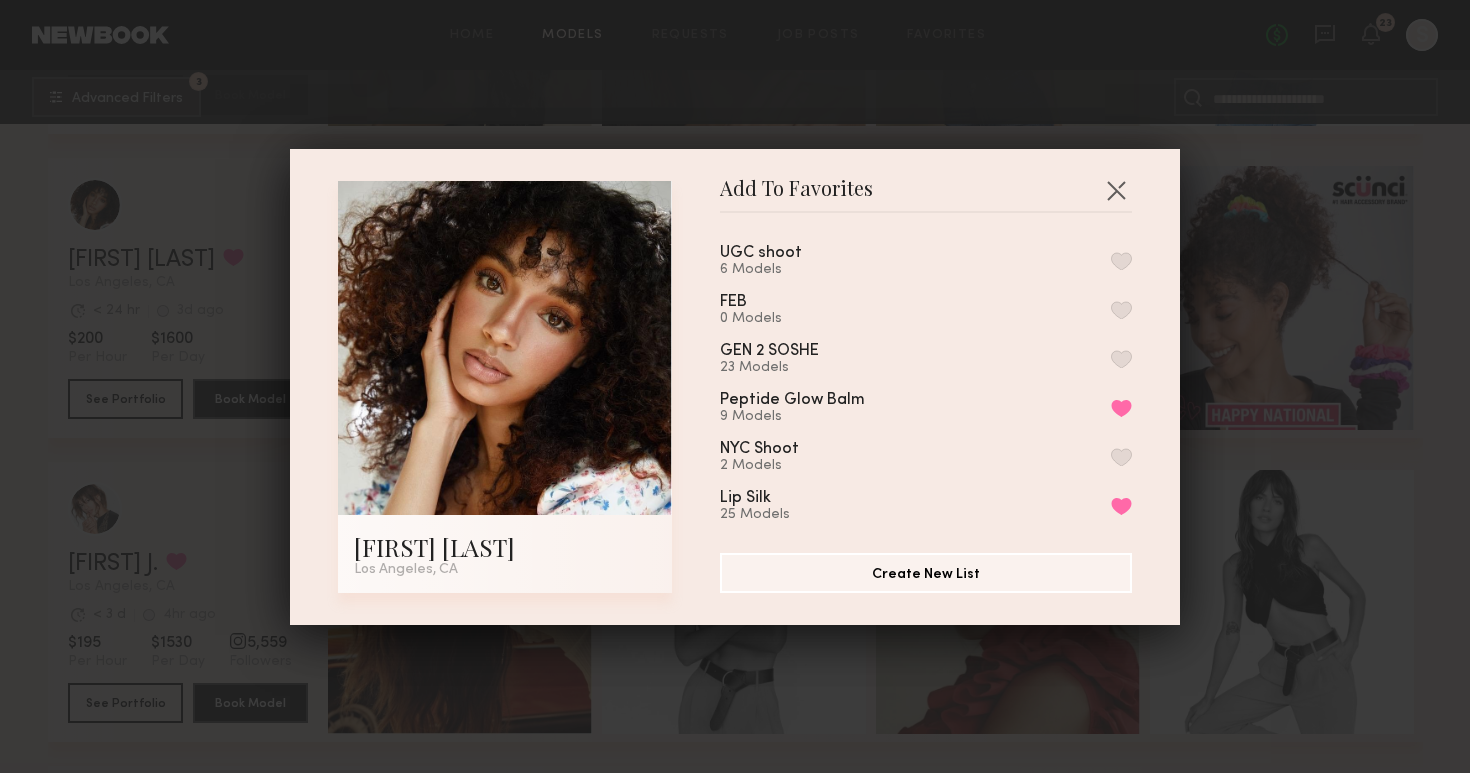 click at bounding box center (1121, 261) 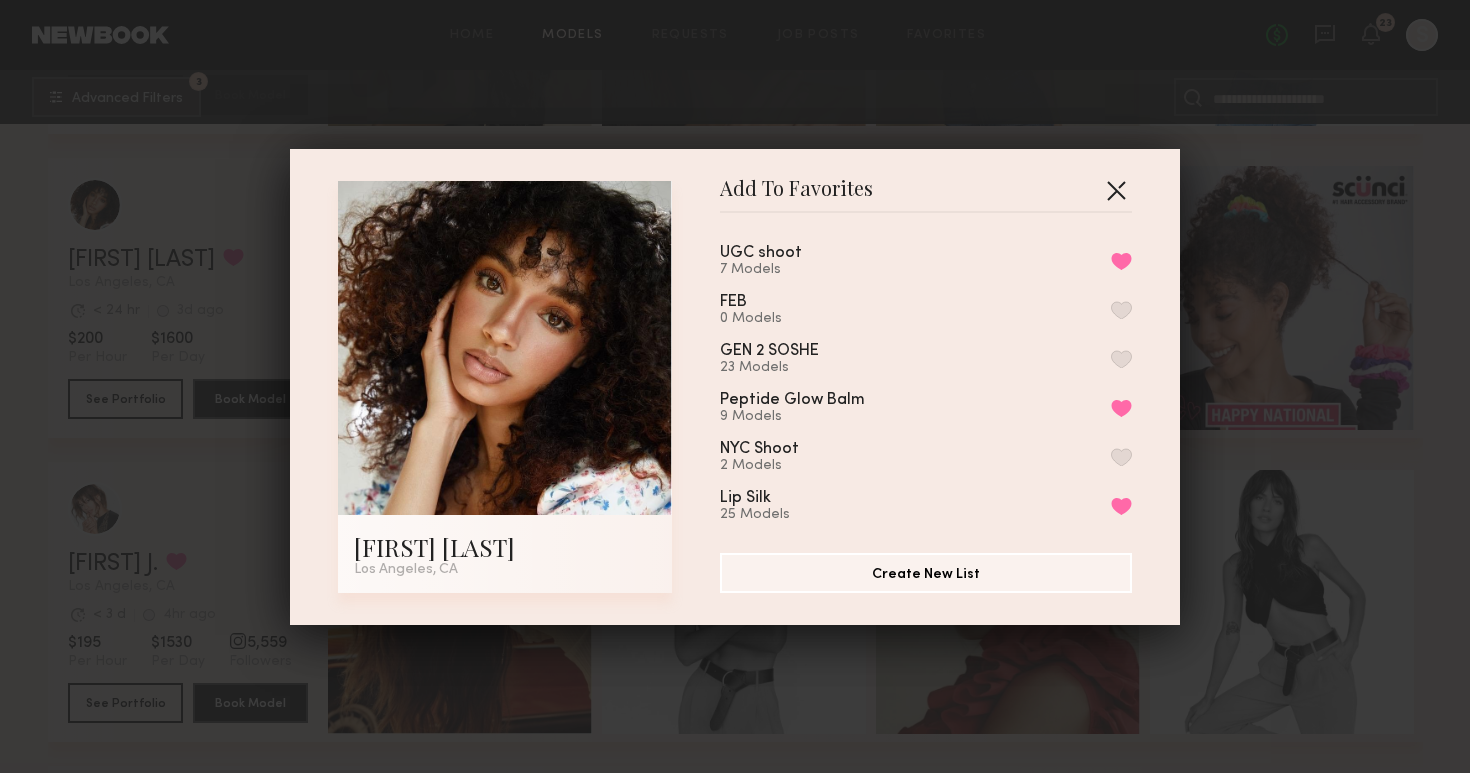 click at bounding box center [1116, 190] 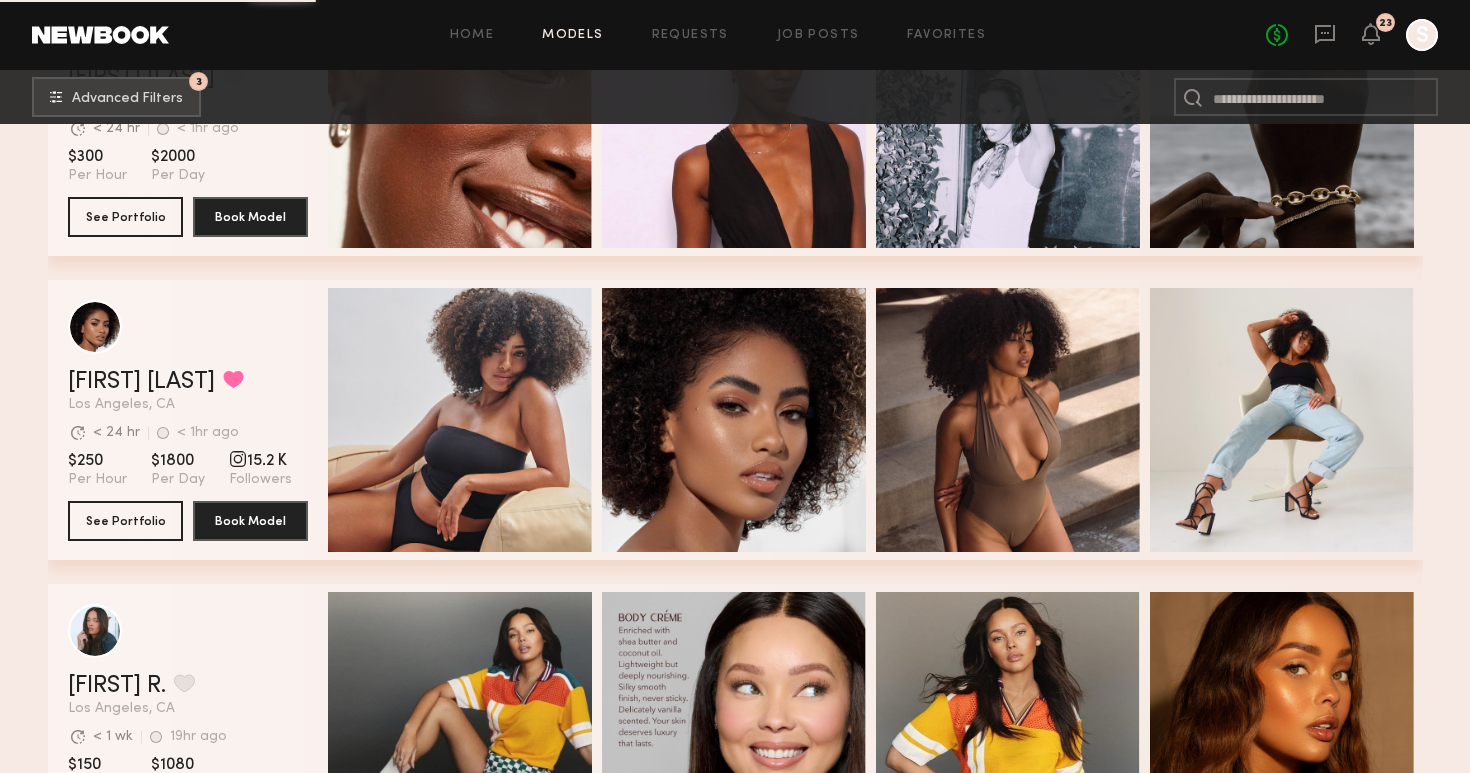 scroll, scrollTop: 10362, scrollLeft: 0, axis: vertical 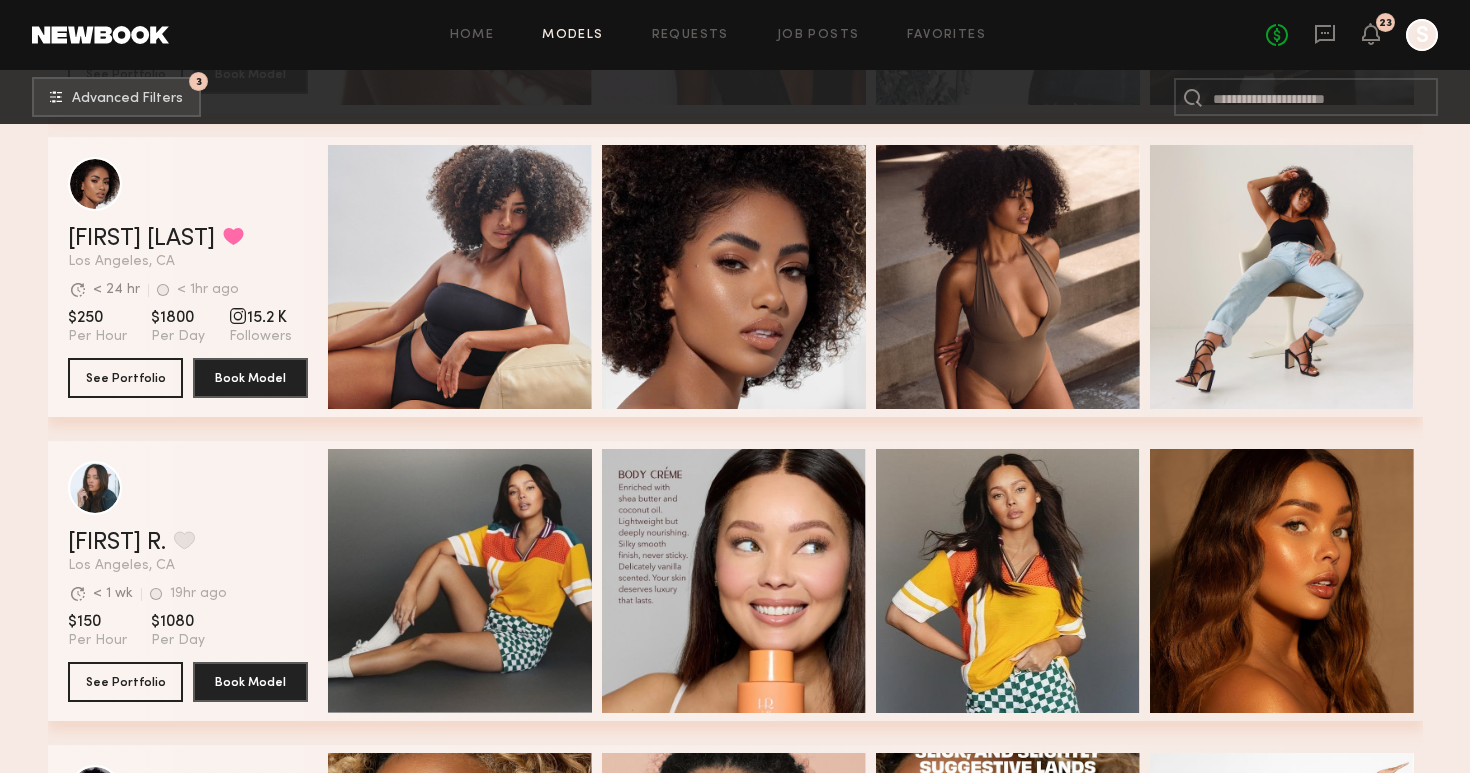 click on "[FIRST] B. Favorited" 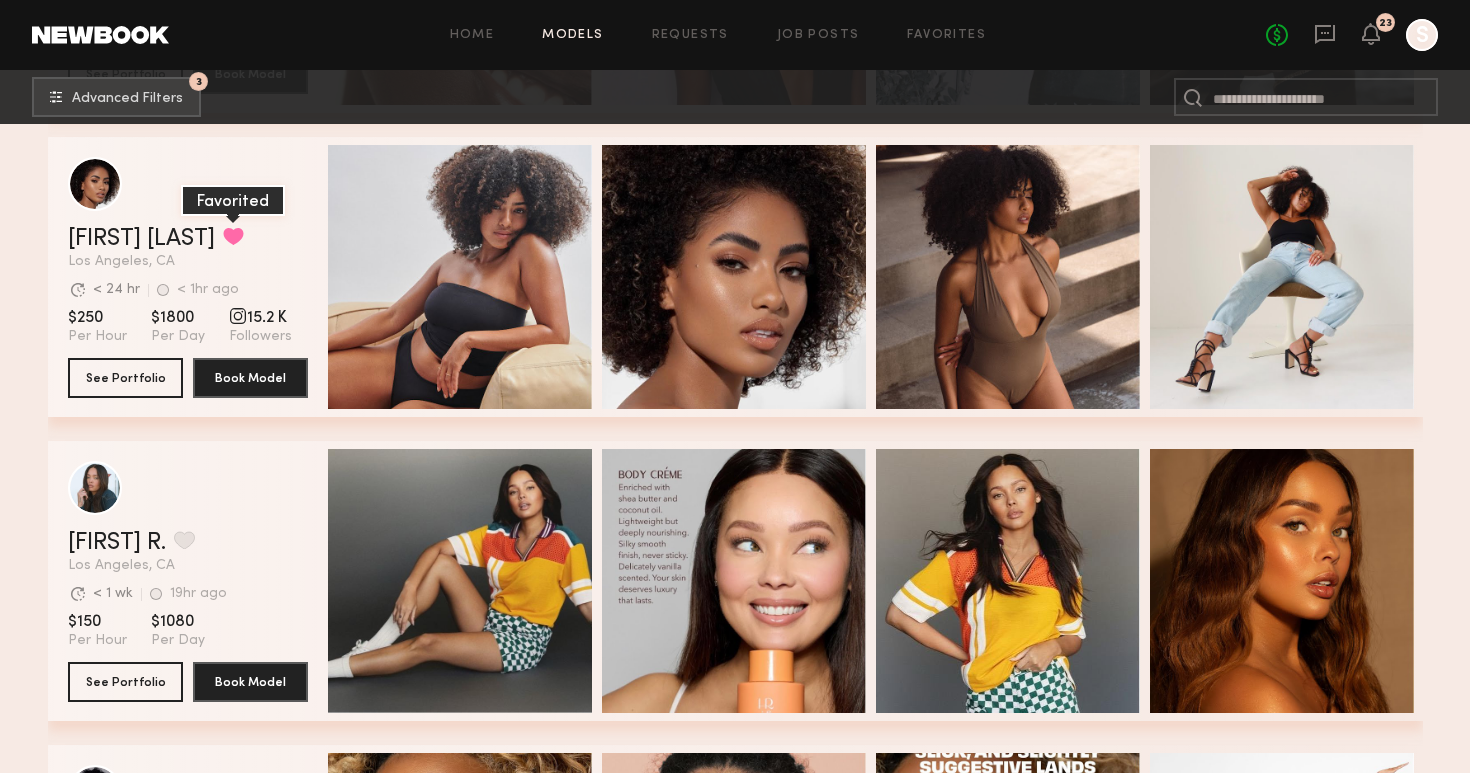 click 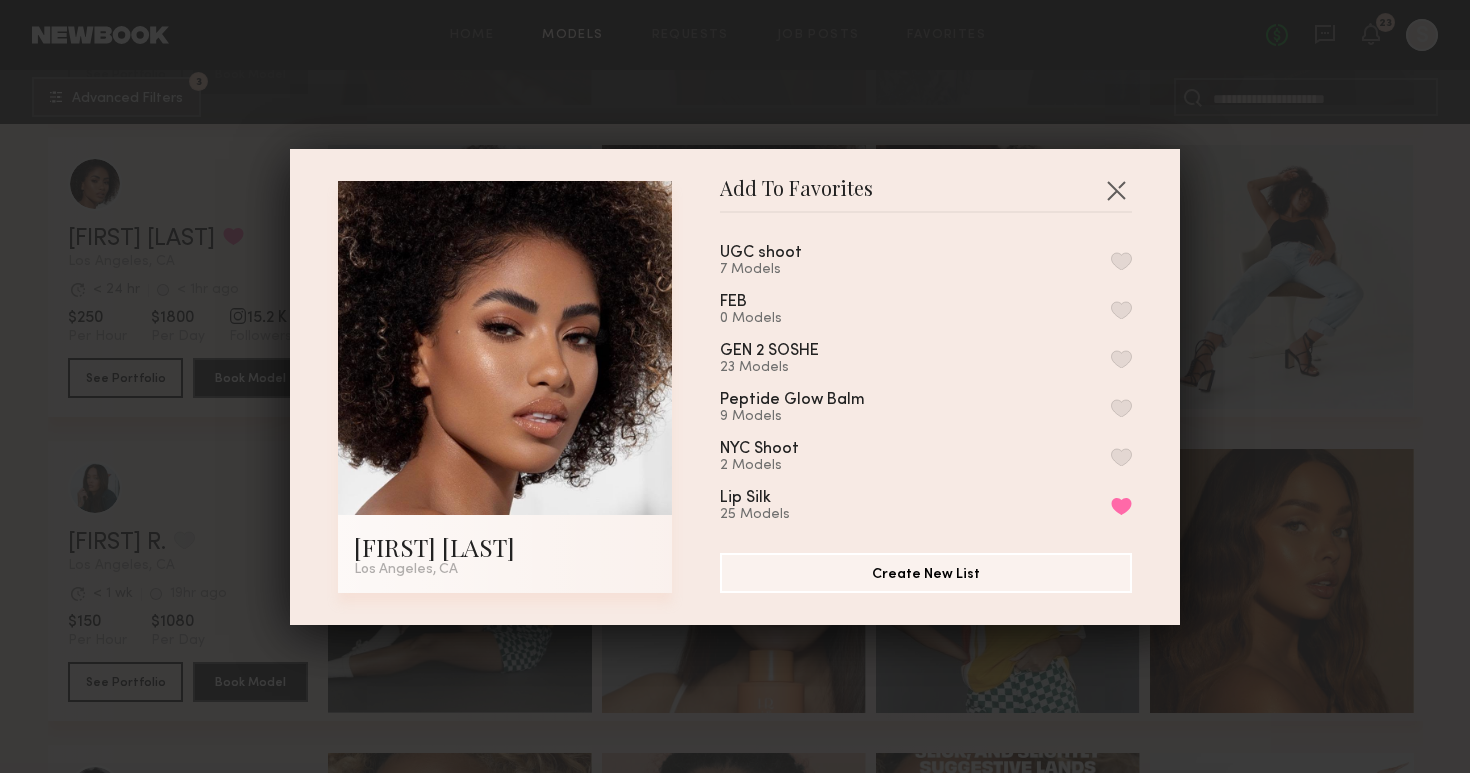 click on "UGC shoot" at bounding box center (761, 253) 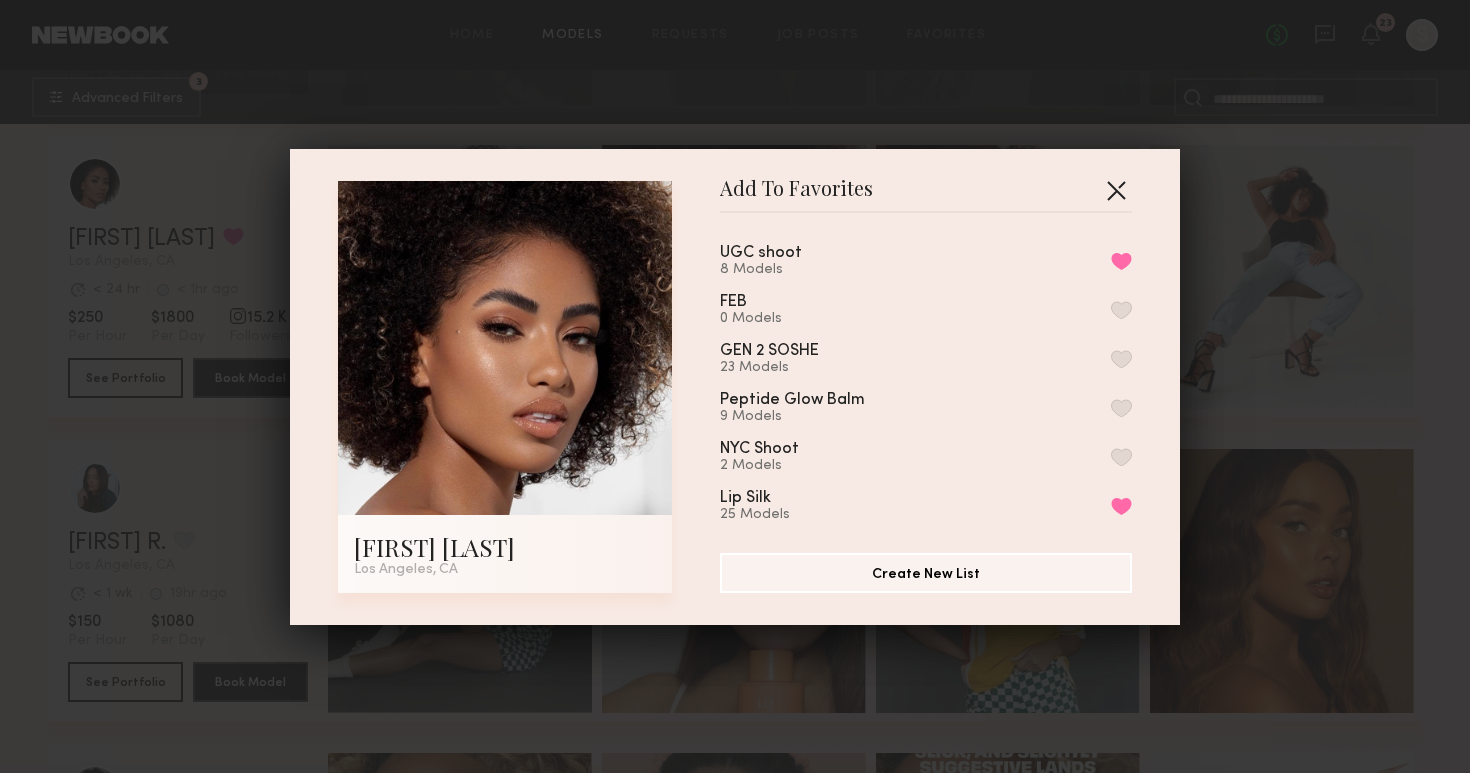 click at bounding box center [1116, 190] 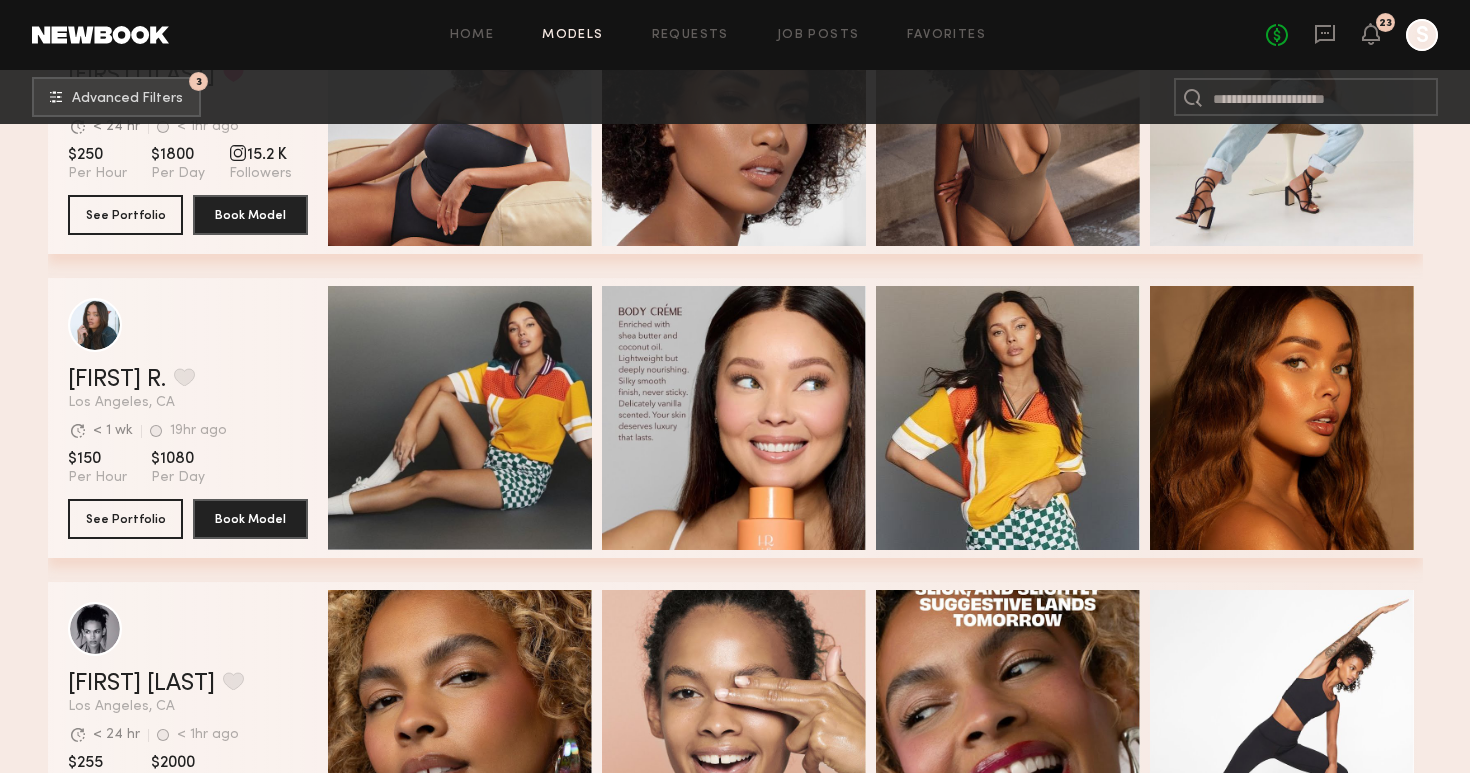 scroll, scrollTop: 10522, scrollLeft: 0, axis: vertical 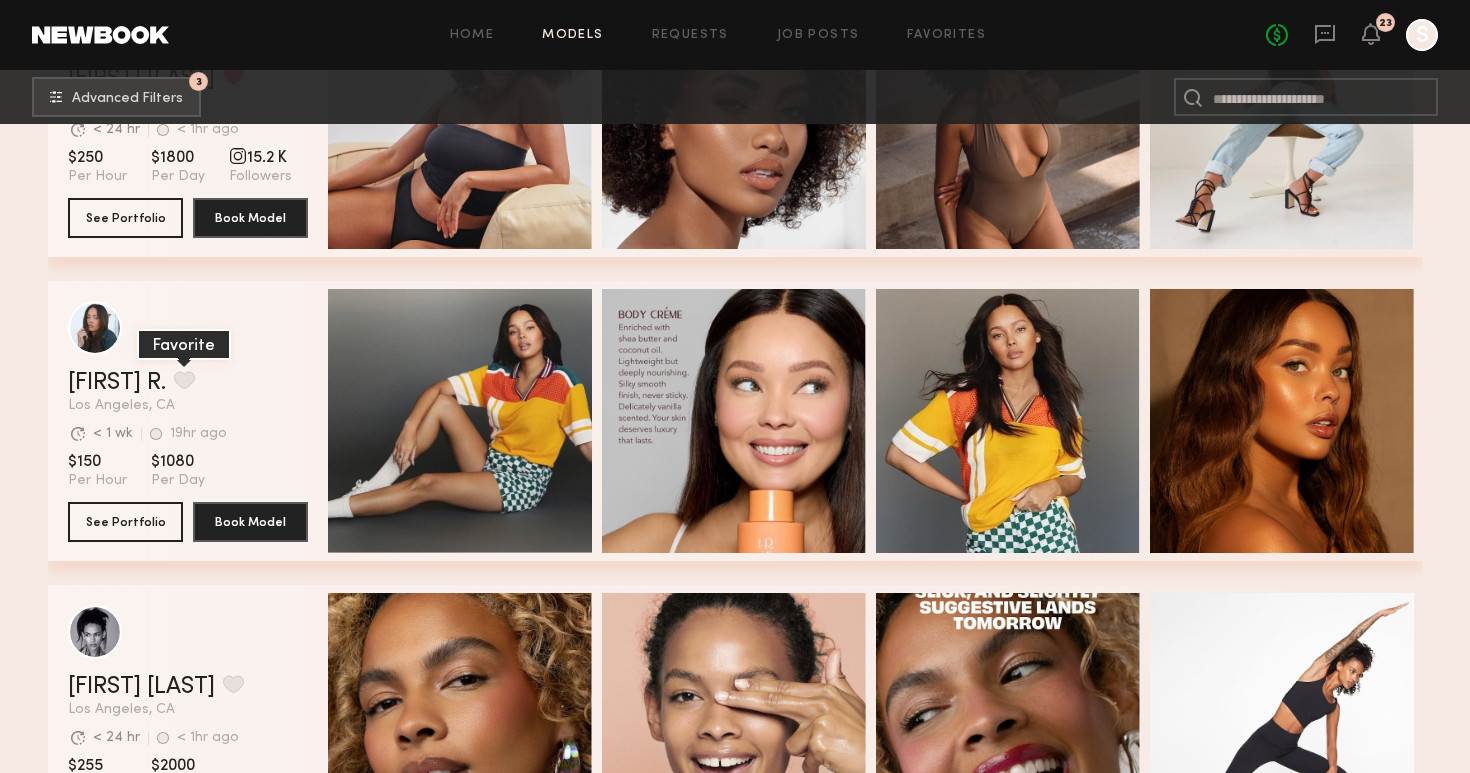 click 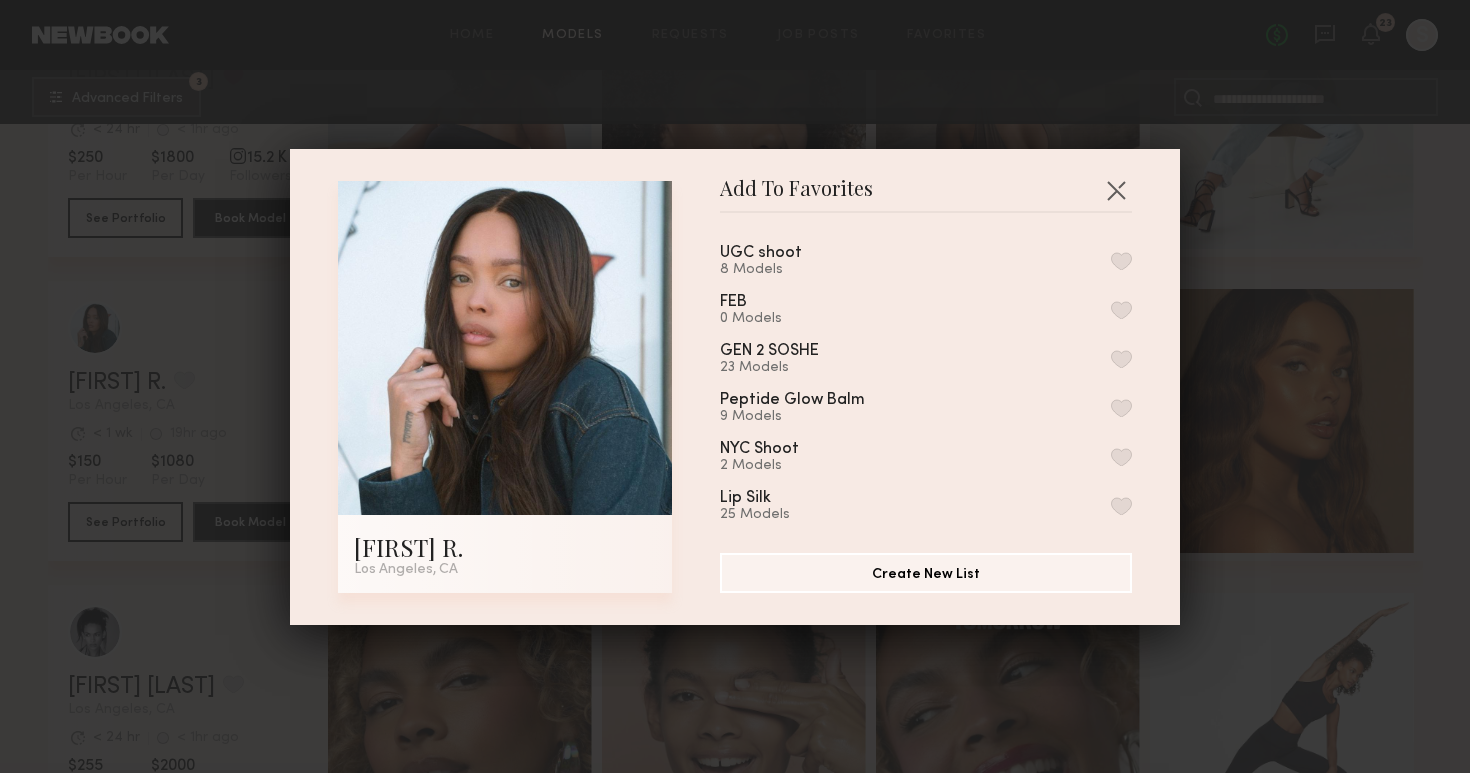 click at bounding box center (1121, 261) 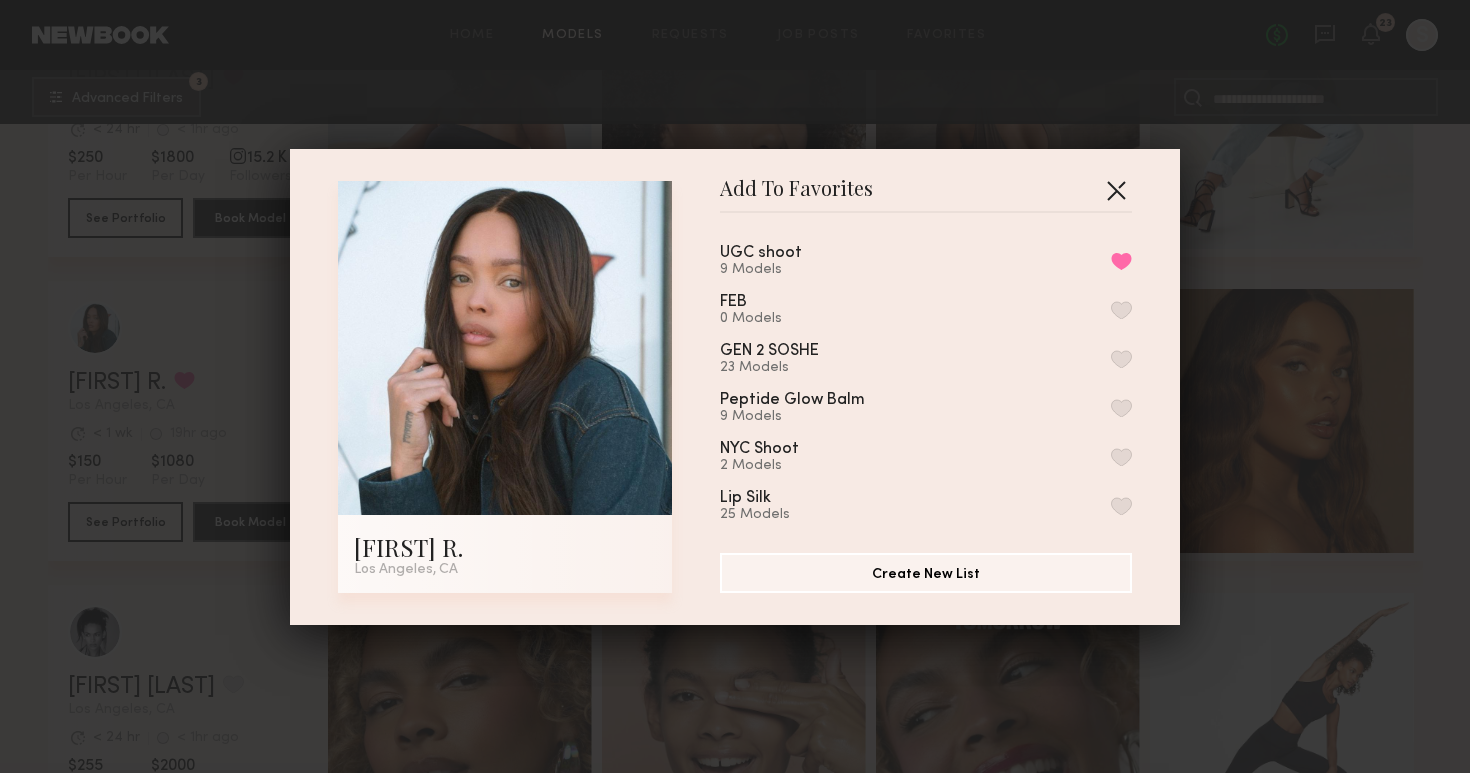 click at bounding box center [1116, 190] 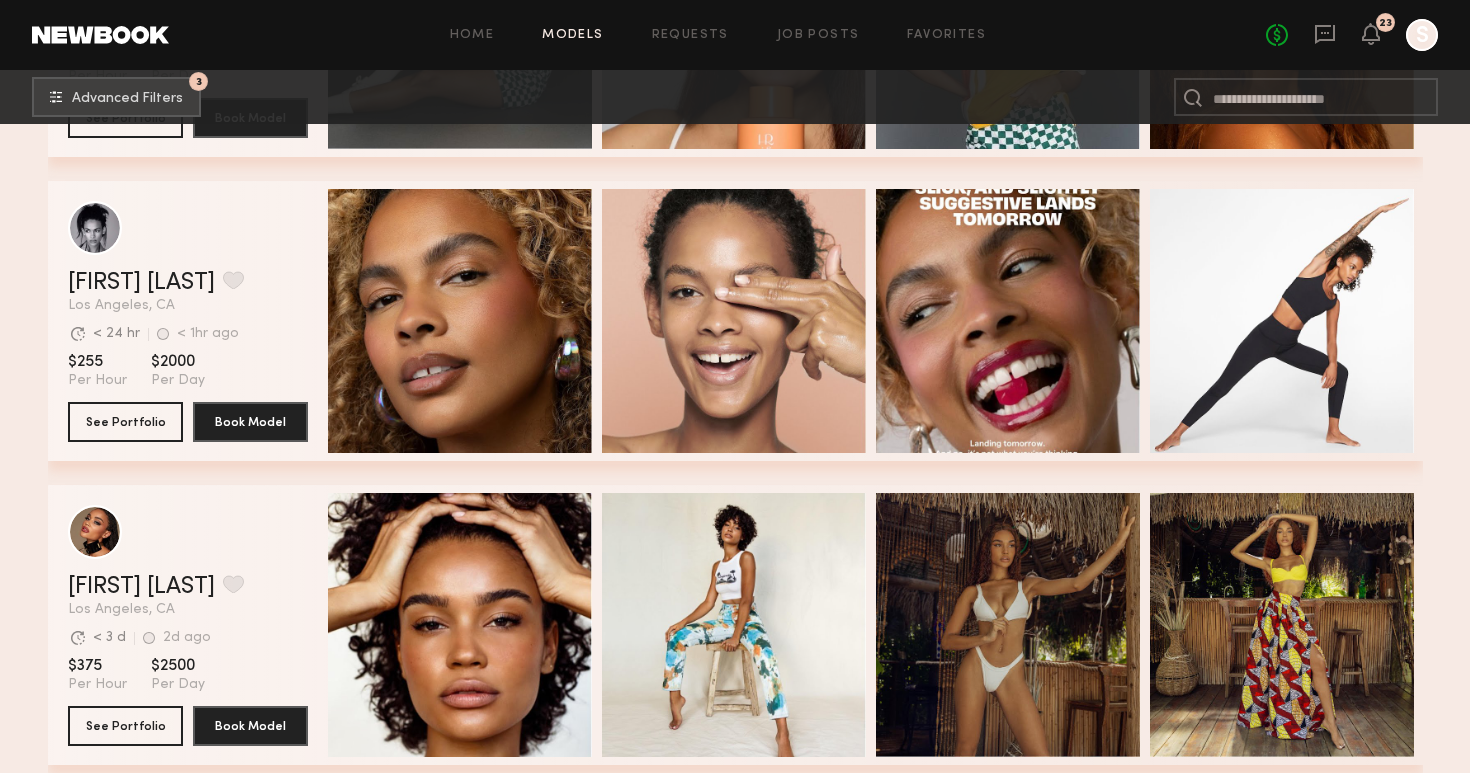 scroll, scrollTop: 10918, scrollLeft: 0, axis: vertical 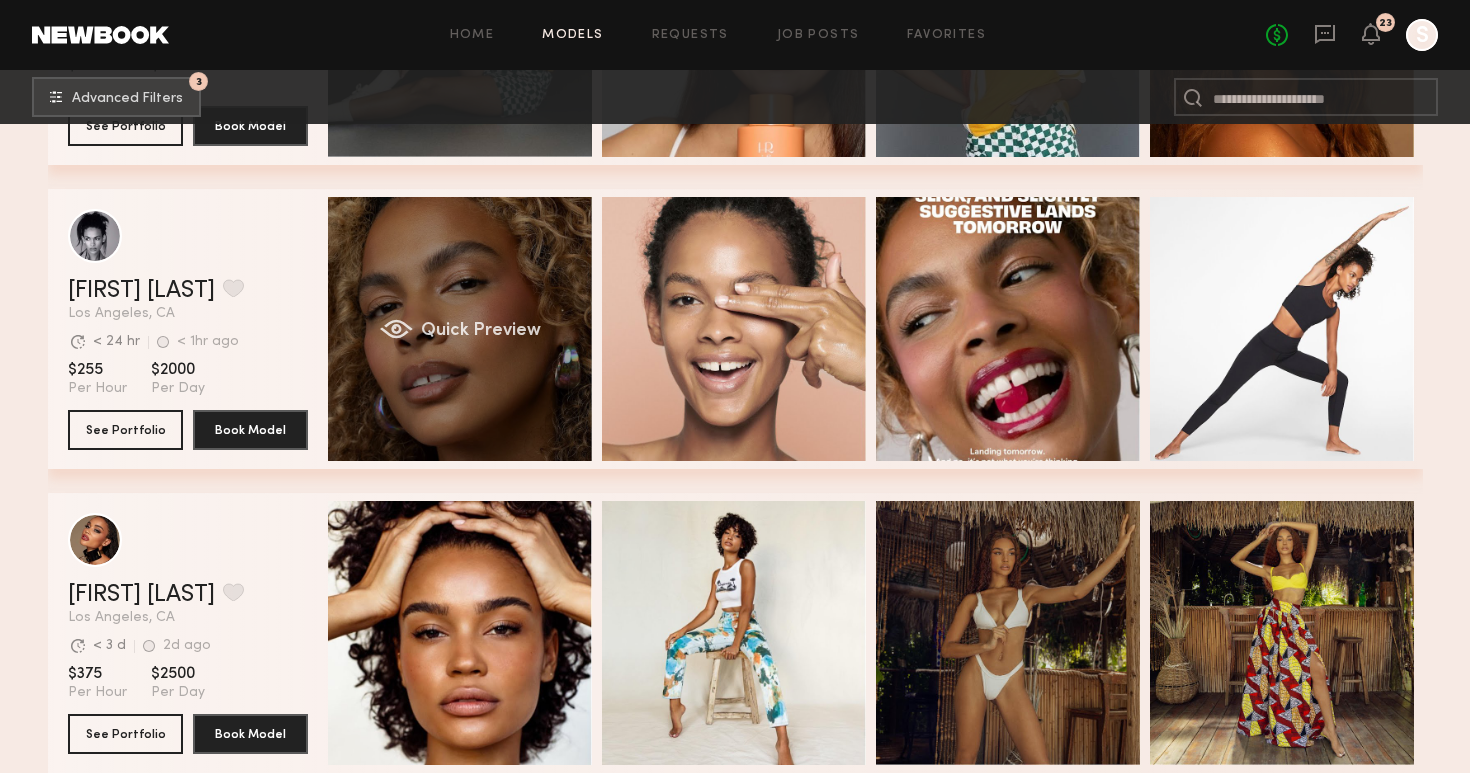 click on "Quick Preview" 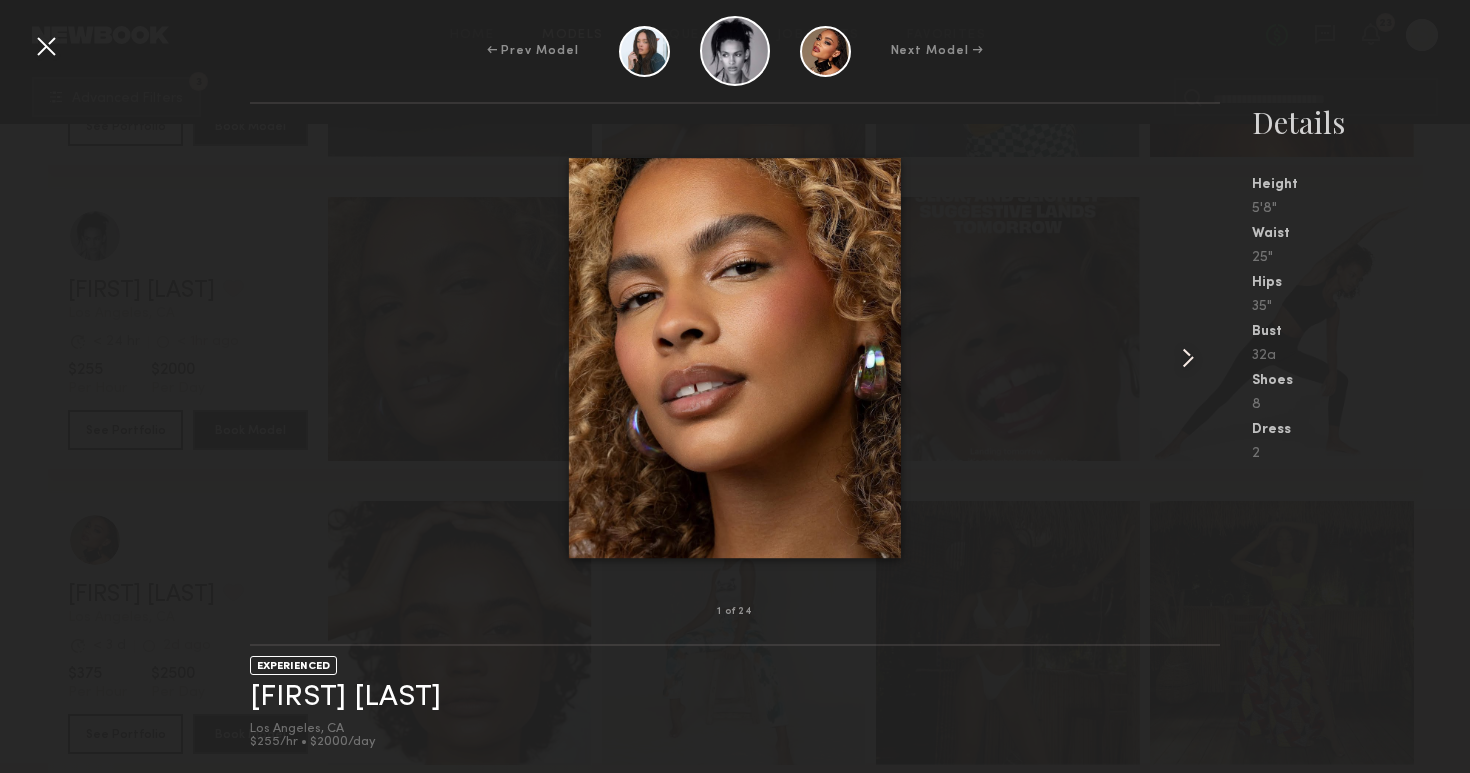 click at bounding box center (1188, 358) 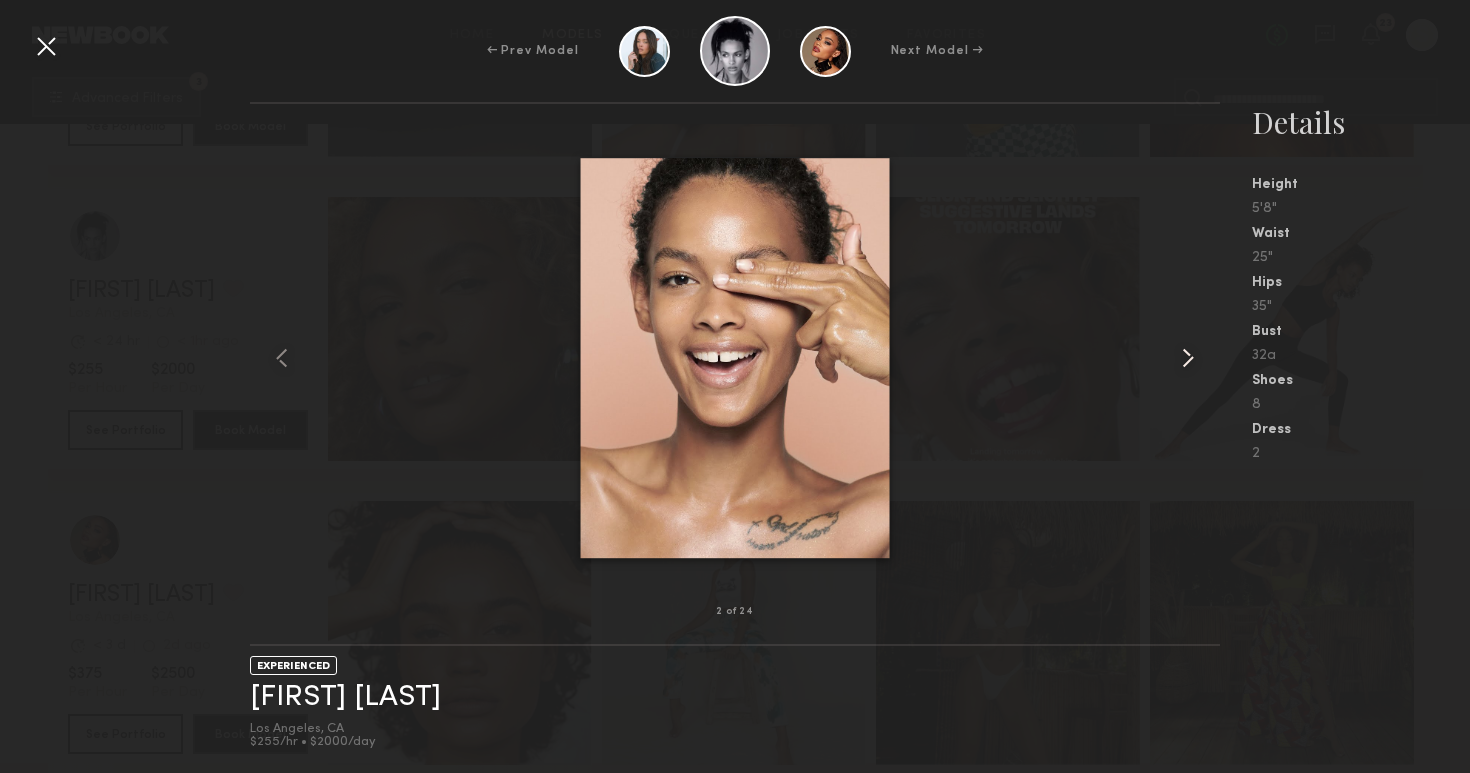 click at bounding box center (1188, 358) 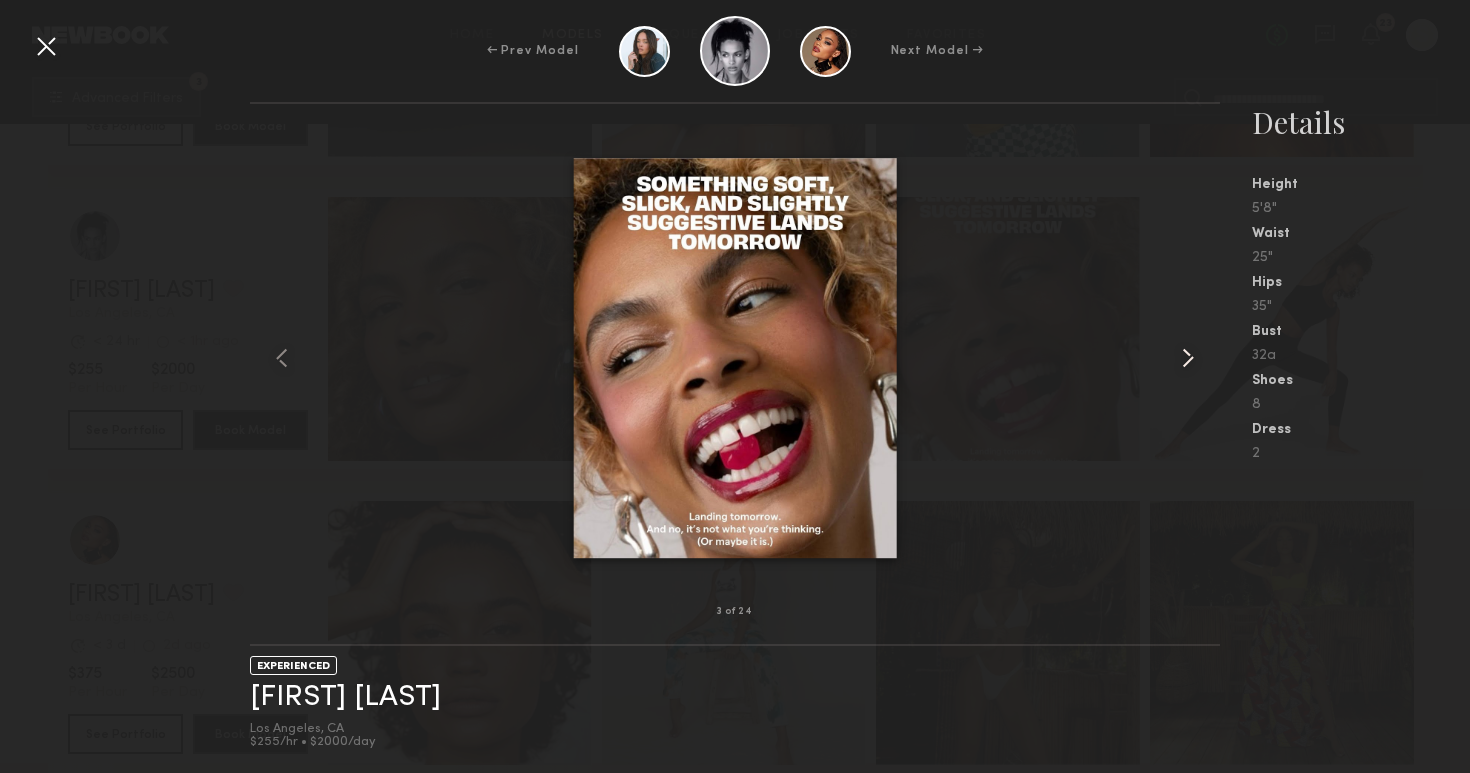 click at bounding box center (1188, 358) 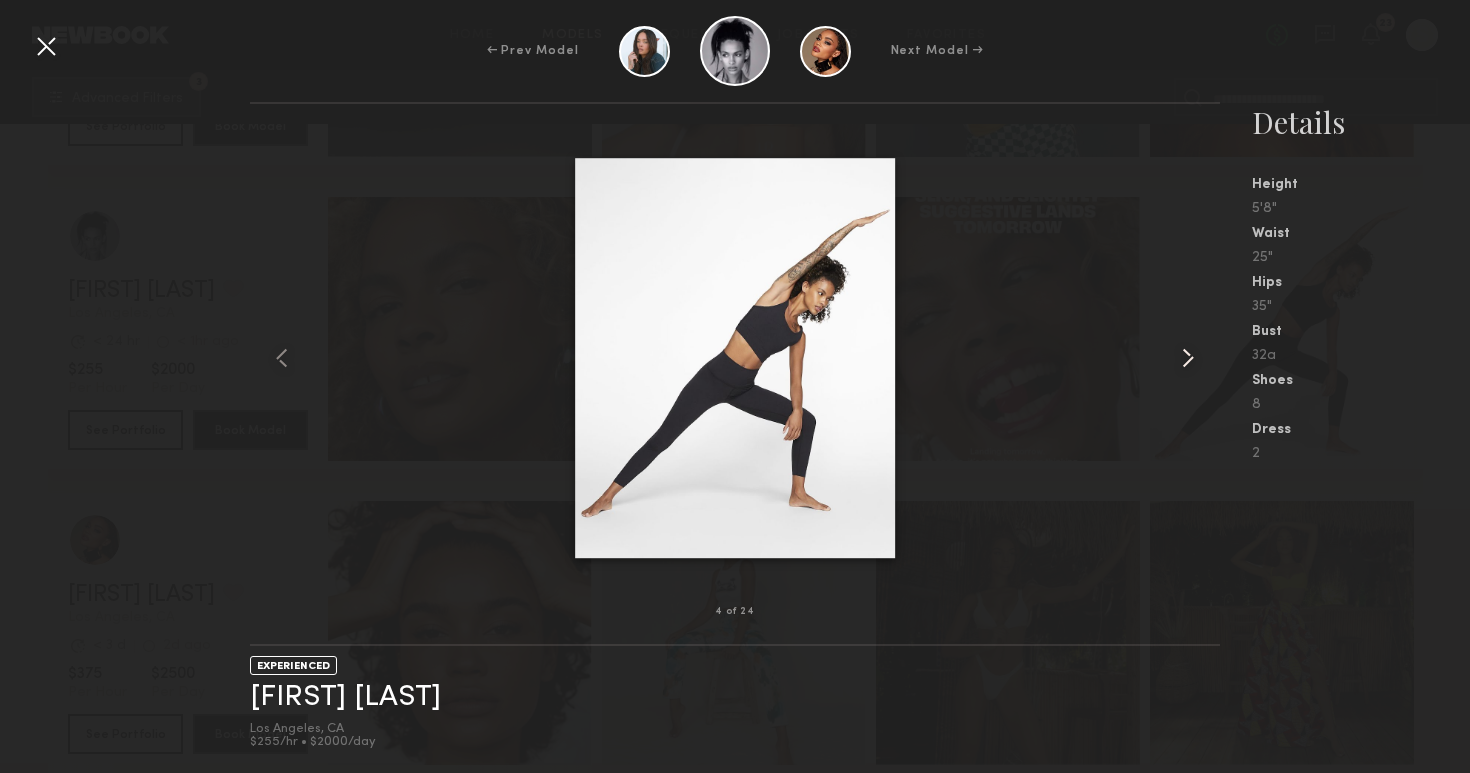 click at bounding box center [1188, 358] 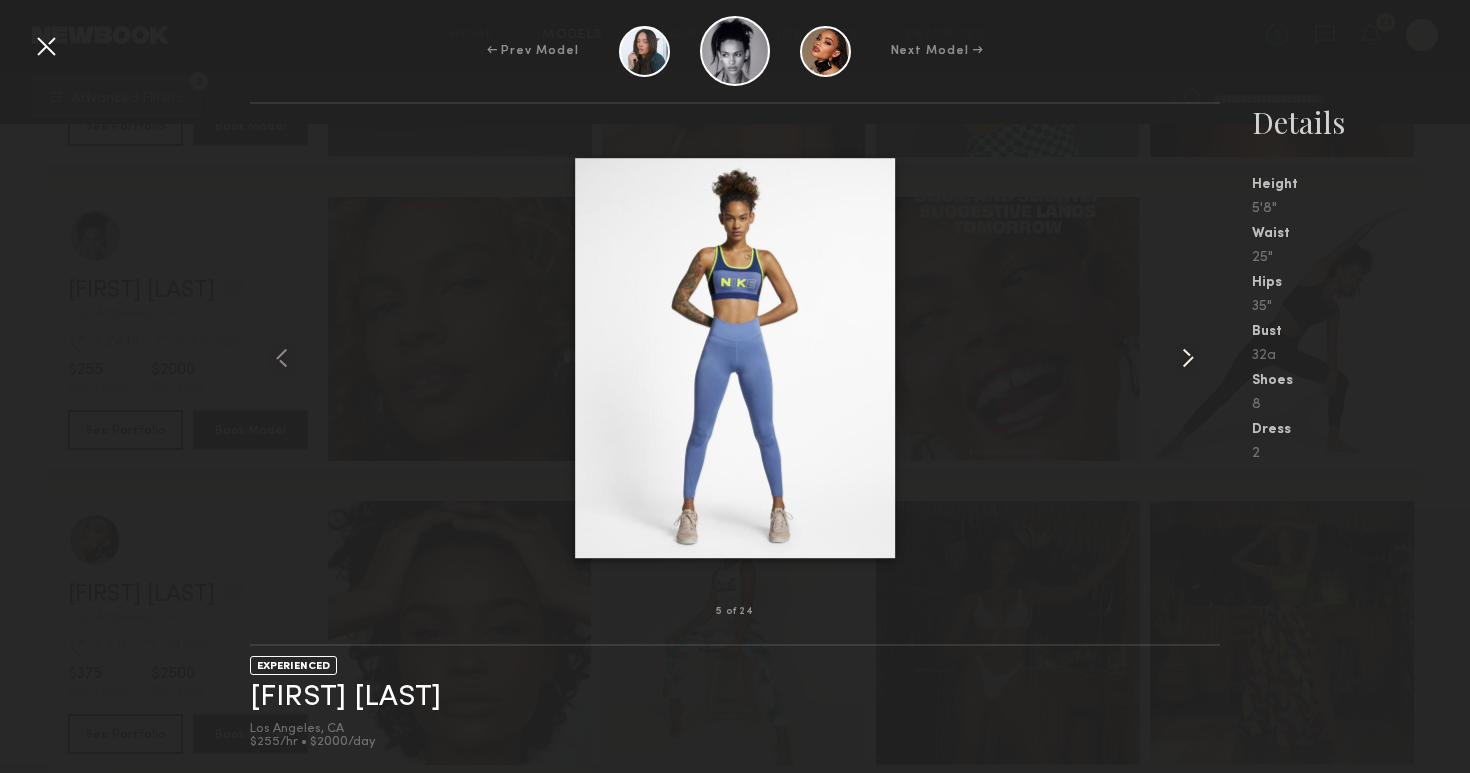 click at bounding box center (1188, 358) 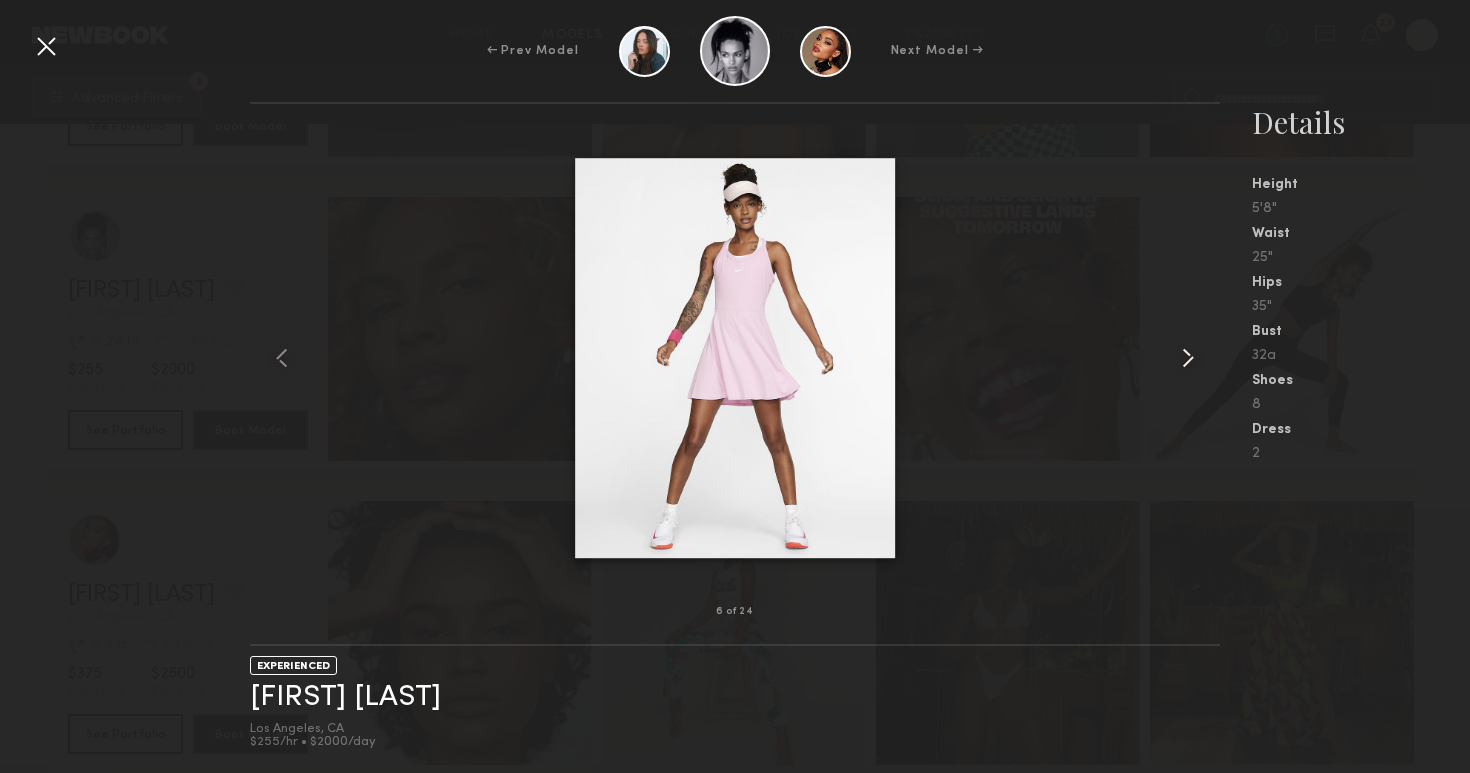 click at bounding box center (1188, 358) 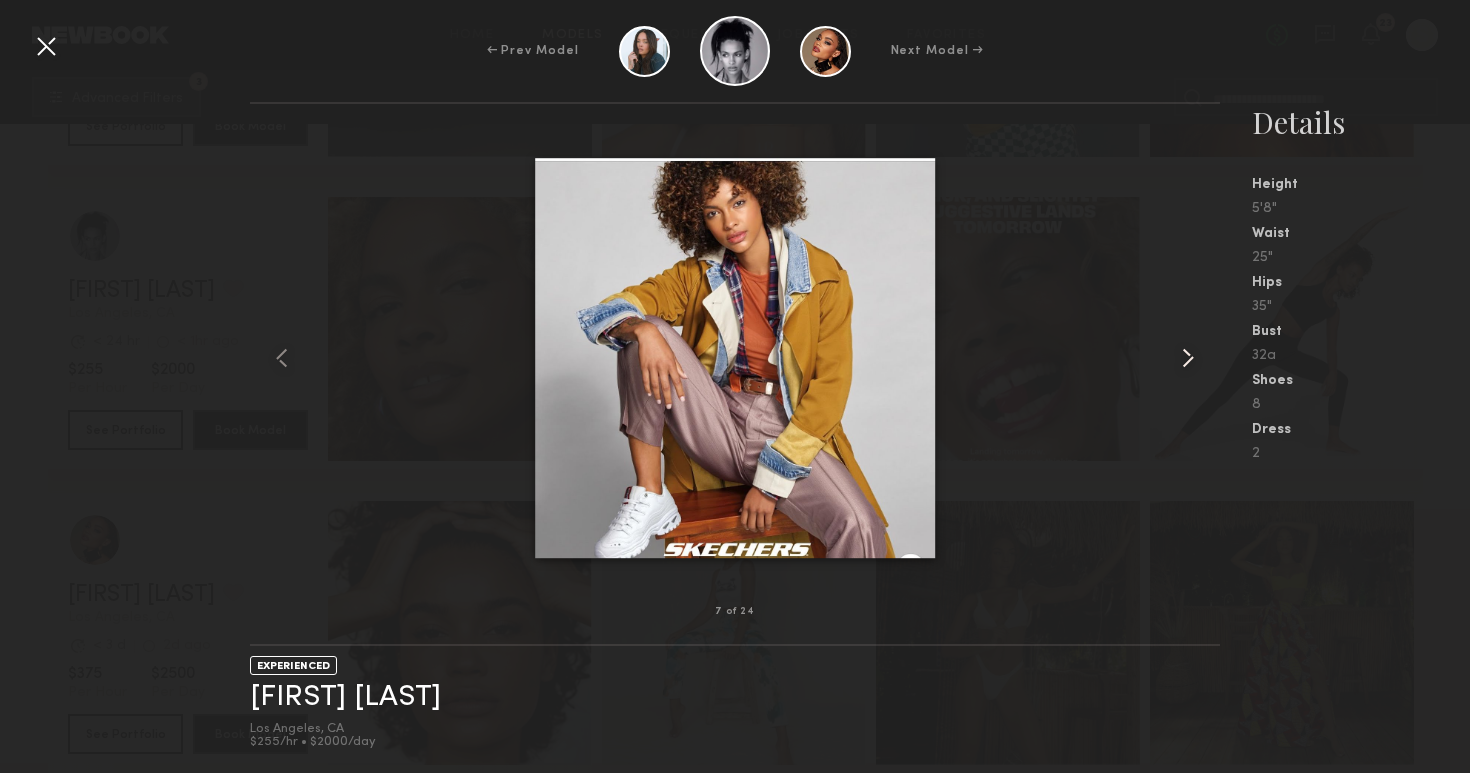click at bounding box center [1188, 358] 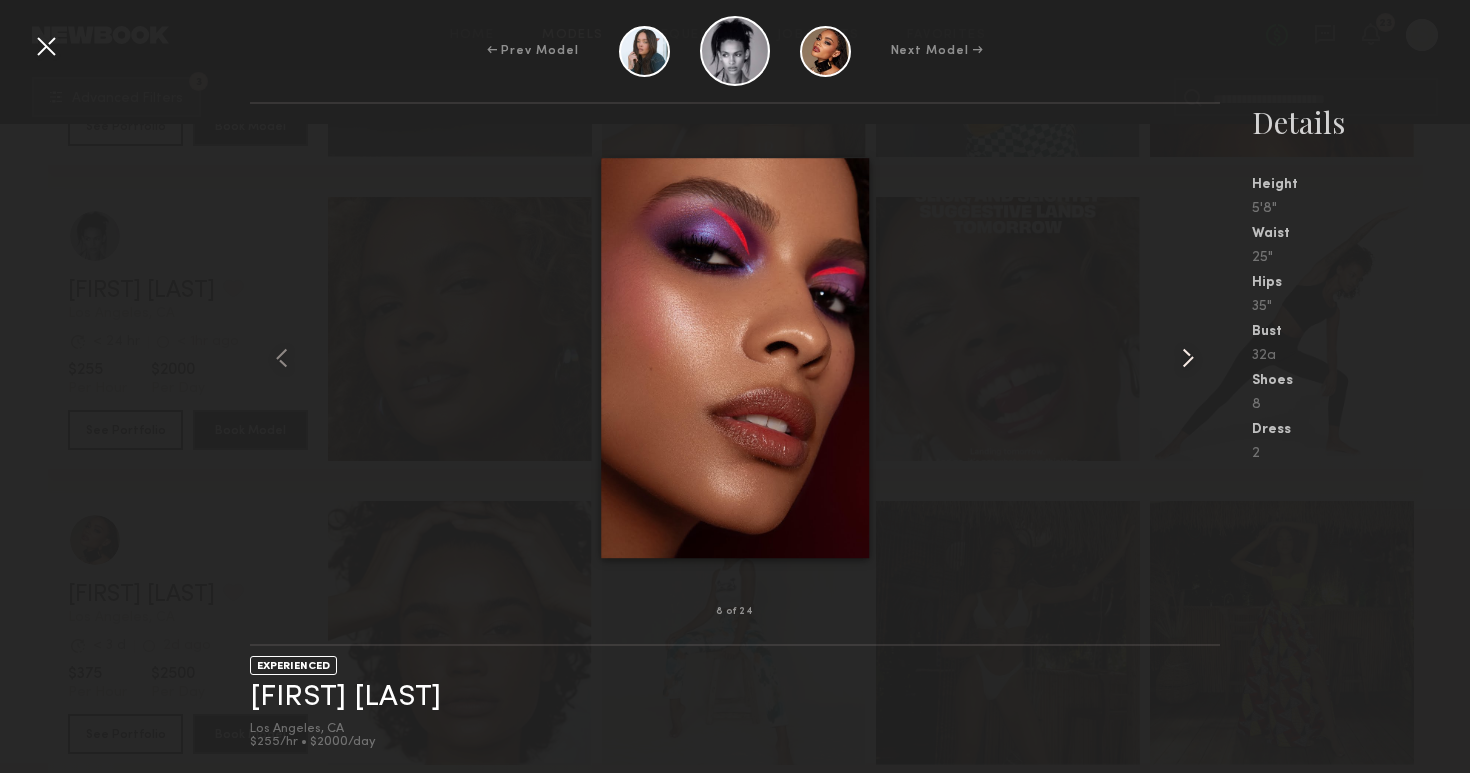 click at bounding box center (1188, 358) 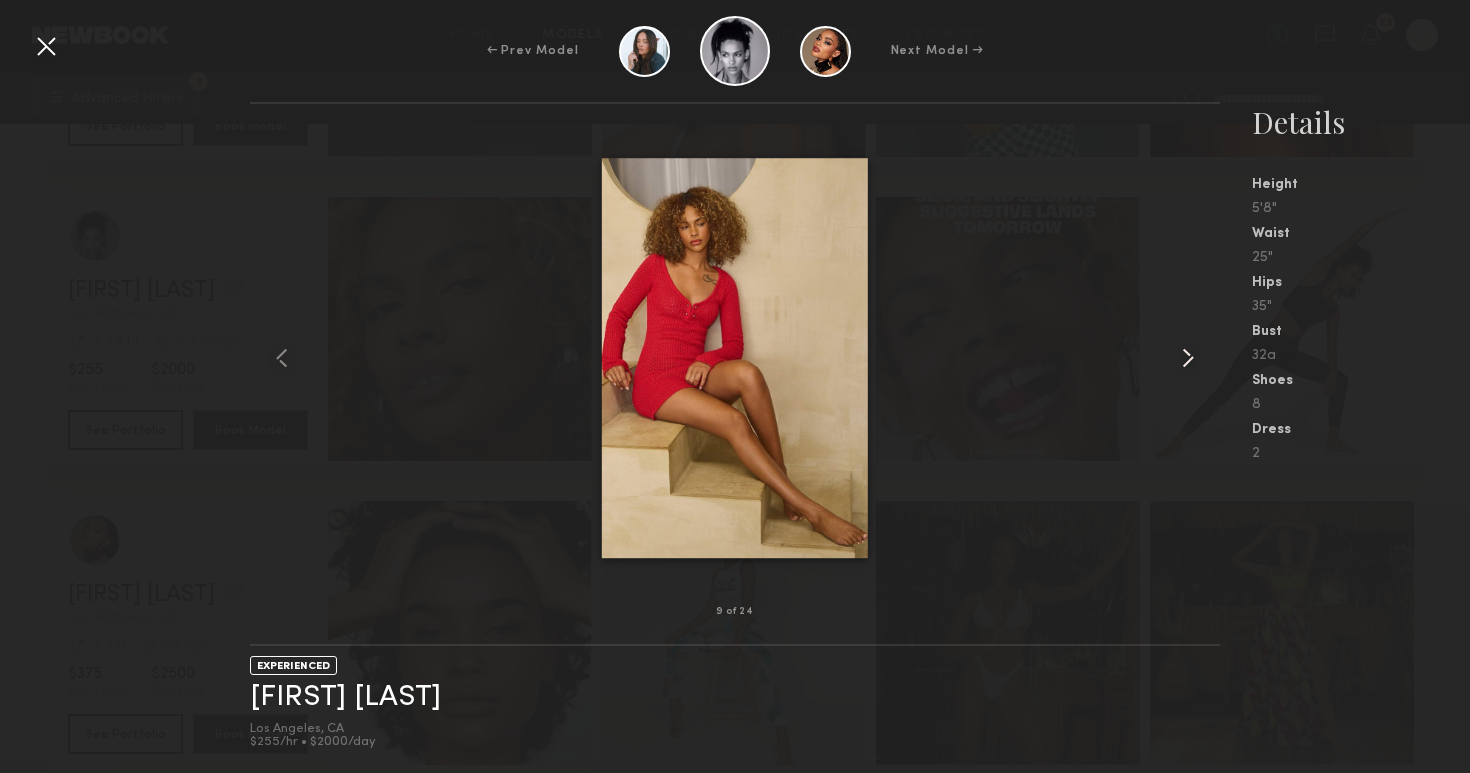 click at bounding box center [1188, 358] 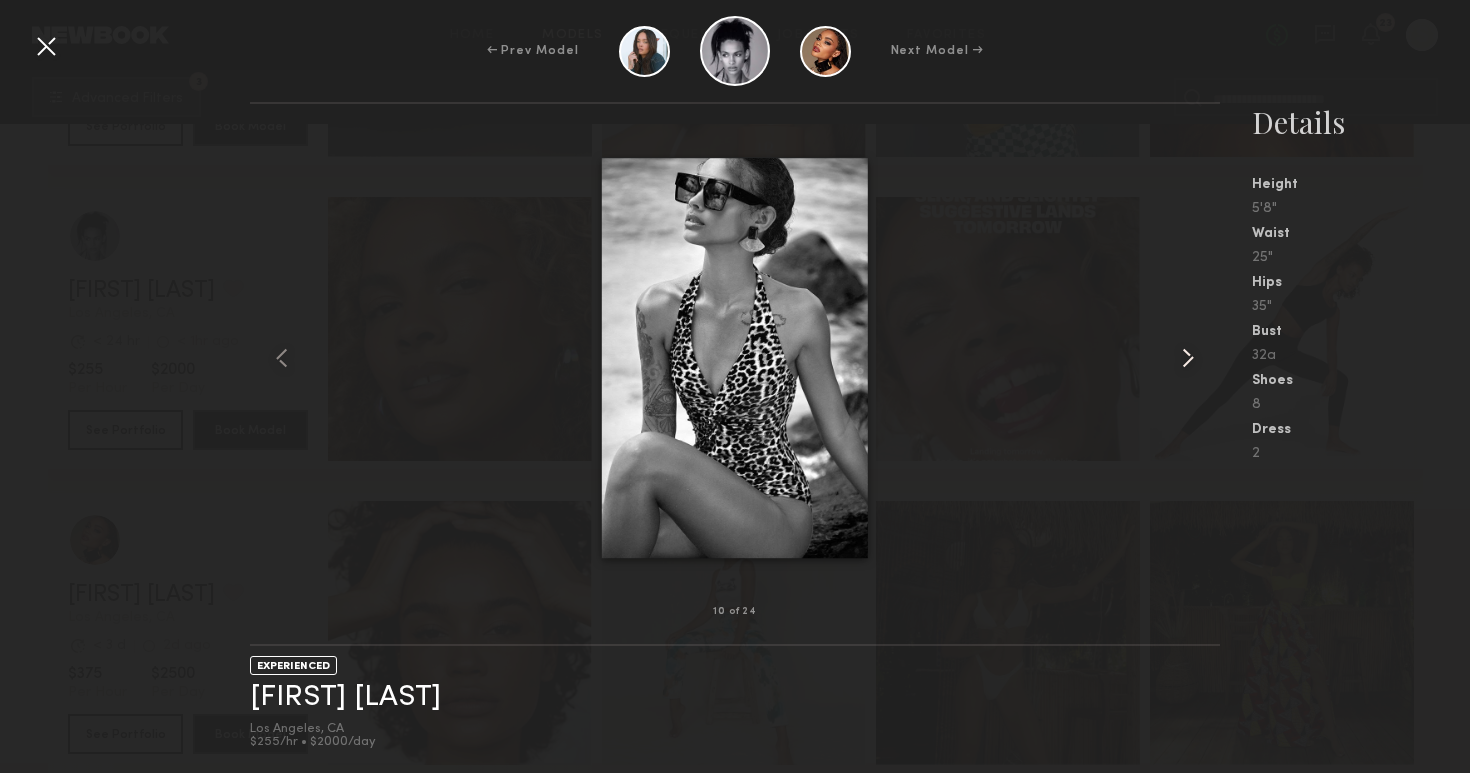 click at bounding box center (1188, 358) 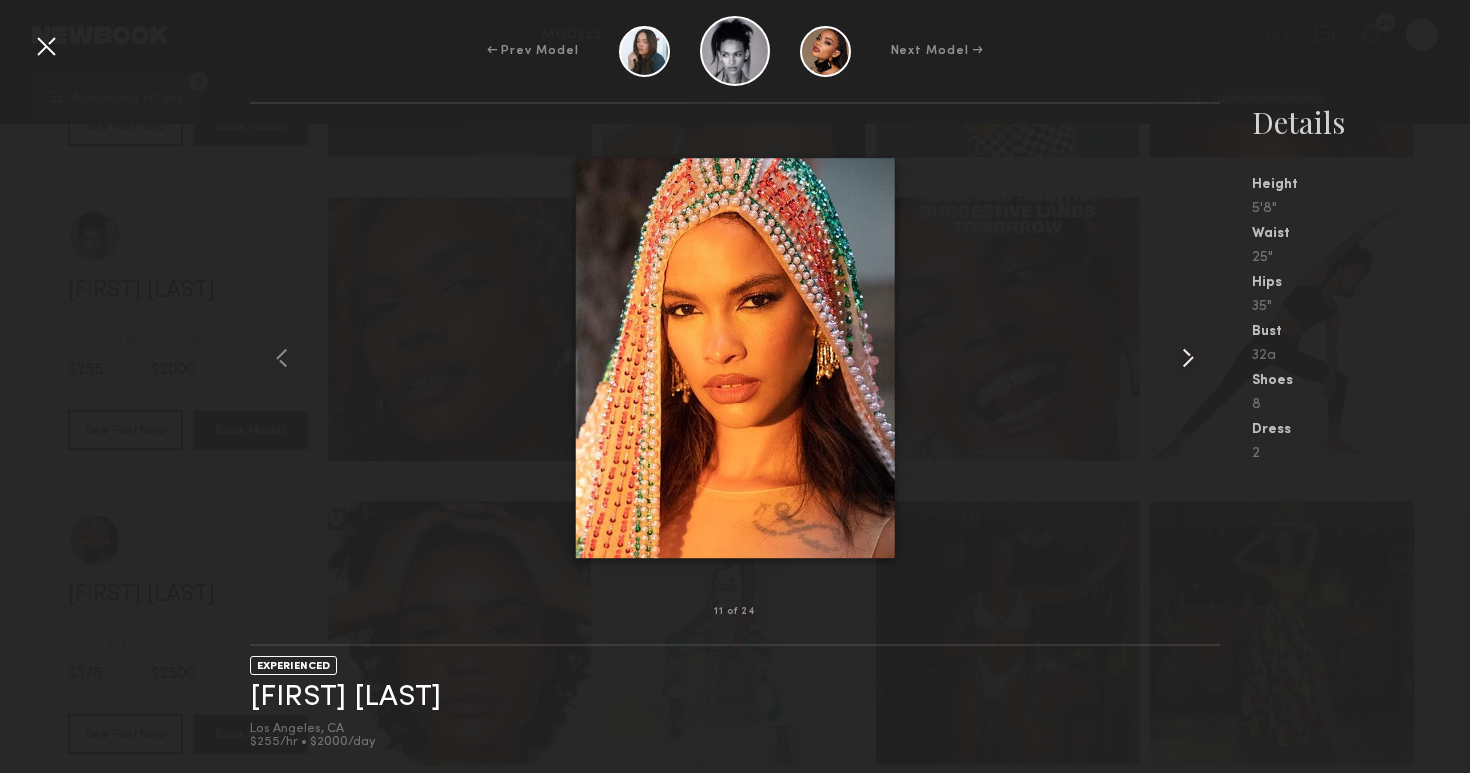 click at bounding box center (1188, 358) 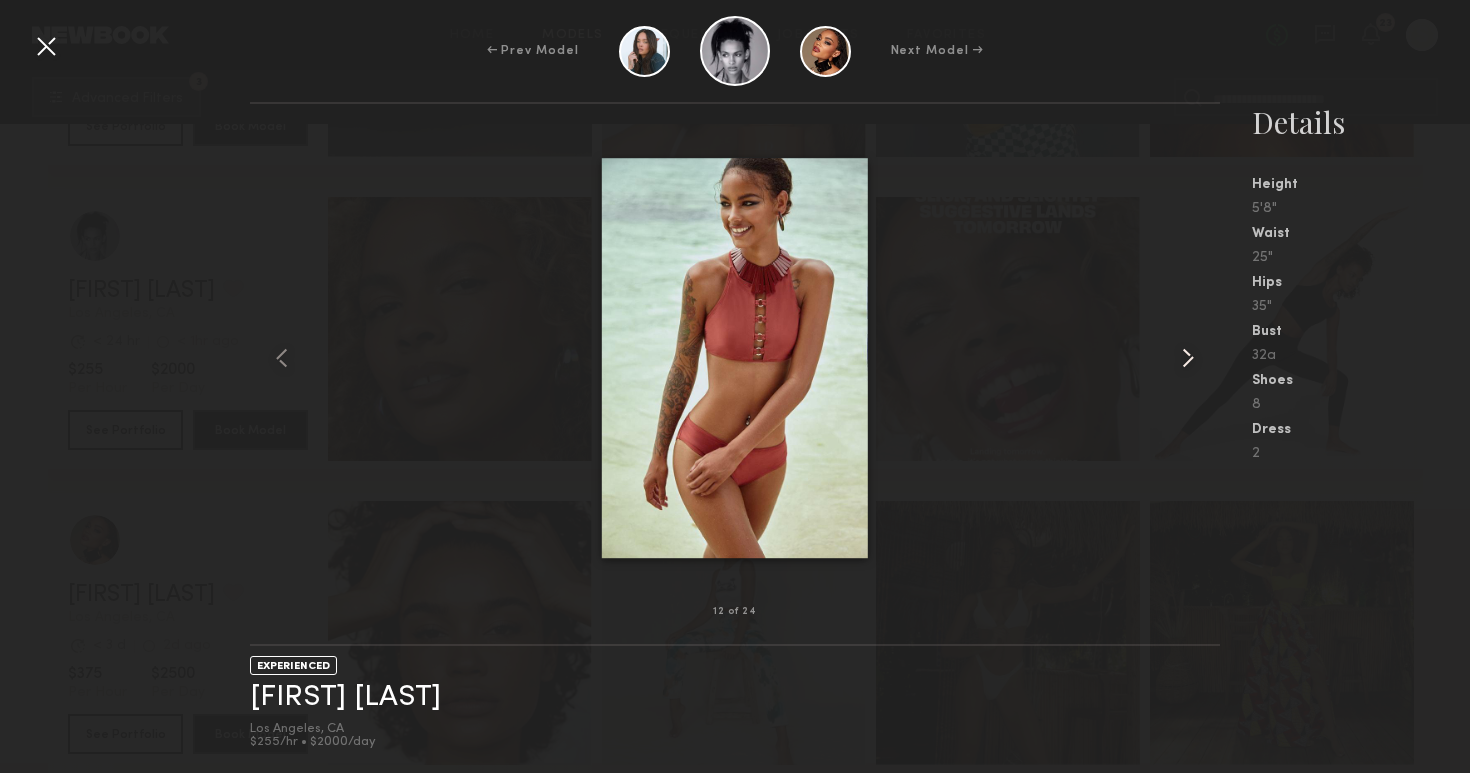click at bounding box center [1188, 358] 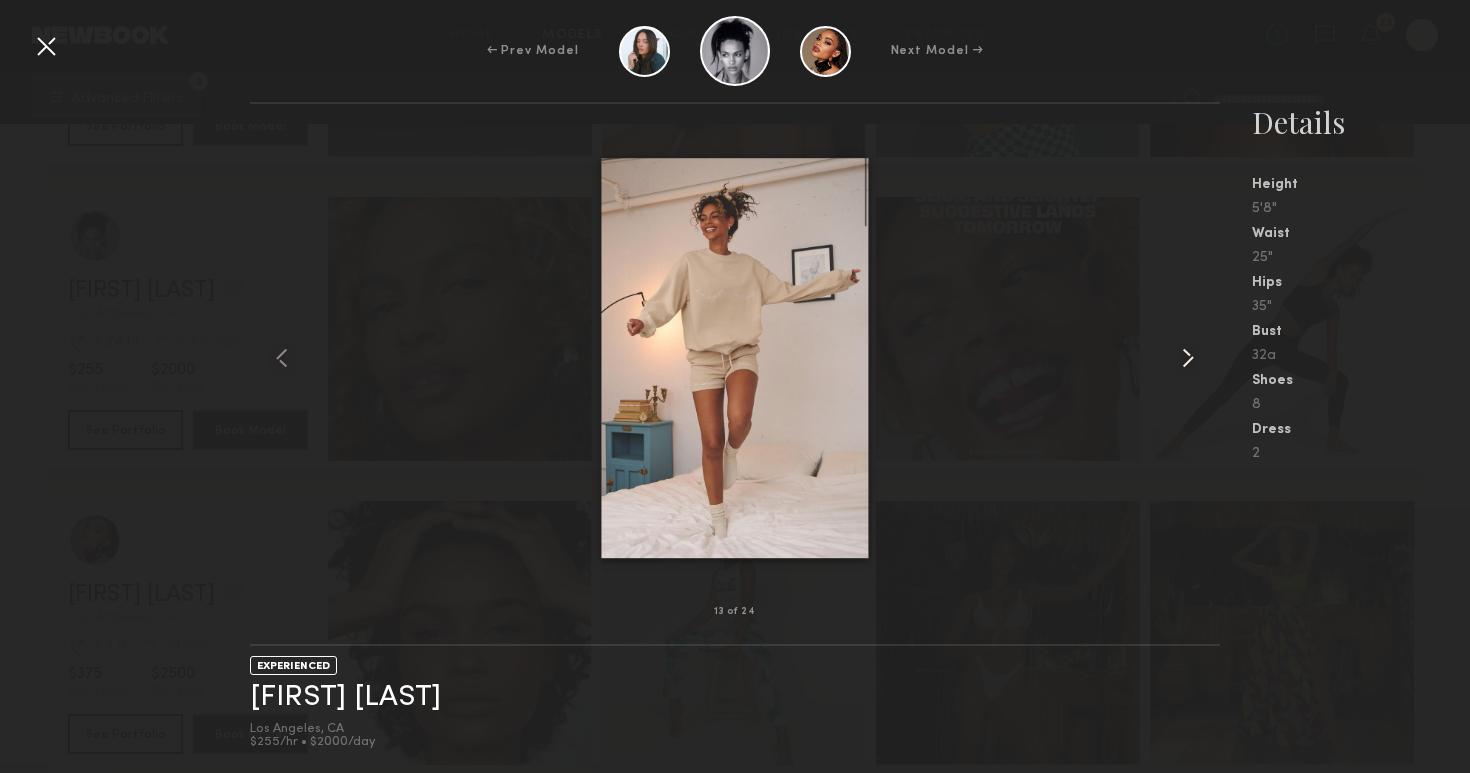 click at bounding box center [1188, 358] 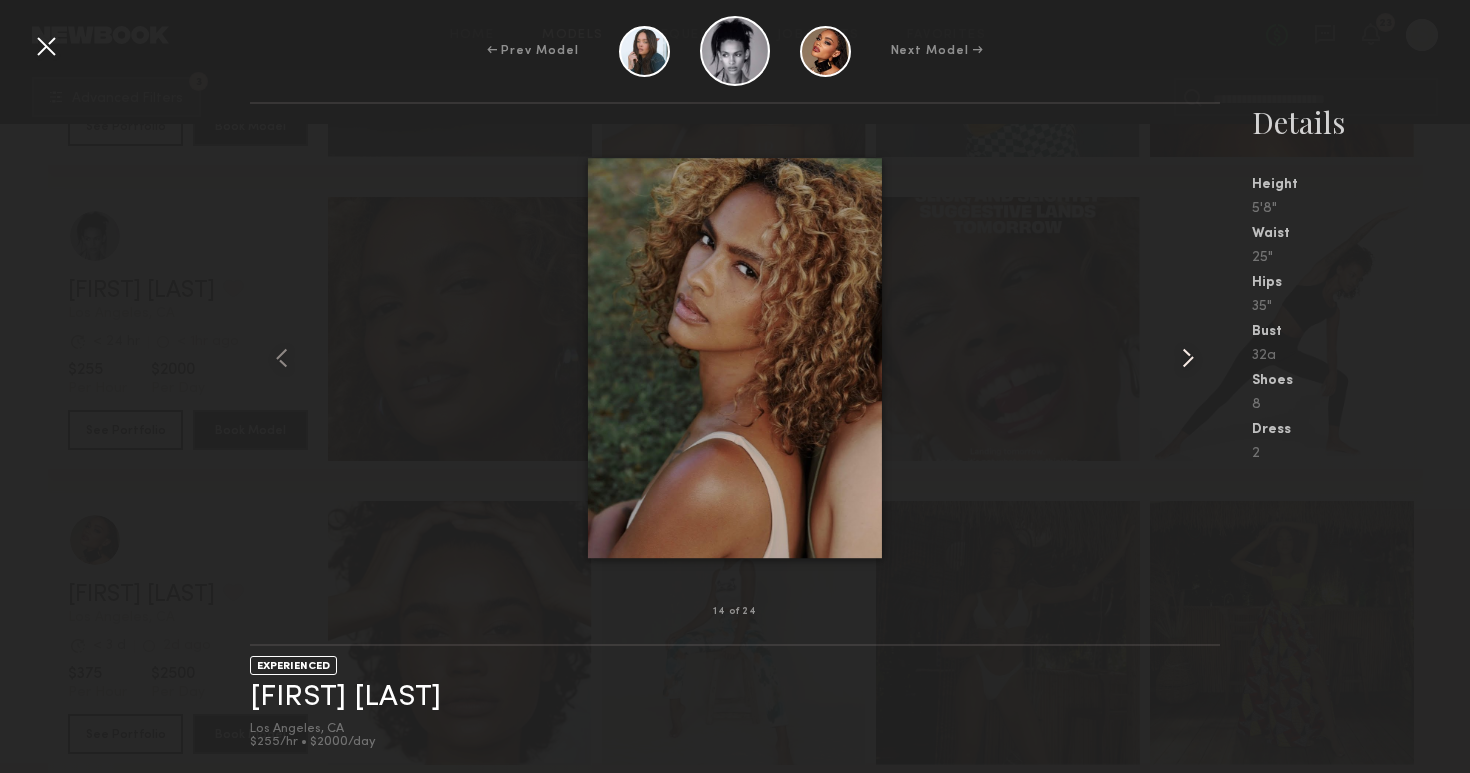 click at bounding box center (1188, 358) 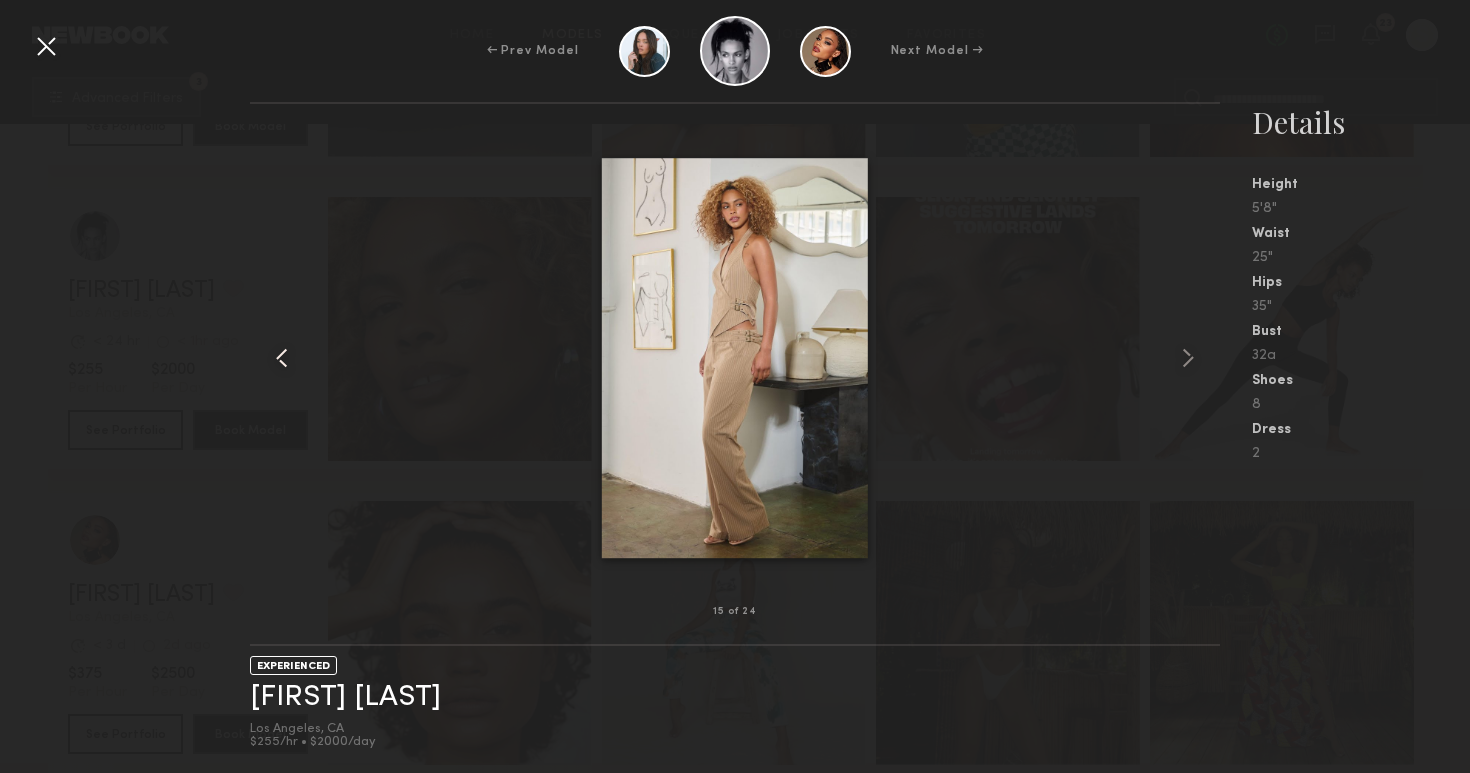 click at bounding box center [282, 358] 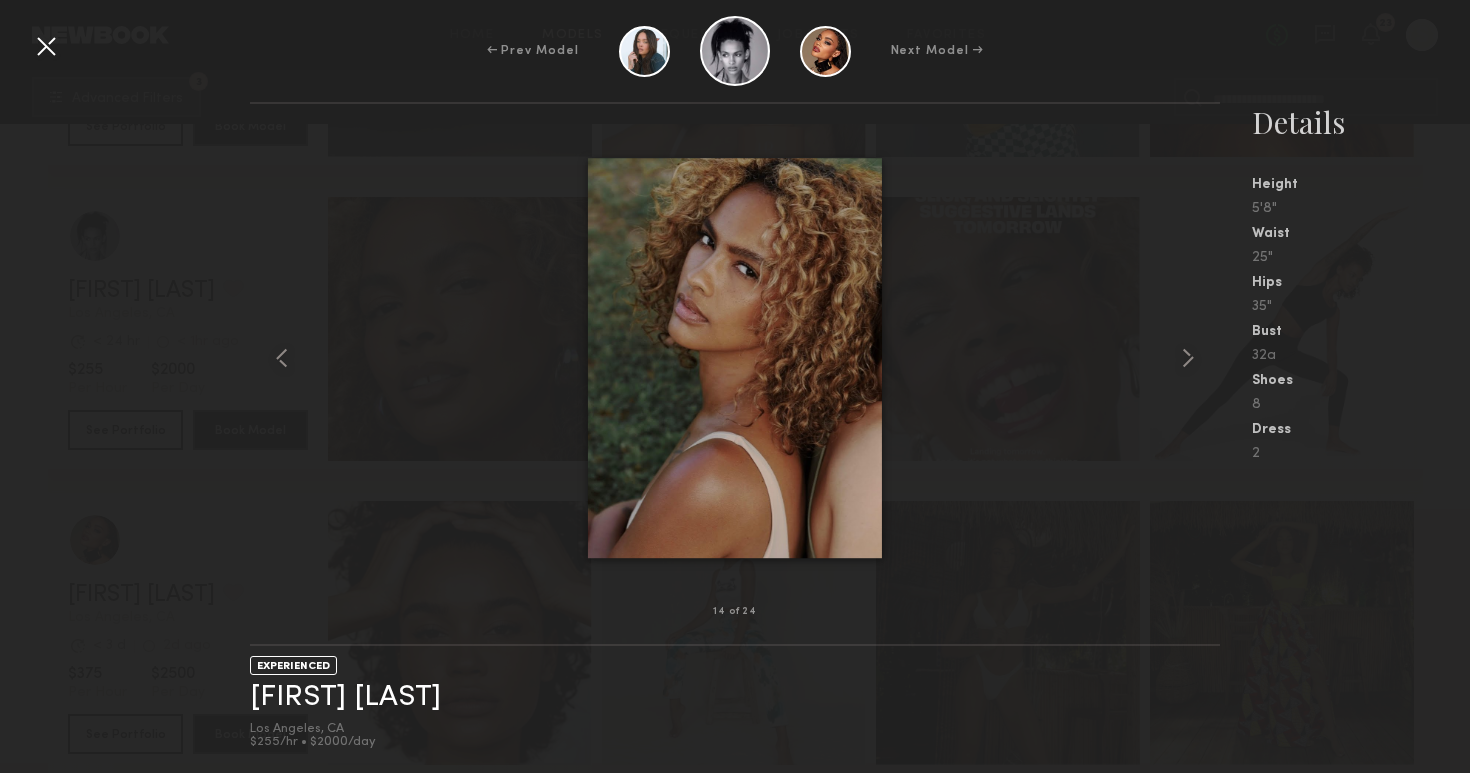 click at bounding box center [46, 46] 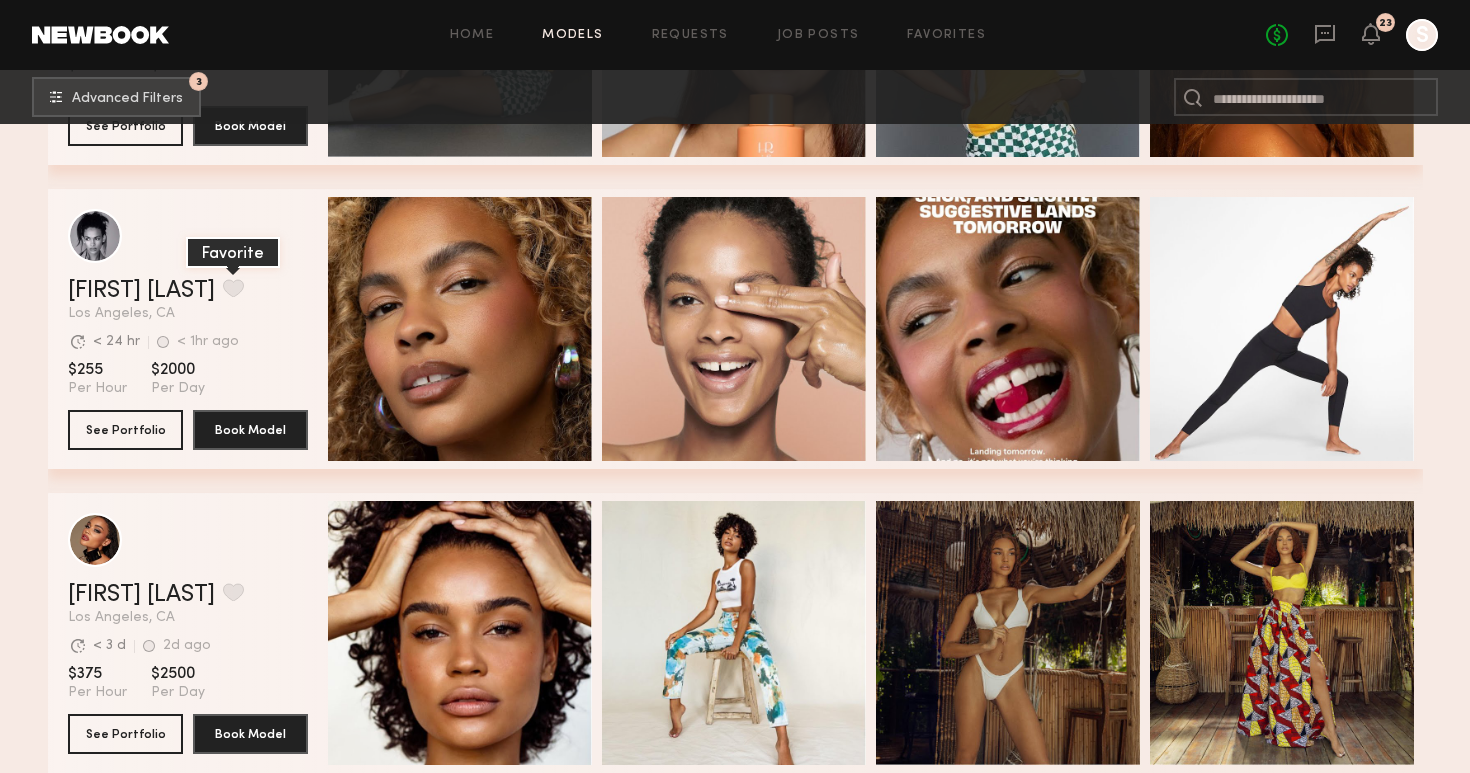 click 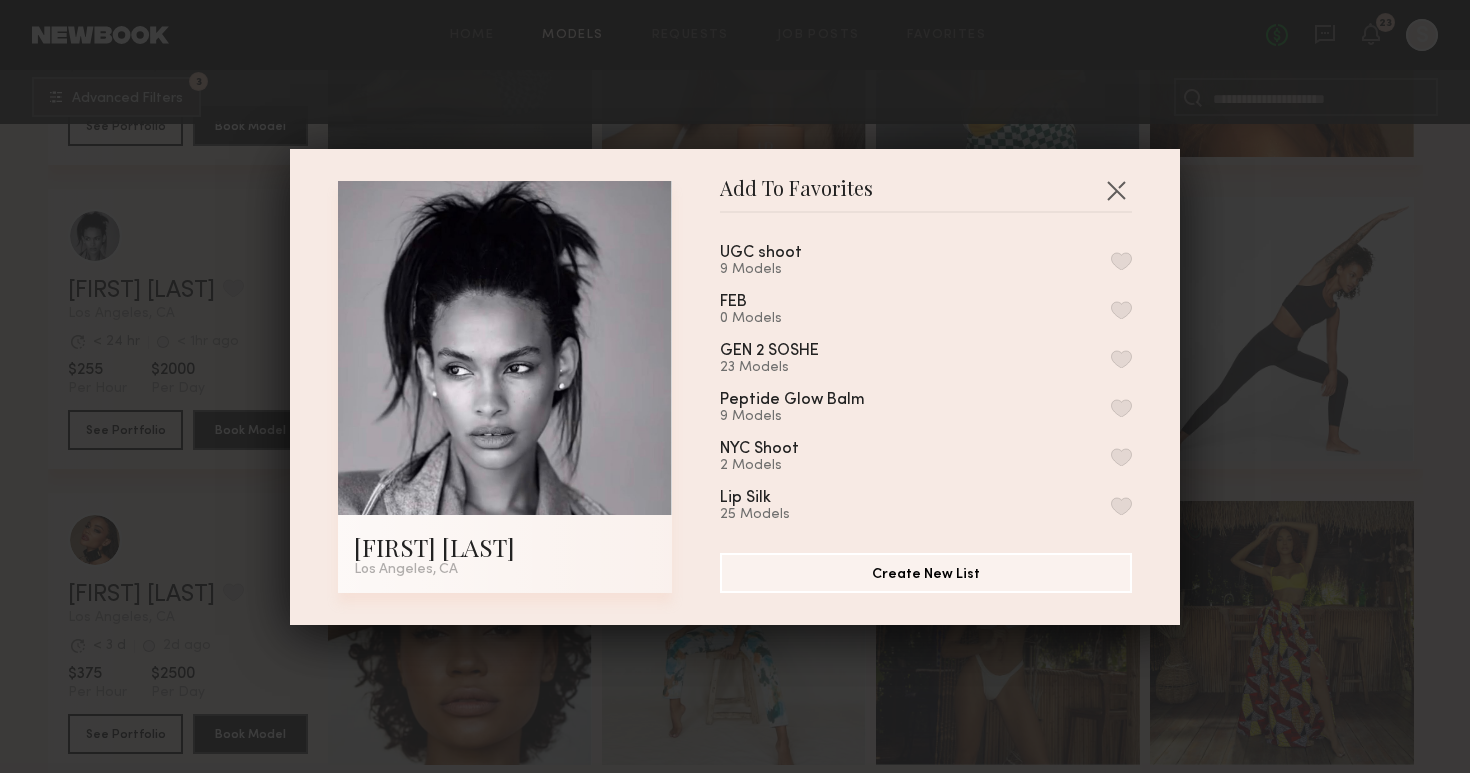 click on "UGC shoot 9   Models" at bounding box center (785, 261) 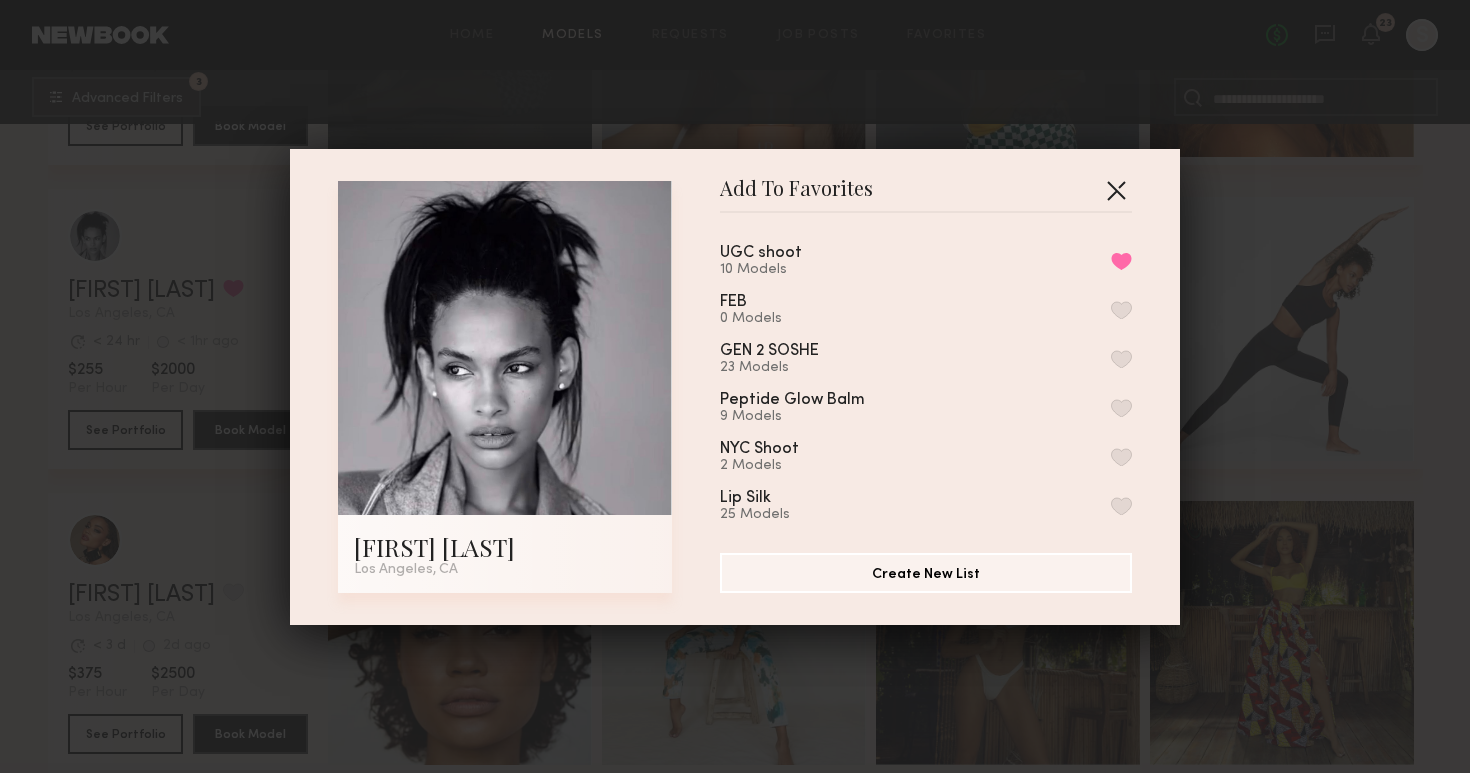 click at bounding box center (1116, 190) 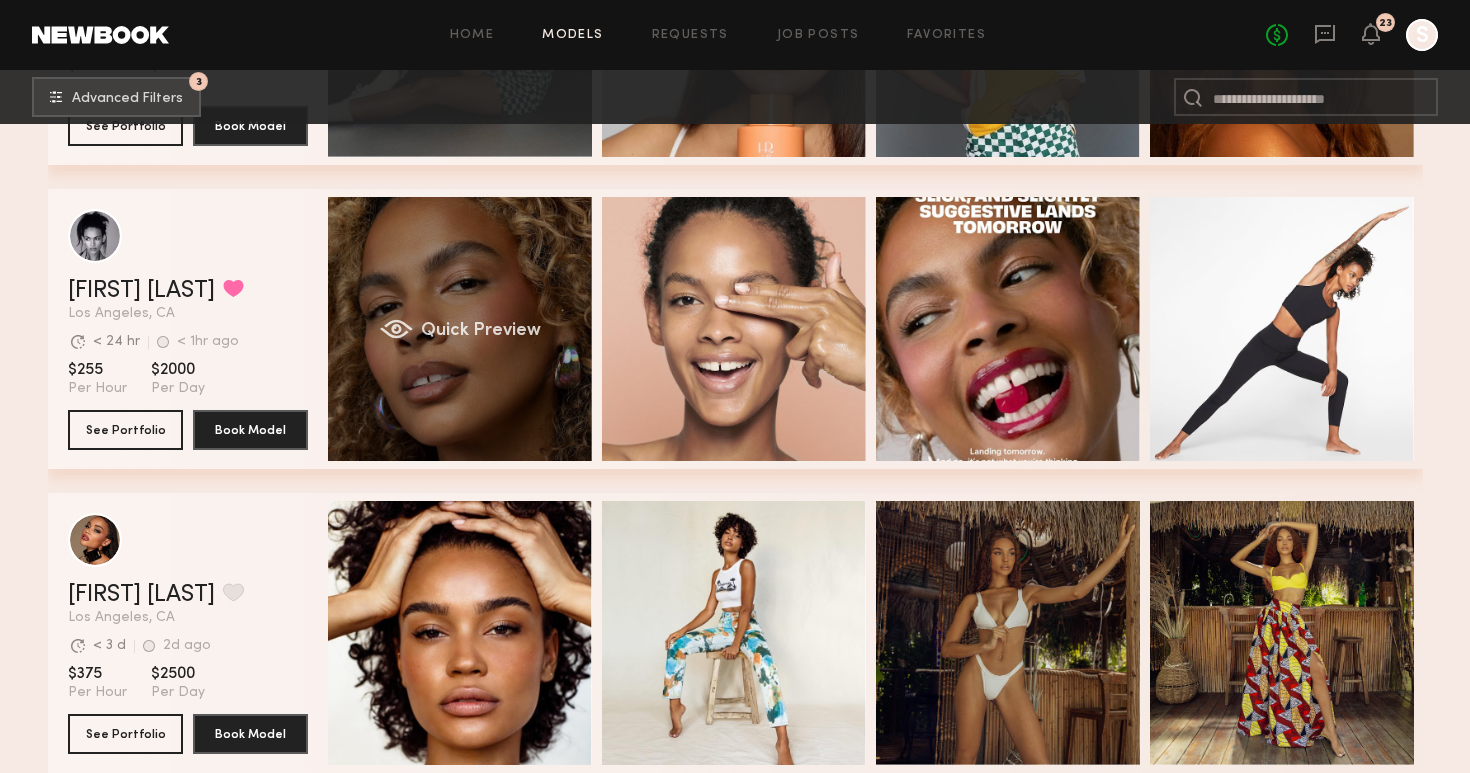 click on "Quick Preview" 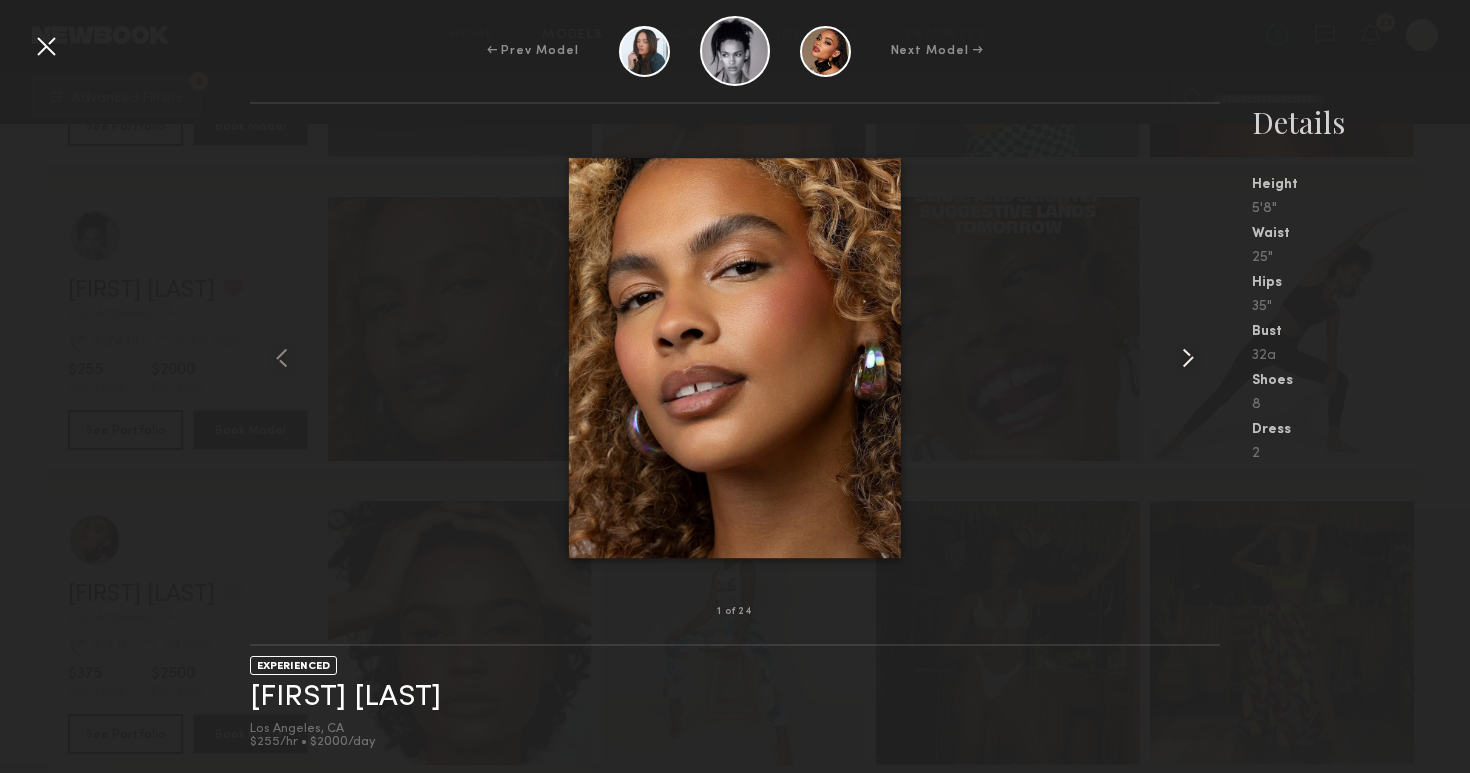 click at bounding box center [1188, 358] 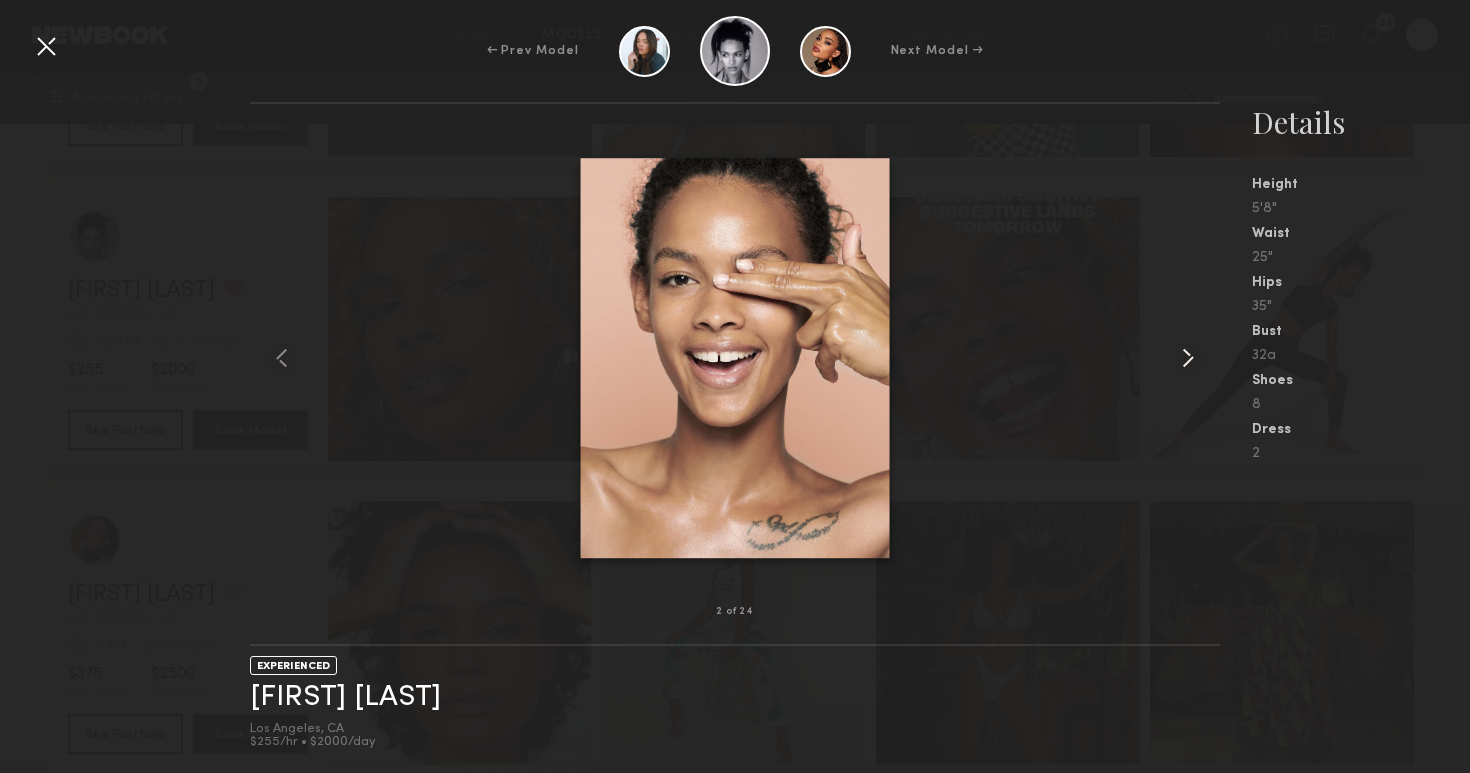 click at bounding box center (1188, 358) 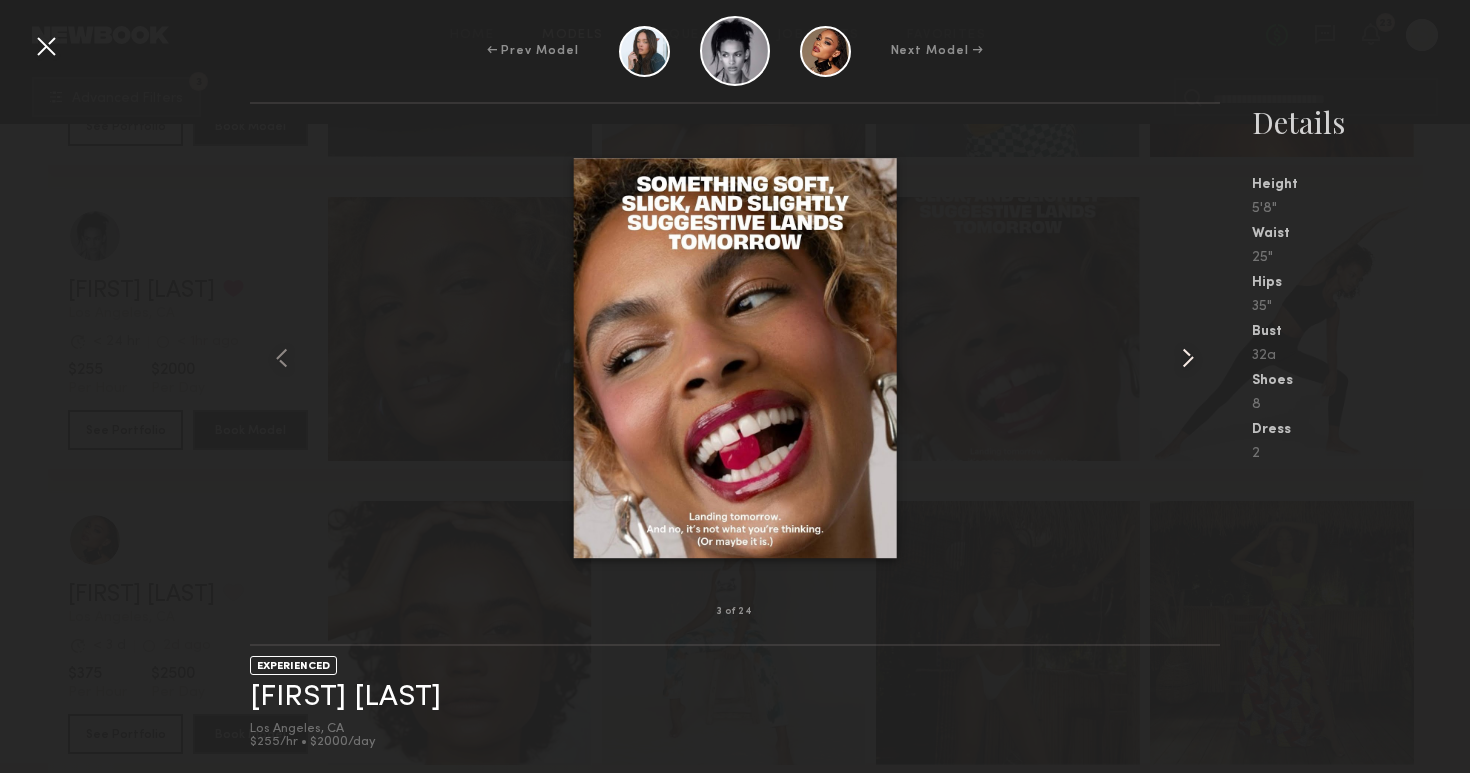 click at bounding box center [1188, 358] 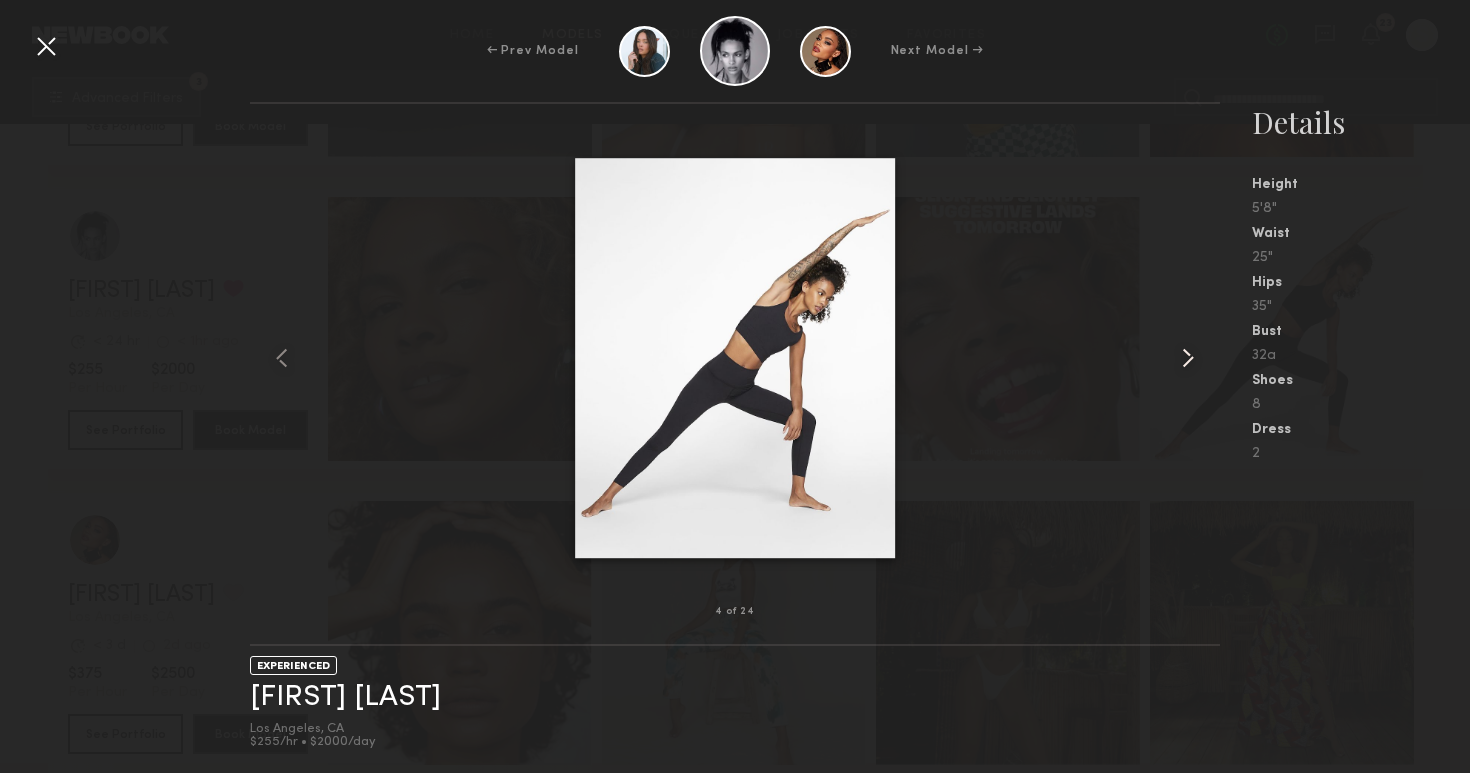 click at bounding box center [1188, 358] 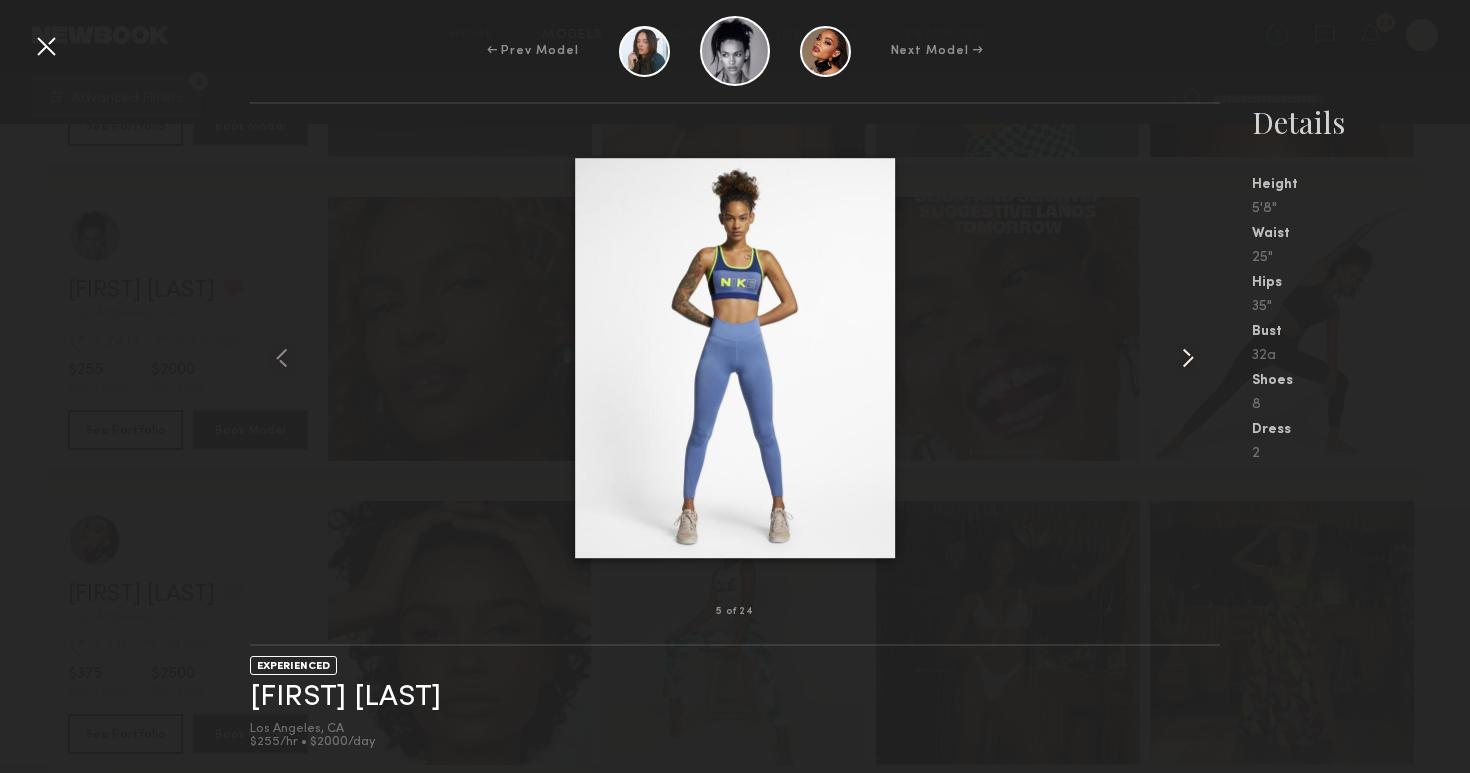 click at bounding box center (1188, 358) 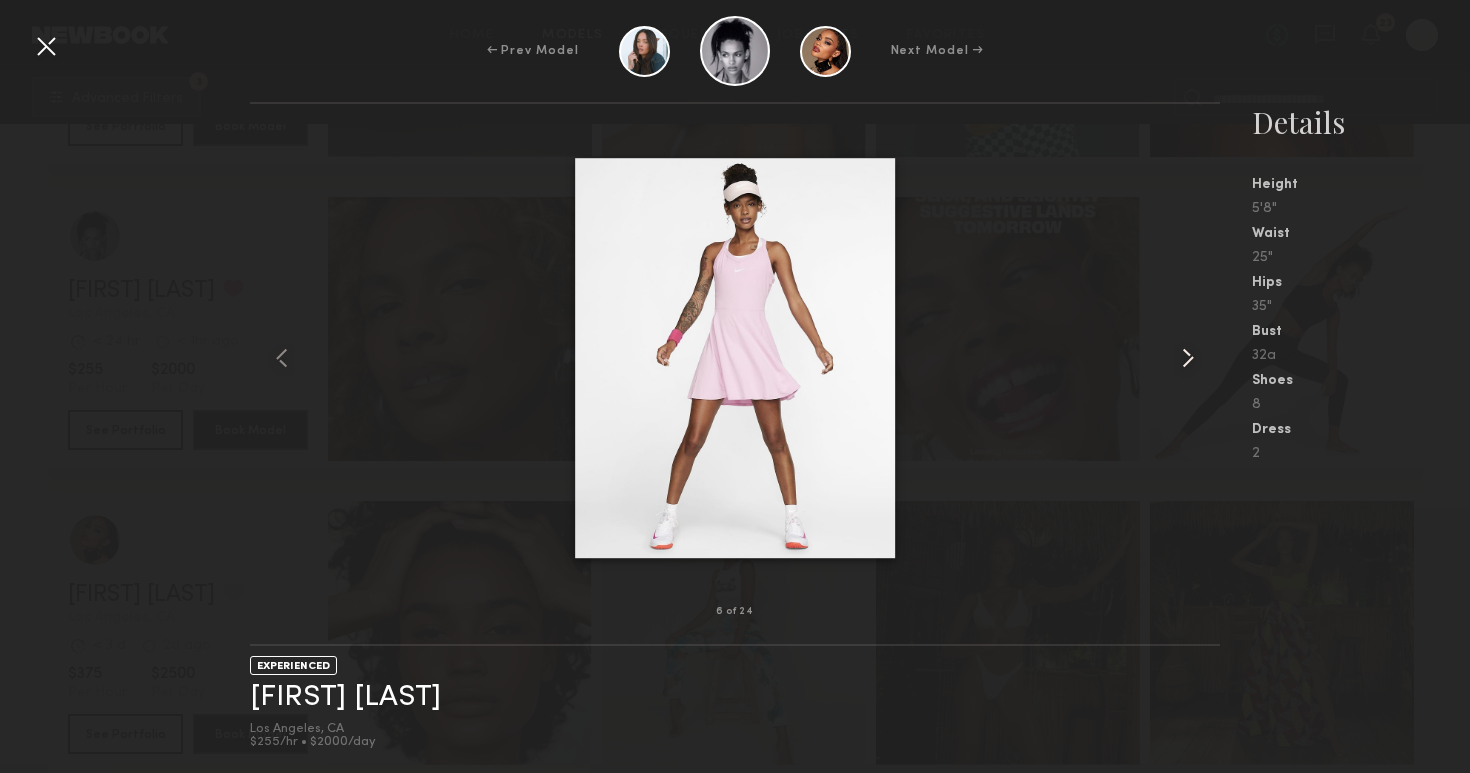 click at bounding box center [1188, 358] 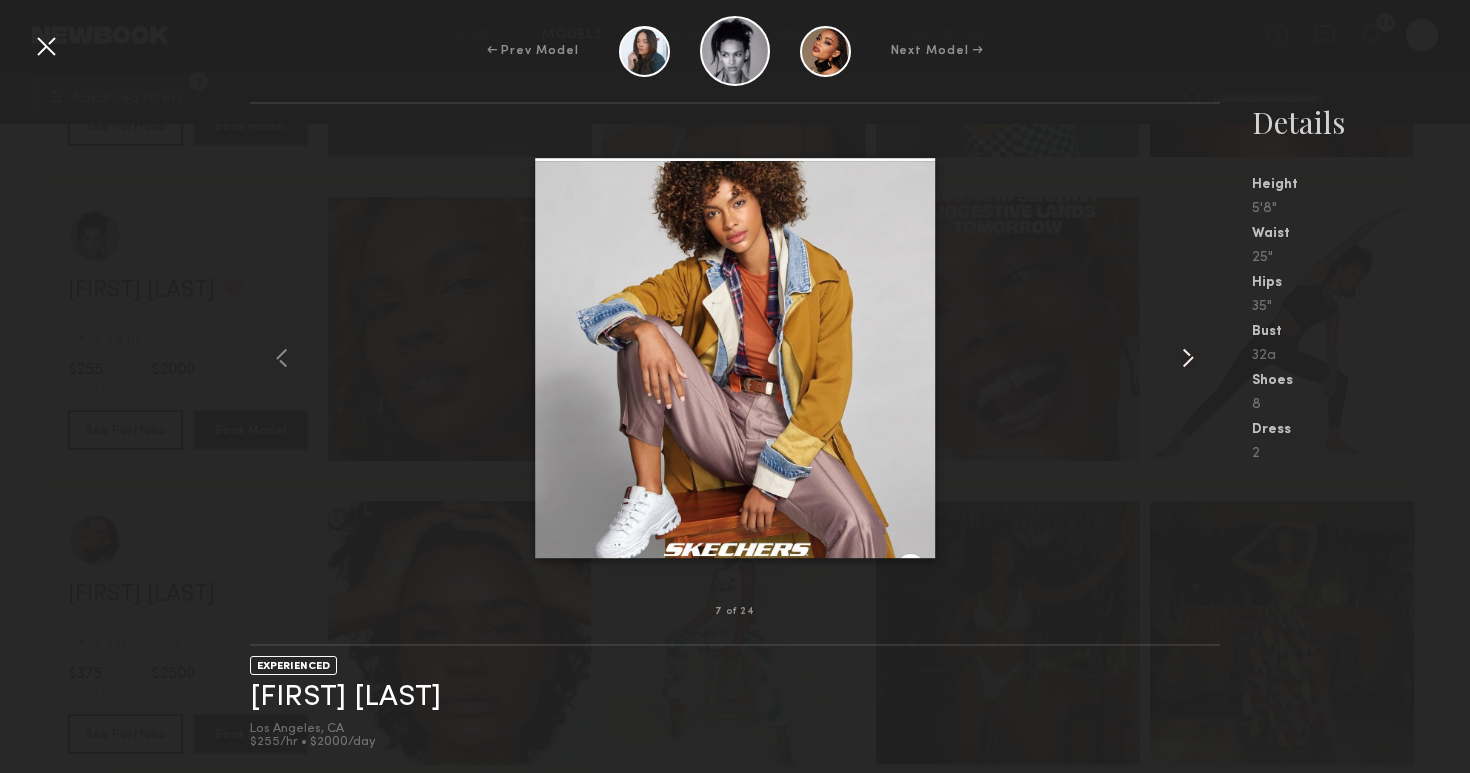 click at bounding box center [1188, 358] 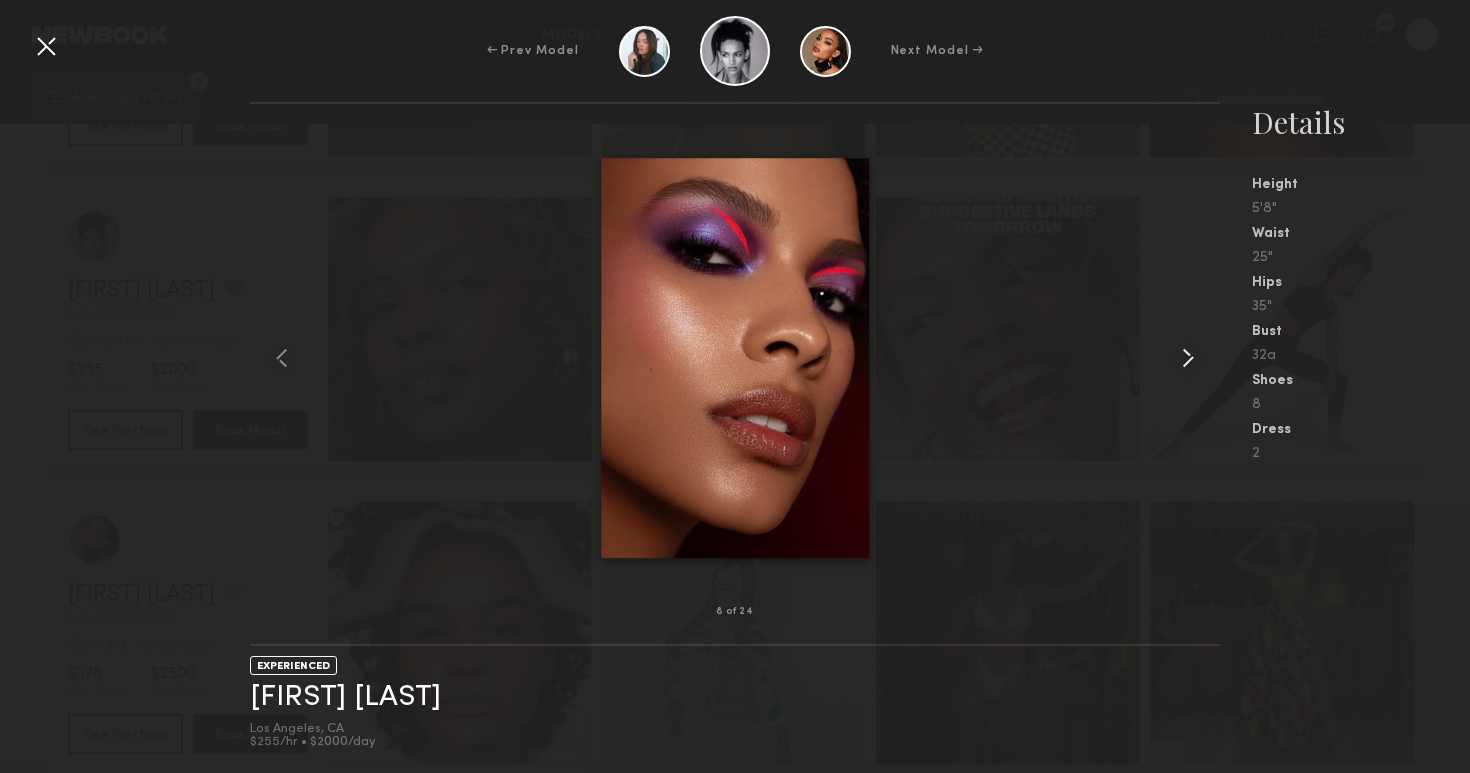 click at bounding box center [1188, 358] 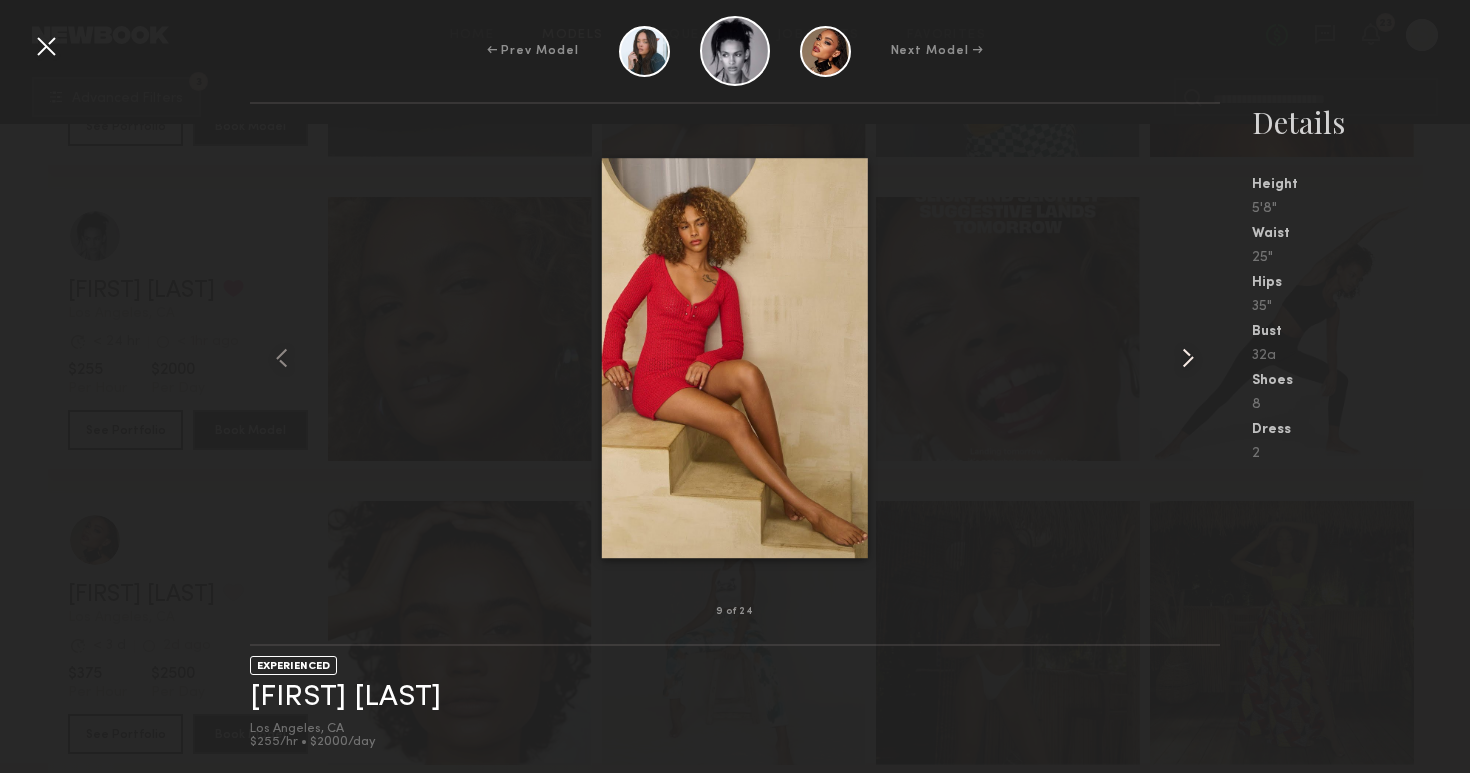 click at bounding box center (1188, 358) 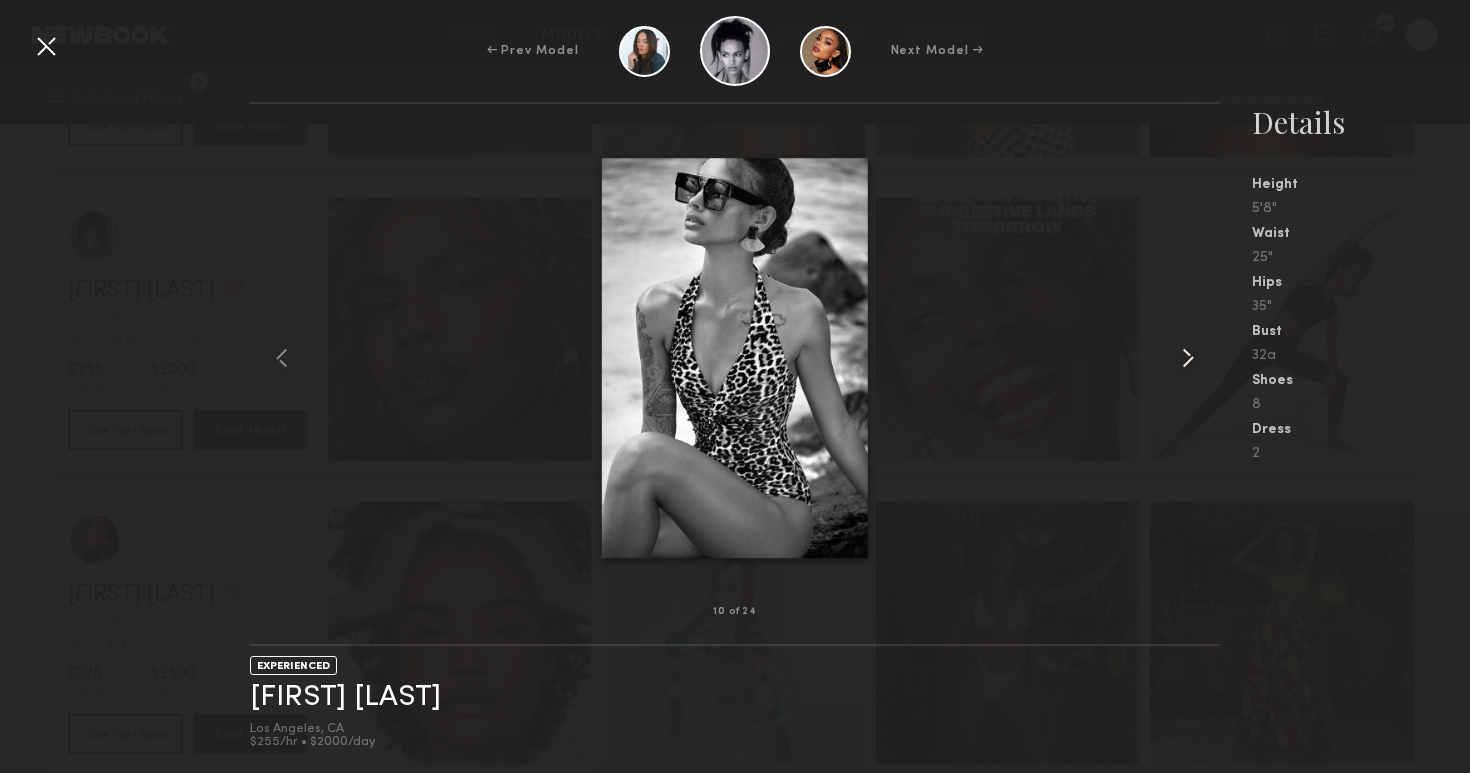 click at bounding box center (1188, 358) 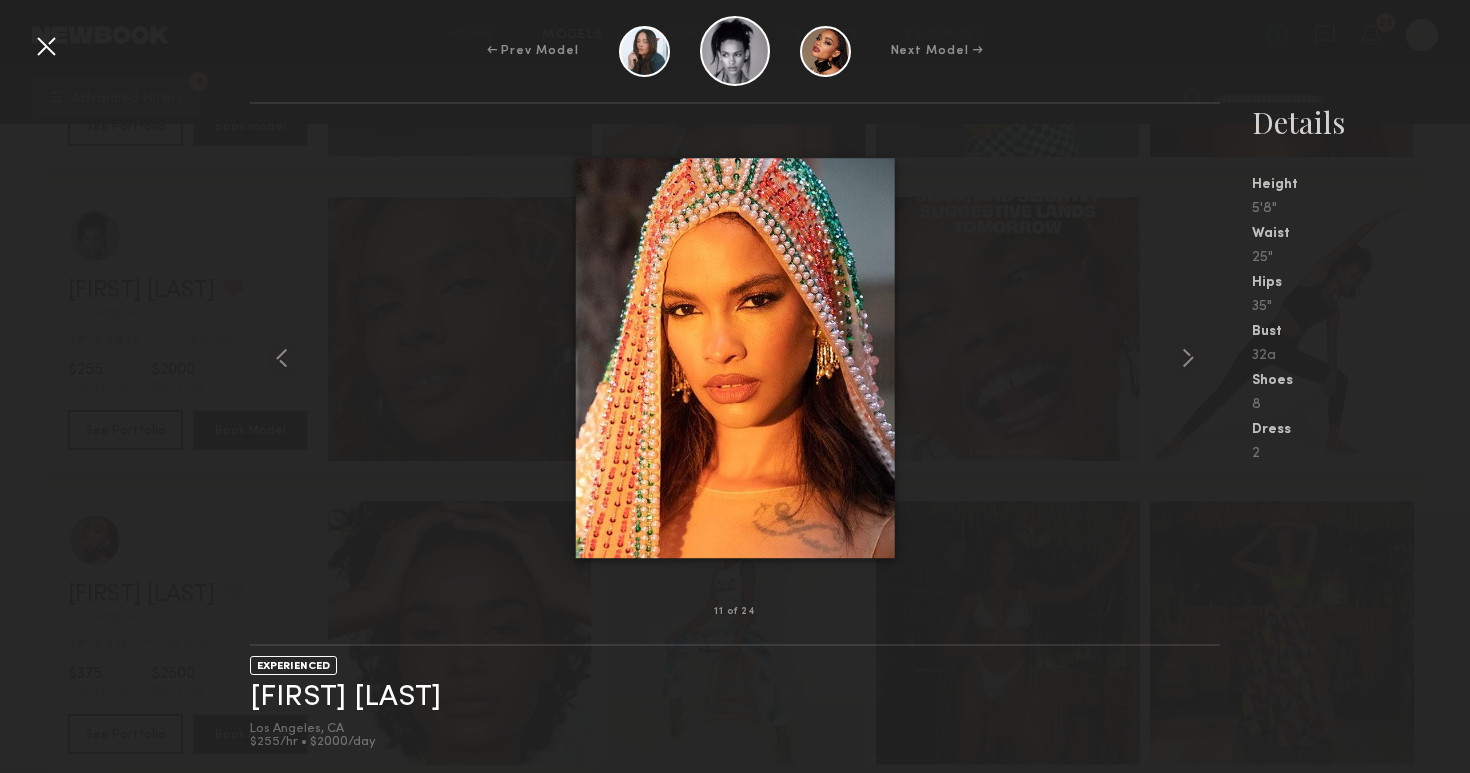 click at bounding box center (46, 46) 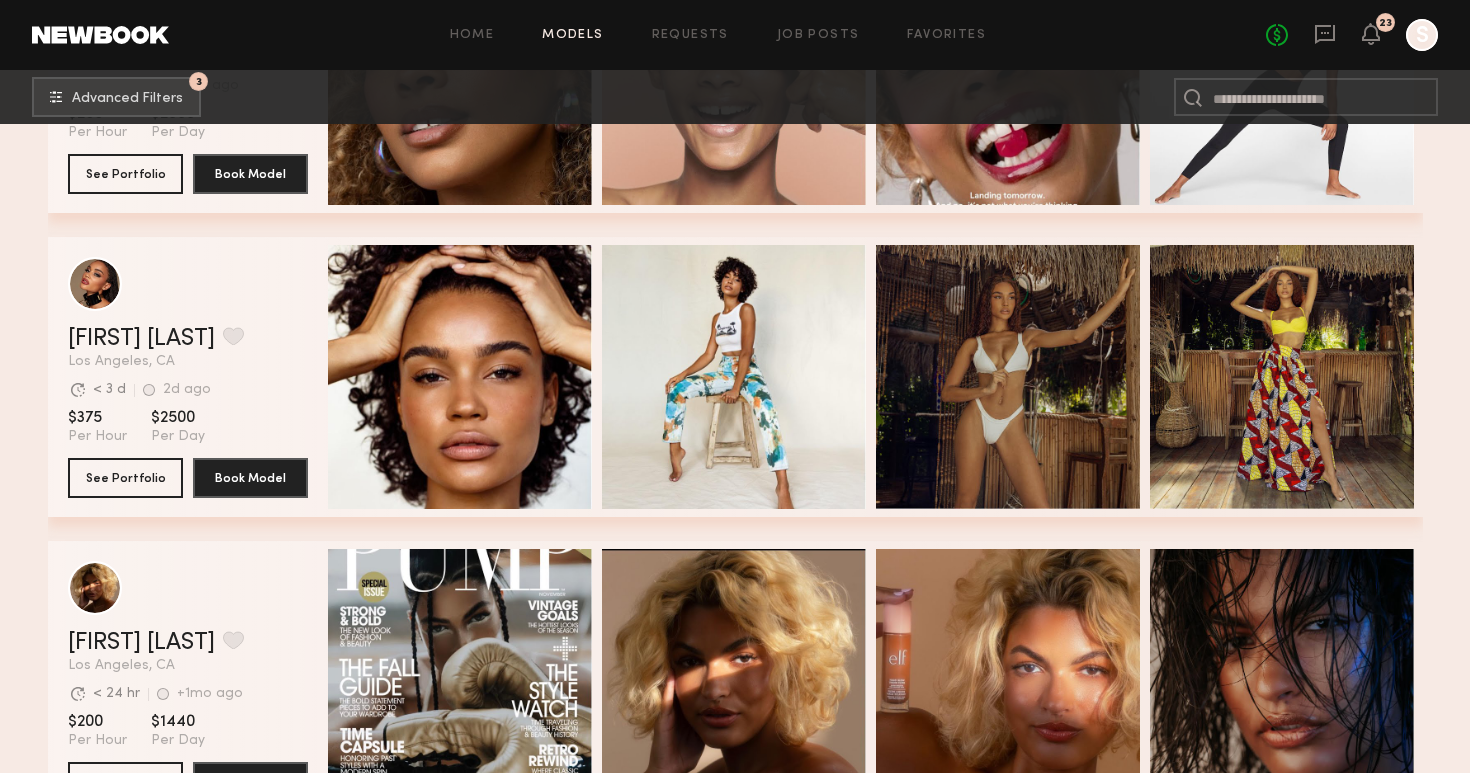 scroll, scrollTop: 11139, scrollLeft: 0, axis: vertical 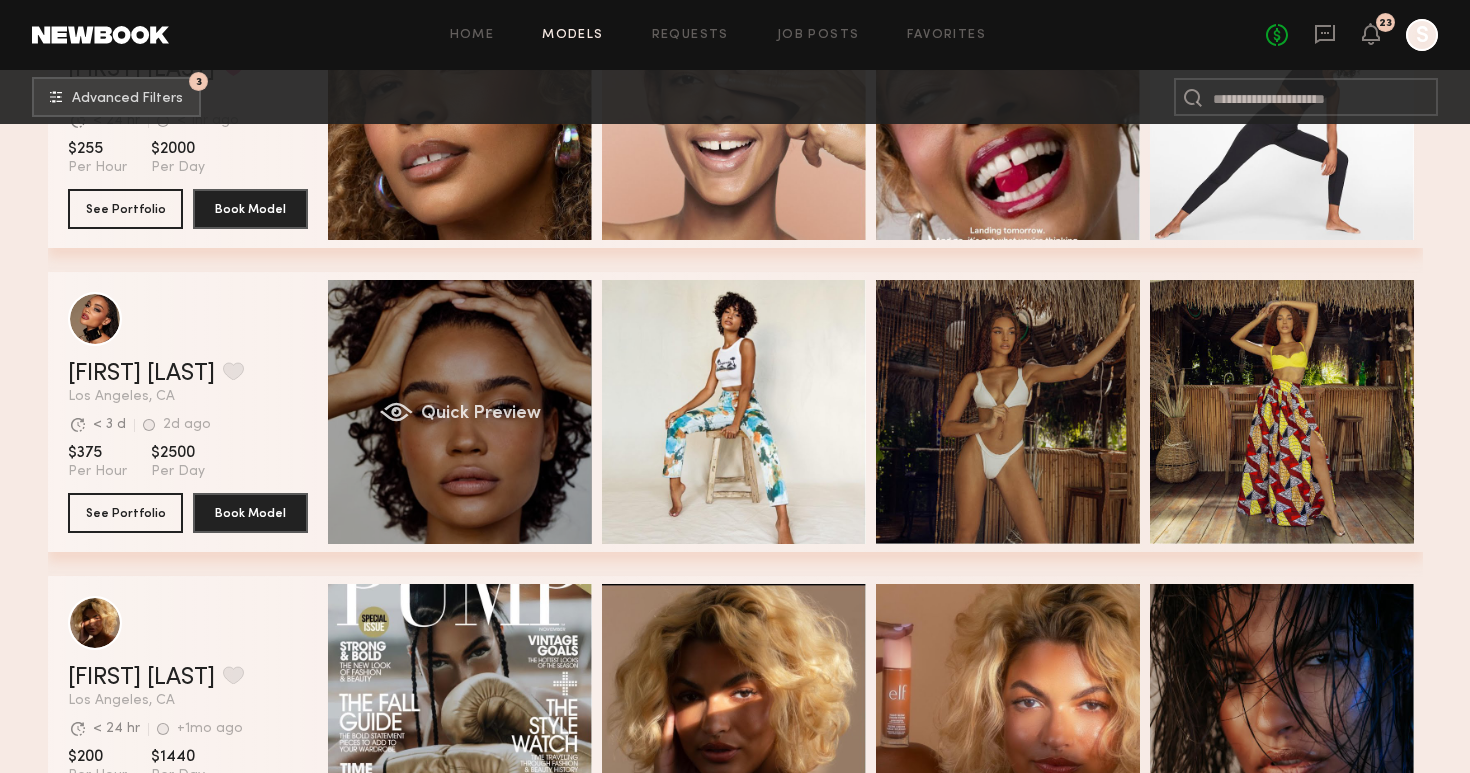 click on "Quick Preview" 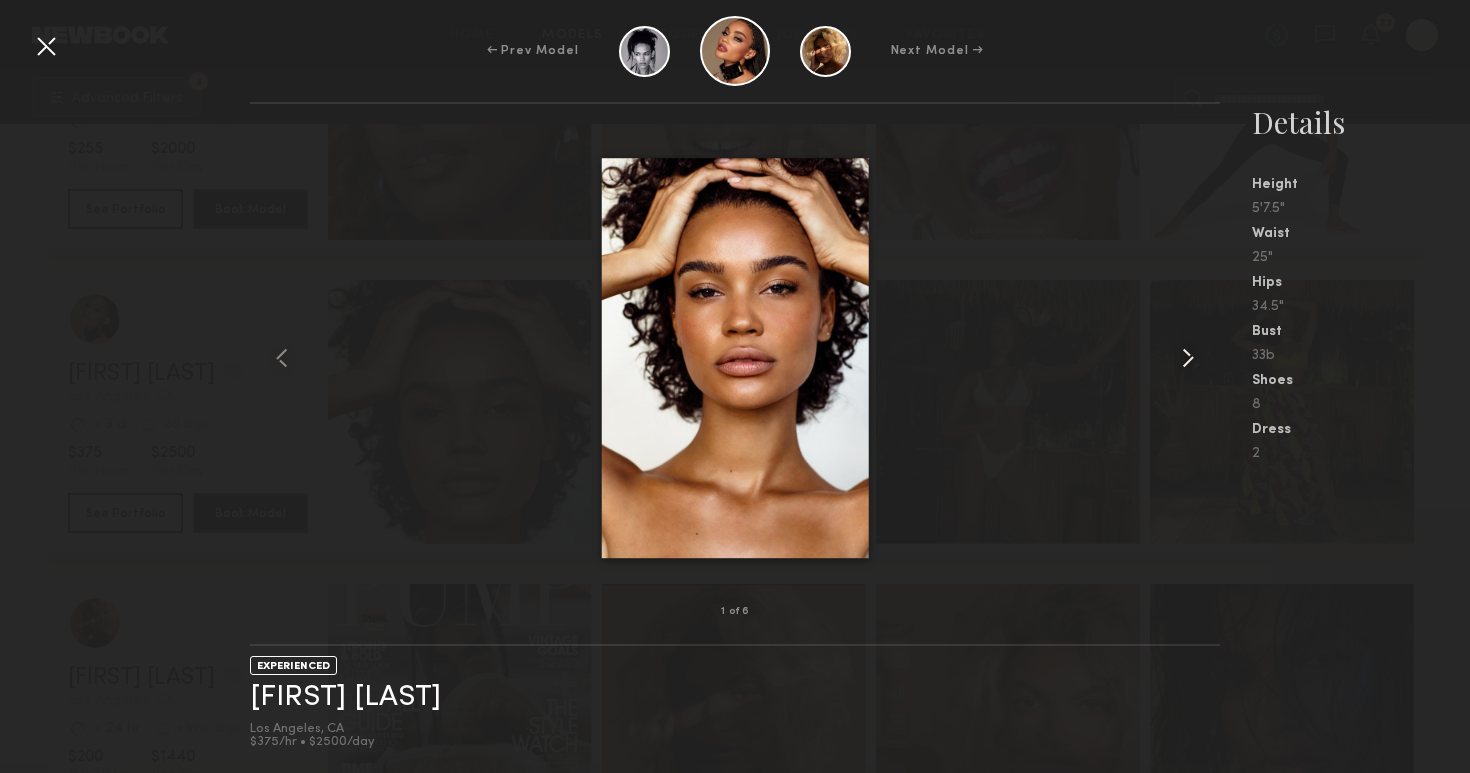 click at bounding box center [1188, 358] 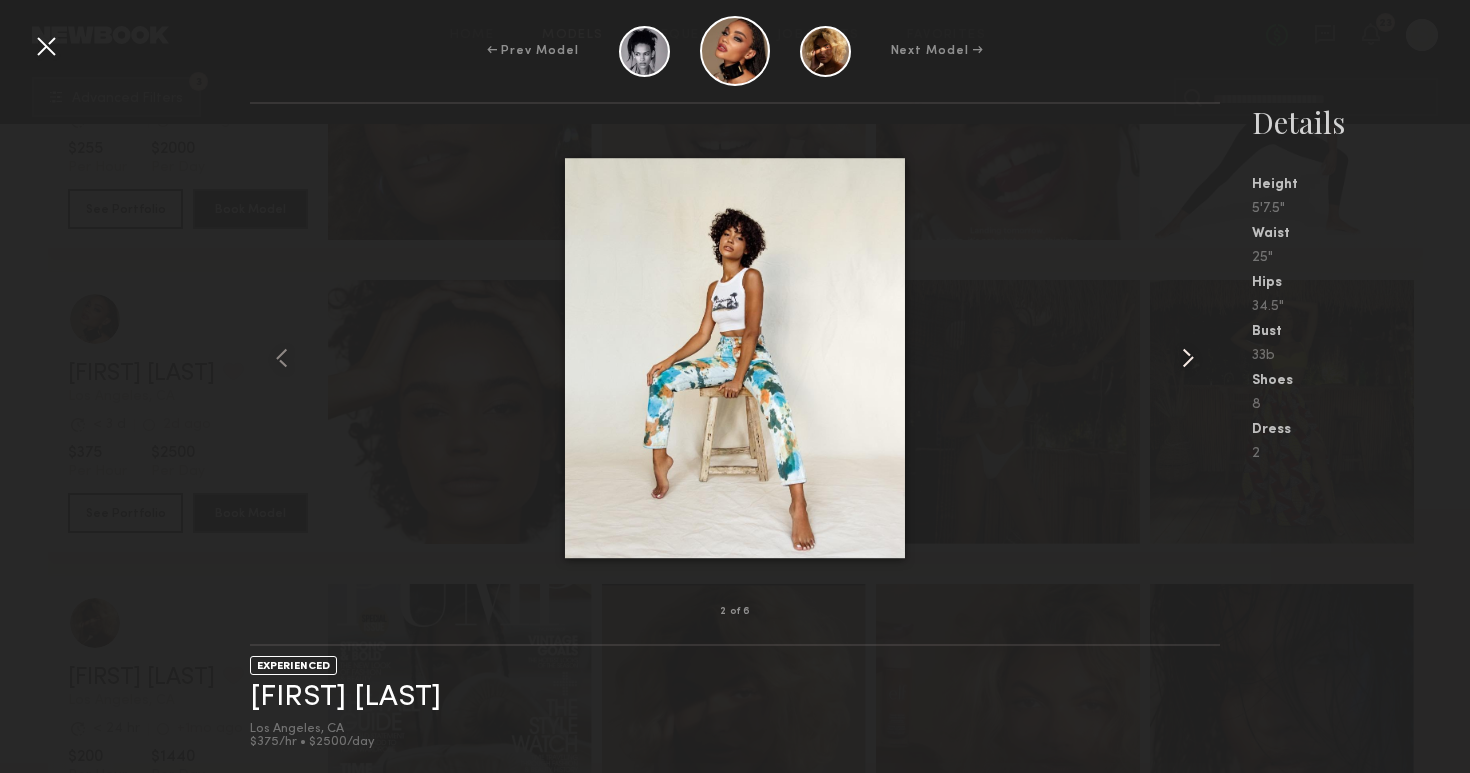 click at bounding box center [1188, 358] 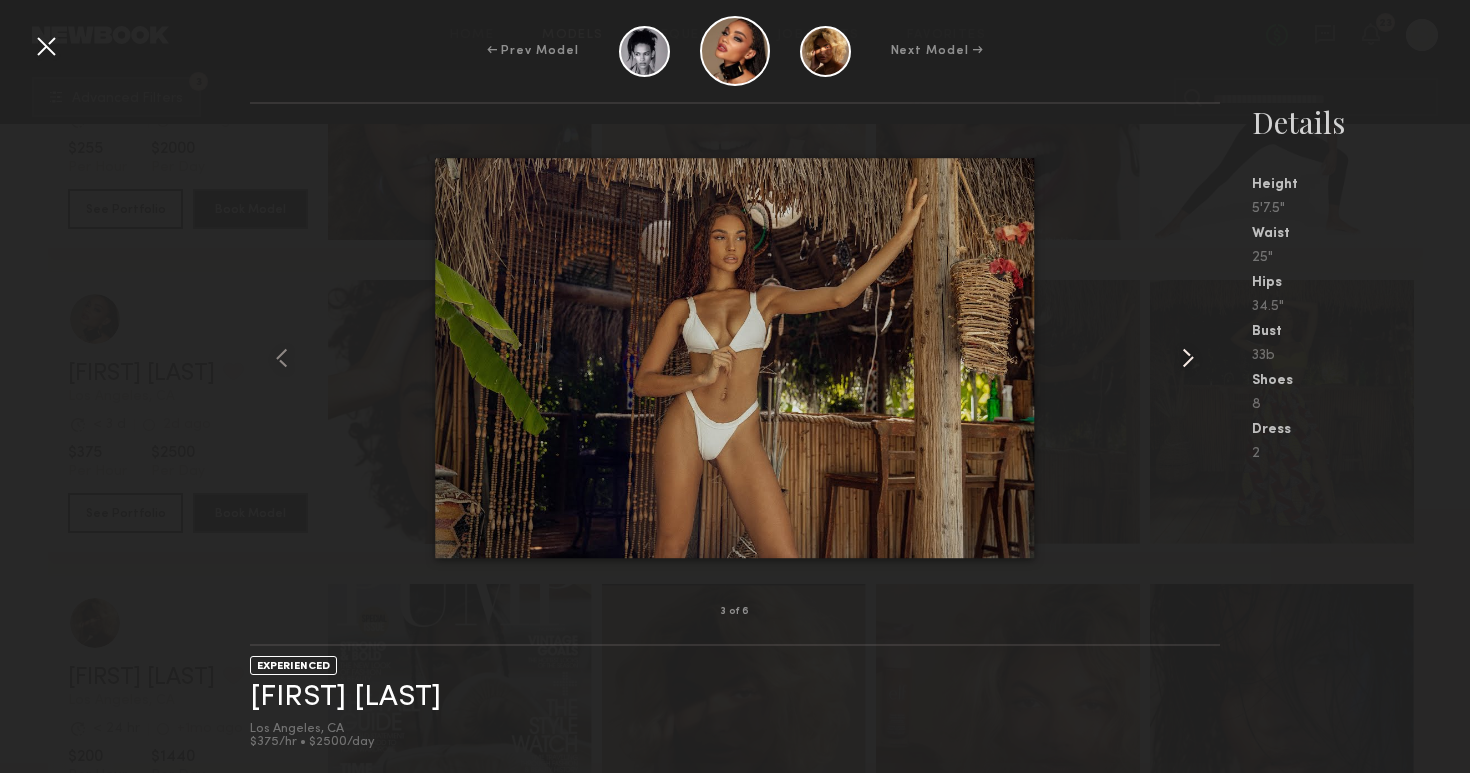 click at bounding box center (1188, 358) 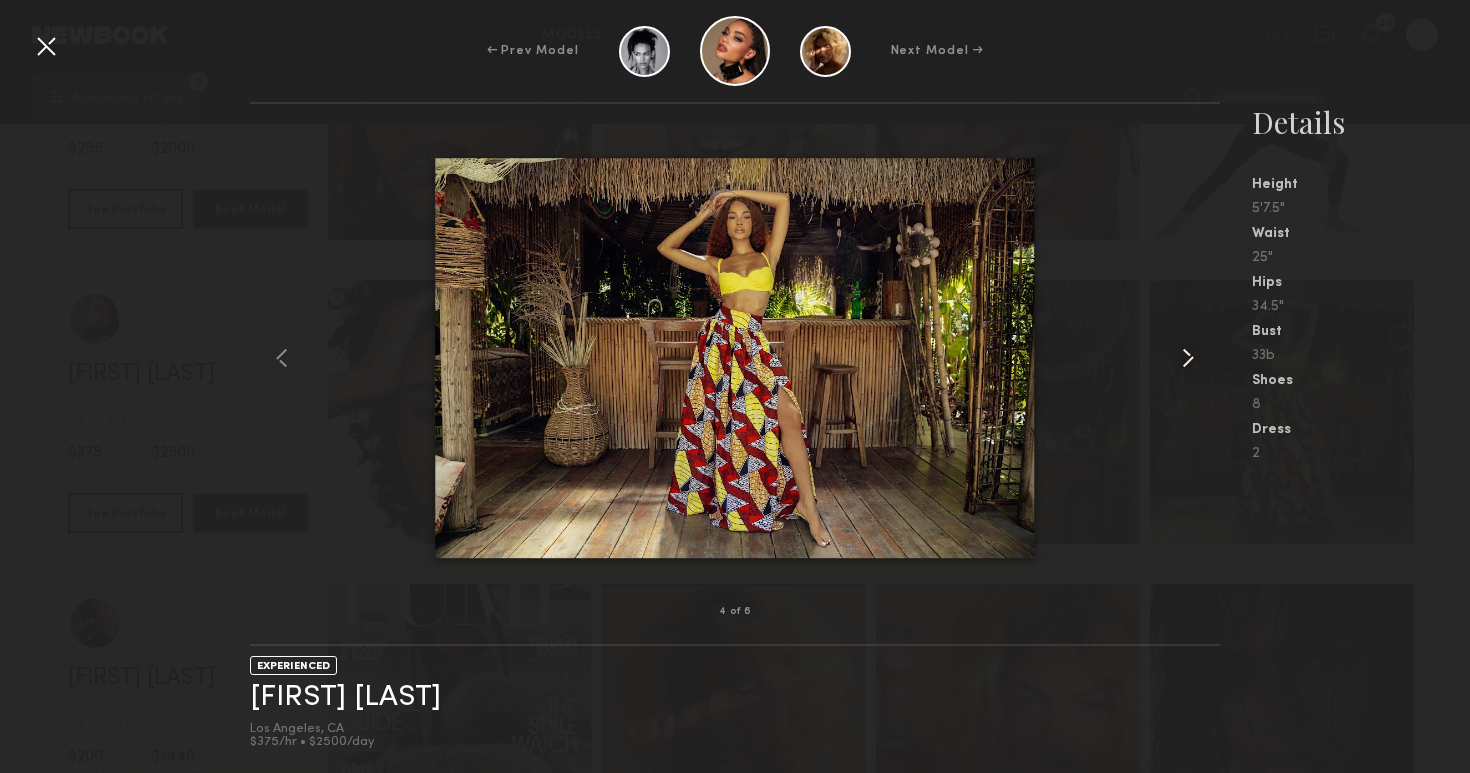 click at bounding box center (1188, 358) 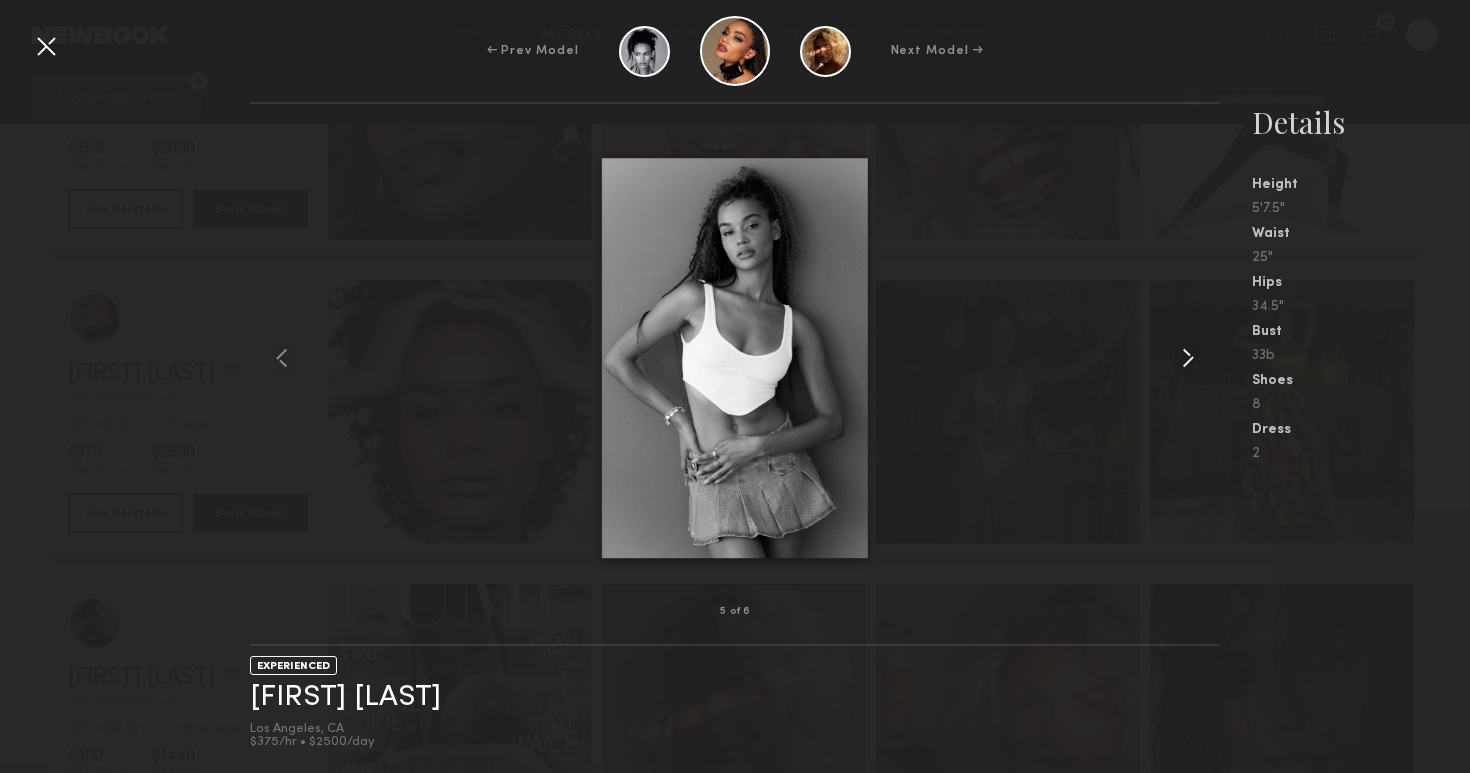 click at bounding box center [1188, 358] 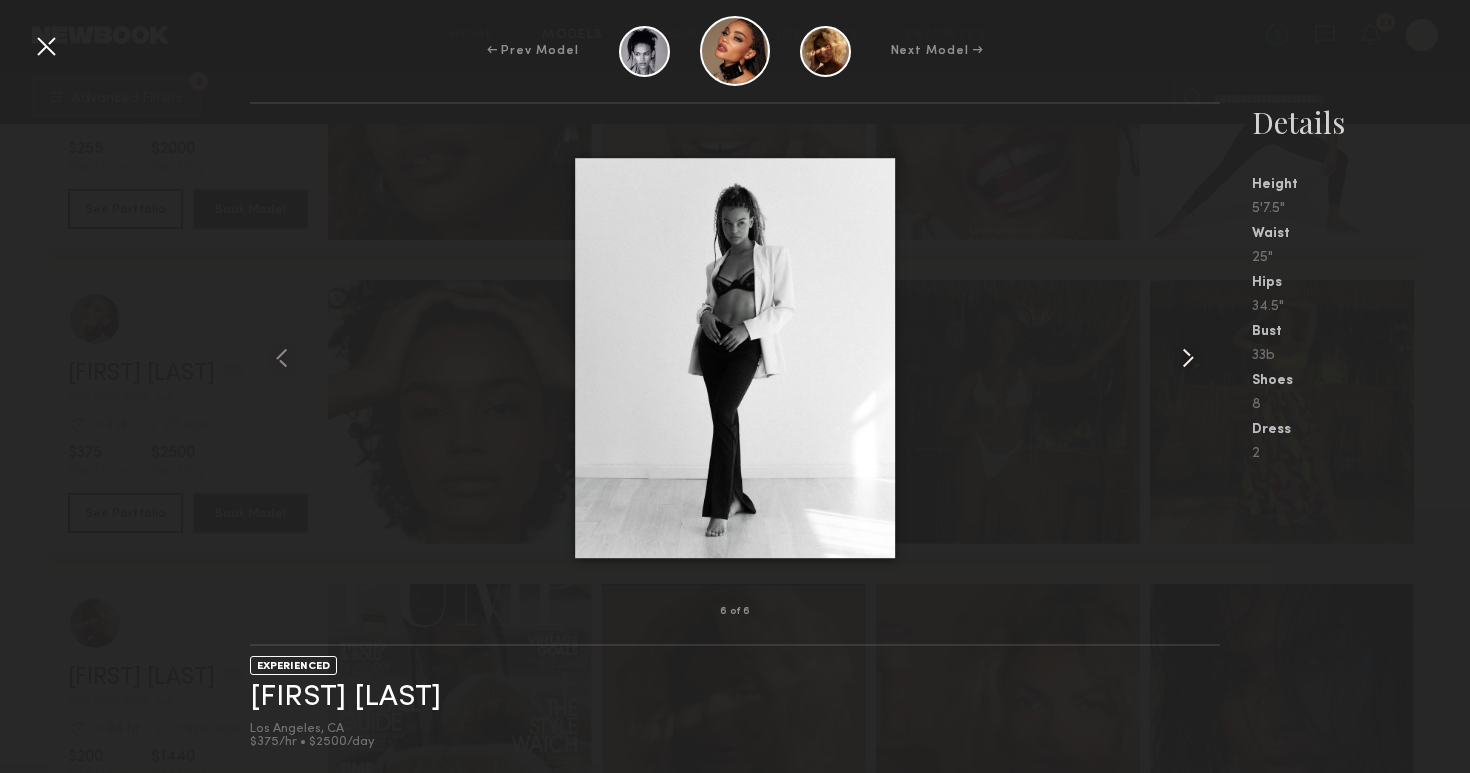 click at bounding box center (1188, 358) 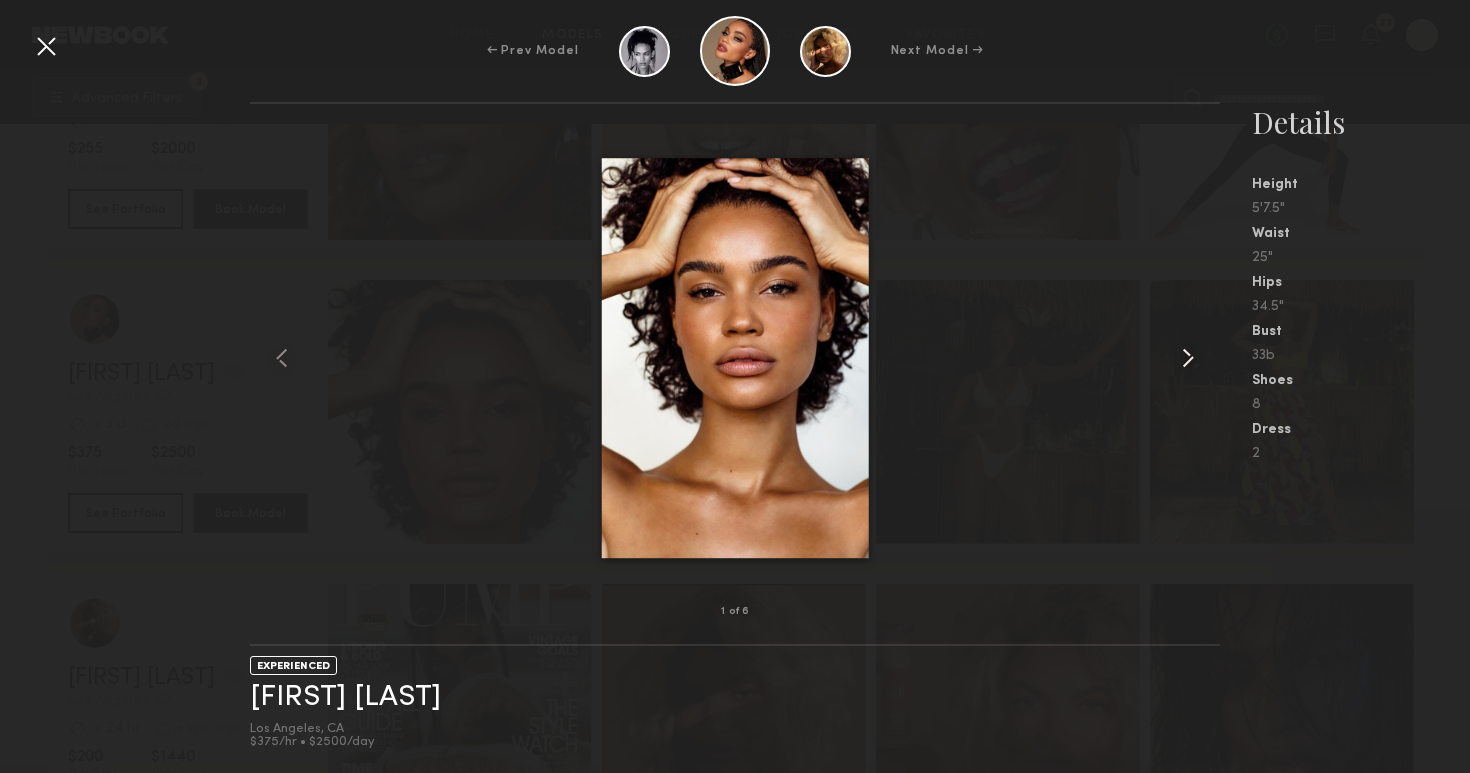 click at bounding box center (1188, 358) 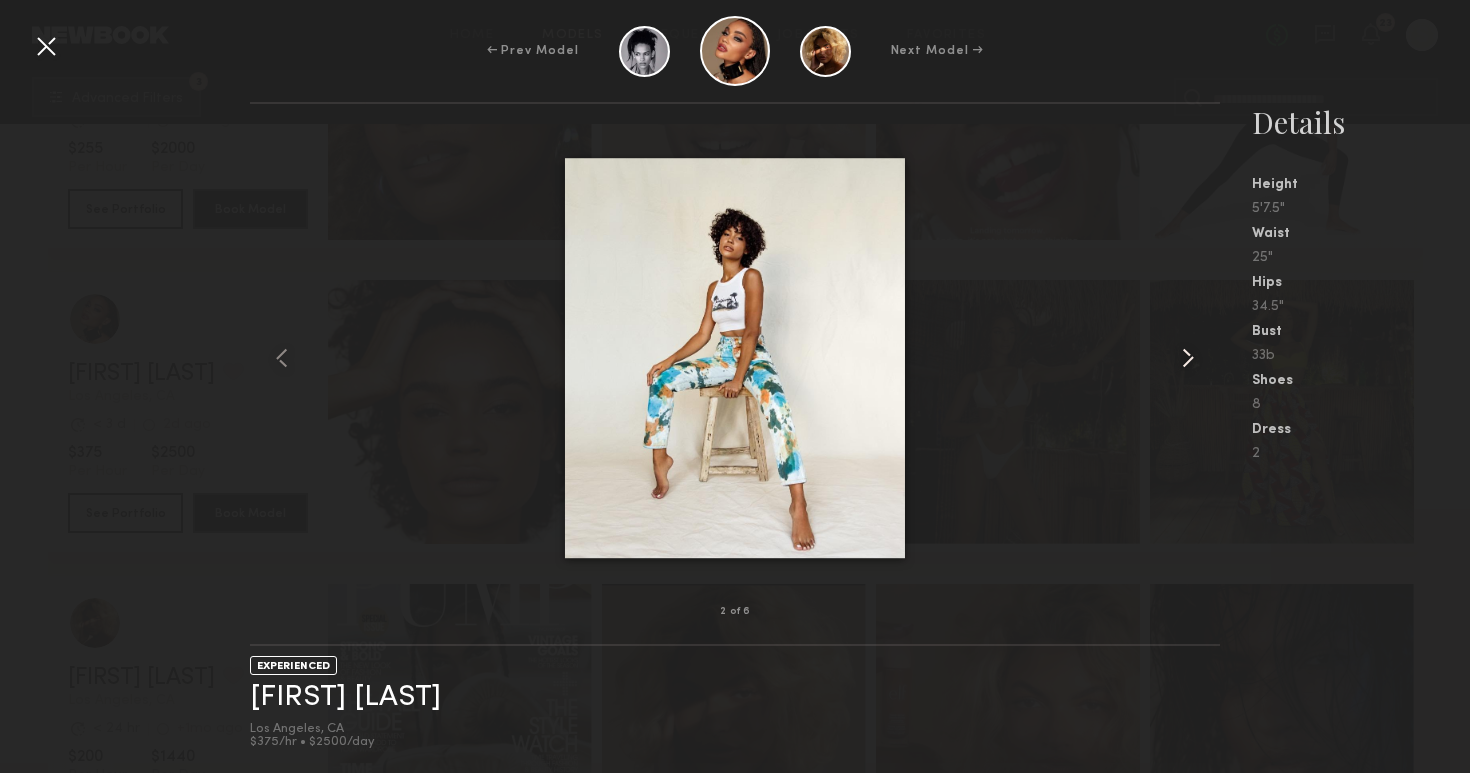 click at bounding box center (1188, 358) 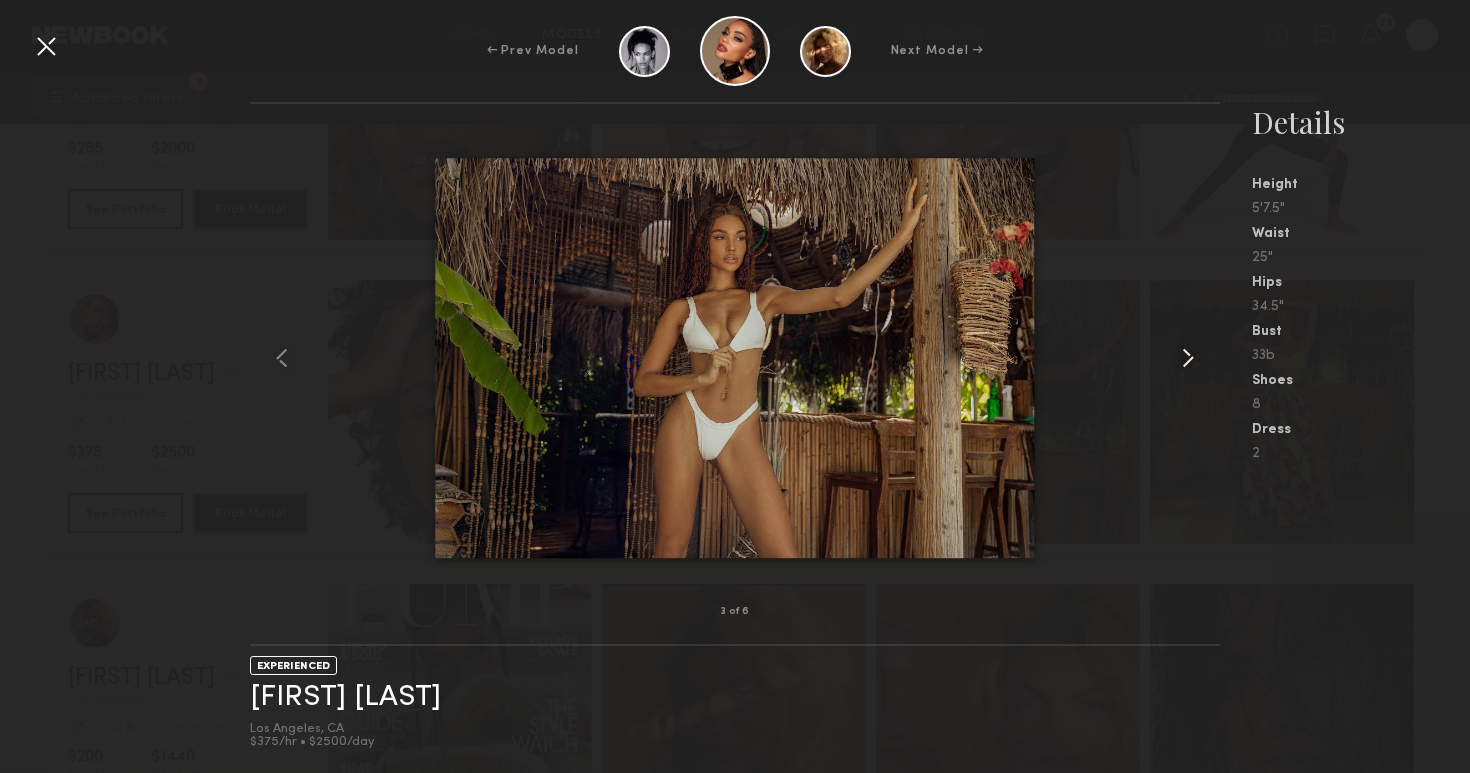 click at bounding box center (1188, 358) 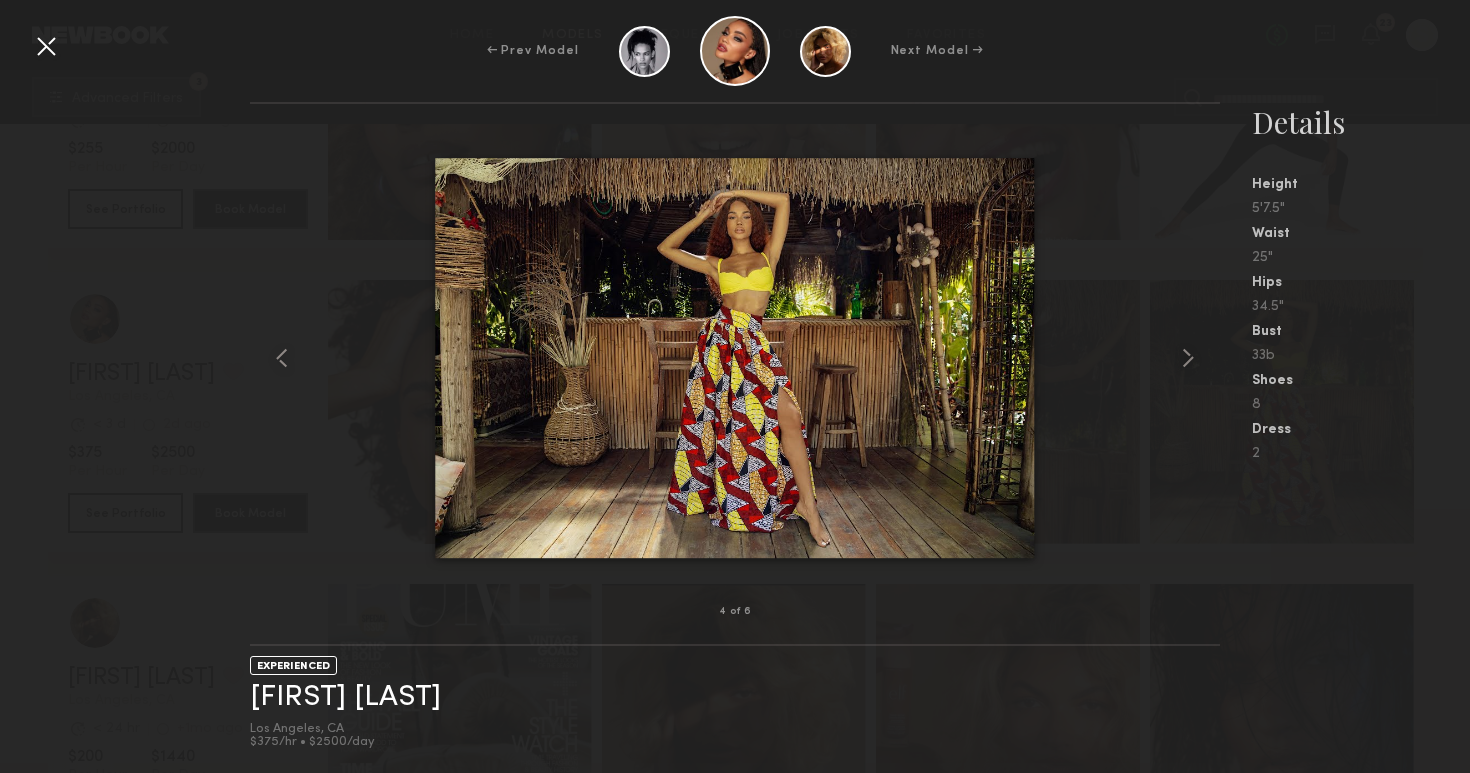 click on "[FIRST] [LAST]  [CITY], [STATE]   $375/hr • $2500/day  Details Height  5'7.5"  Waist  25"  Hips  34.5"  Bust  33b  Shoes  8  Dress  2" at bounding box center [735, 386] 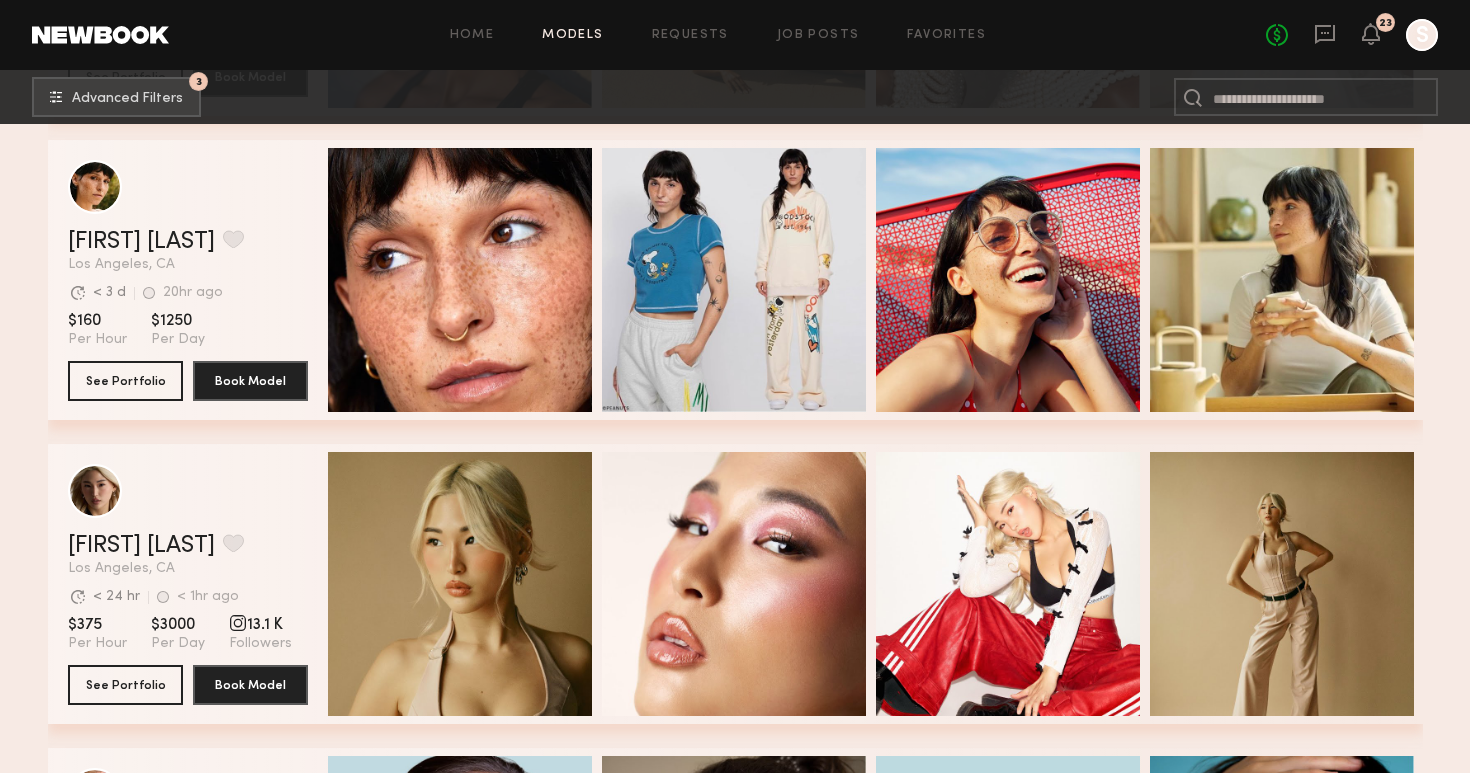 scroll, scrollTop: 12192, scrollLeft: 0, axis: vertical 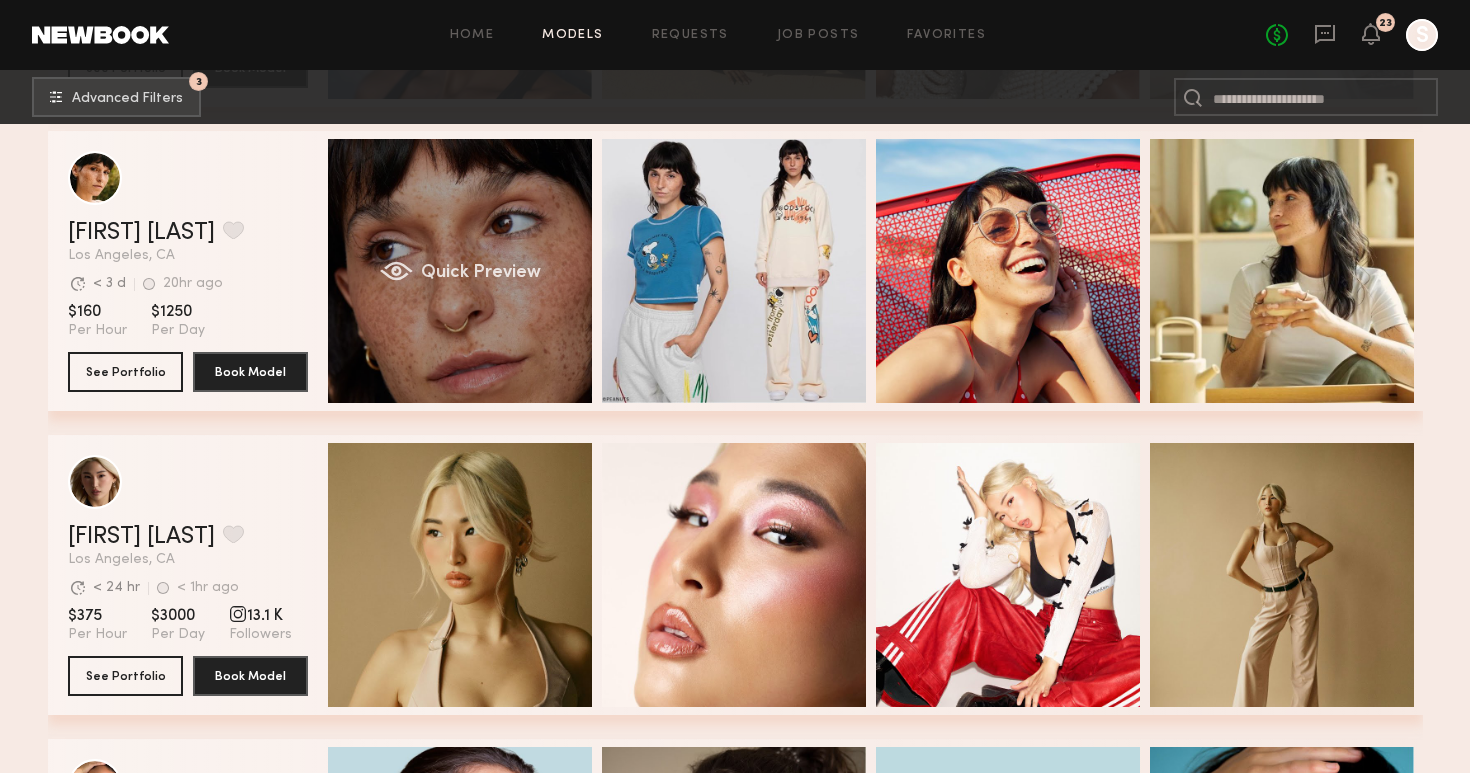 click on "Quick Preview" 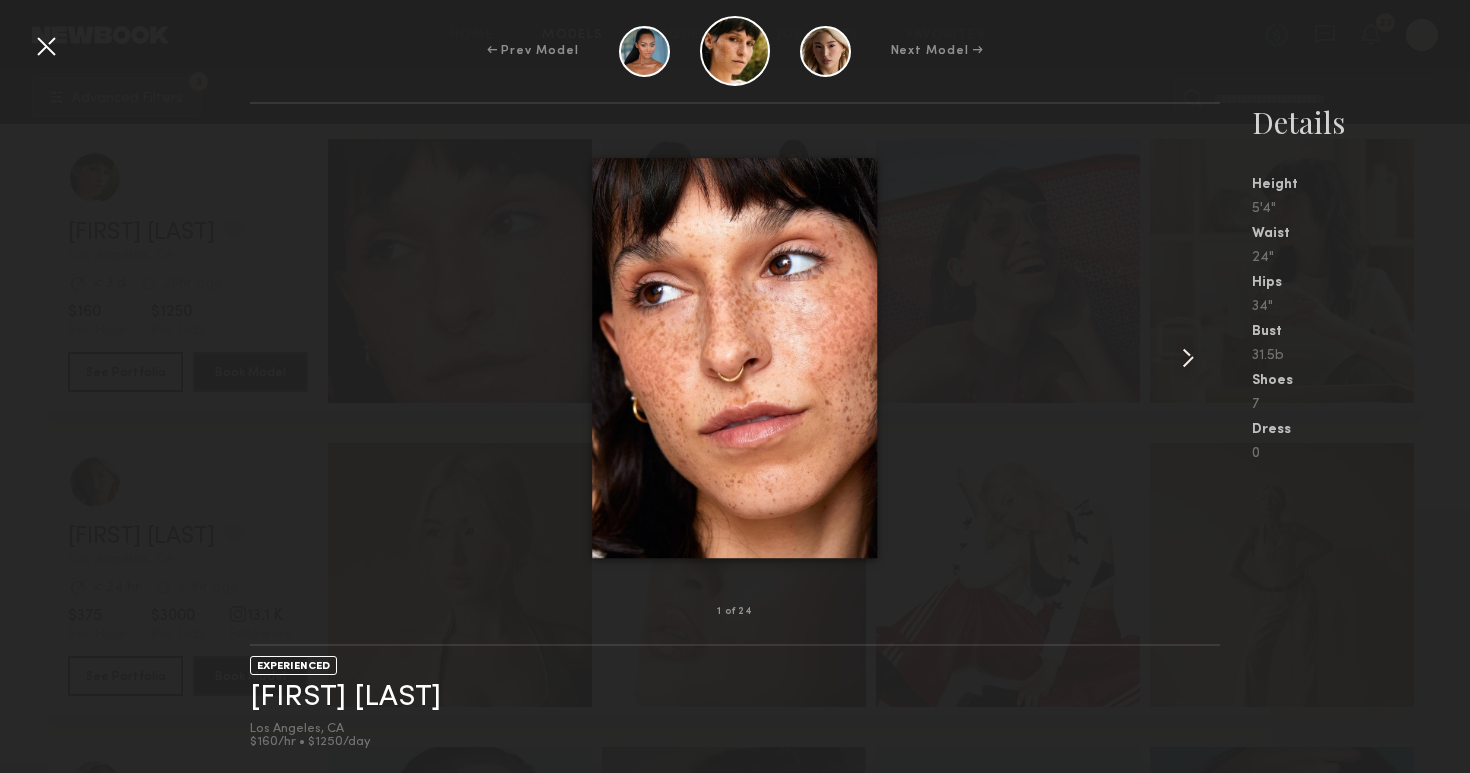 click at bounding box center [1188, 358] 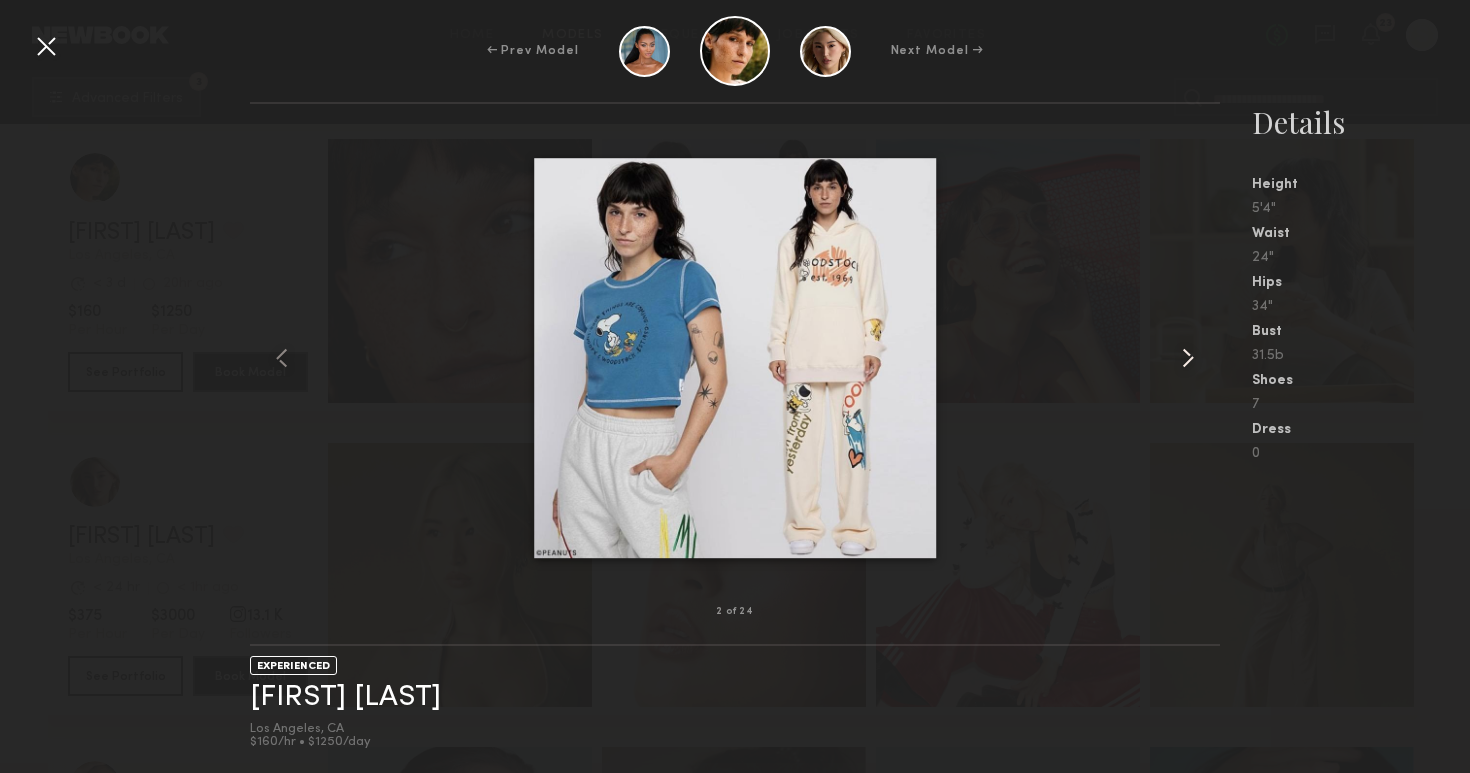 click at bounding box center (1188, 358) 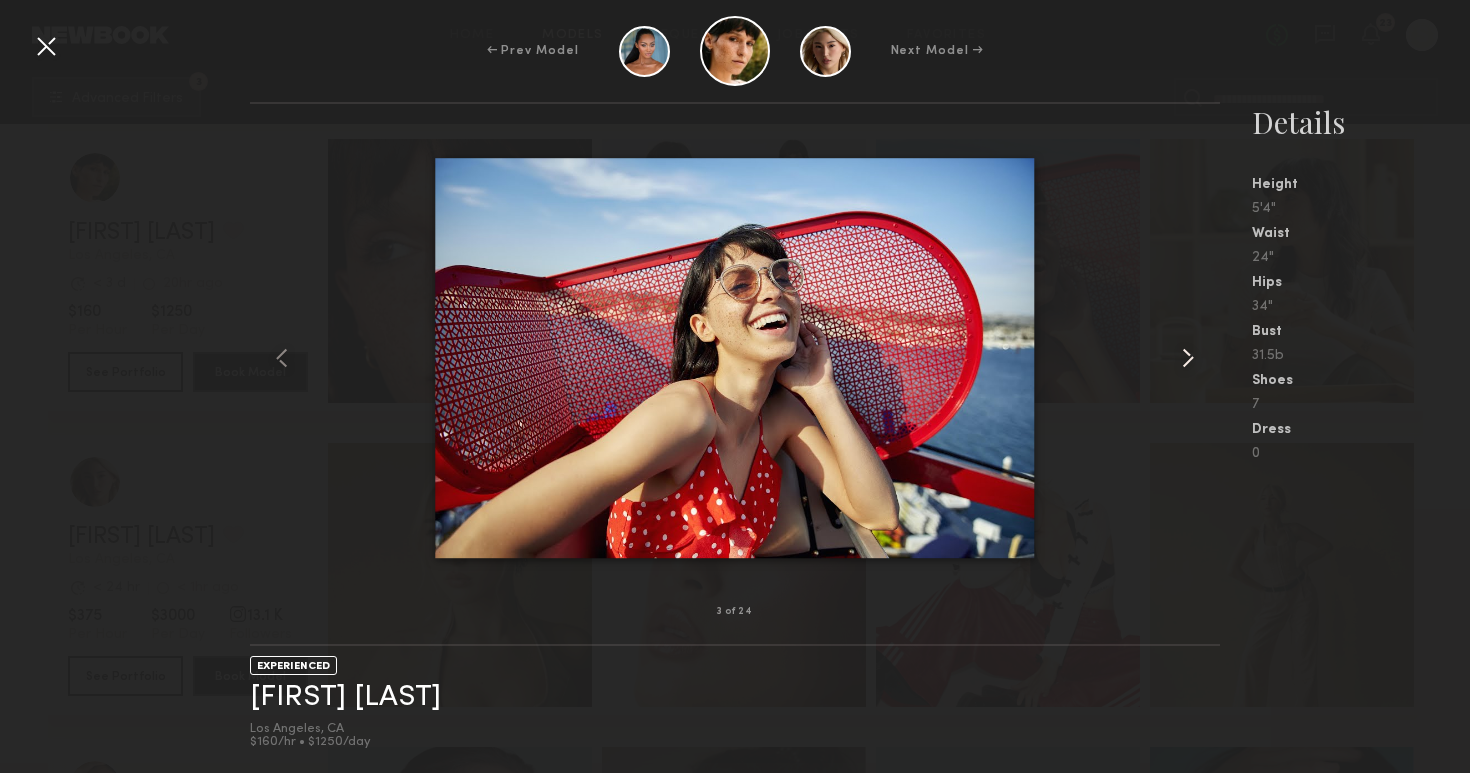 click at bounding box center (1188, 358) 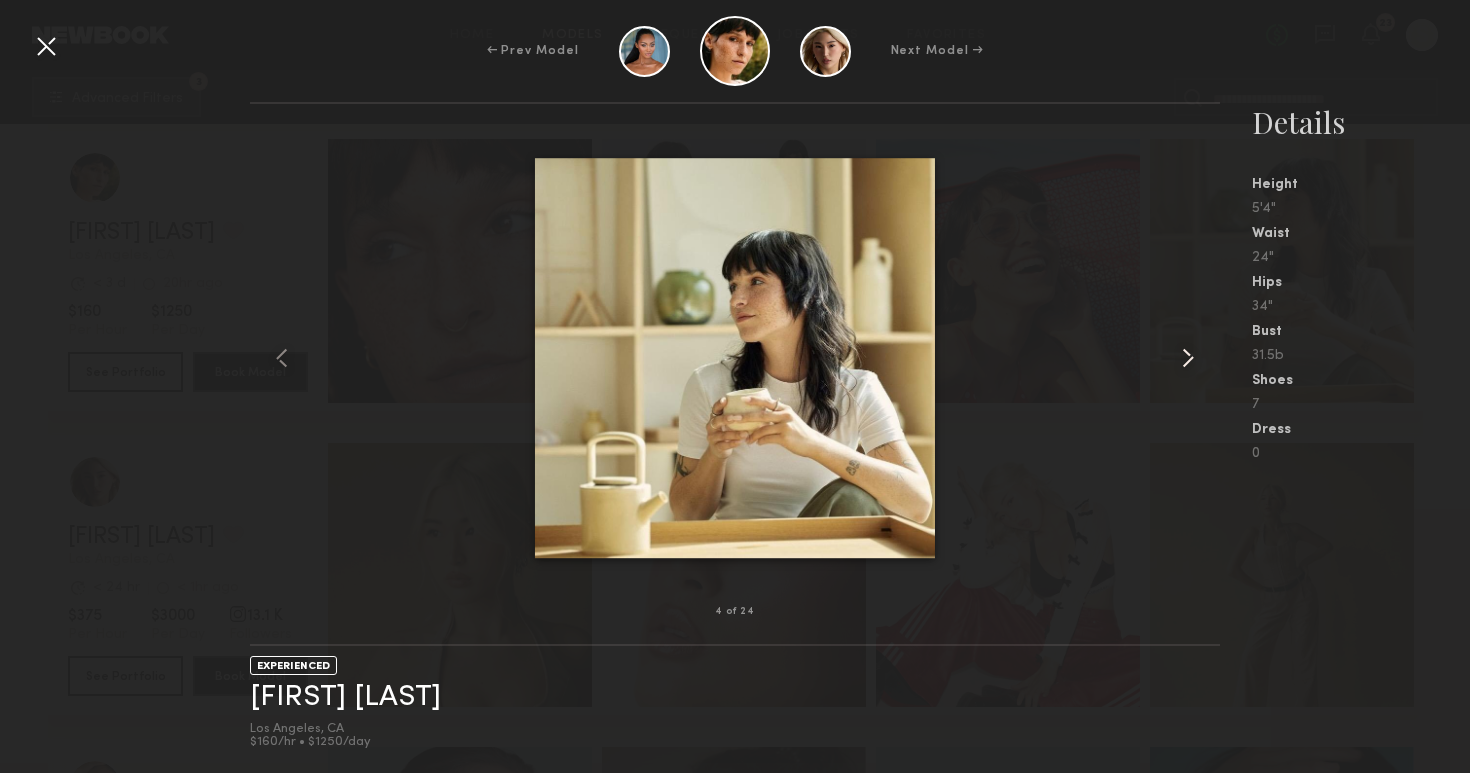 click at bounding box center [1188, 358] 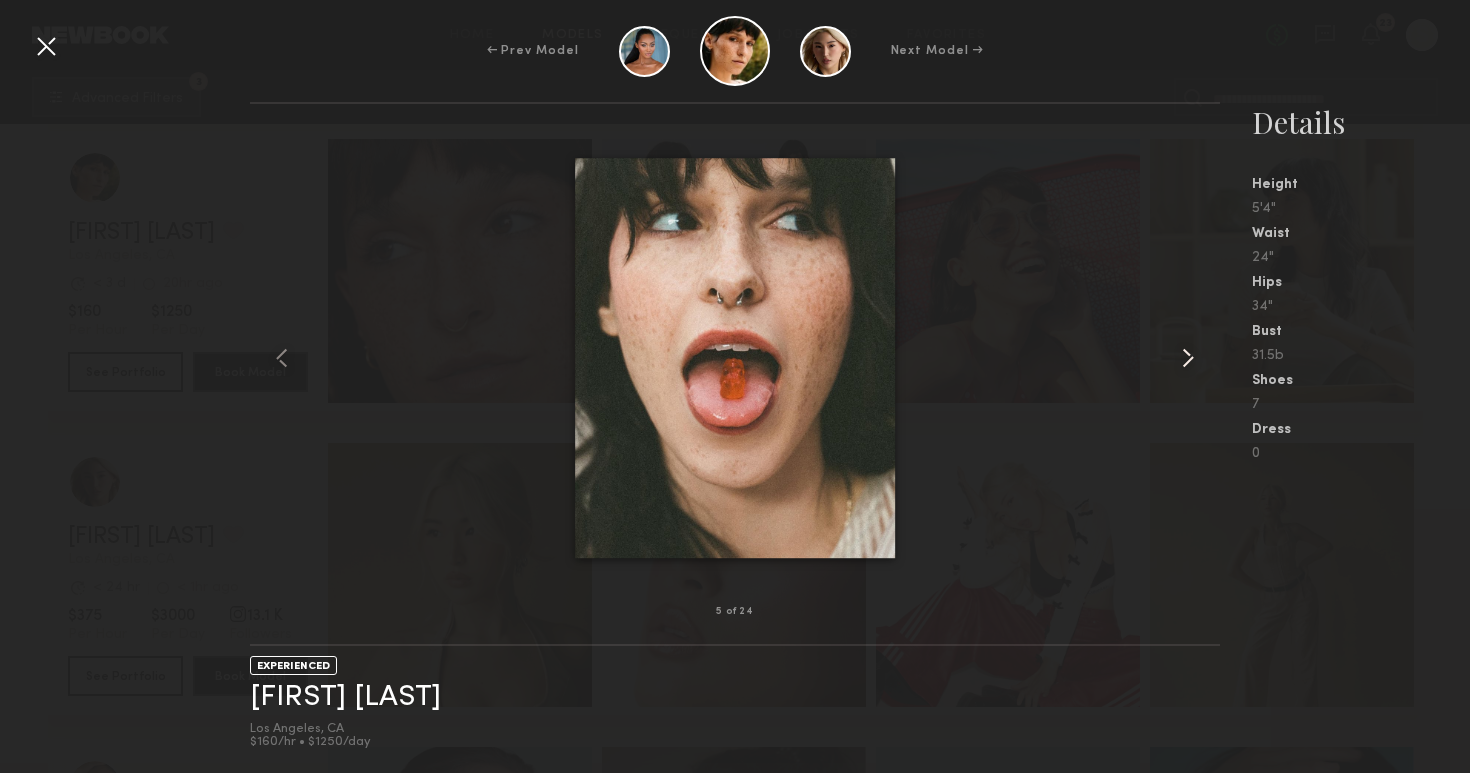 click at bounding box center [1188, 358] 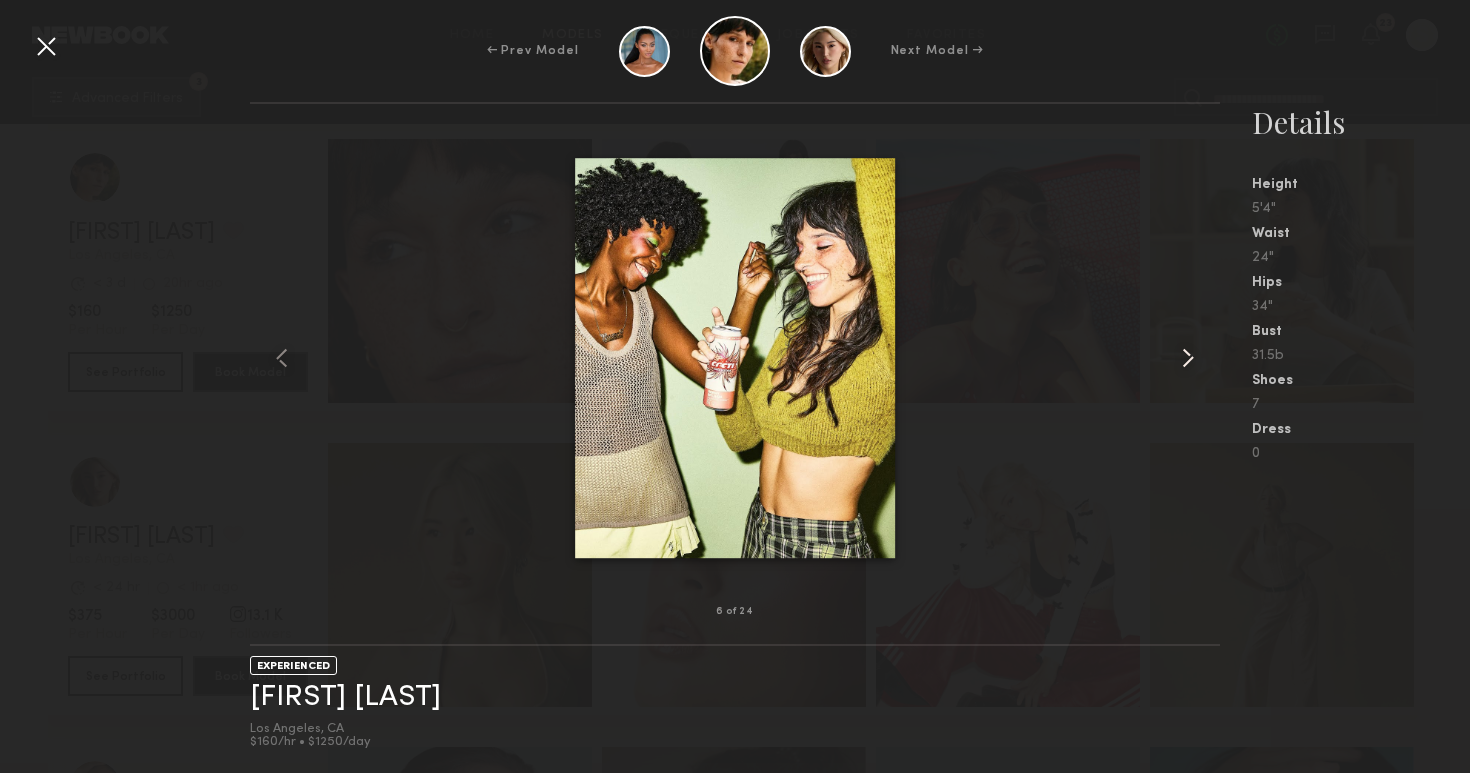 click at bounding box center [1188, 358] 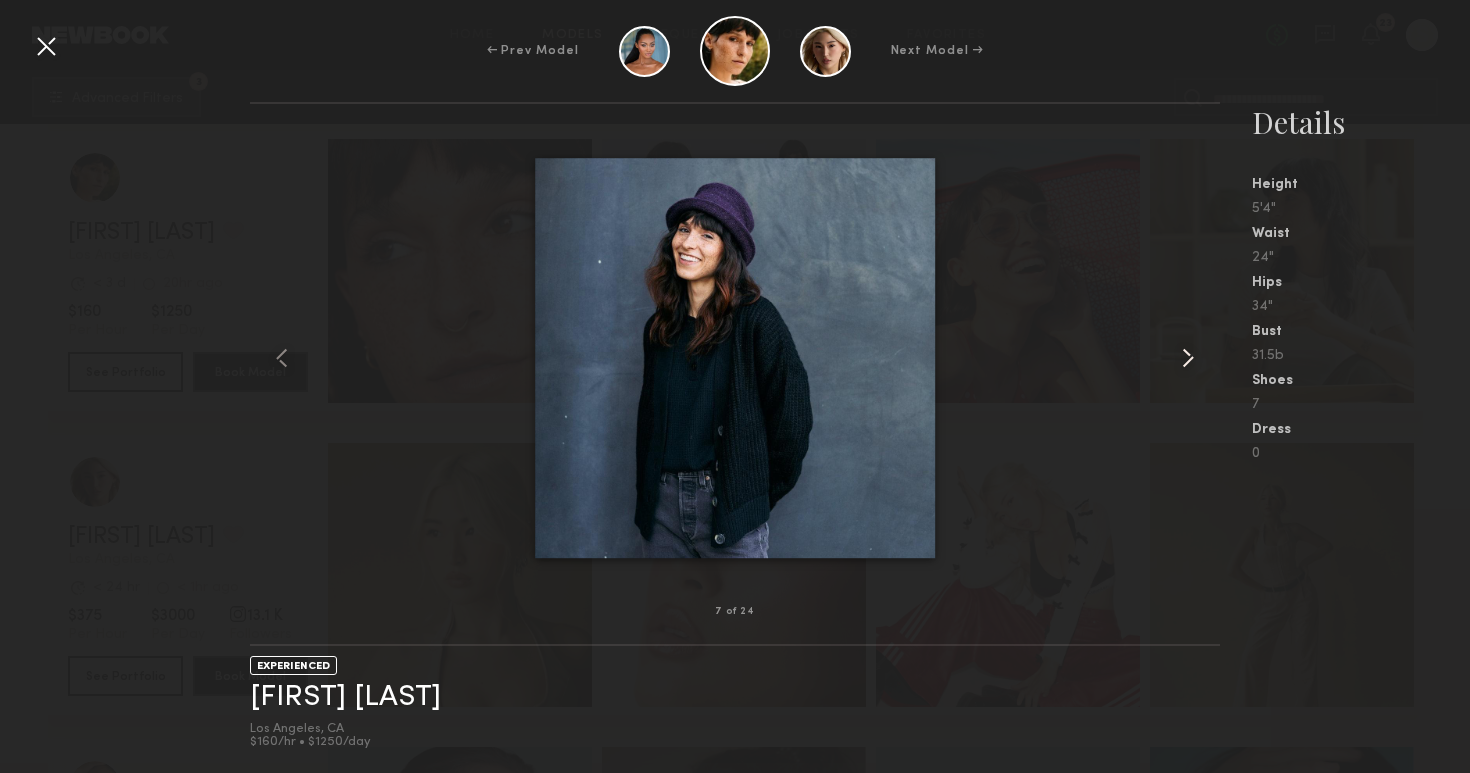 click at bounding box center (1188, 358) 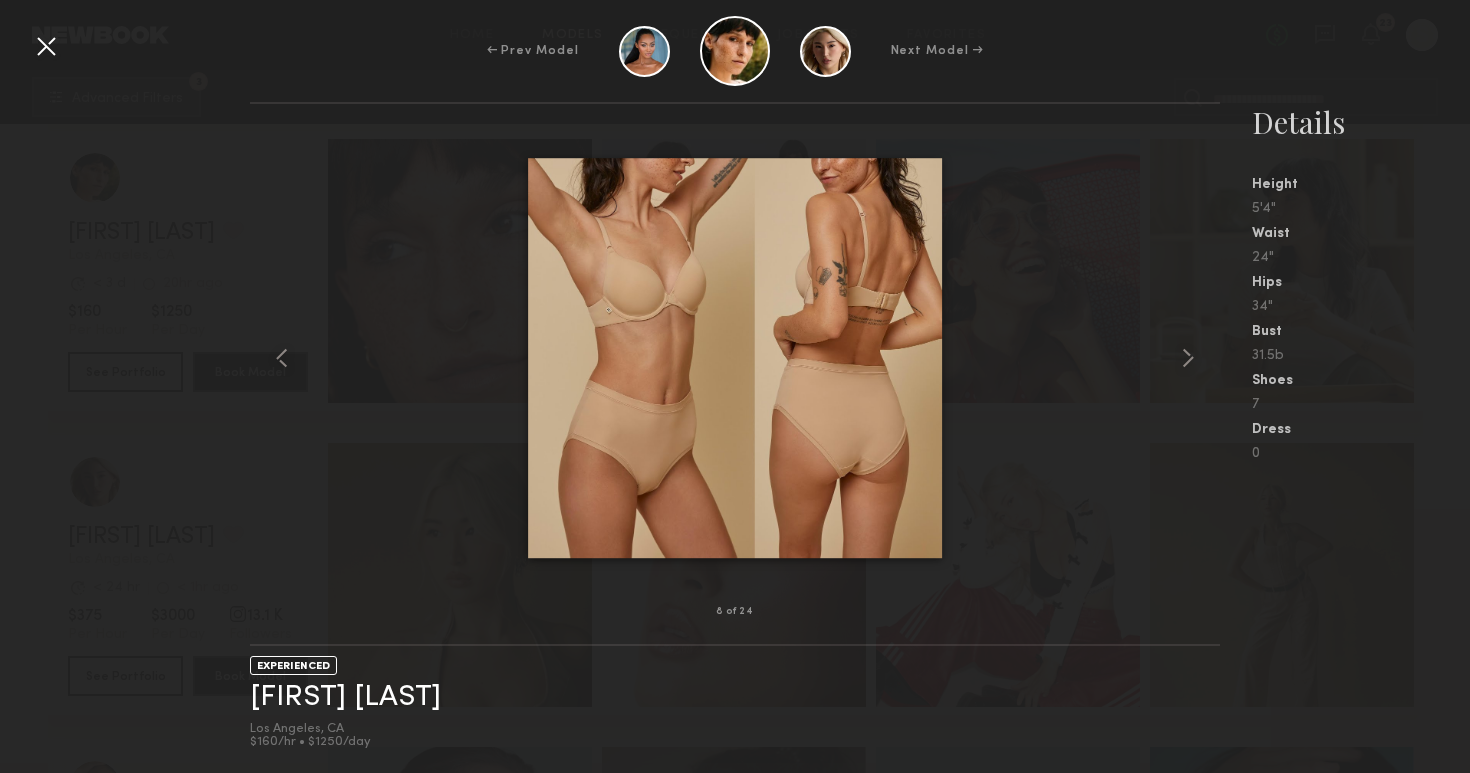 click at bounding box center (735, 358) 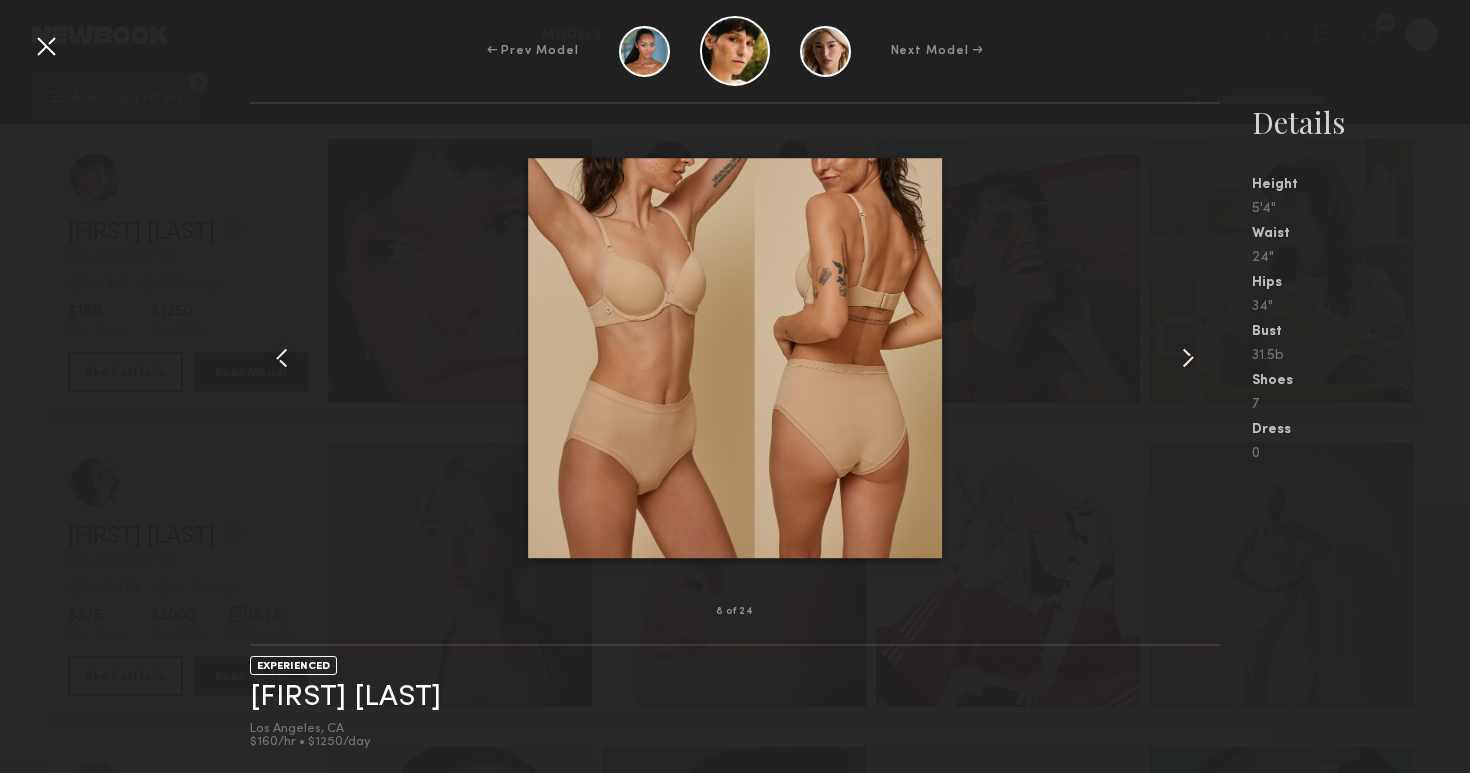 click on "← Prev Model   Next Model →" at bounding box center (735, 51) 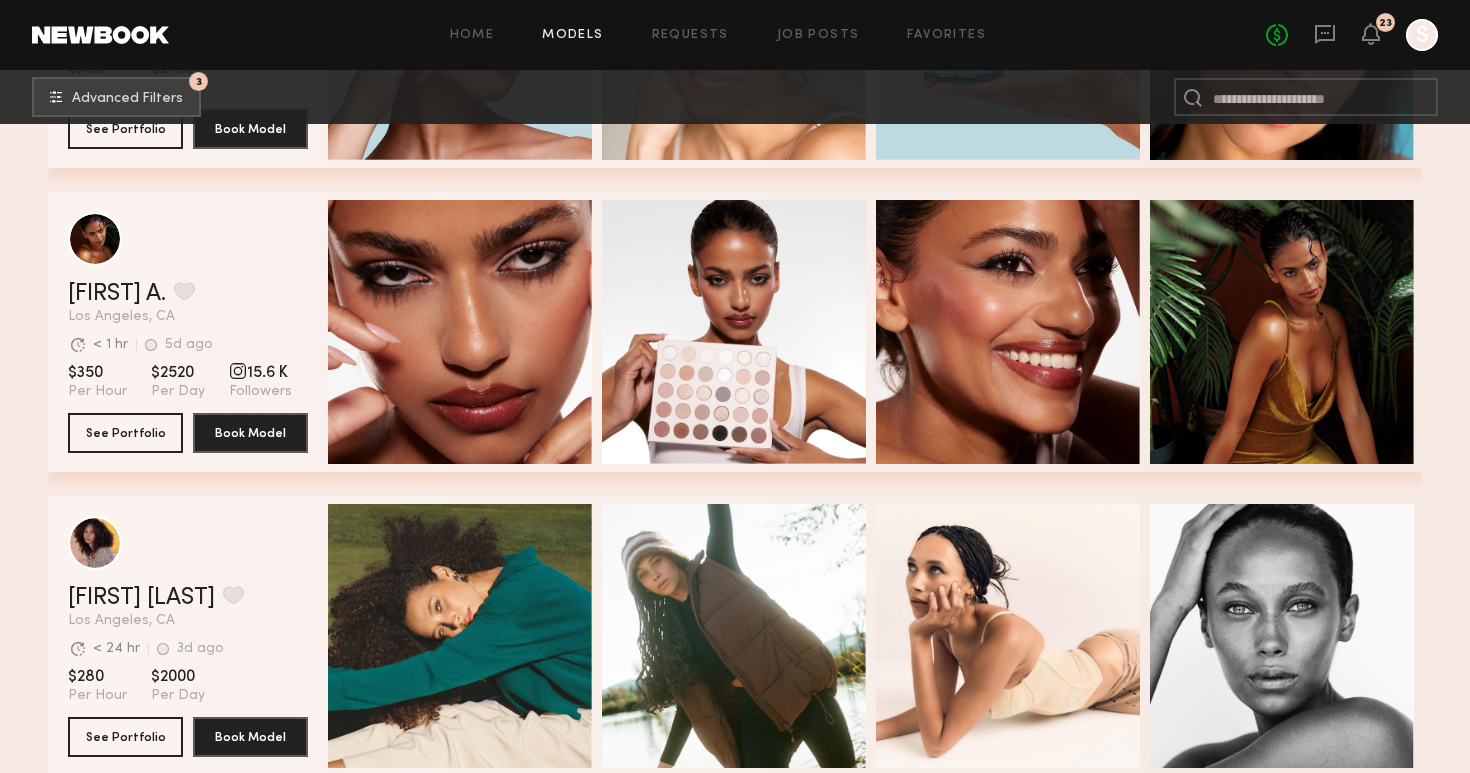 scroll, scrollTop: 13224, scrollLeft: 0, axis: vertical 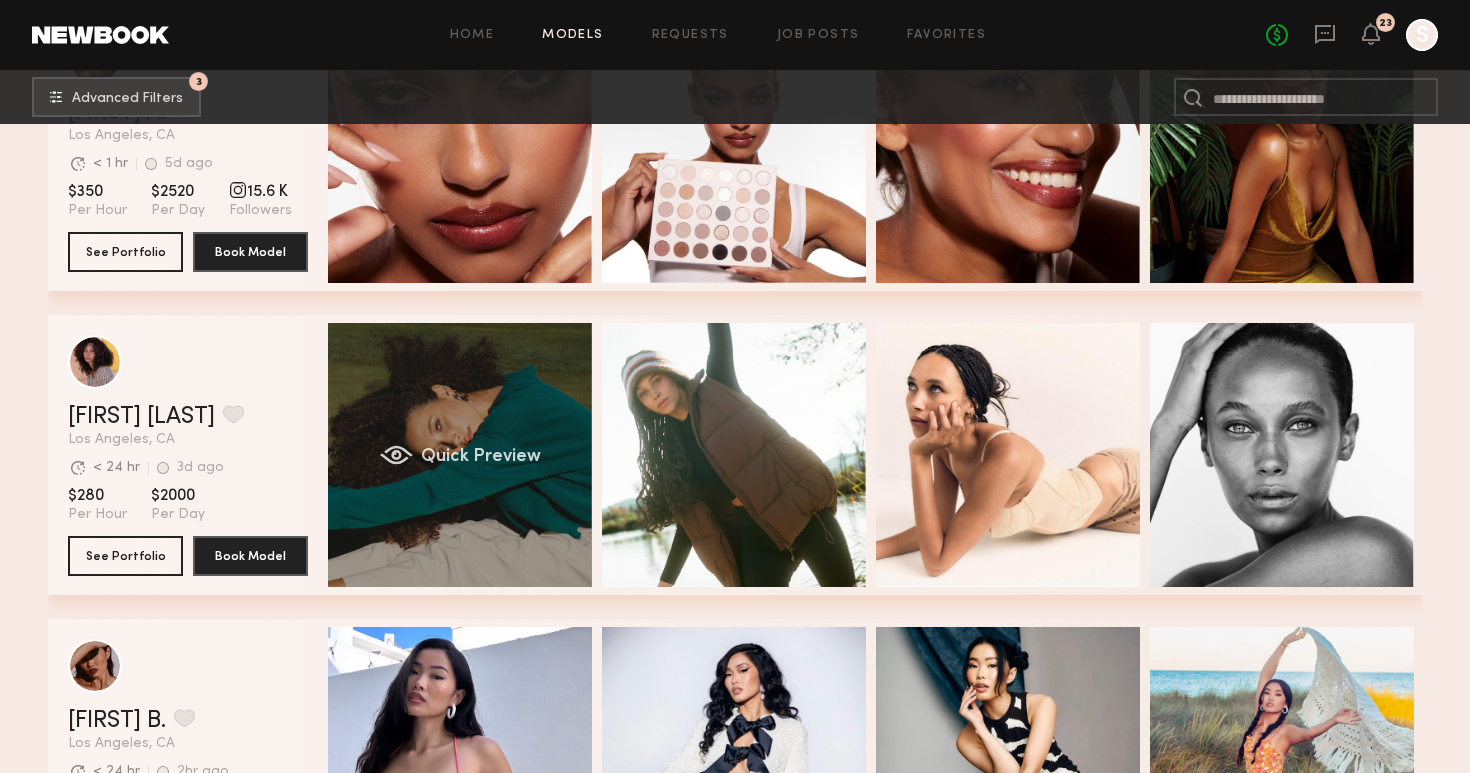 click on "Quick Preview" 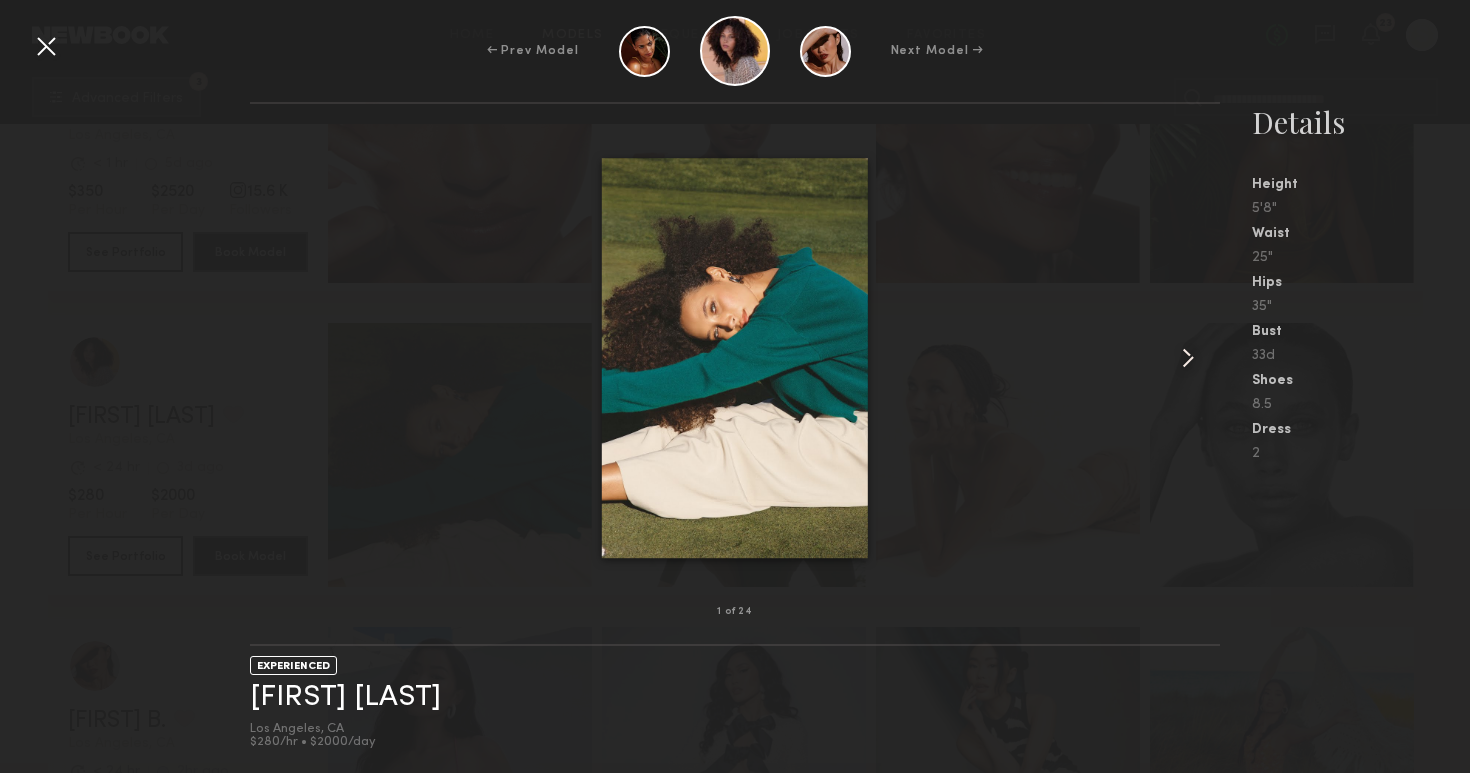 click at bounding box center (1188, 358) 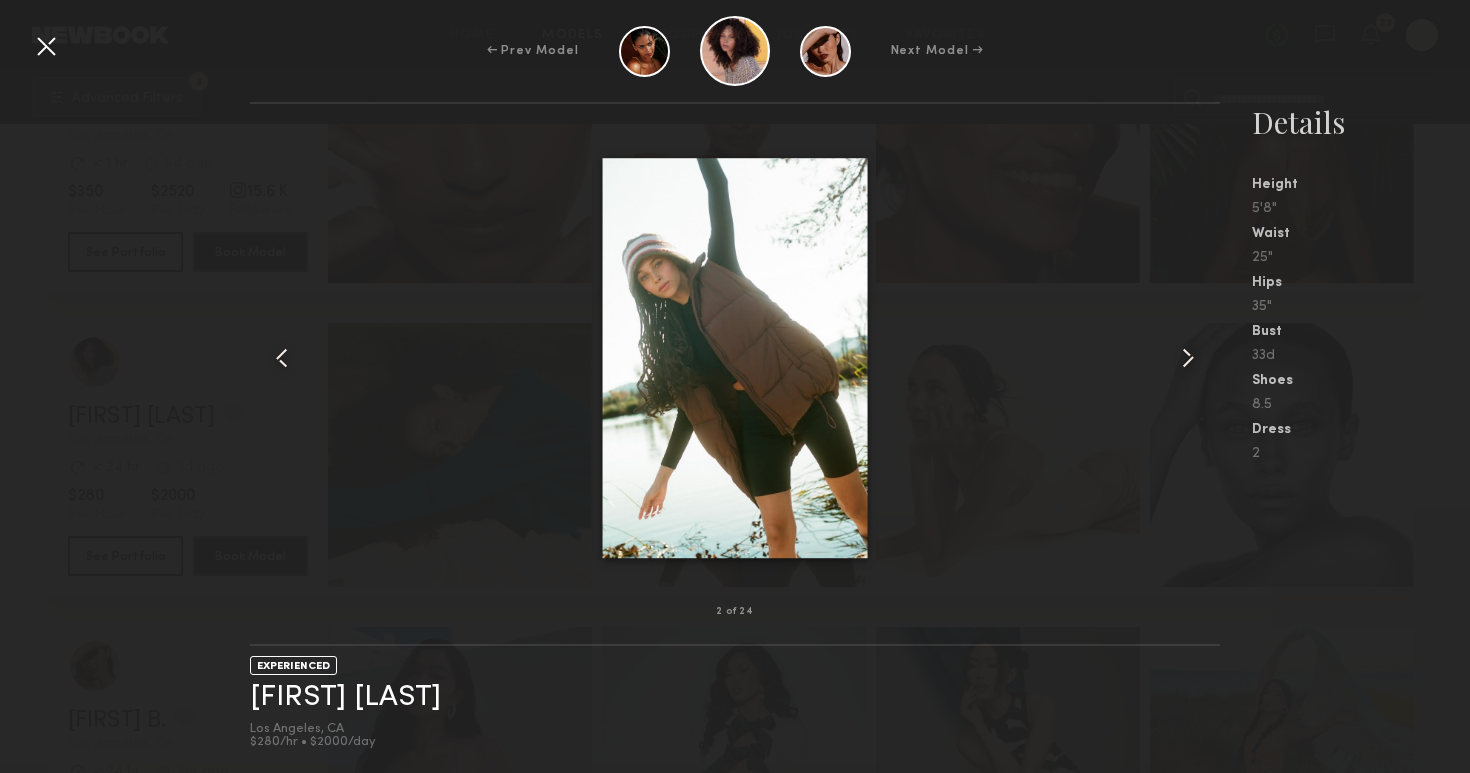 click at bounding box center [1188, 358] 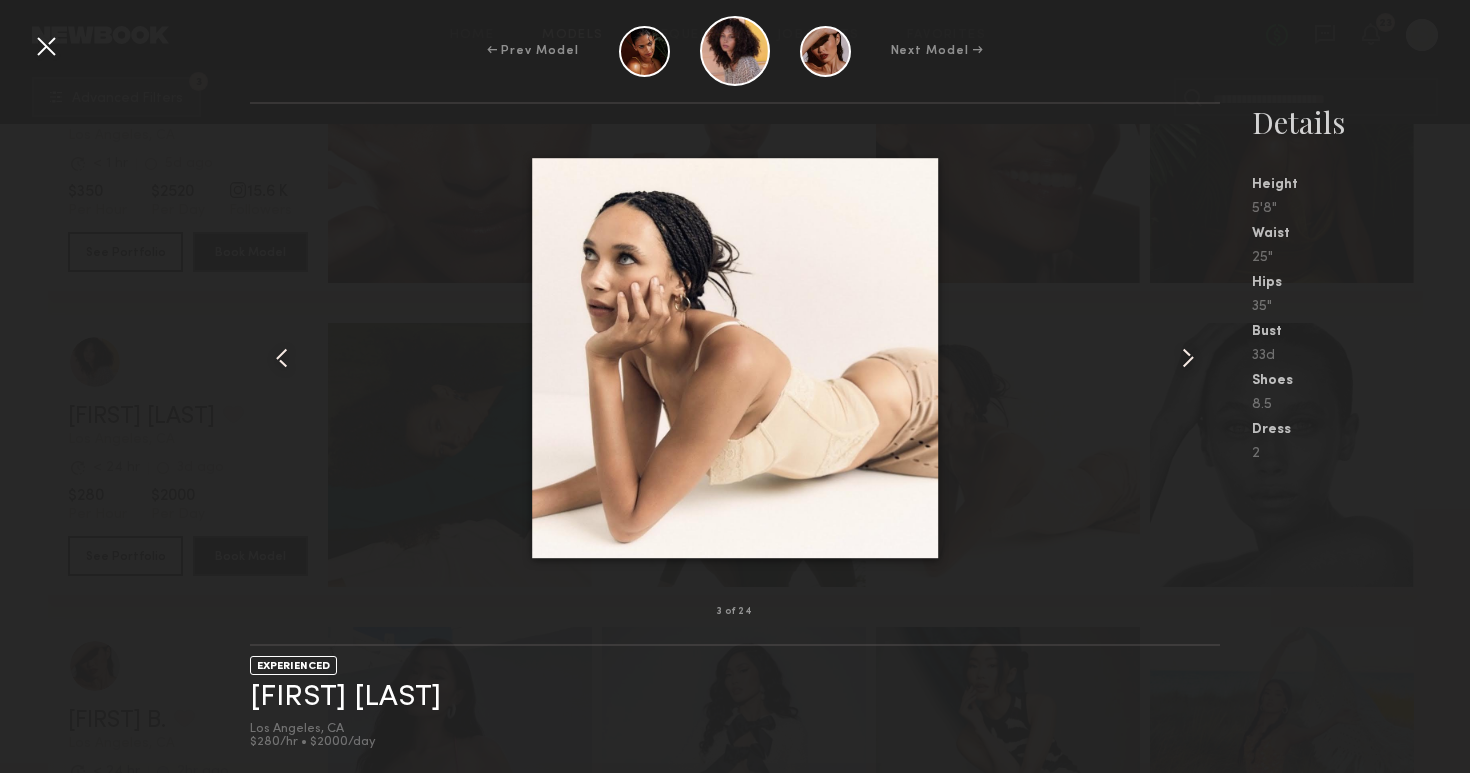 click at bounding box center (1188, 358) 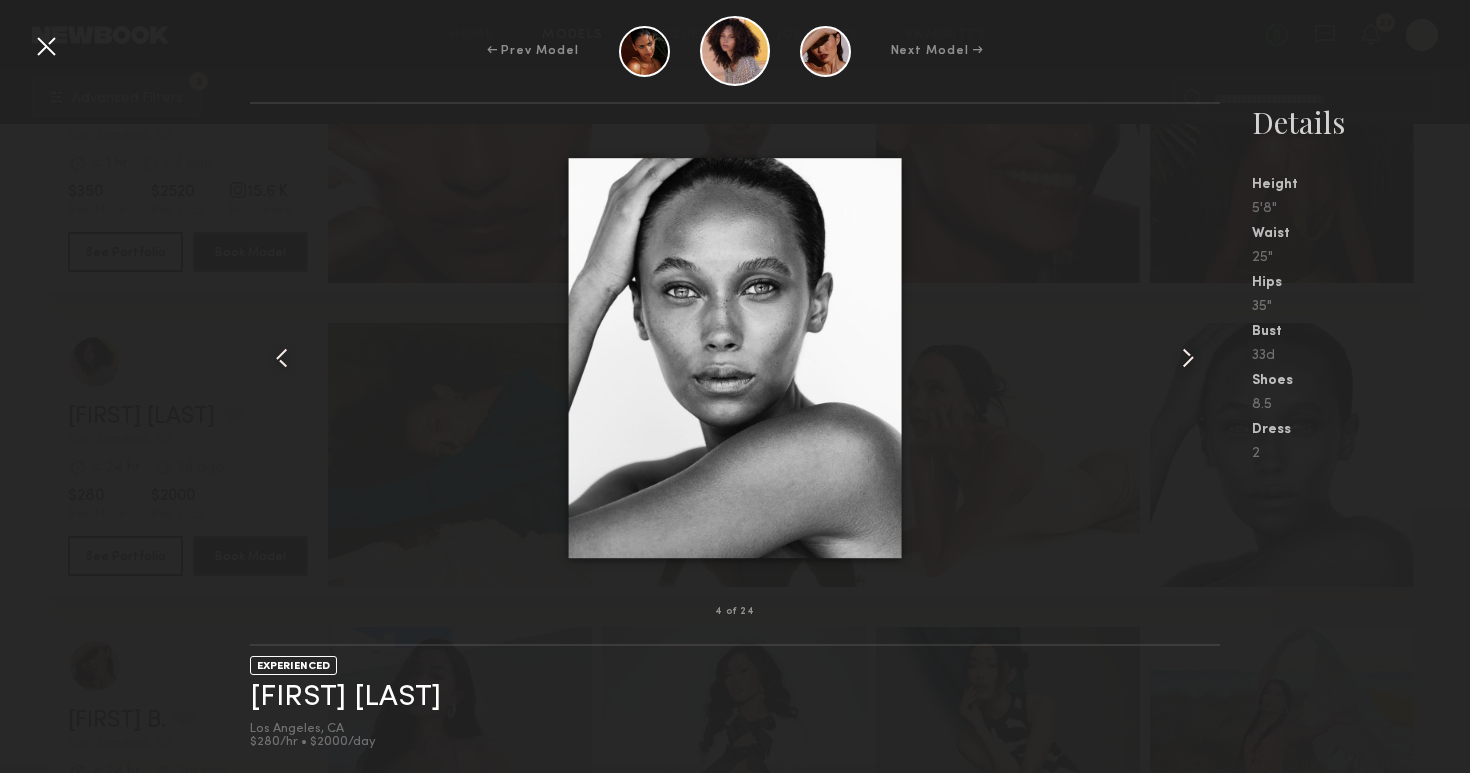 click at bounding box center (1188, 358) 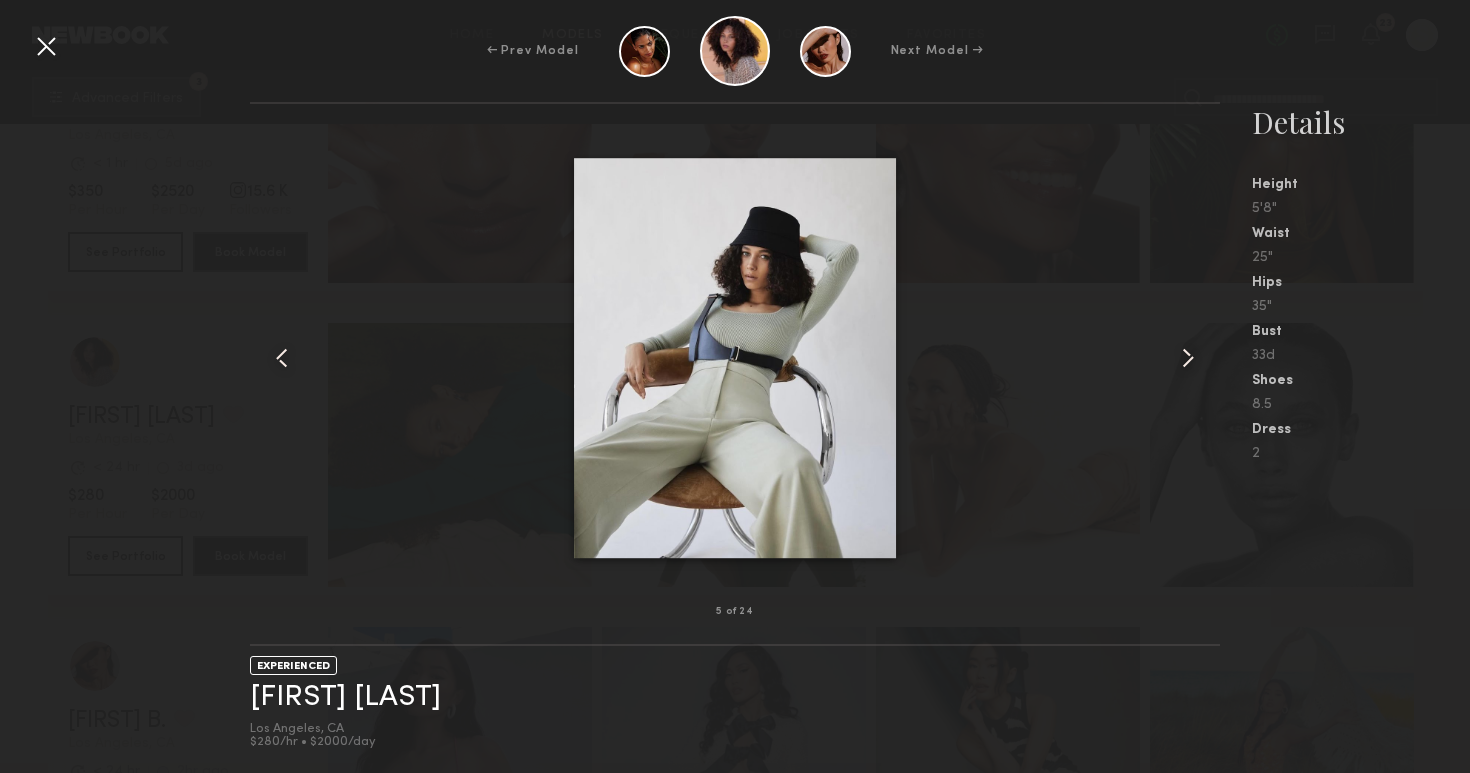 click at bounding box center [1188, 358] 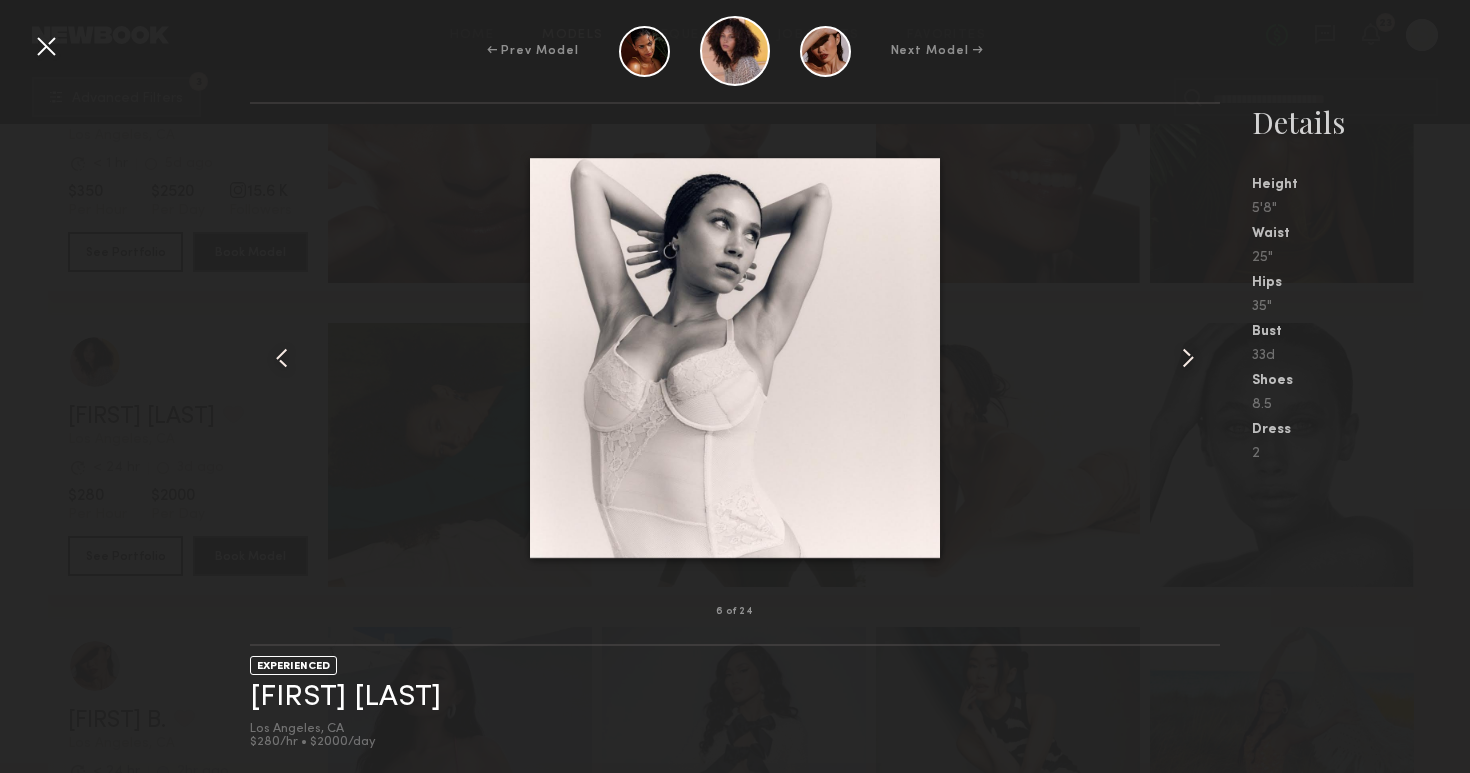 click at bounding box center (1188, 358) 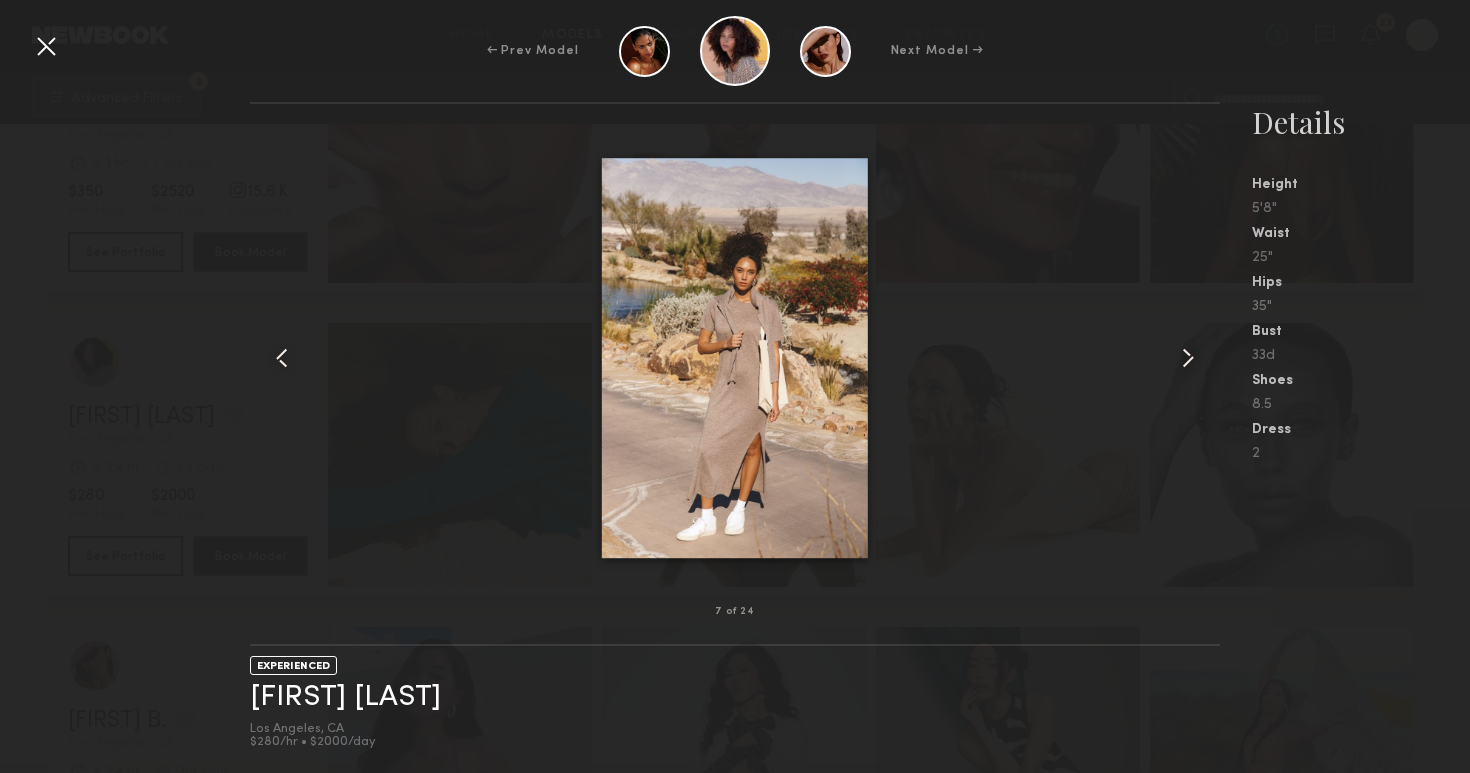 click at bounding box center [1188, 358] 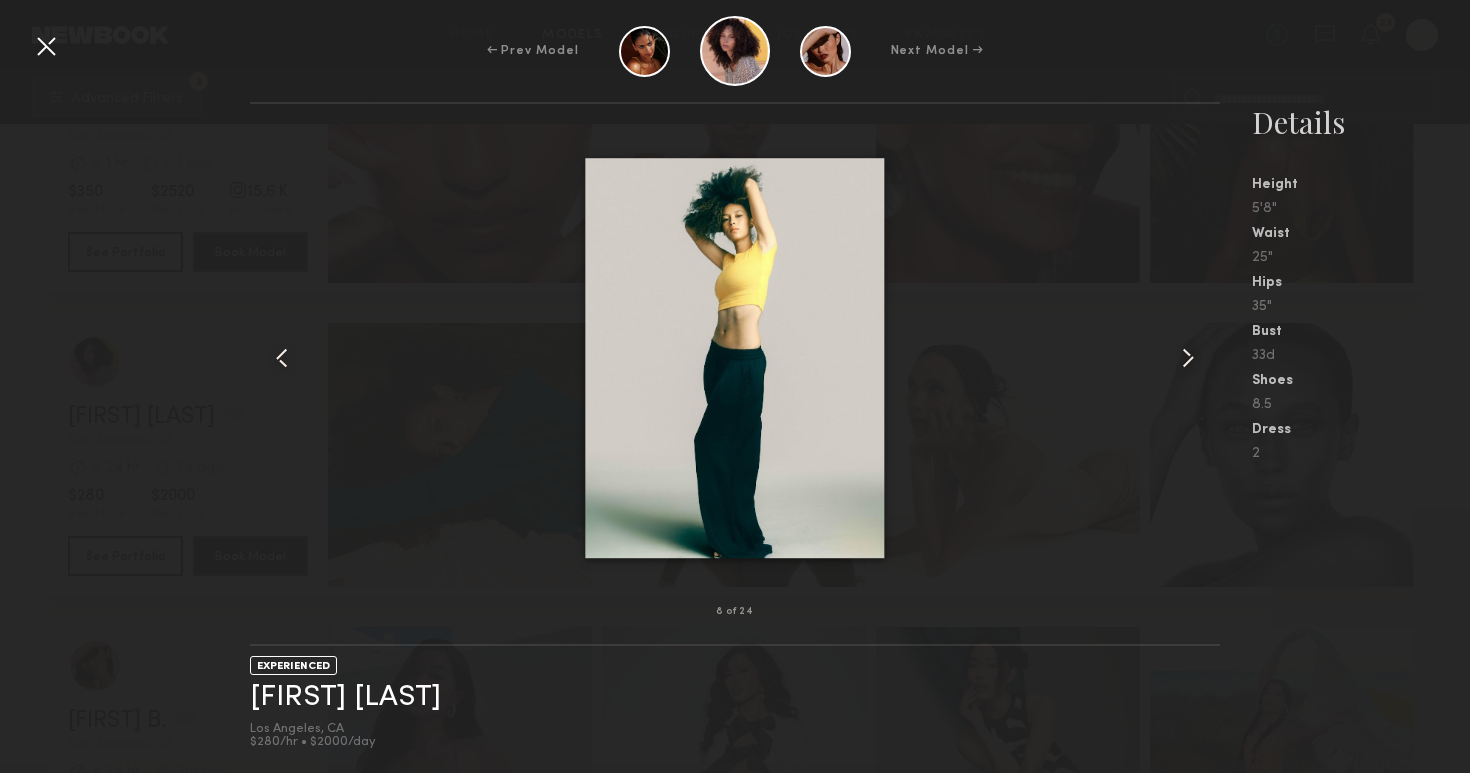 click on "← Prev Model   Next Model →" at bounding box center (735, 51) 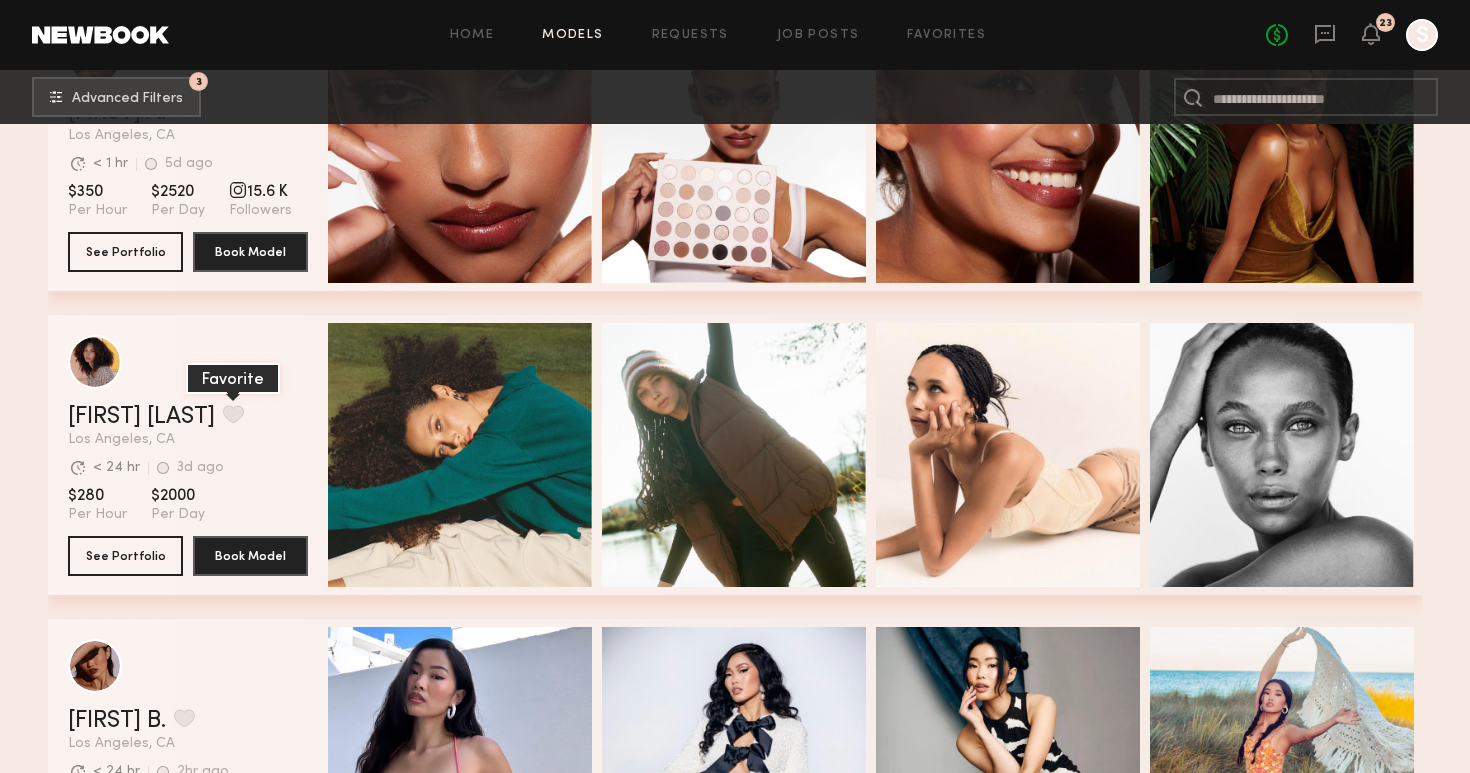 click 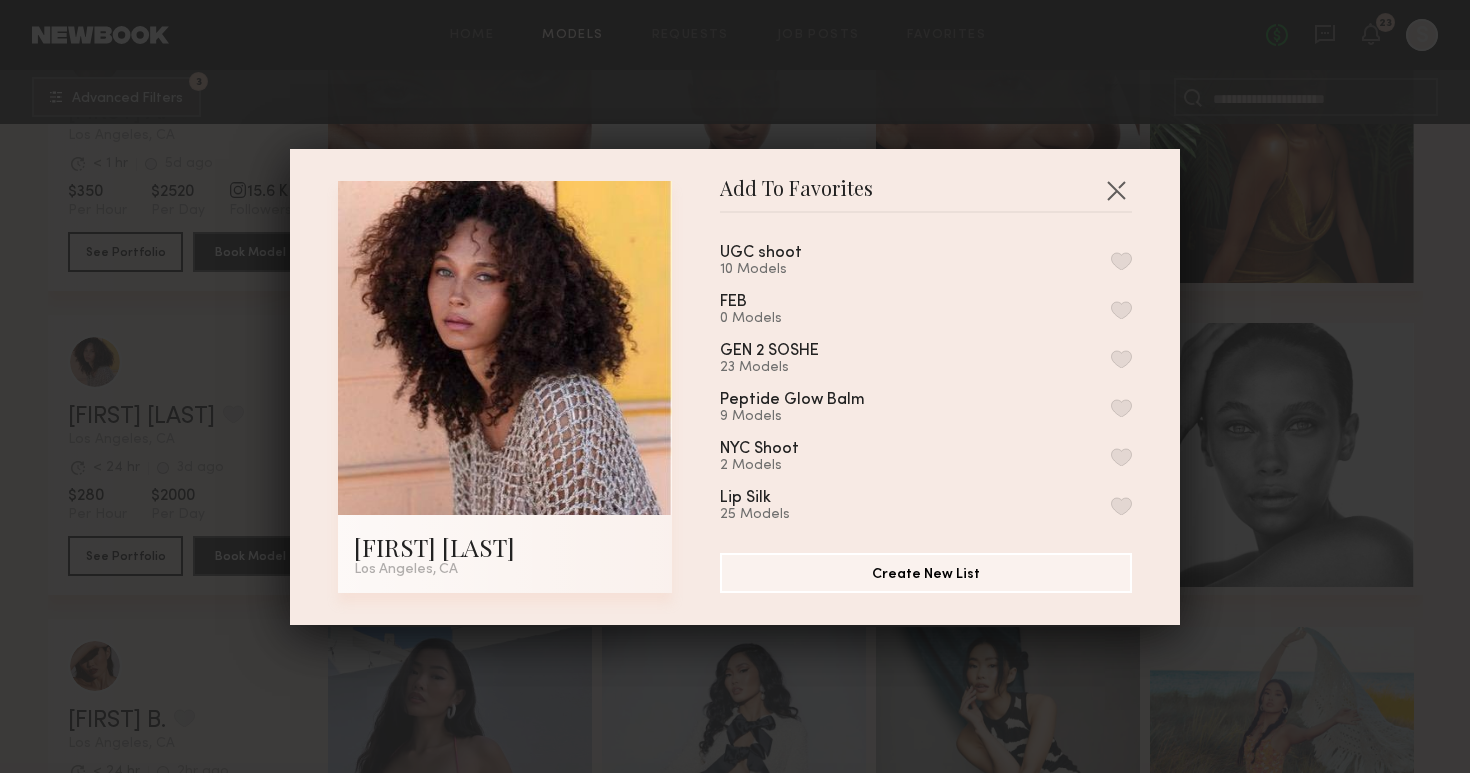 click on "UGC shoot 10   Models" at bounding box center (926, 261) 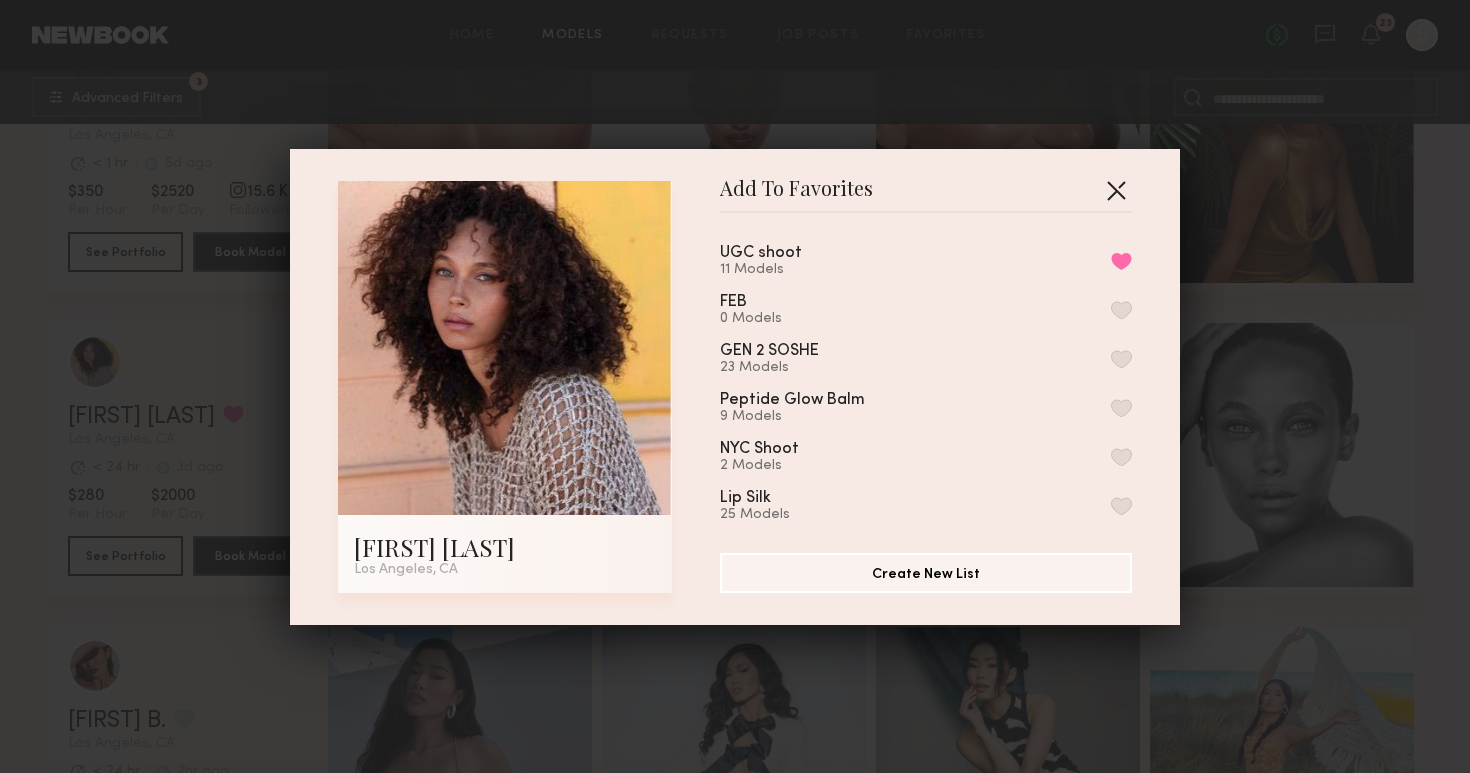 click at bounding box center [1116, 190] 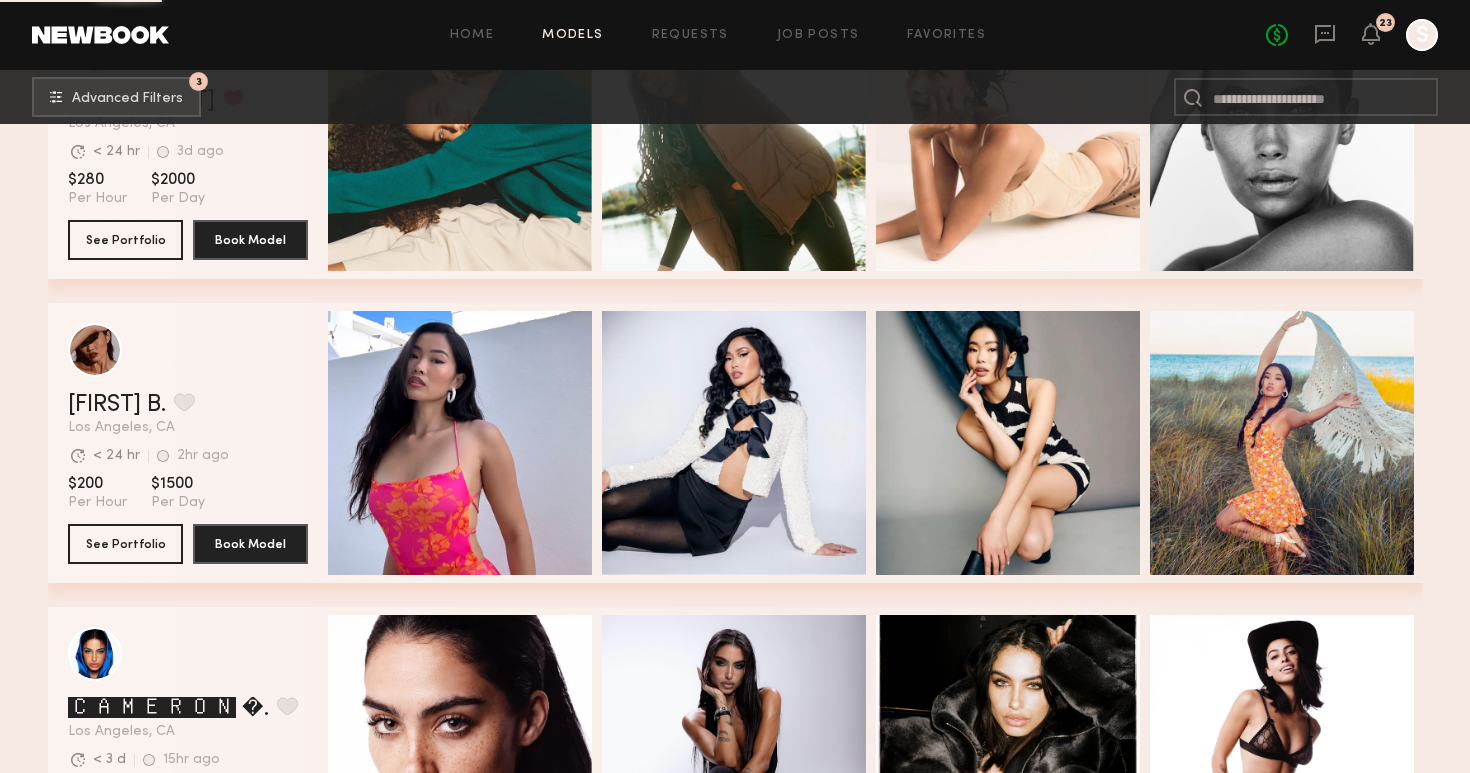 scroll, scrollTop: 13592, scrollLeft: 0, axis: vertical 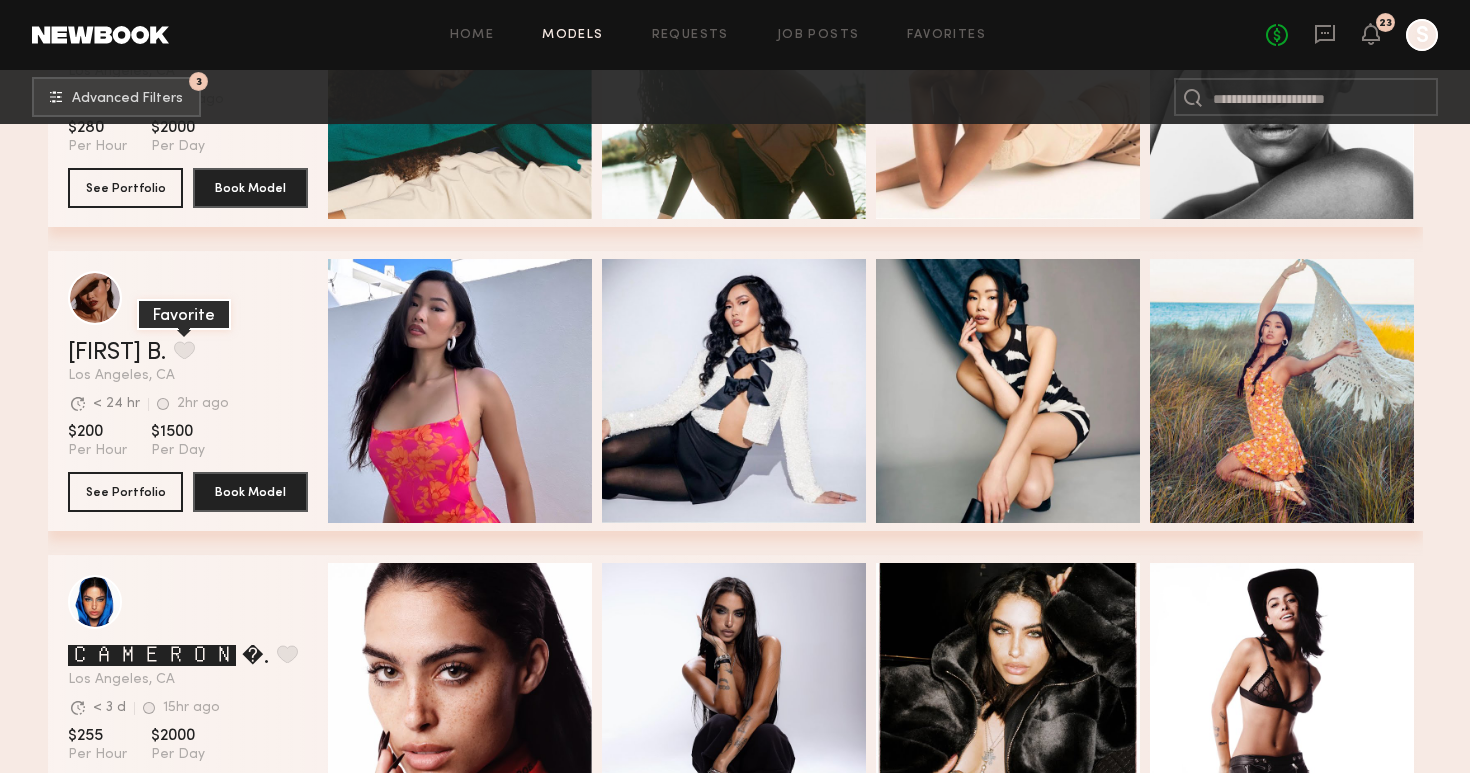 click 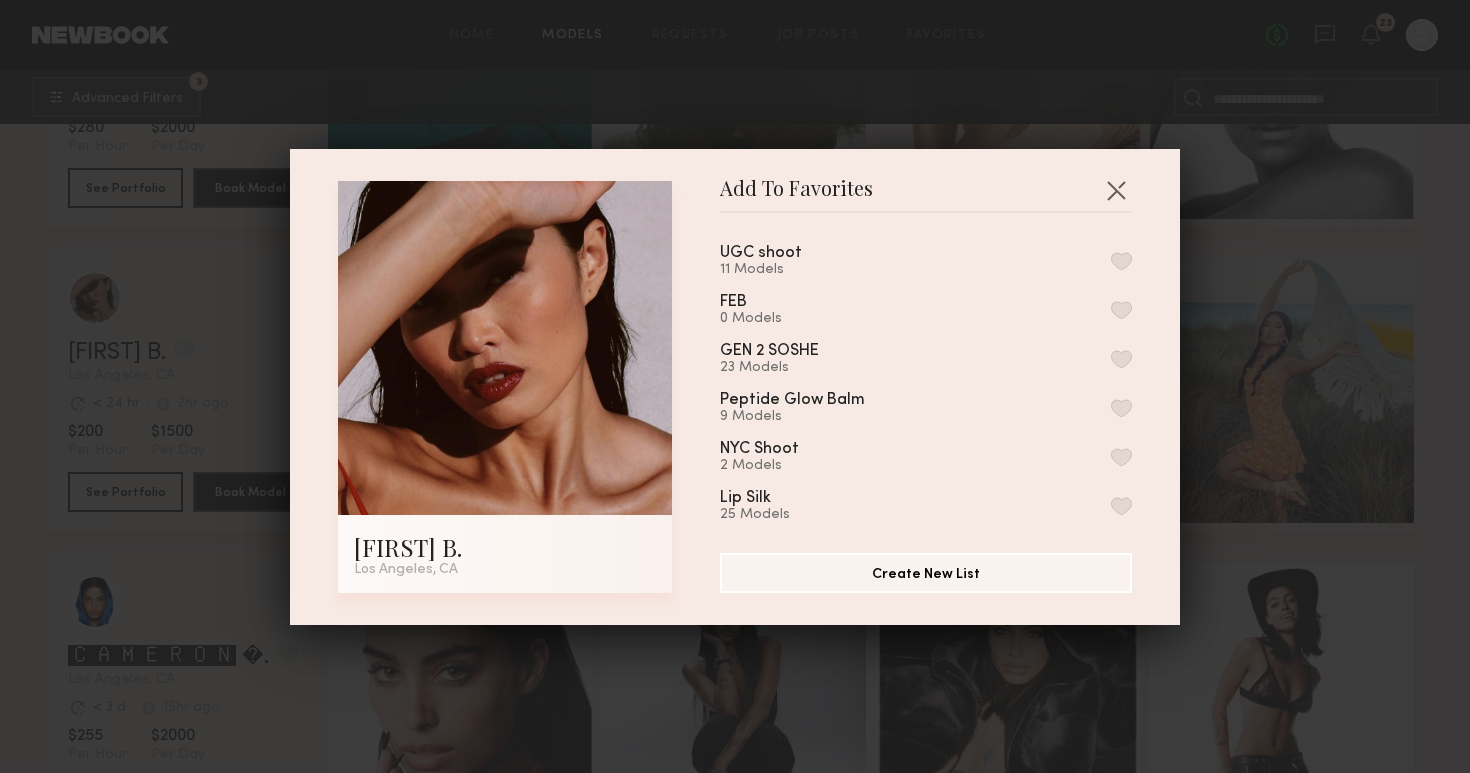 click on "UGC shoot" at bounding box center (761, 253) 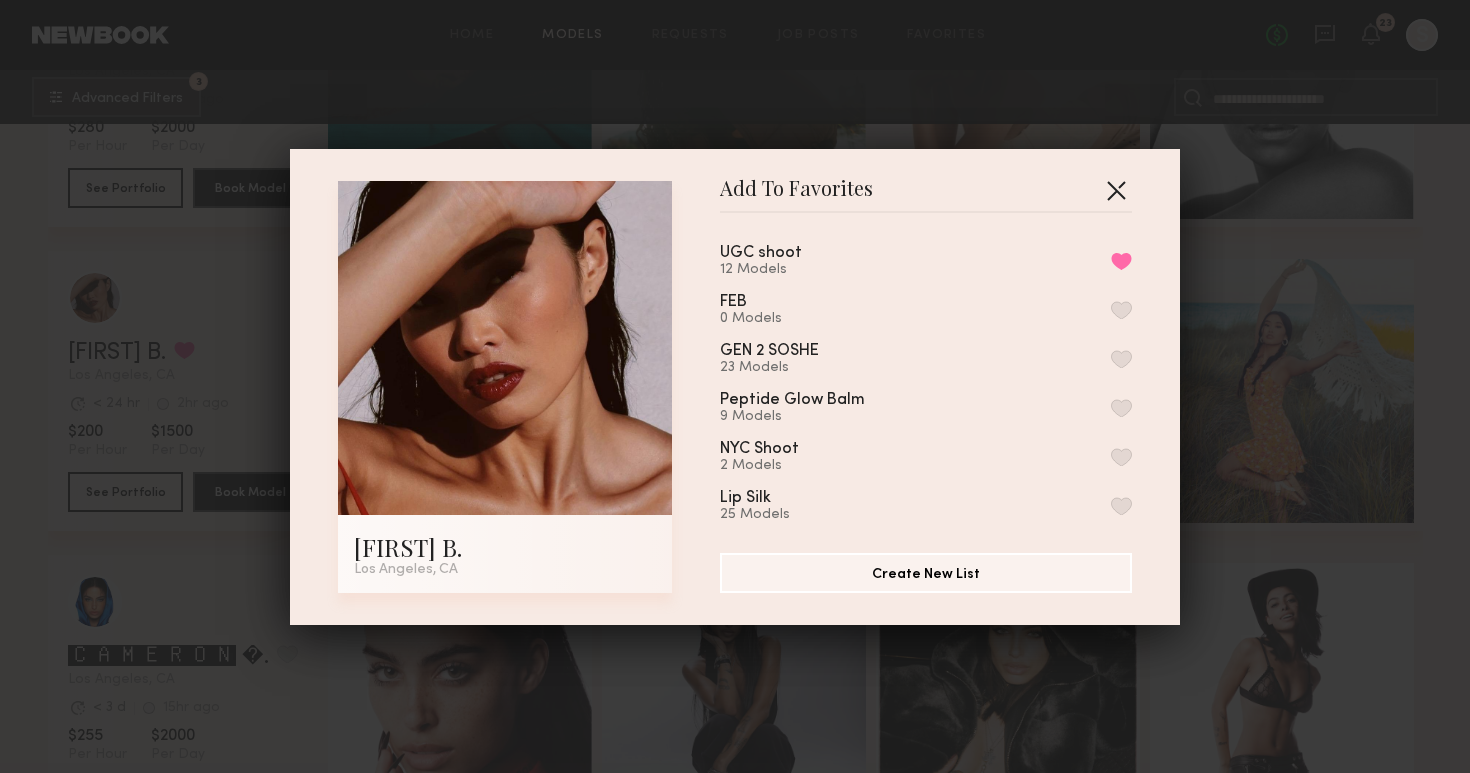 click at bounding box center [1116, 190] 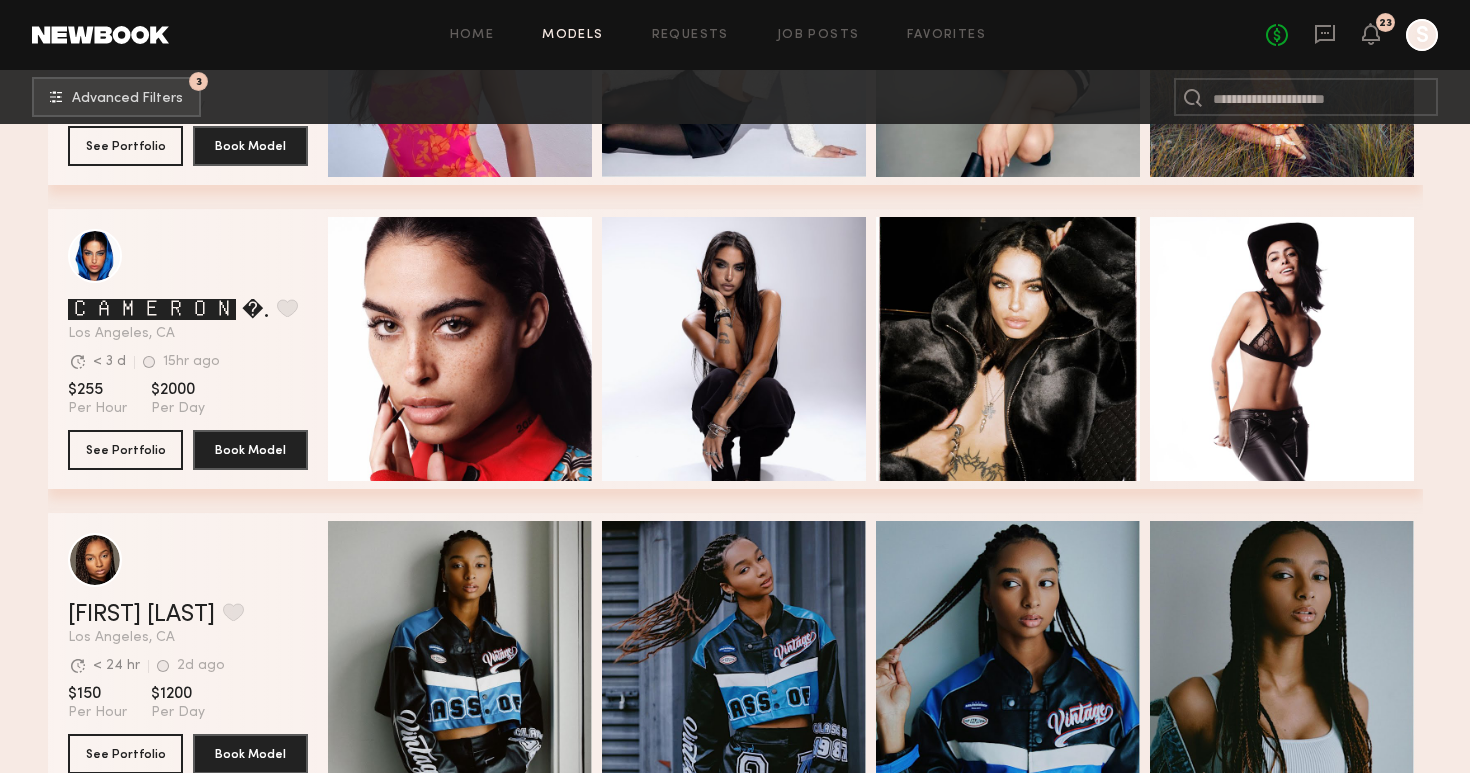 scroll, scrollTop: 13940, scrollLeft: 0, axis: vertical 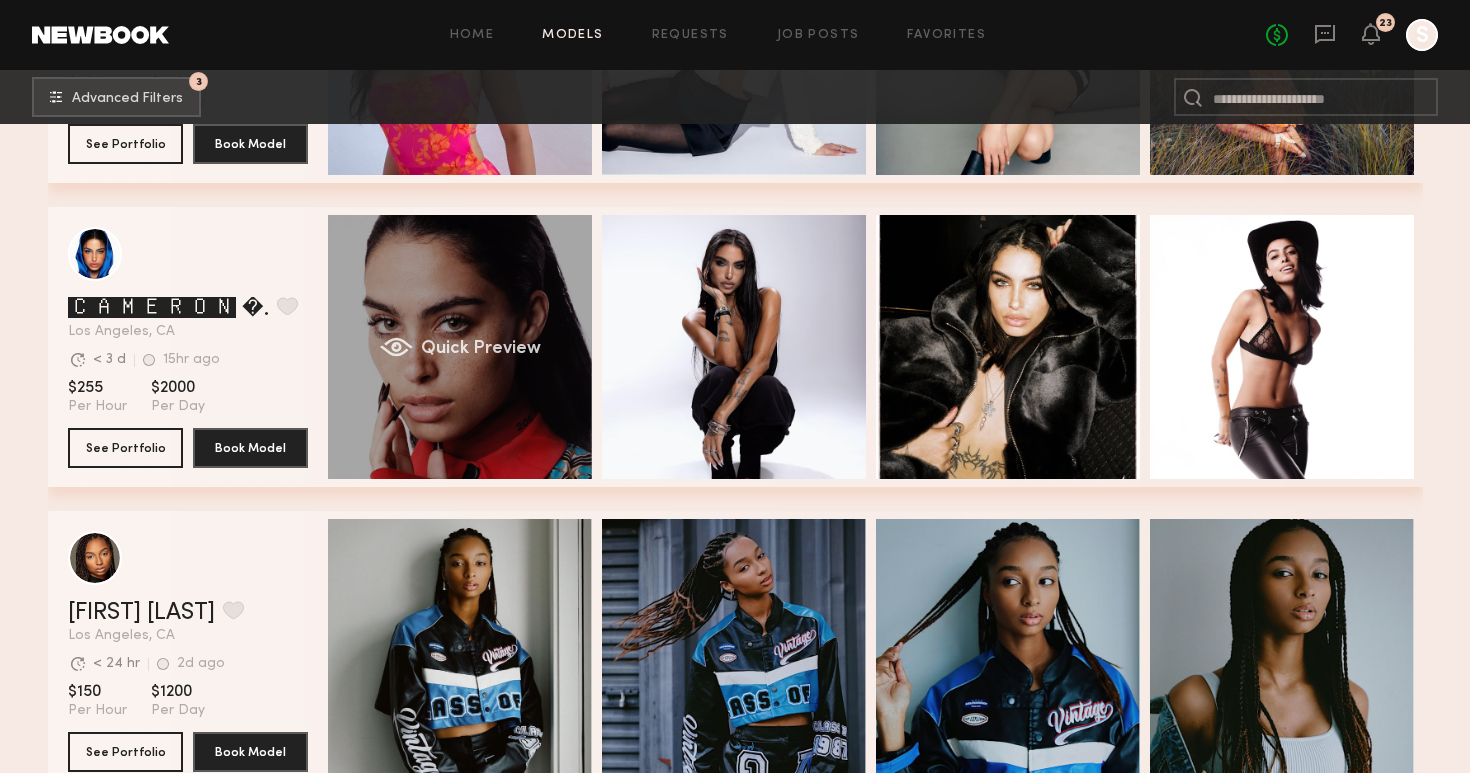 click on "Quick Preview" 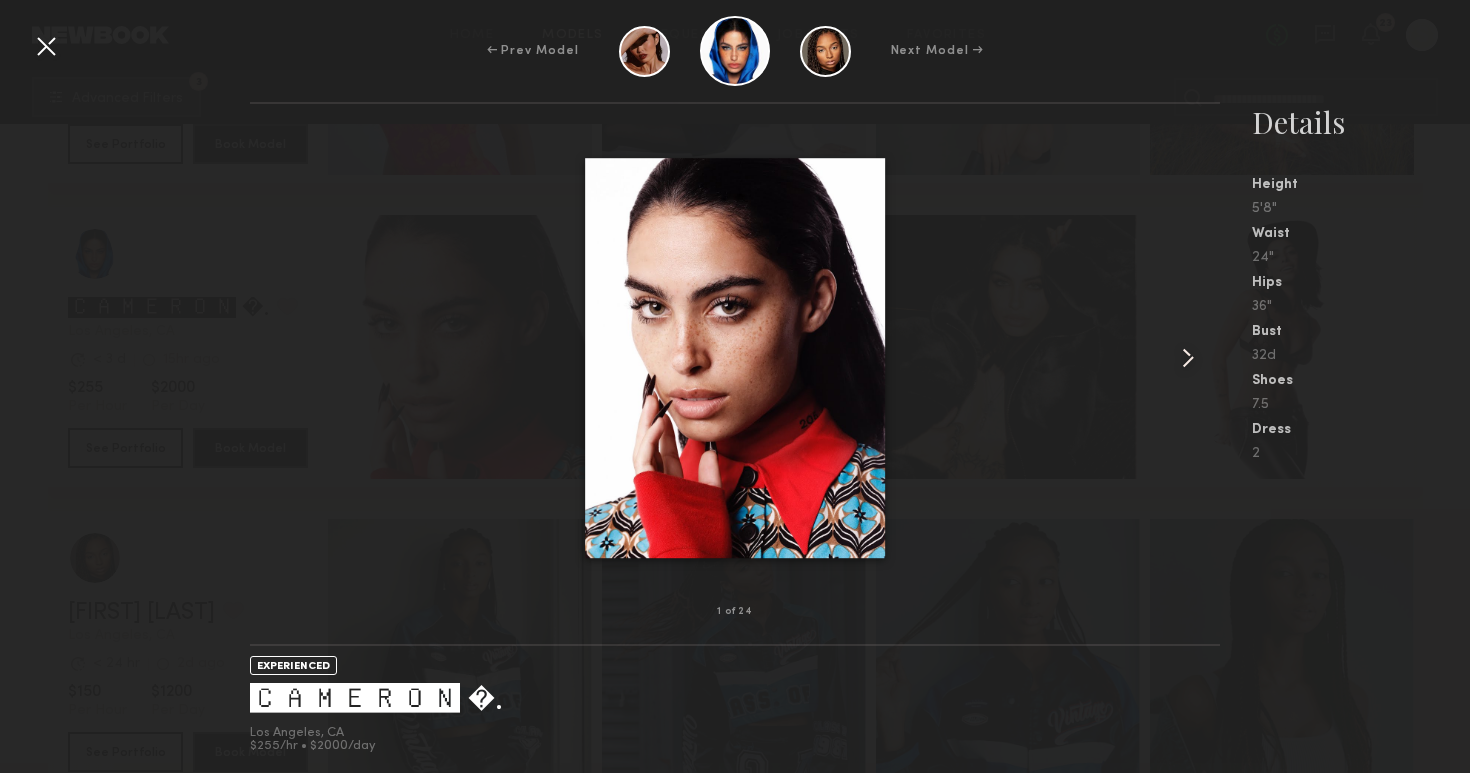 click at bounding box center [1188, 358] 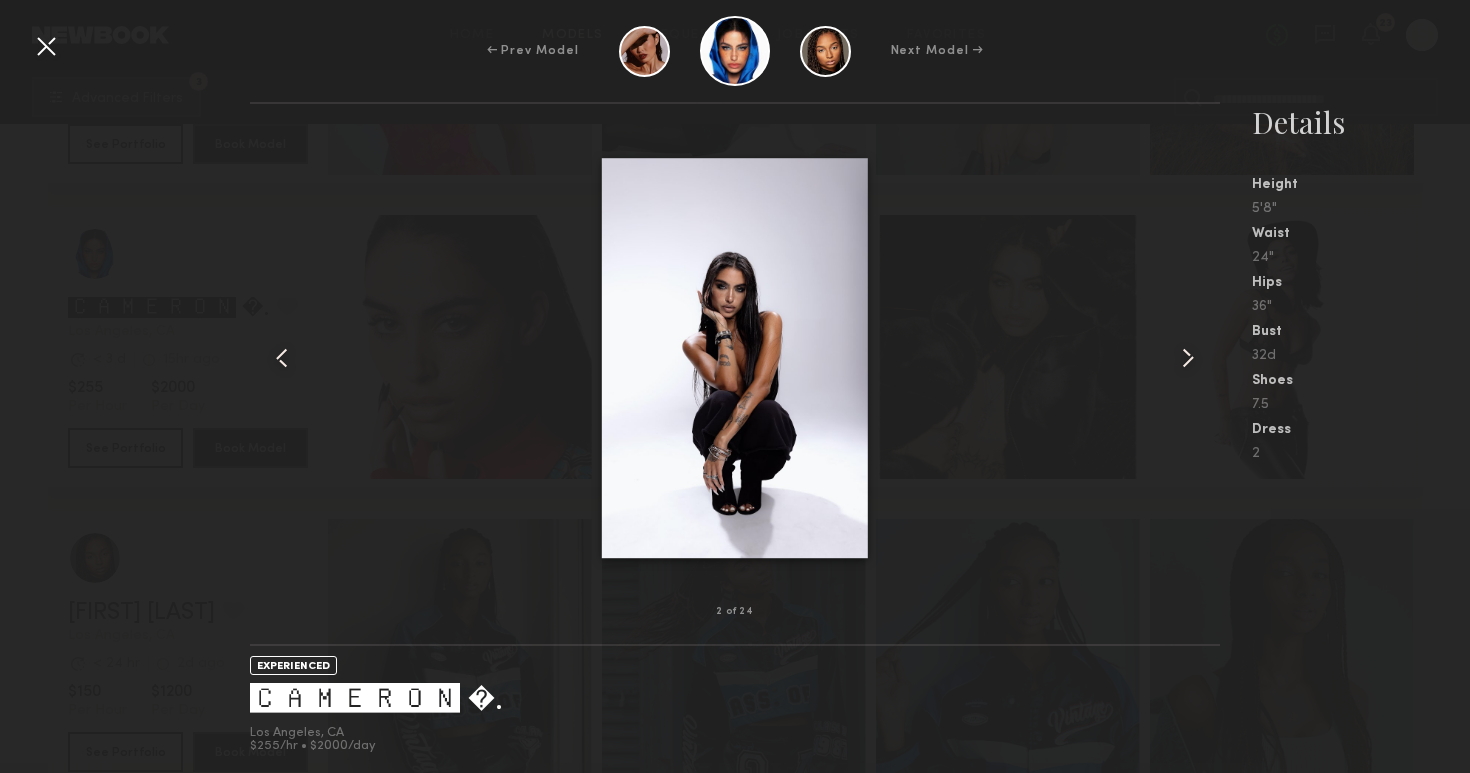 click at bounding box center (1188, 358) 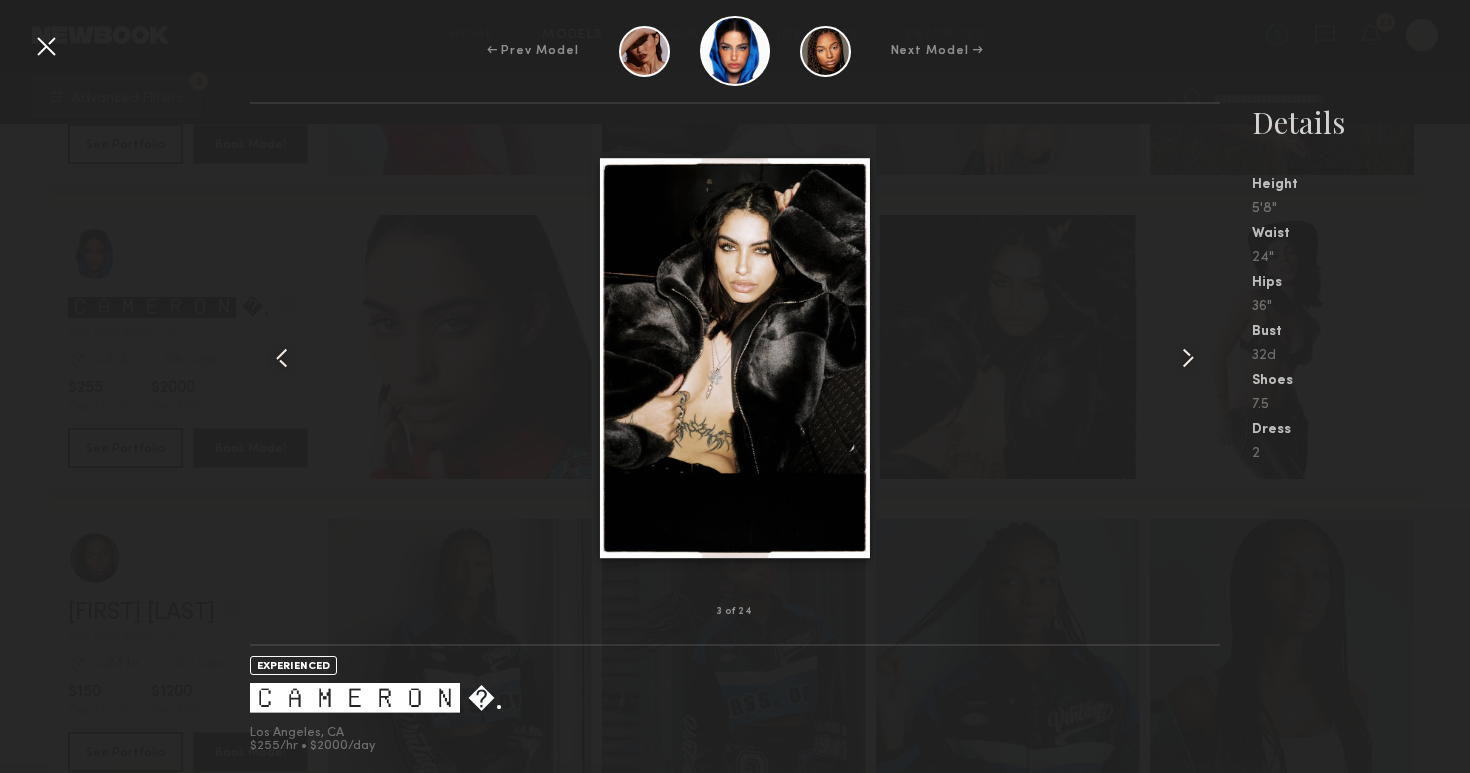 click at bounding box center (1188, 358) 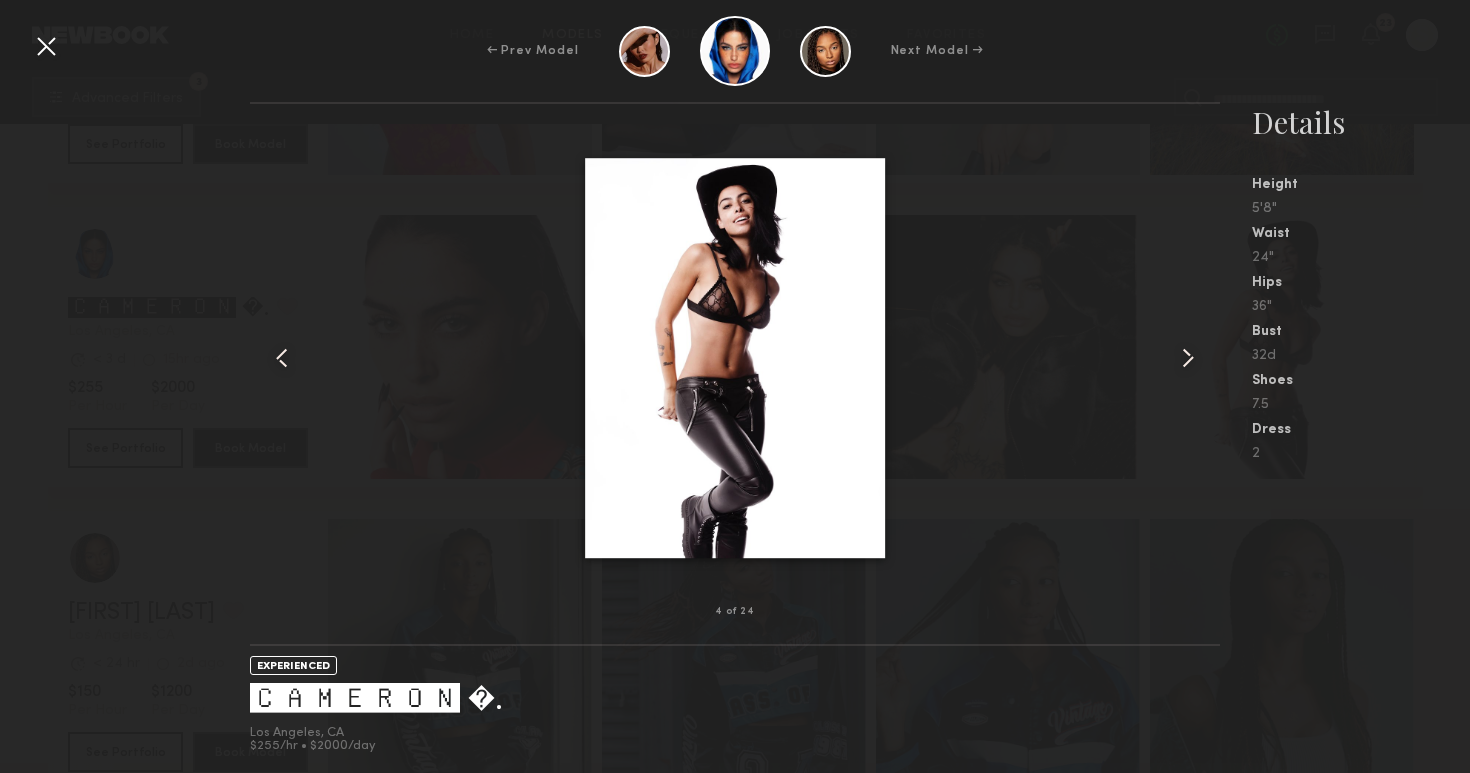 click at bounding box center [1188, 358] 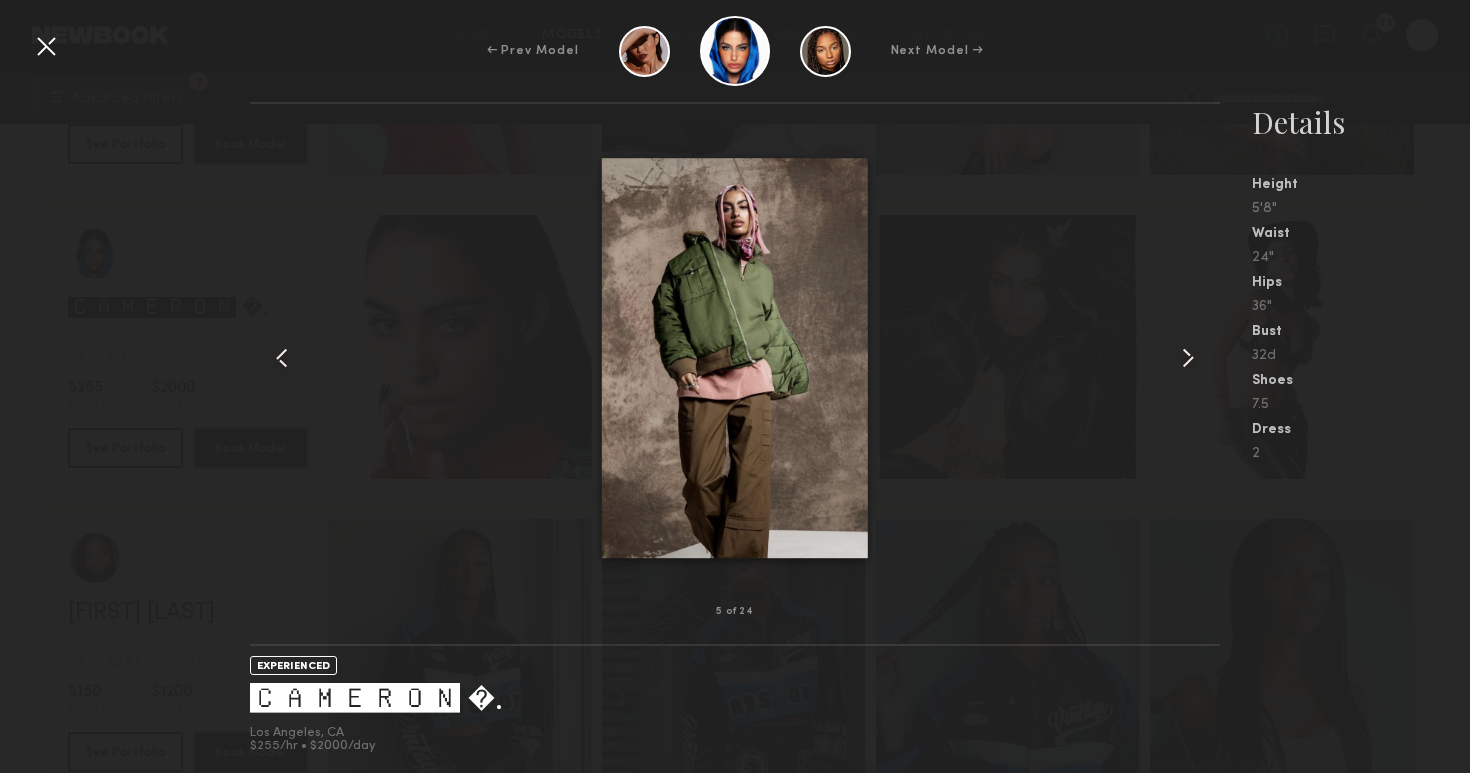 click at bounding box center (1188, 358) 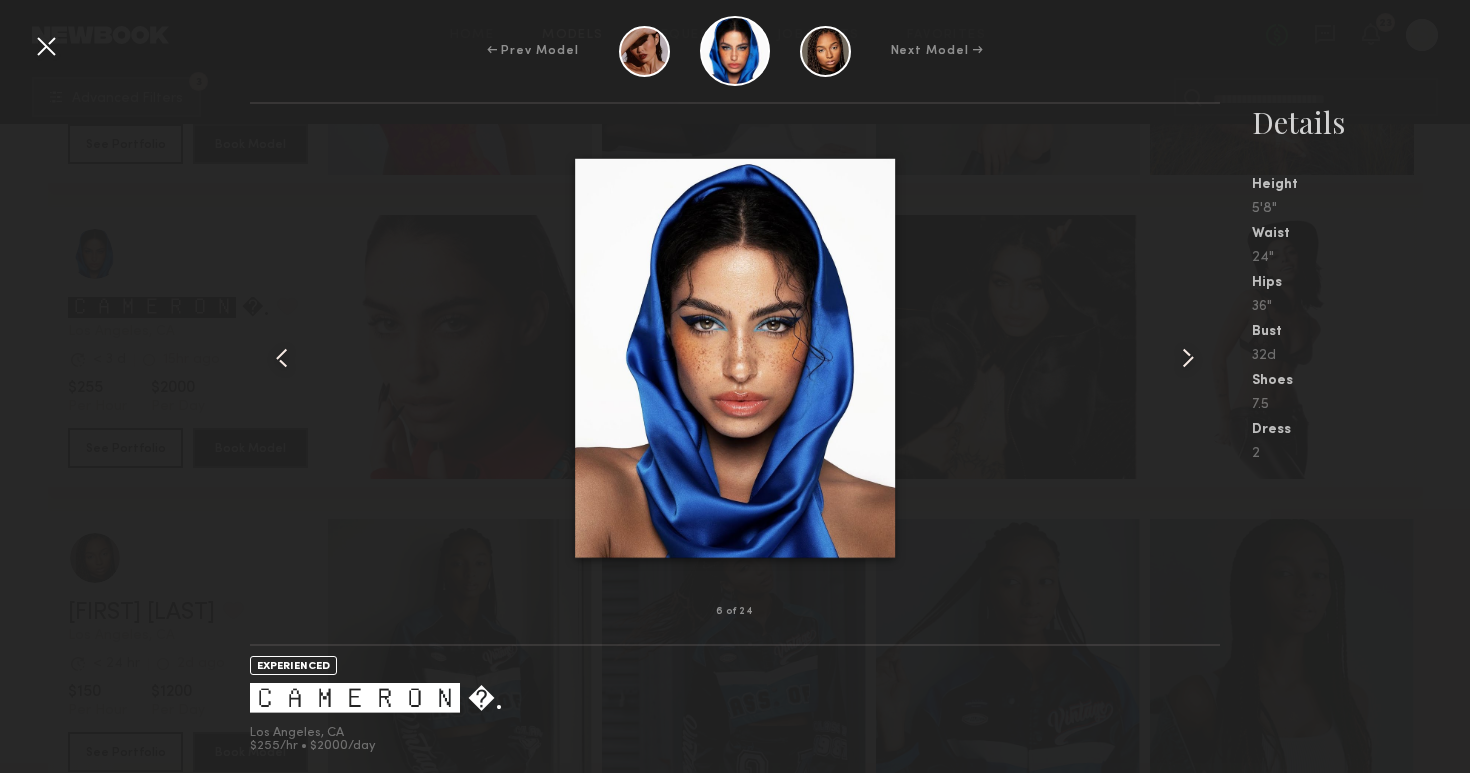 click at bounding box center (1188, 358) 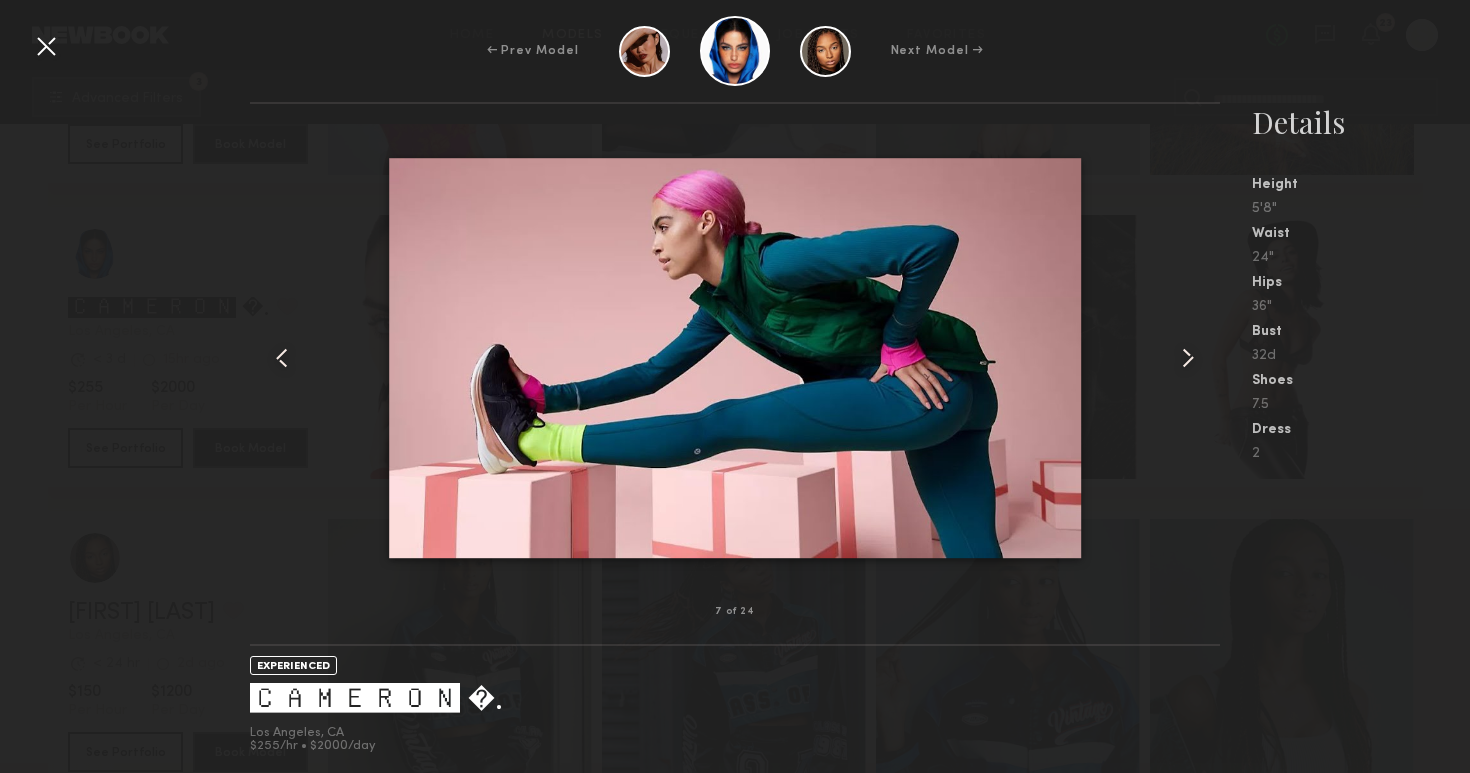 click at bounding box center (1188, 358) 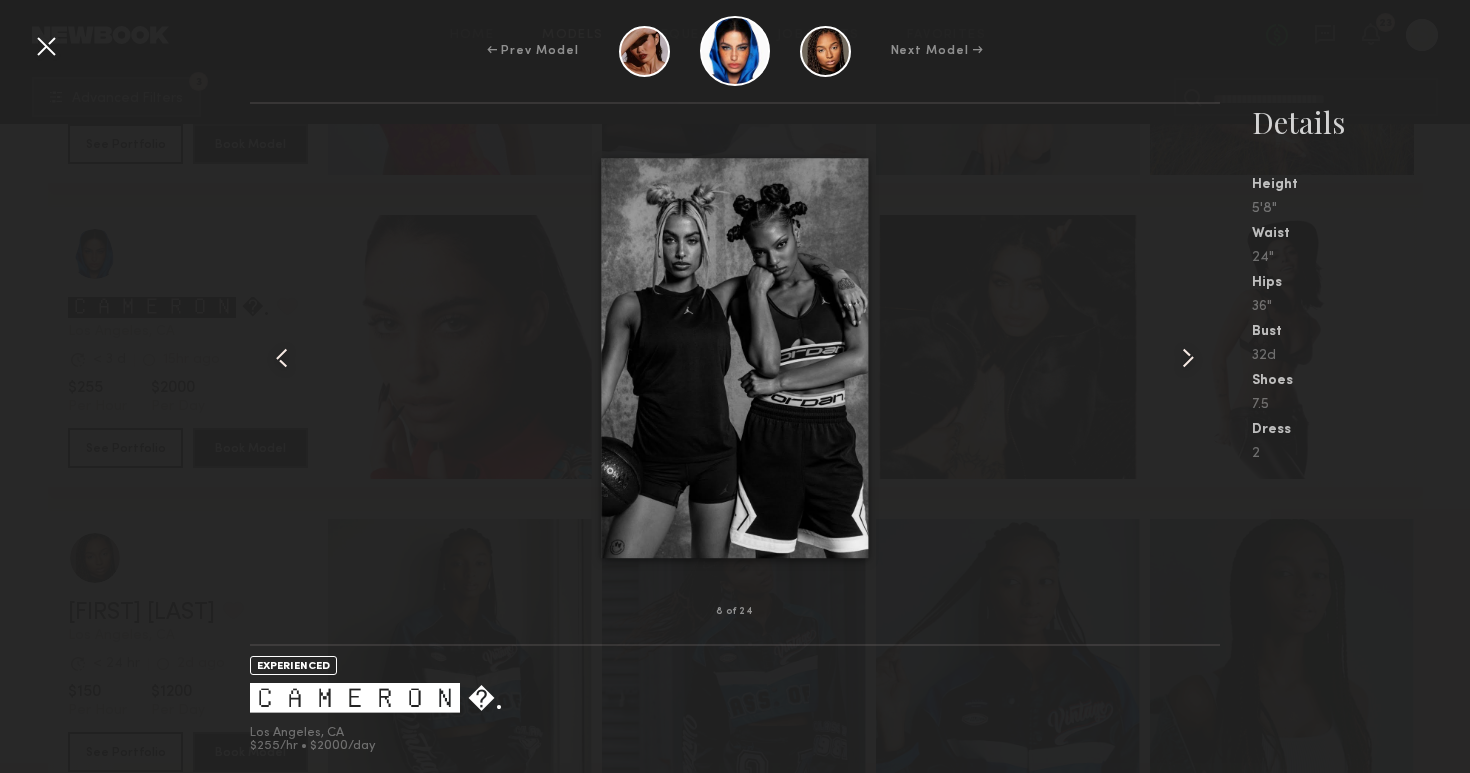 click at bounding box center [1188, 358] 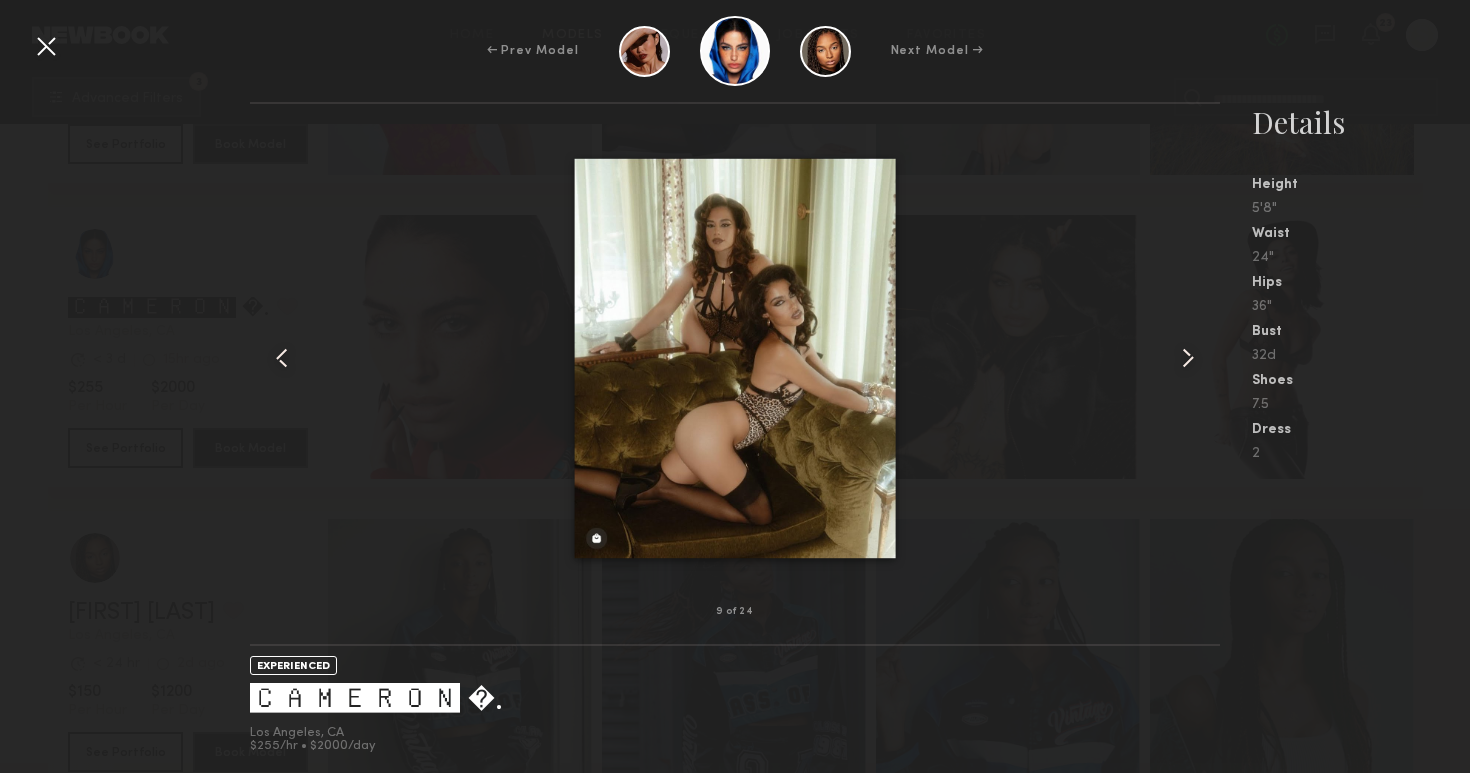 click at bounding box center [1188, 358] 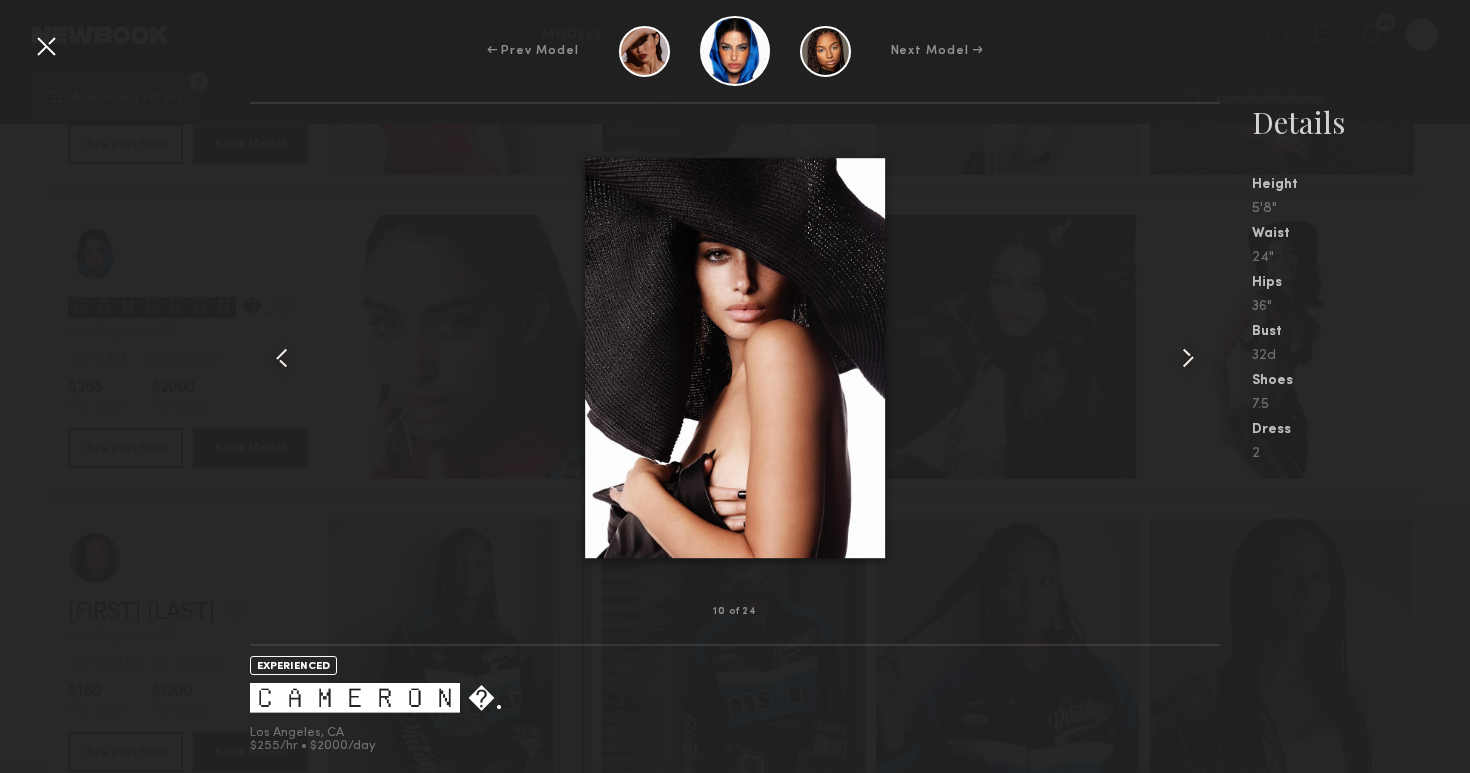 click at bounding box center [1188, 358] 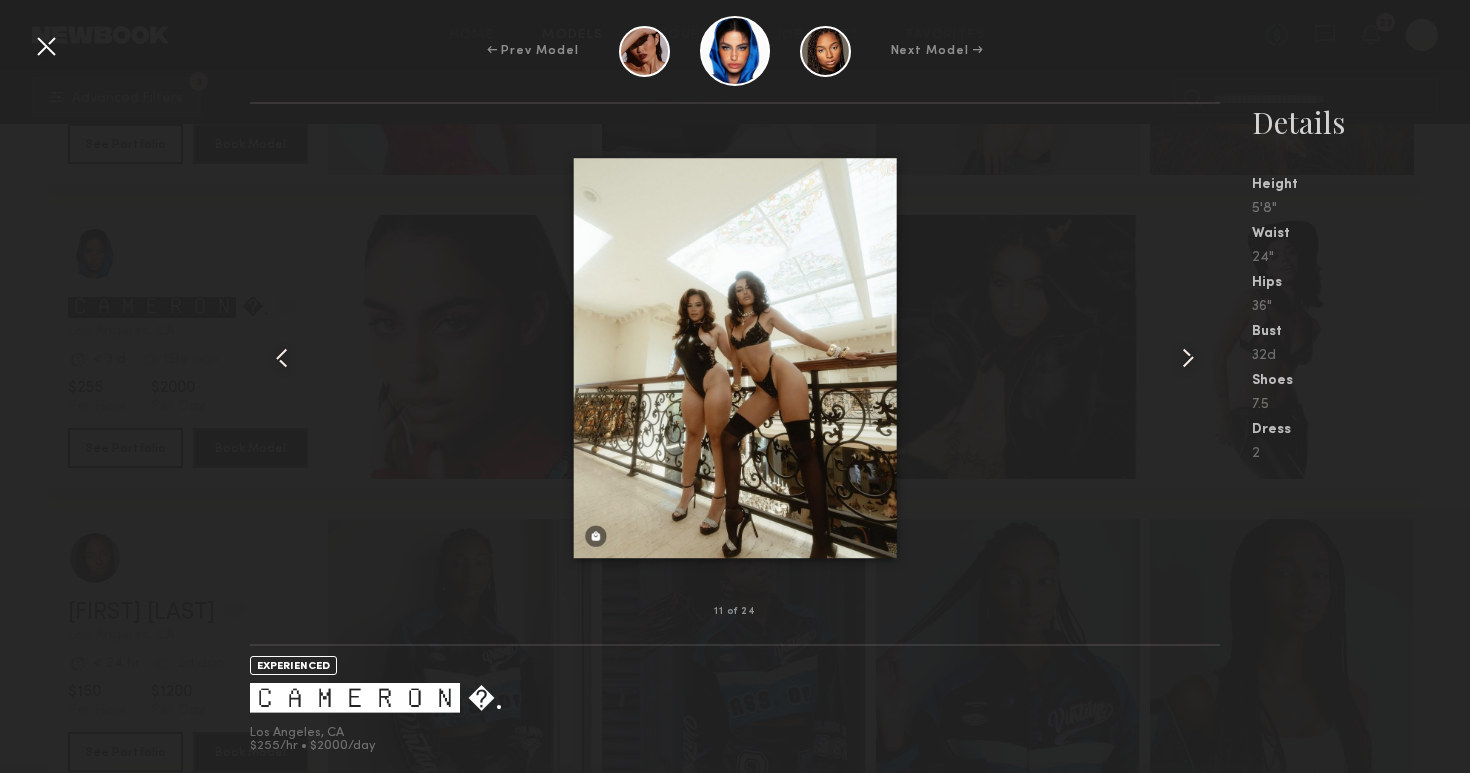 click at bounding box center [1188, 358] 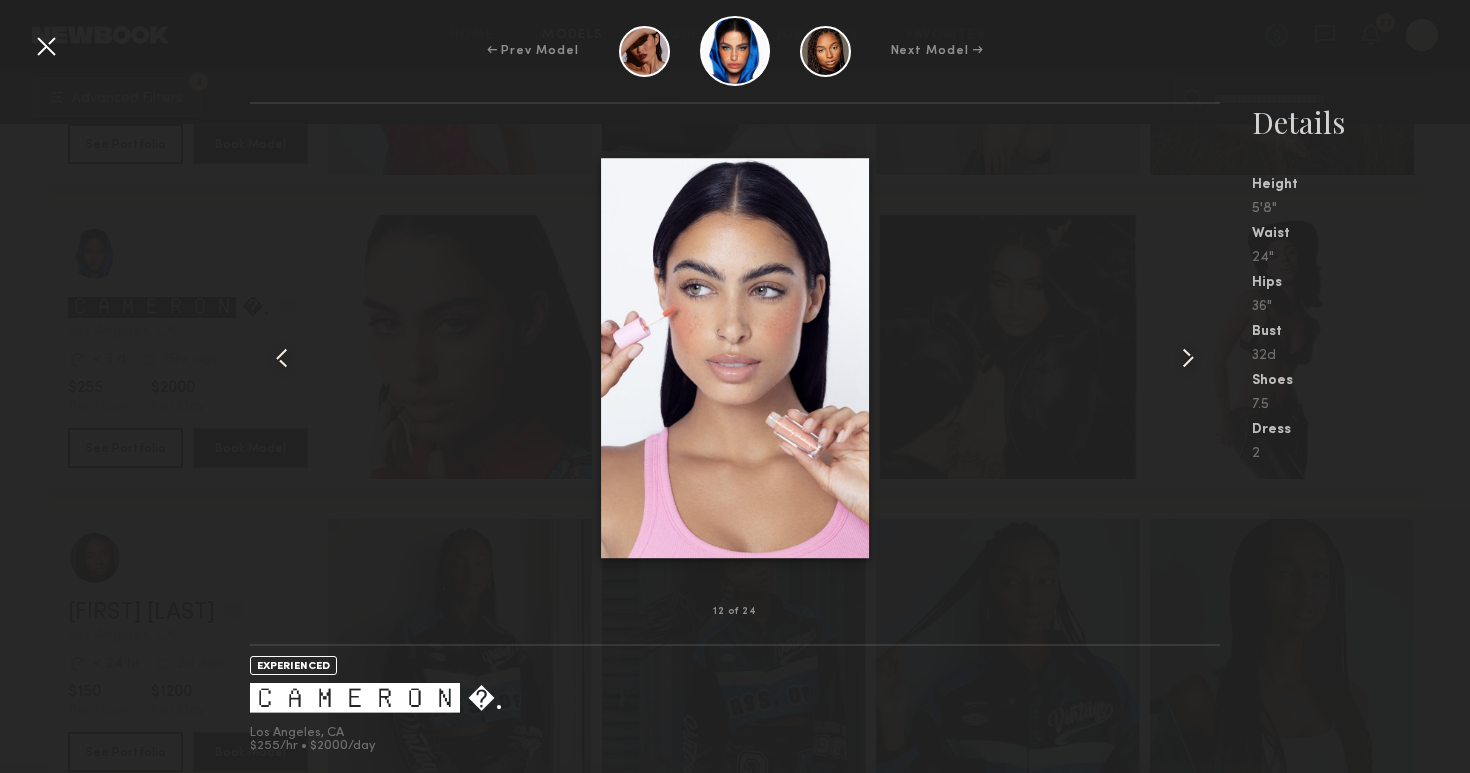 click at bounding box center [46, 46] 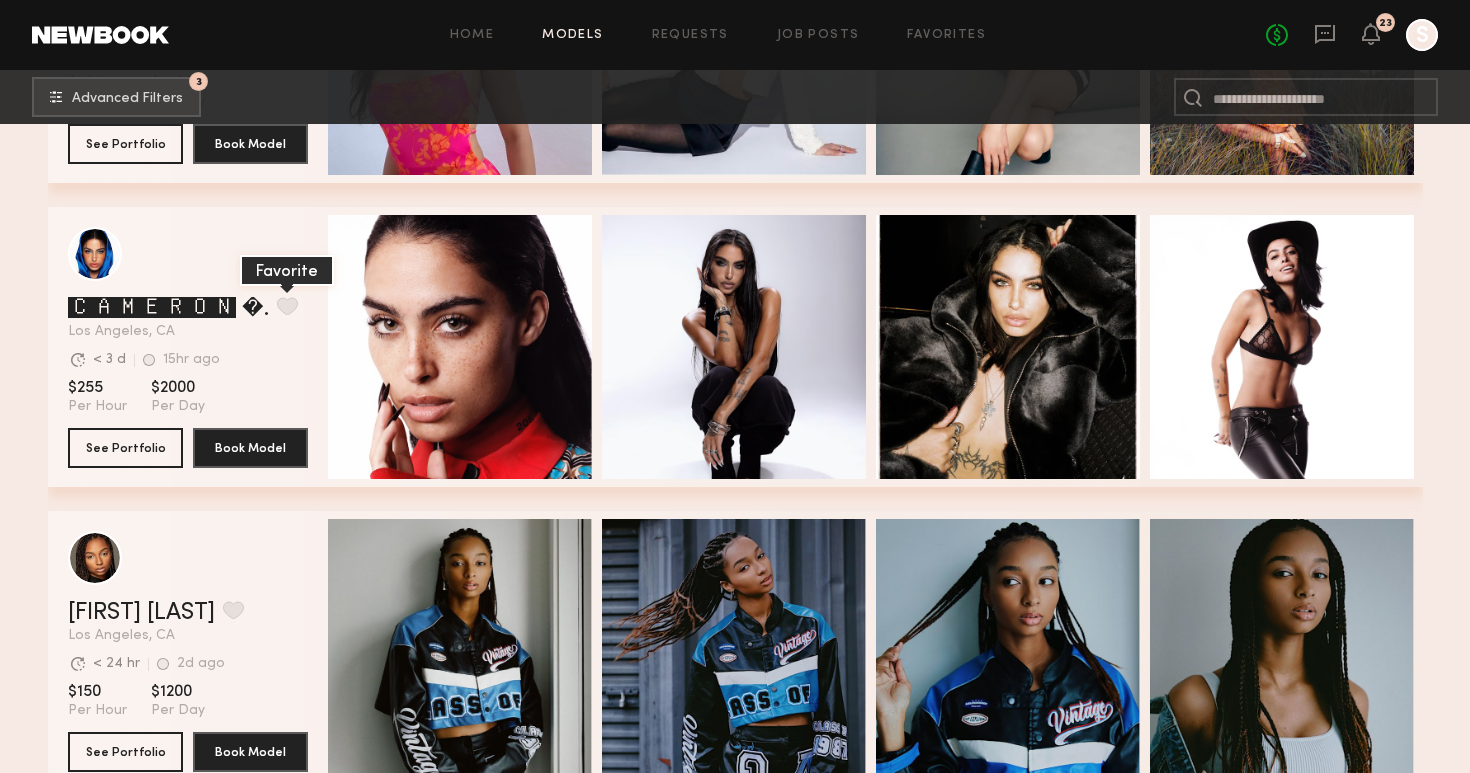 click 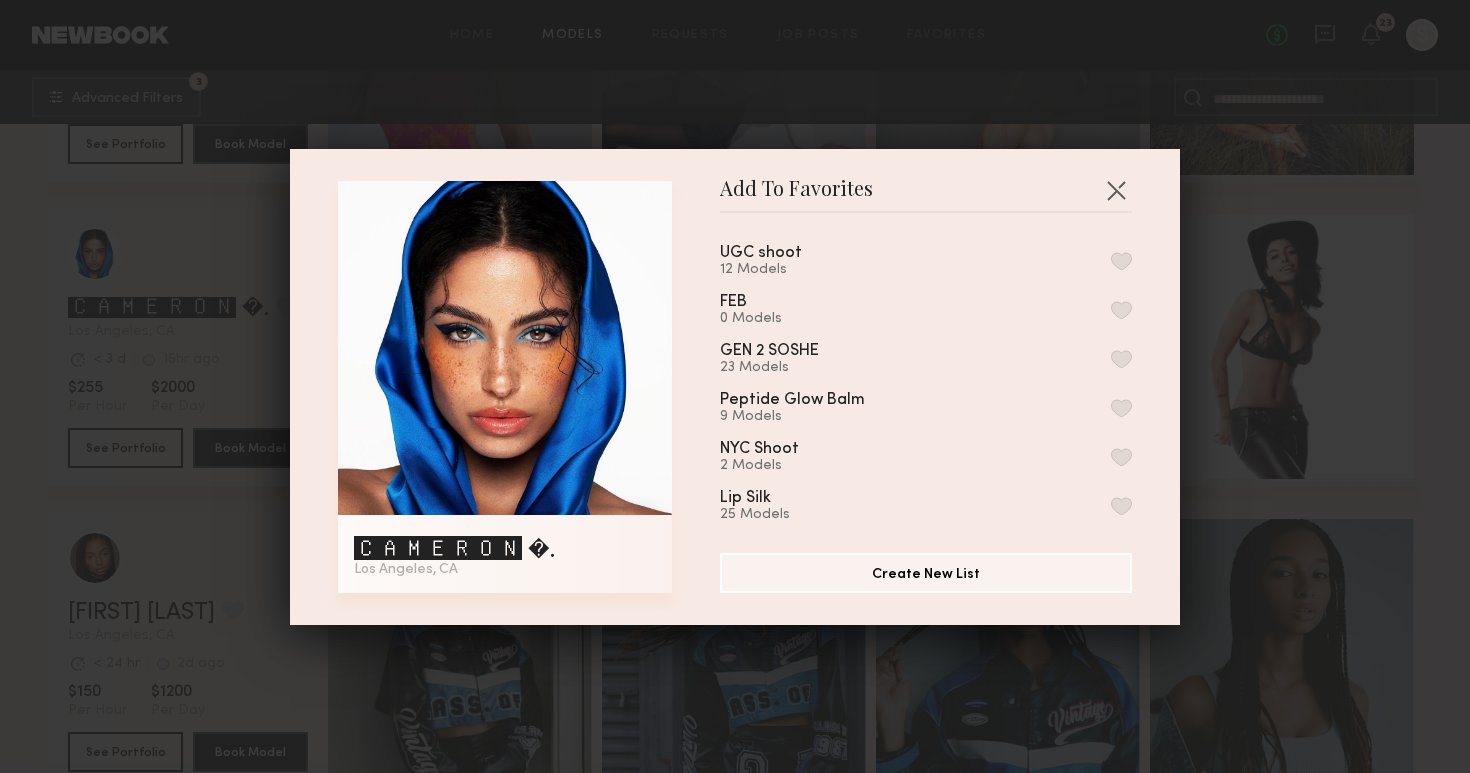 click on "UGC shoot 12   Models" at bounding box center [926, 261] 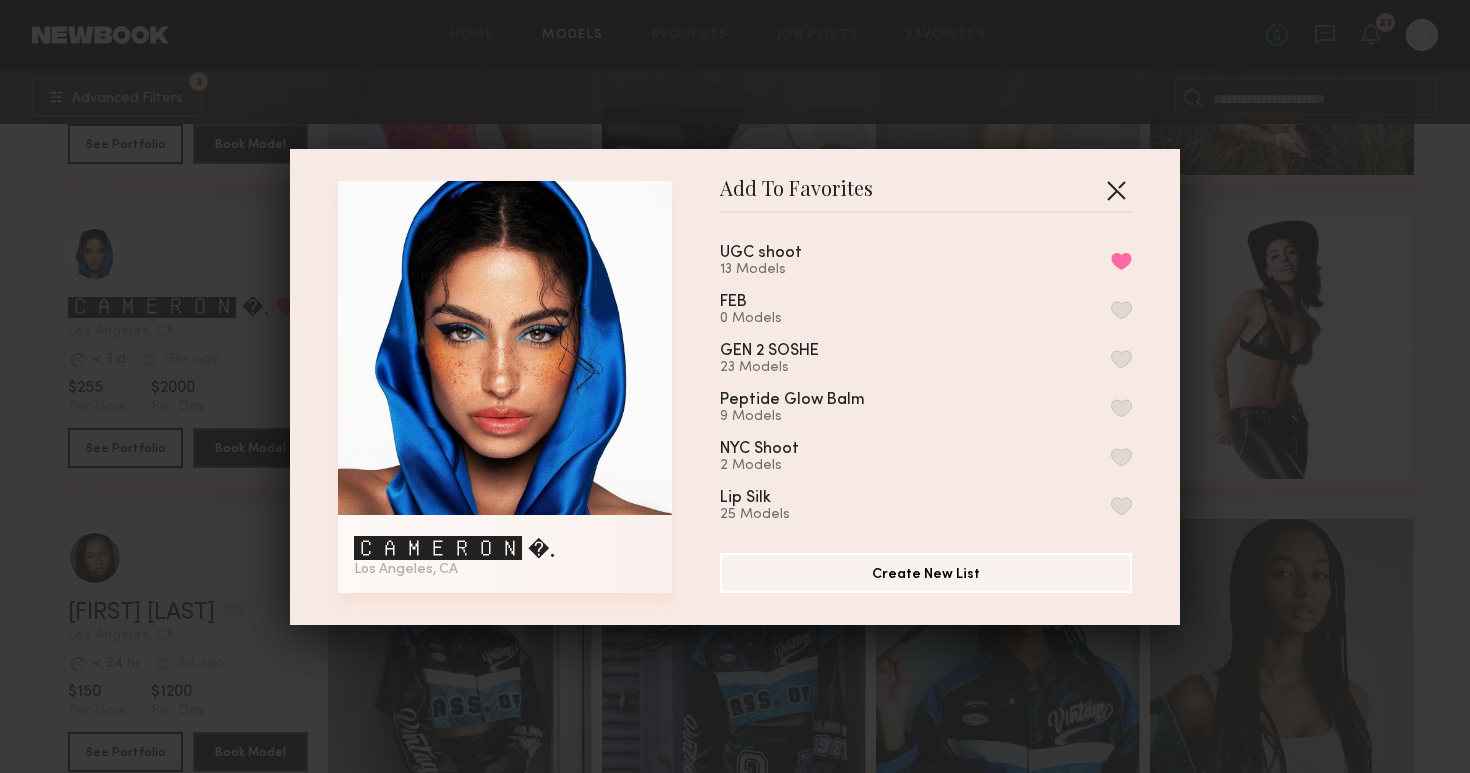 click at bounding box center [1116, 190] 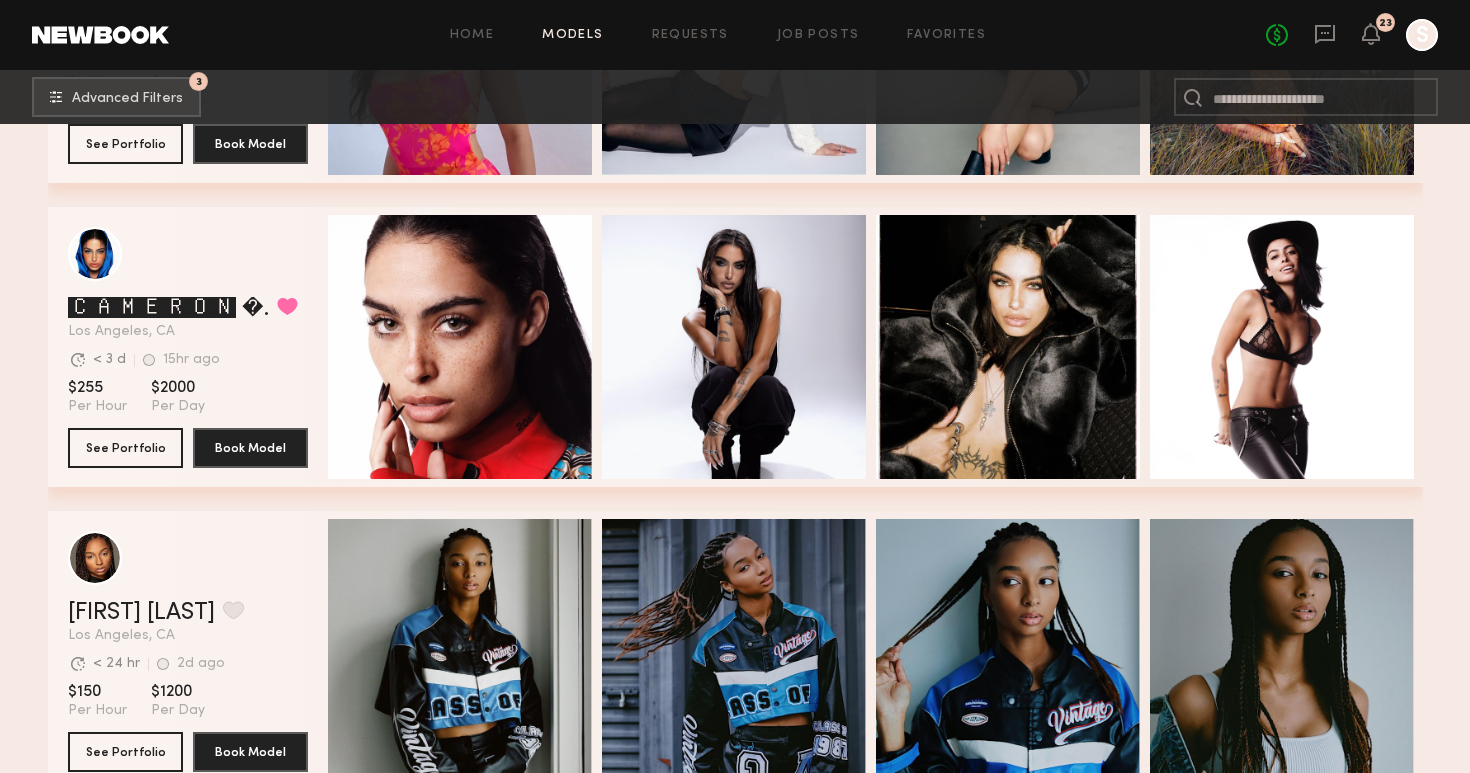 scroll, scrollTop: 14190, scrollLeft: 0, axis: vertical 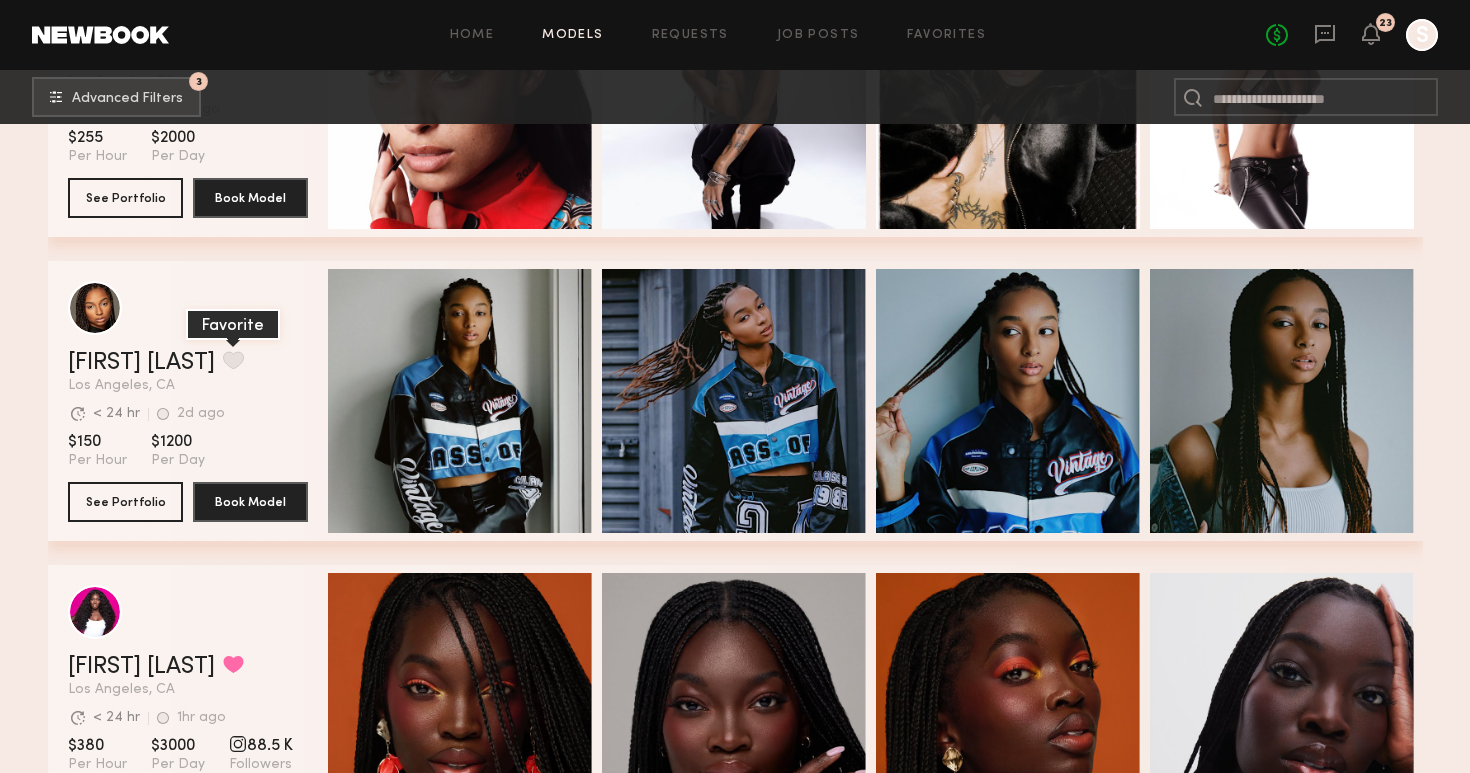 click 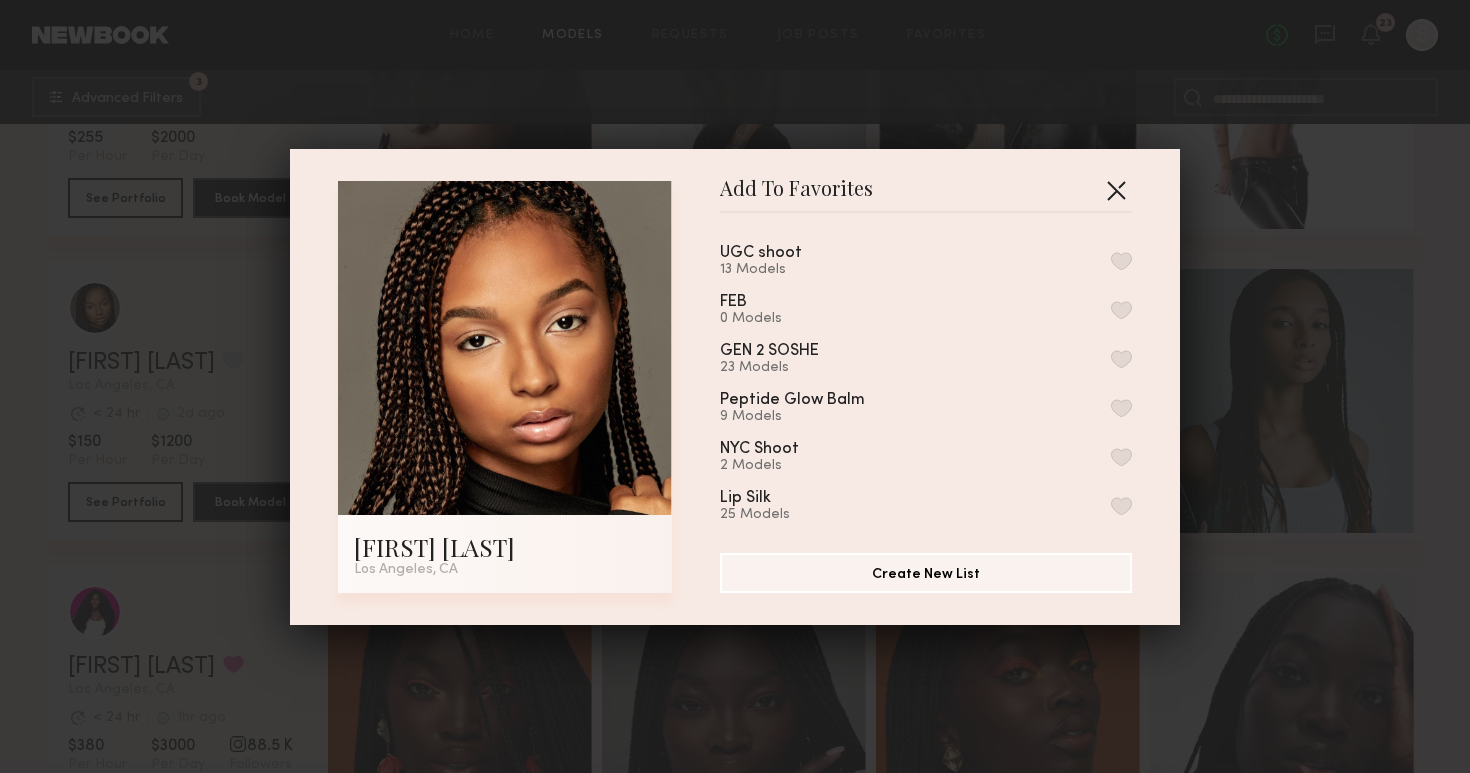 click at bounding box center [1116, 190] 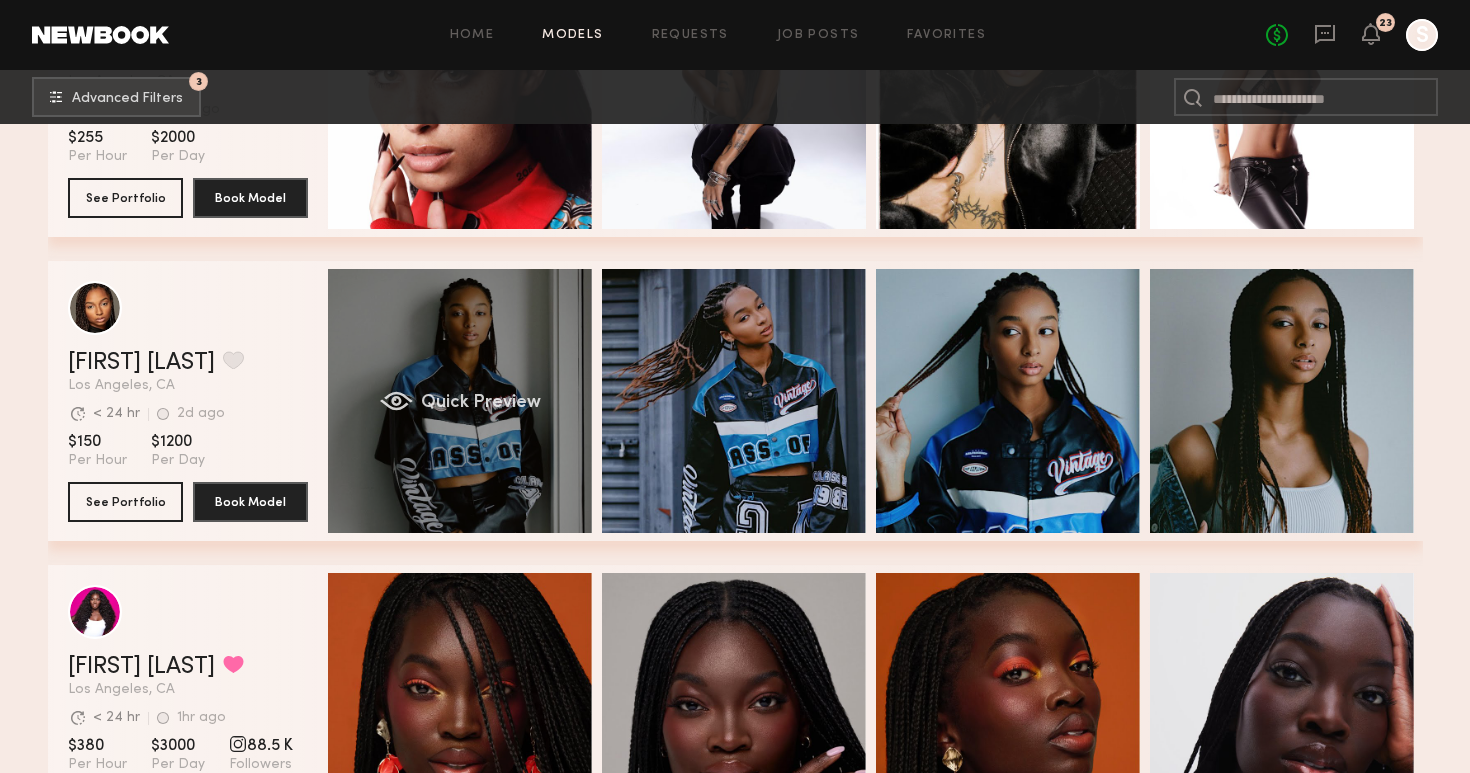 click on "Quick Preview" 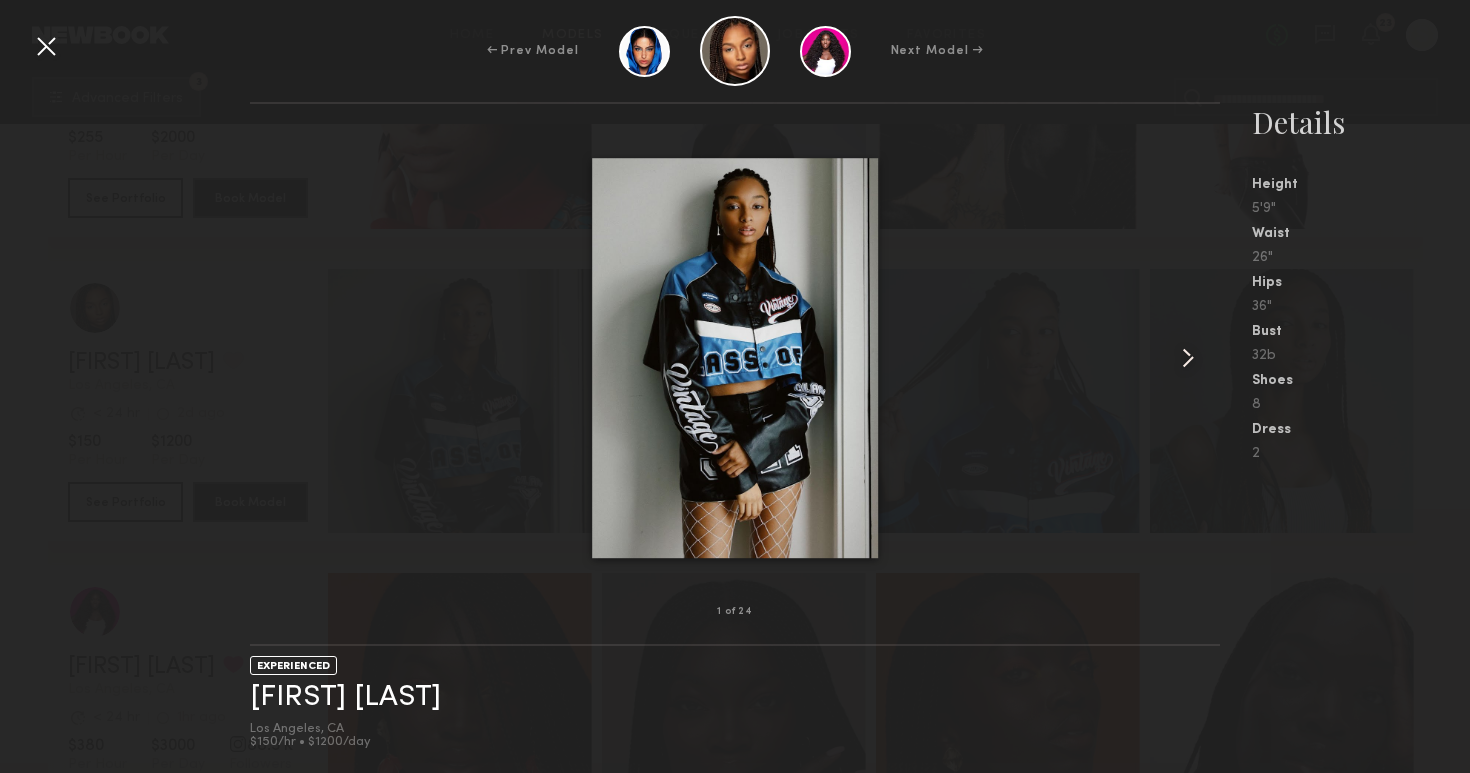 click at bounding box center (1188, 358) 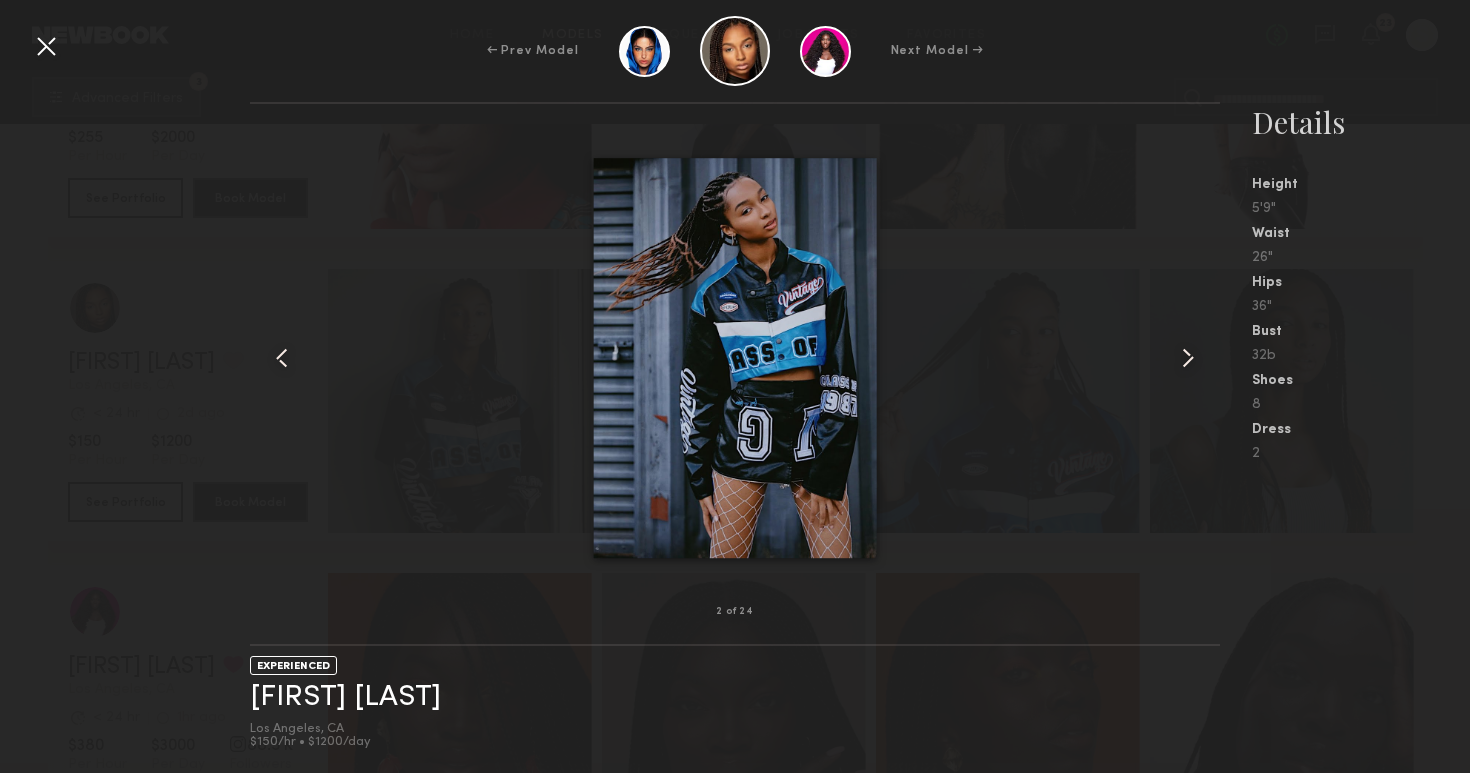 click at bounding box center [1188, 358] 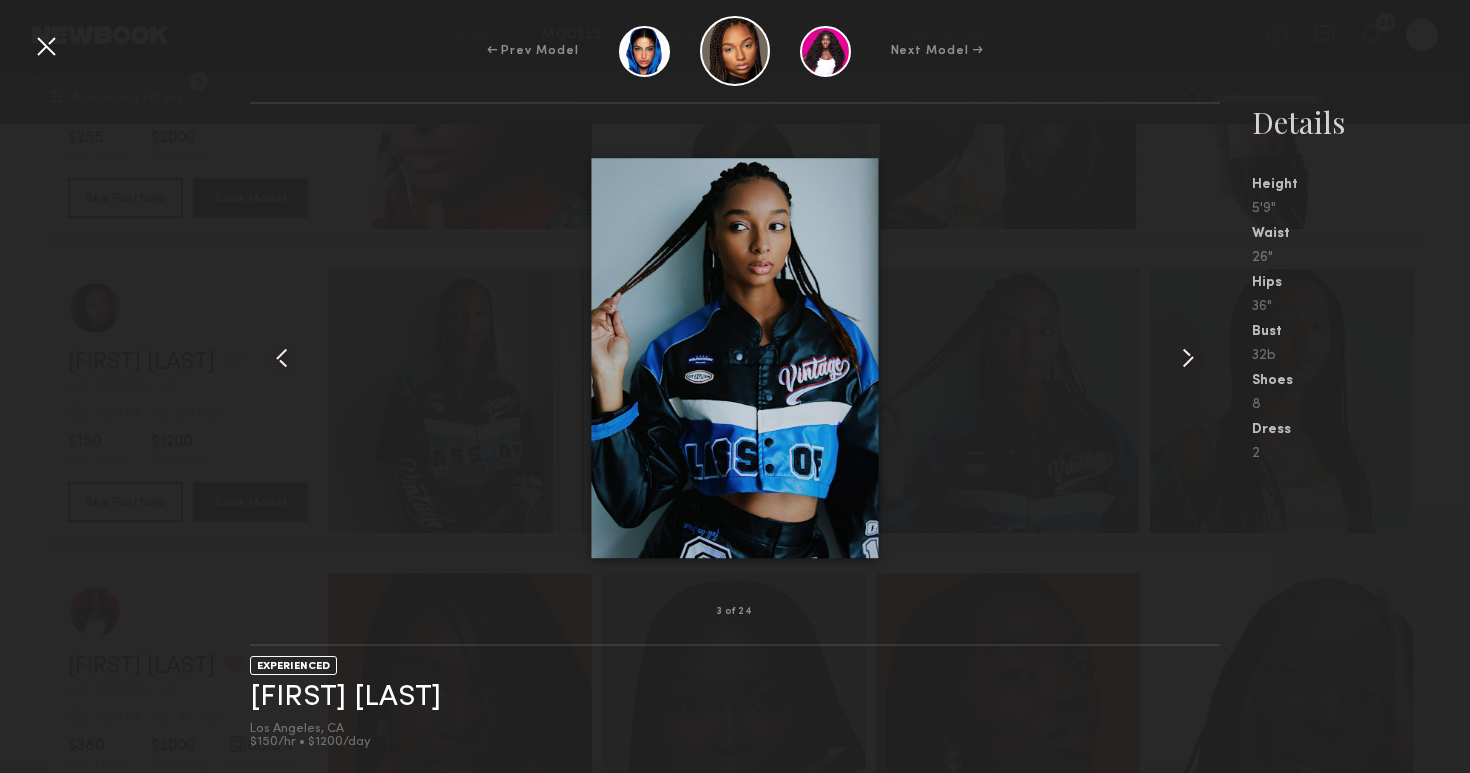 click at bounding box center (1188, 358) 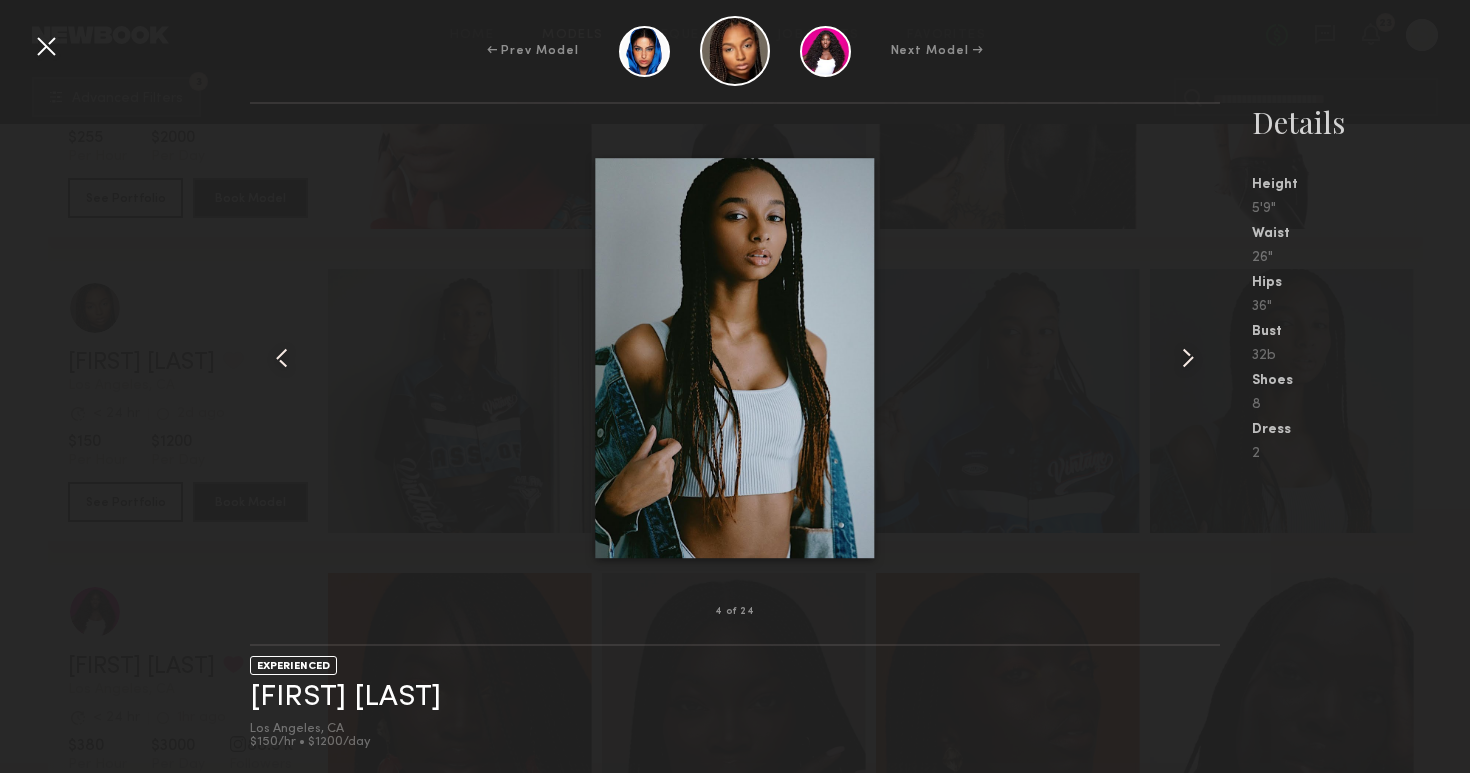 click at bounding box center (1188, 358) 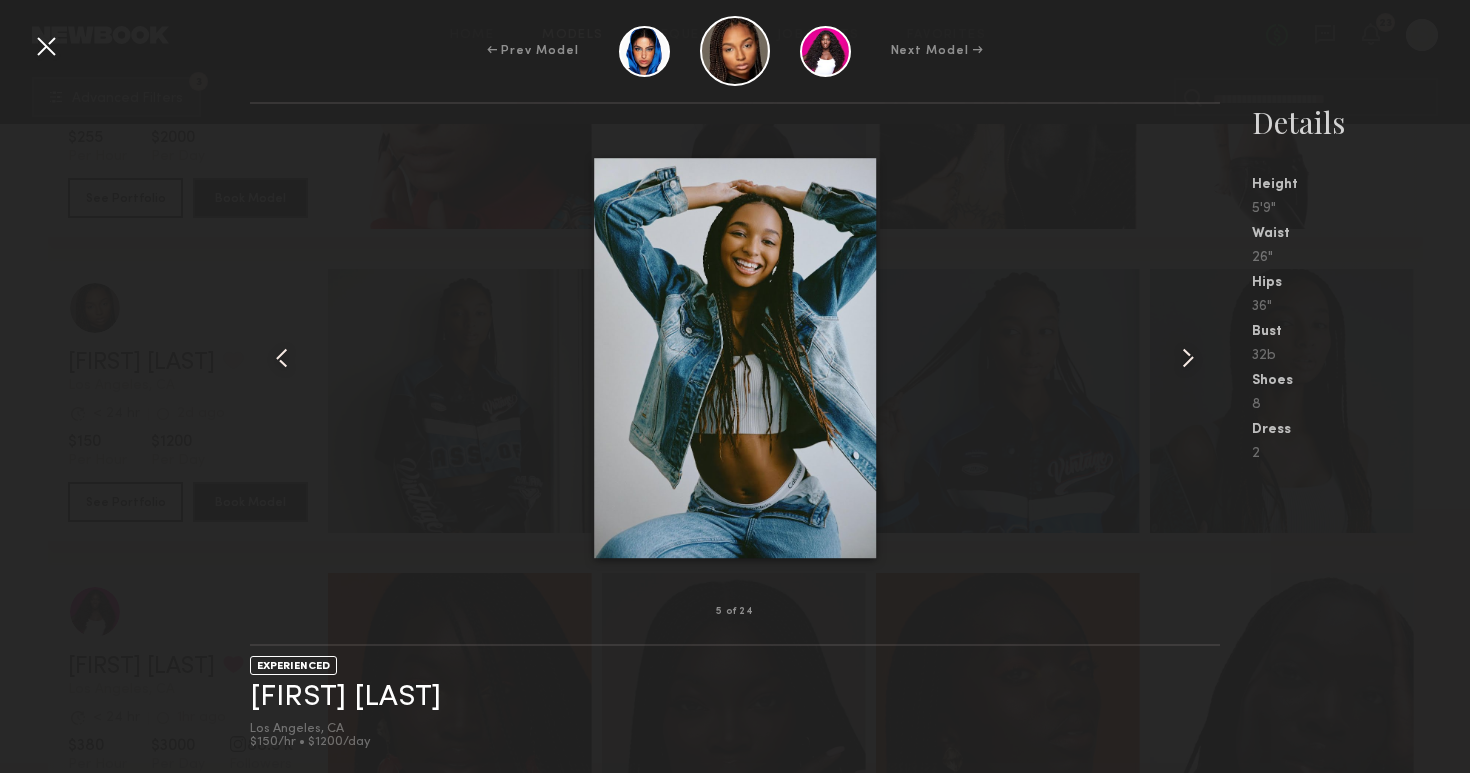 click at bounding box center (1188, 358) 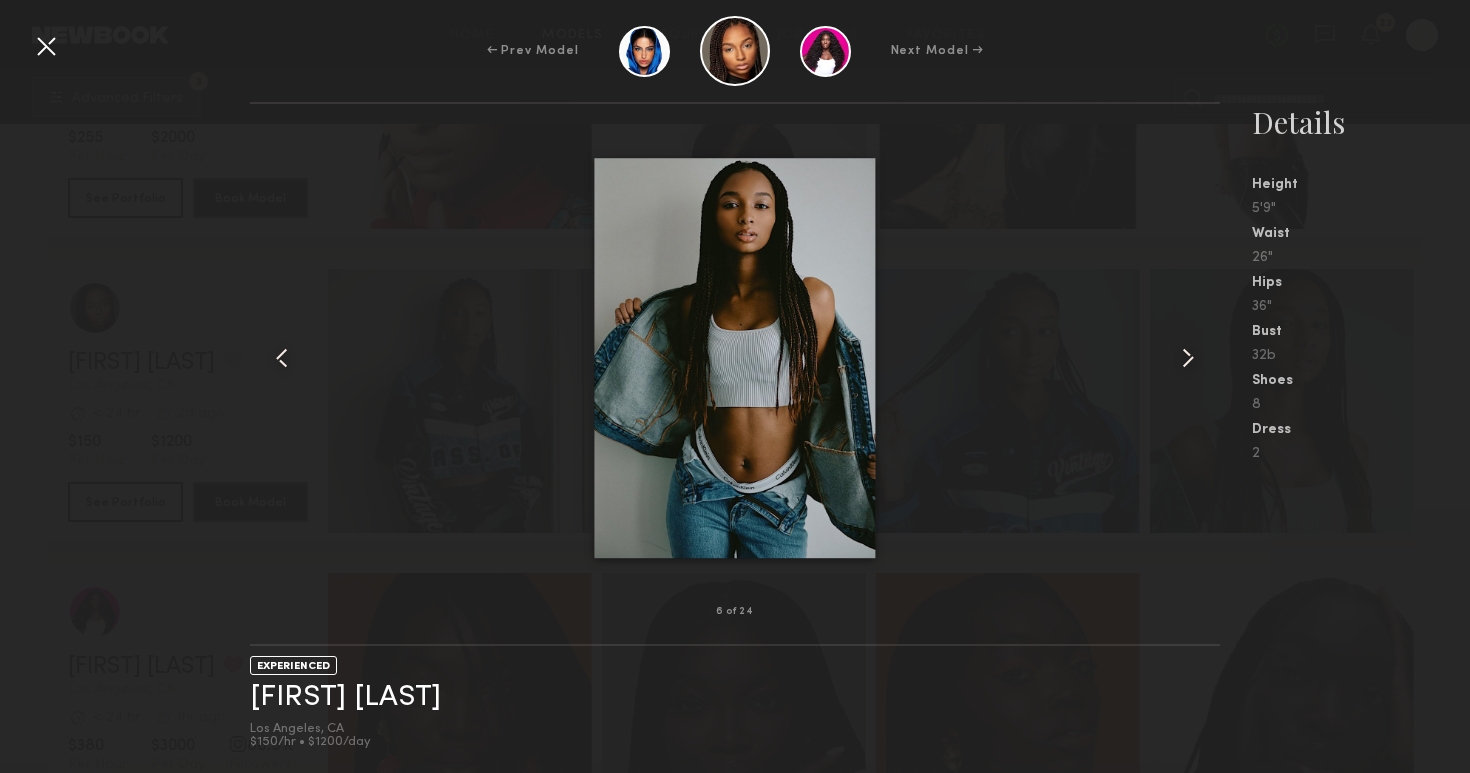 click at bounding box center (1188, 358) 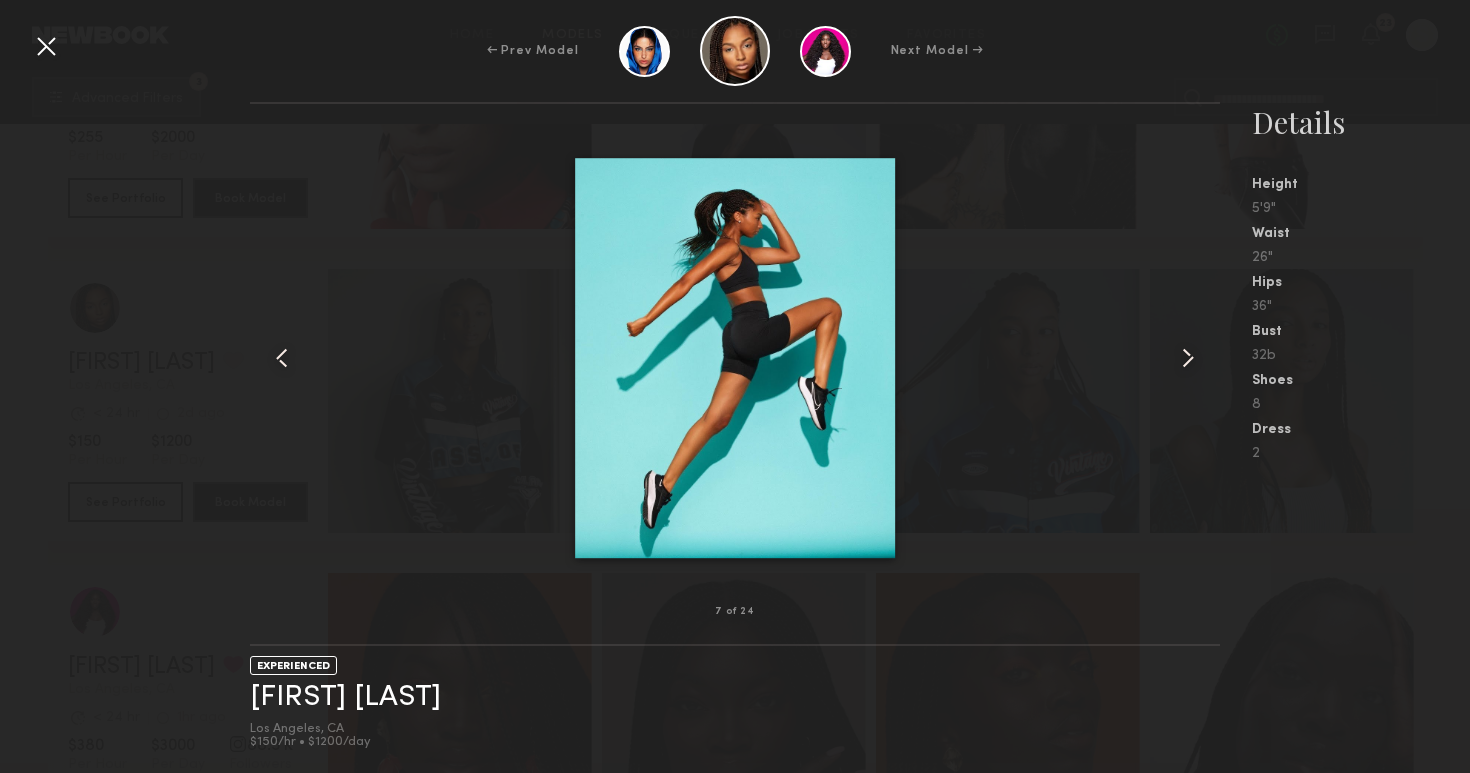 click at bounding box center (1188, 358) 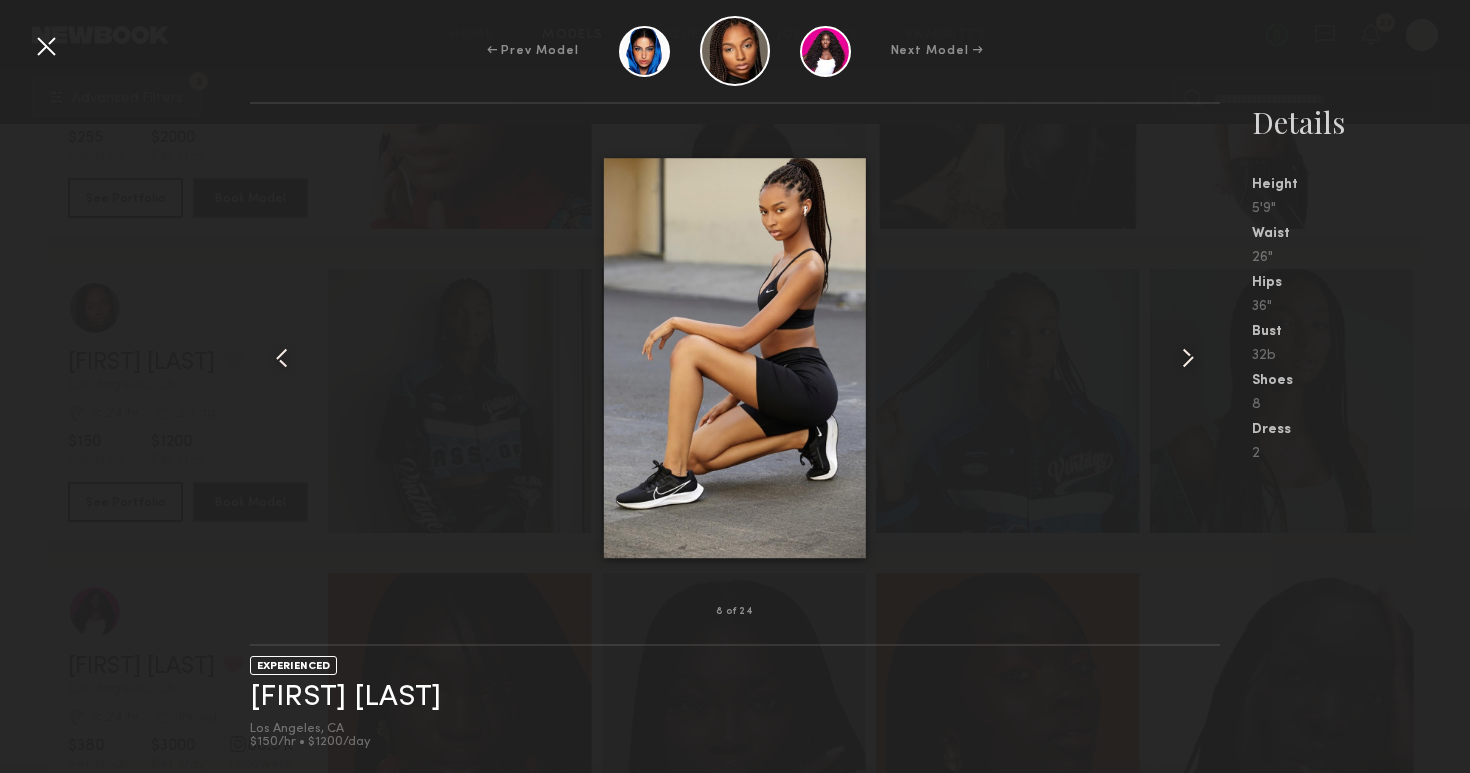 click at bounding box center [1188, 358] 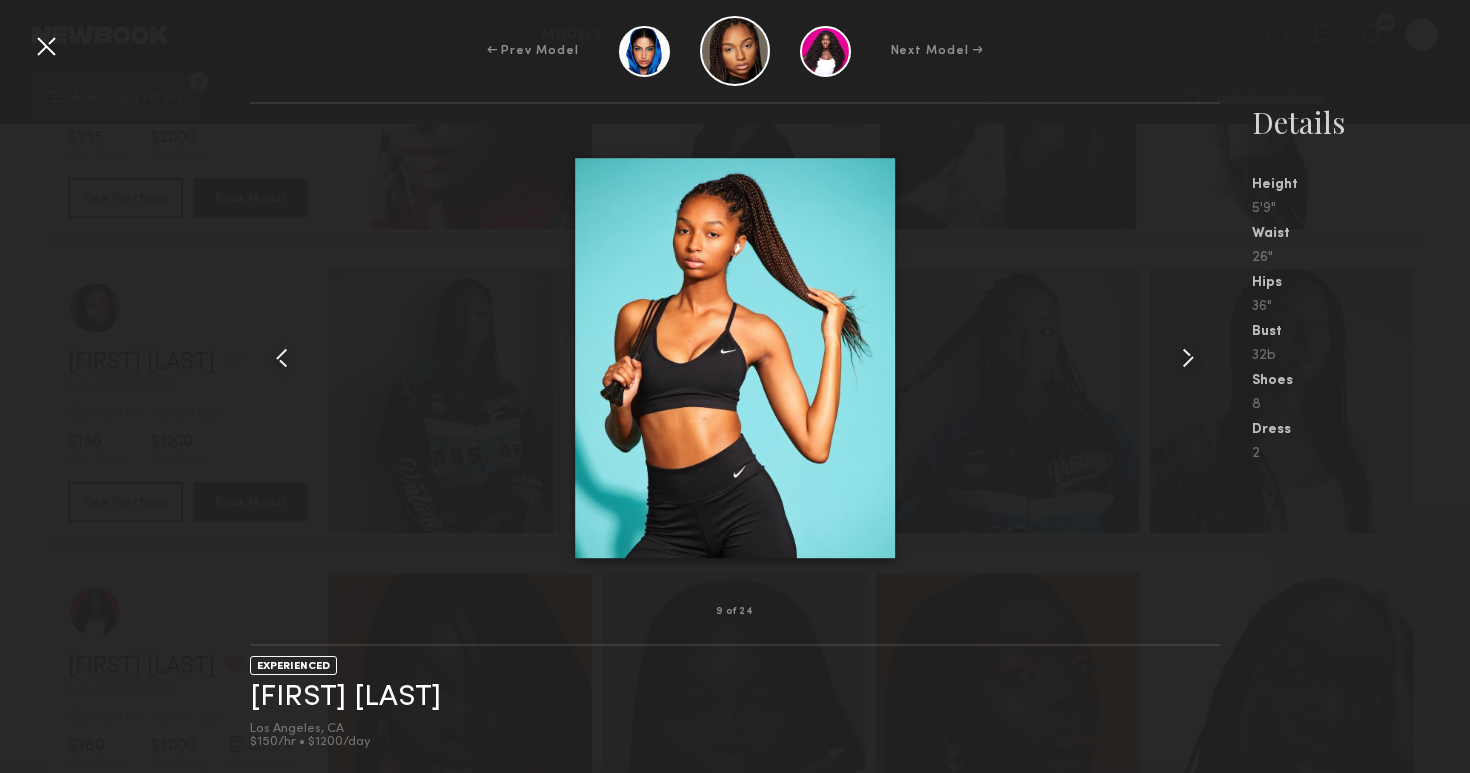click at bounding box center [1188, 358] 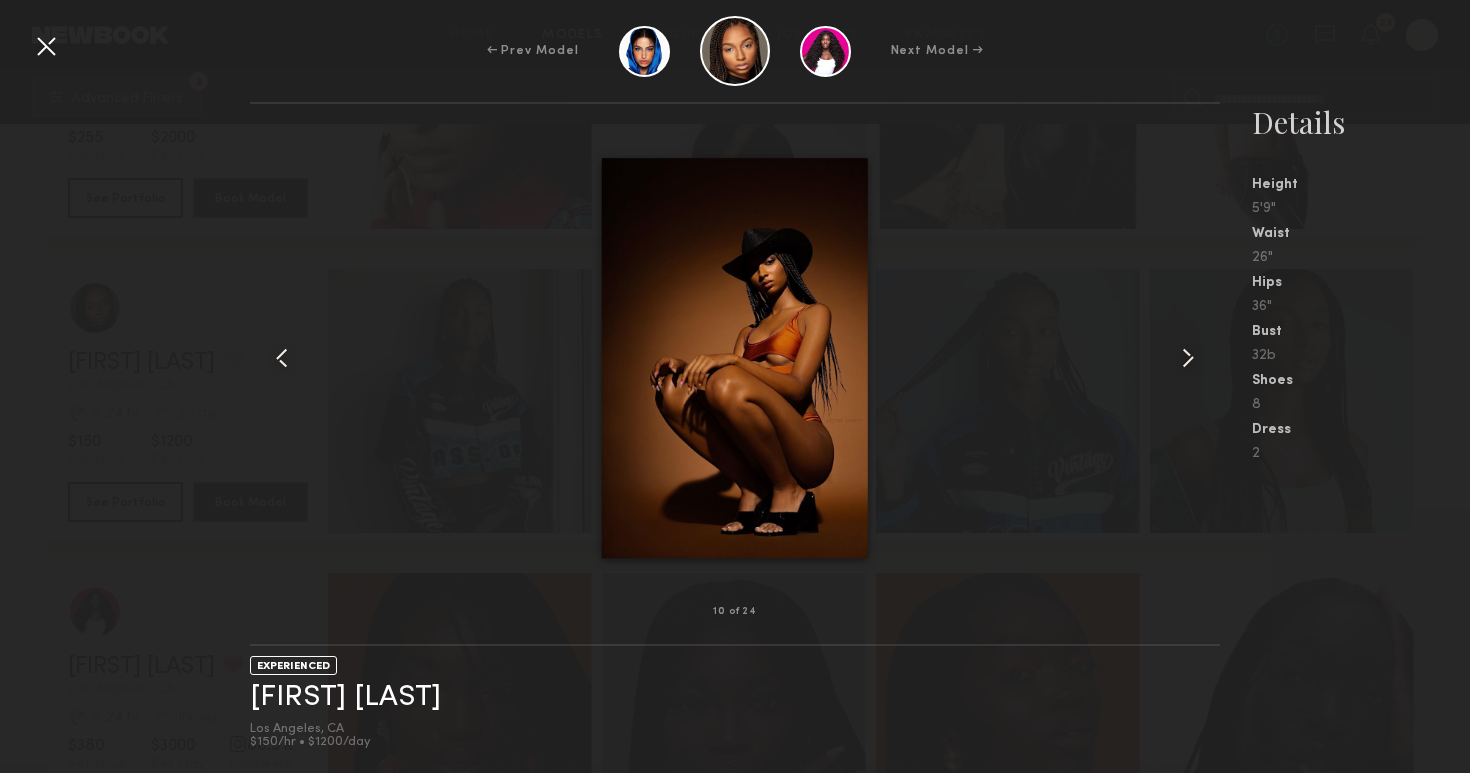 click at bounding box center [1188, 358] 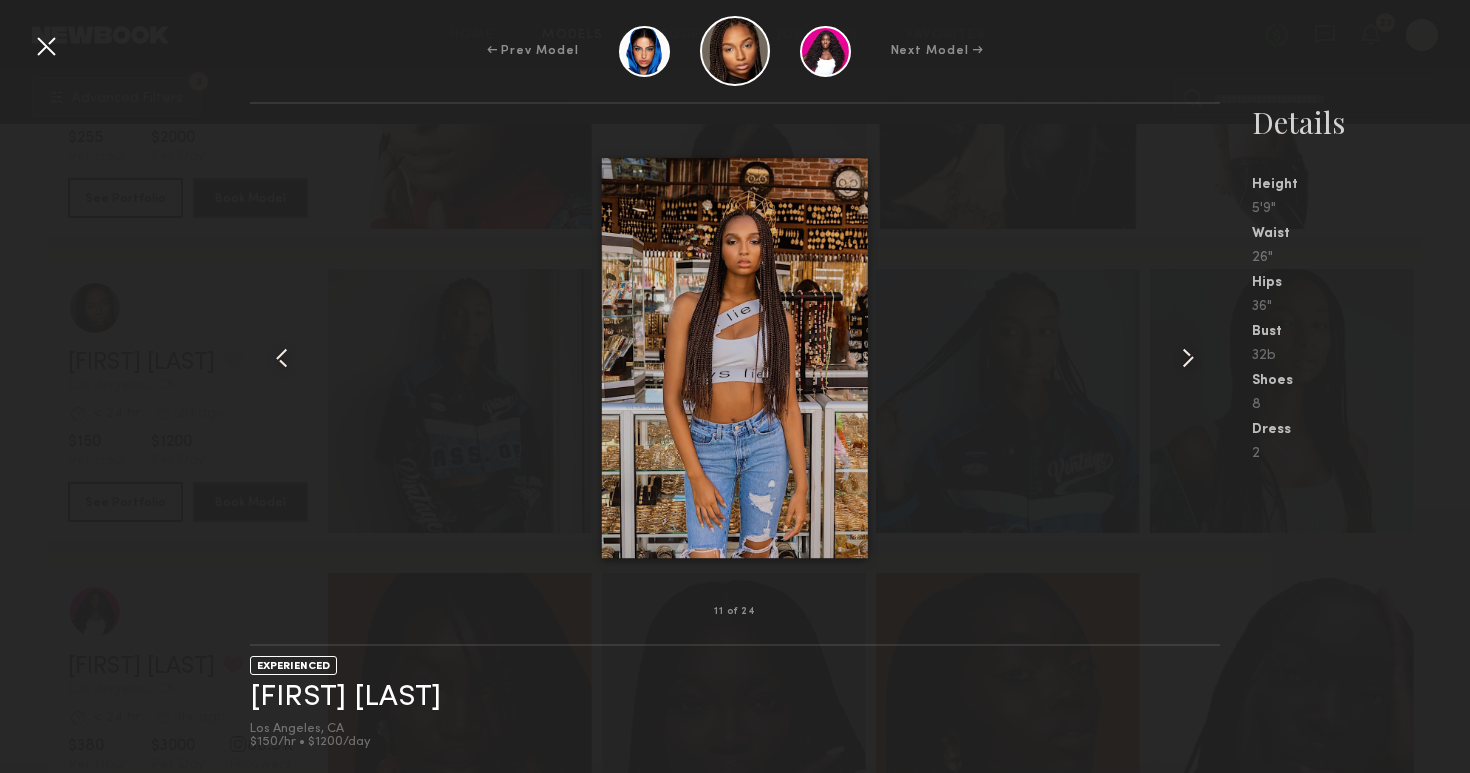 click at bounding box center (1188, 358) 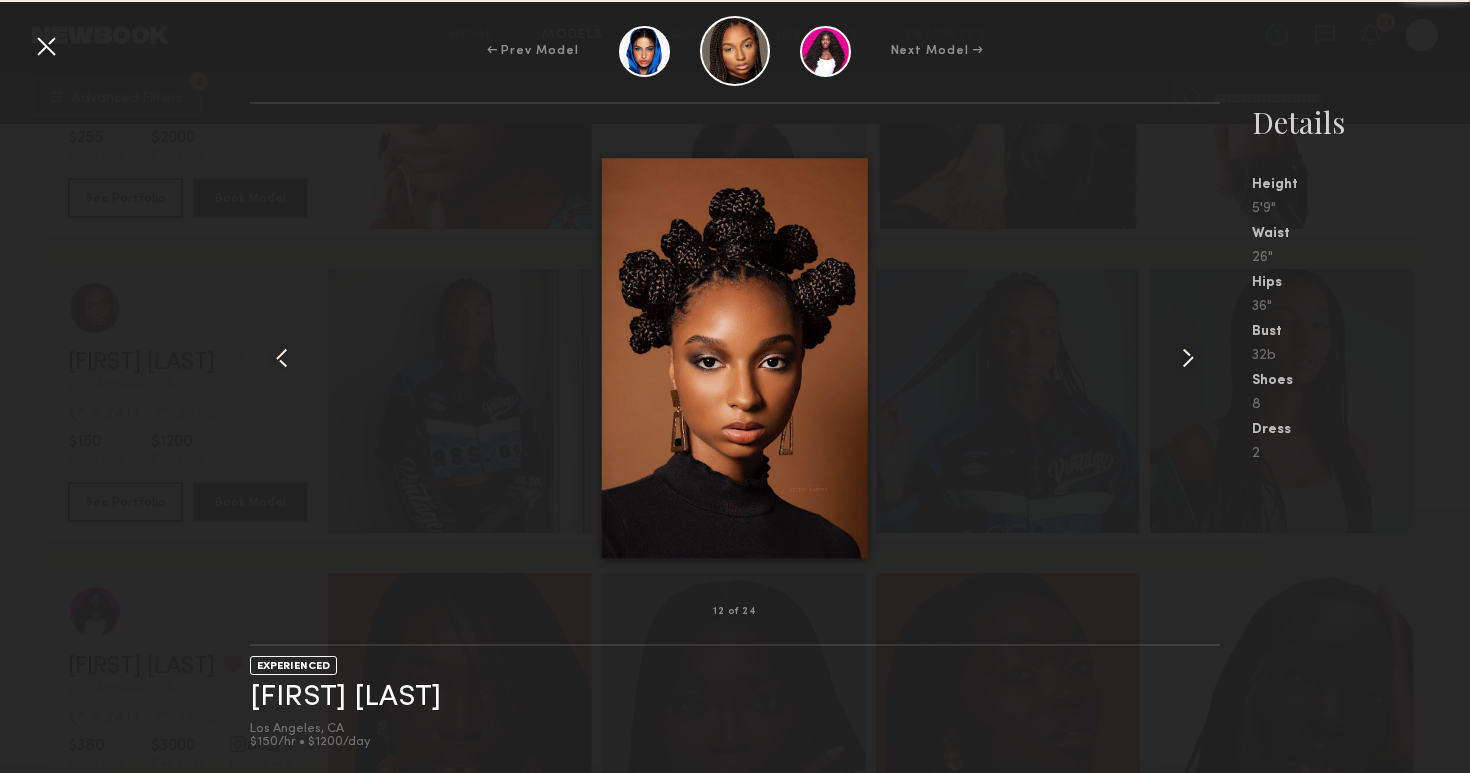 click at bounding box center [1188, 358] 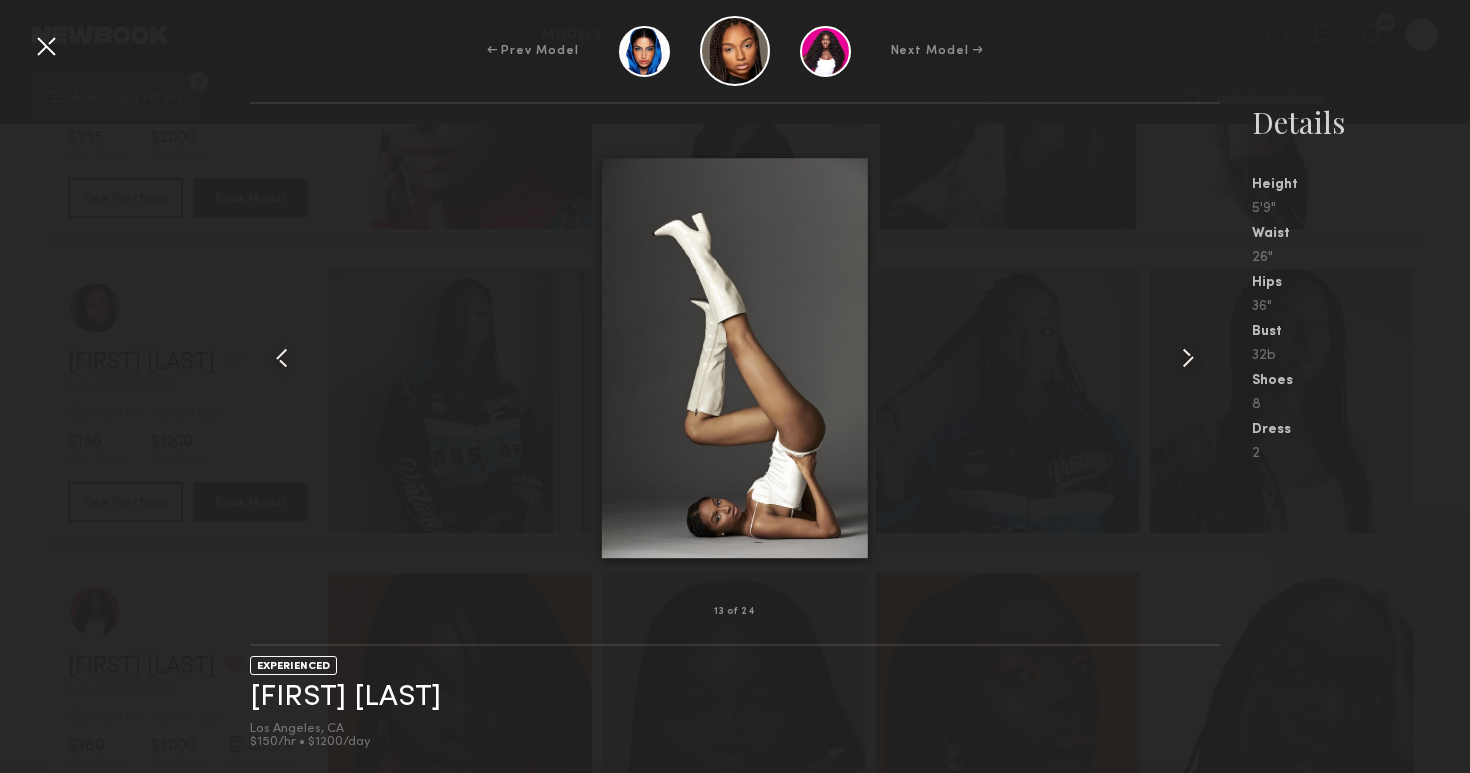 click at bounding box center (1188, 358) 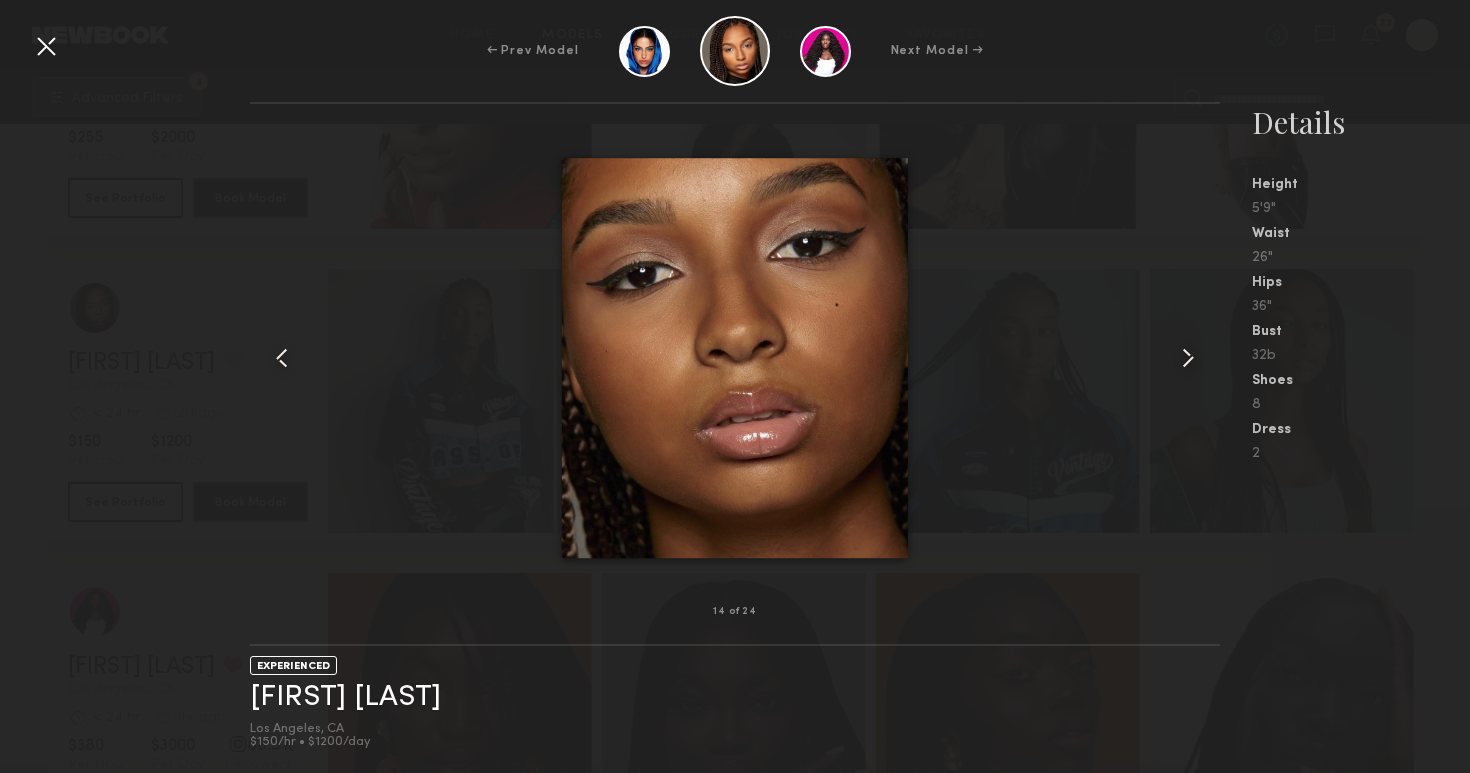 click at bounding box center [1188, 358] 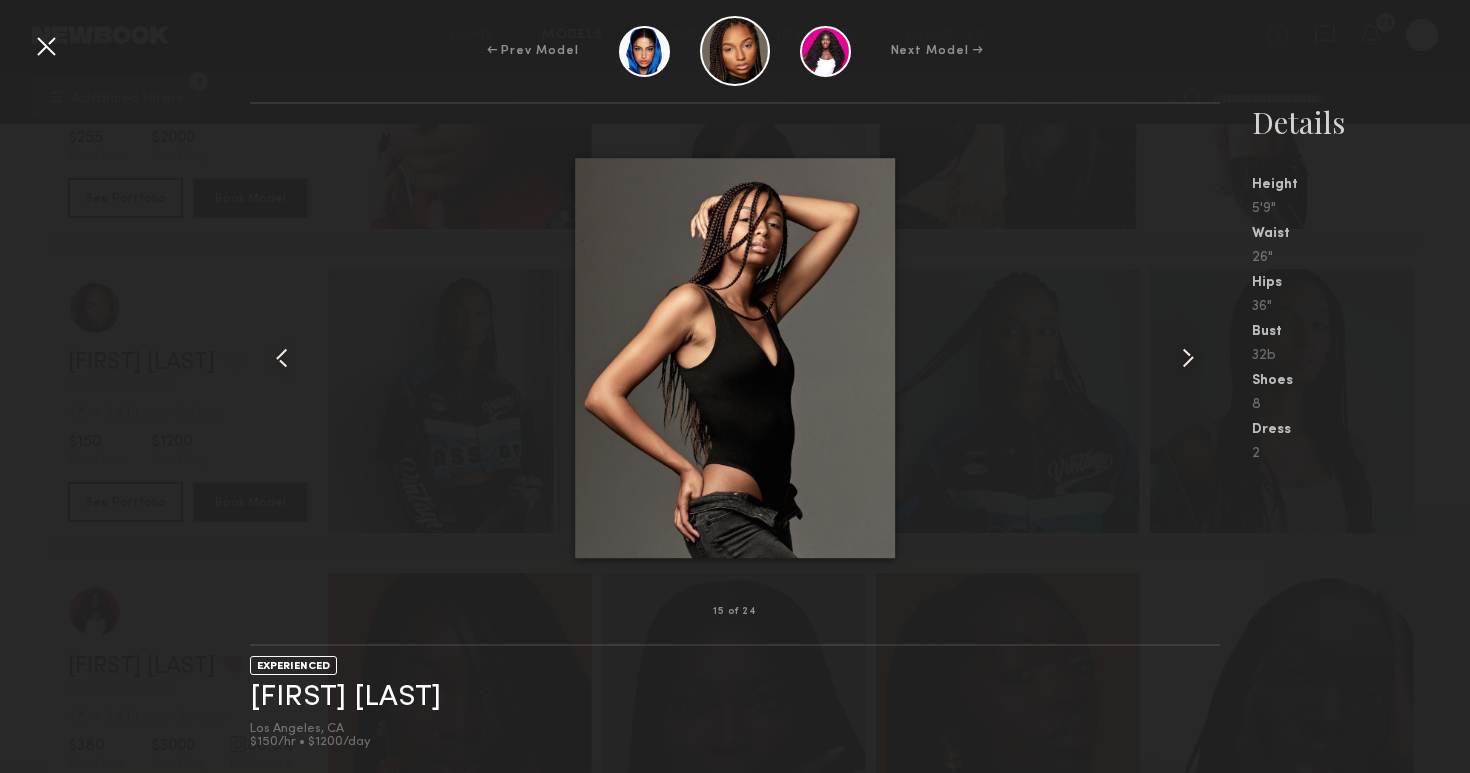 click at bounding box center [1188, 358] 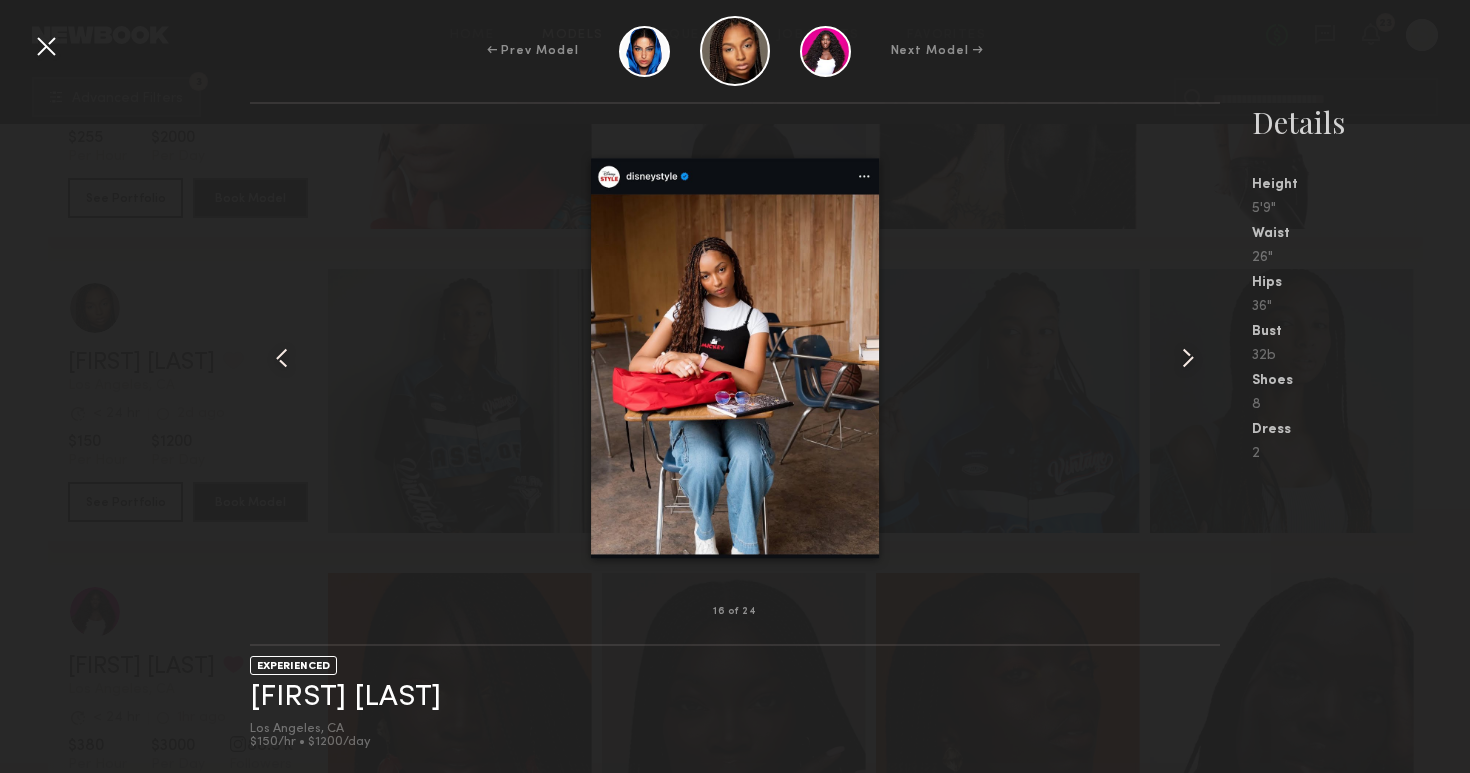 click at bounding box center [1188, 358] 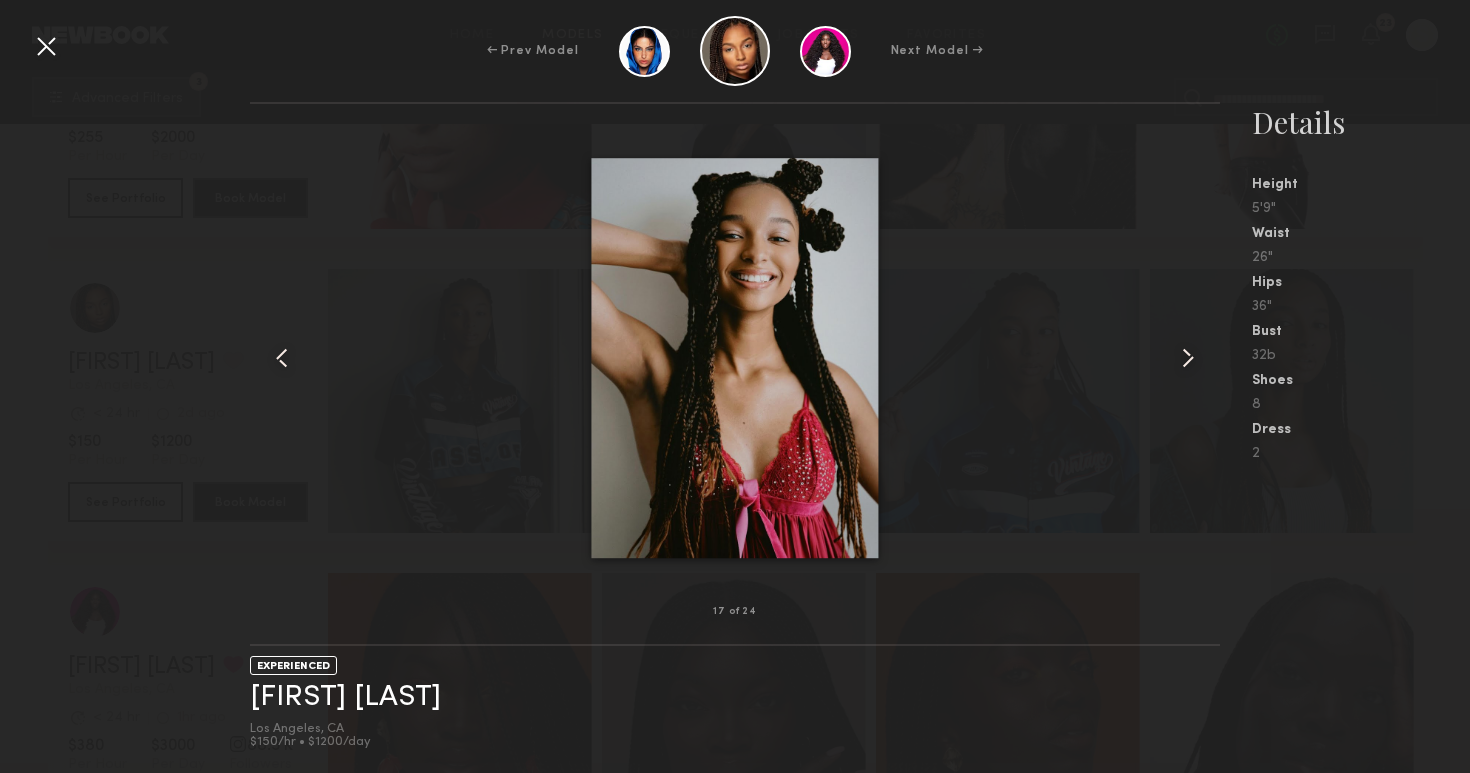 click at bounding box center (1188, 358) 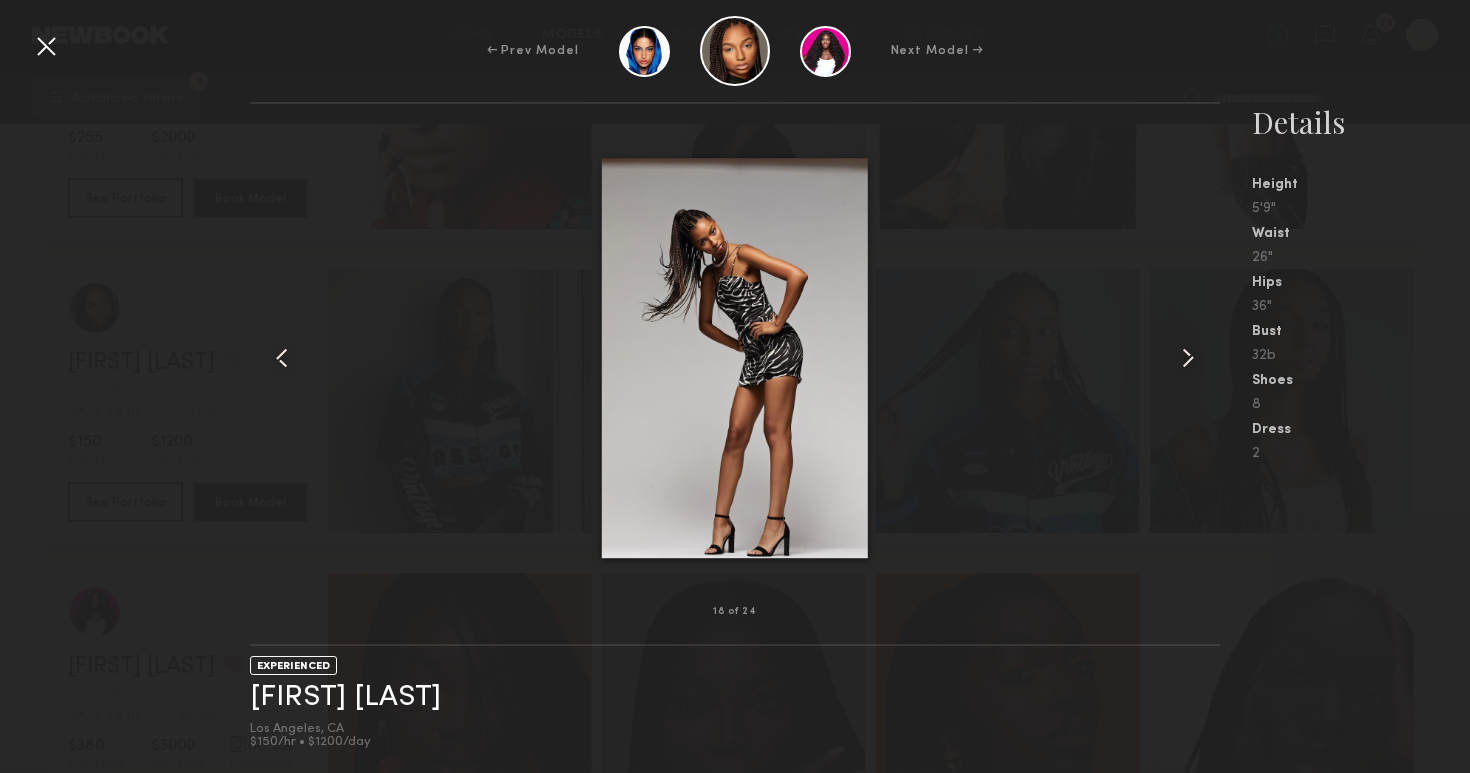 click at bounding box center [1188, 358] 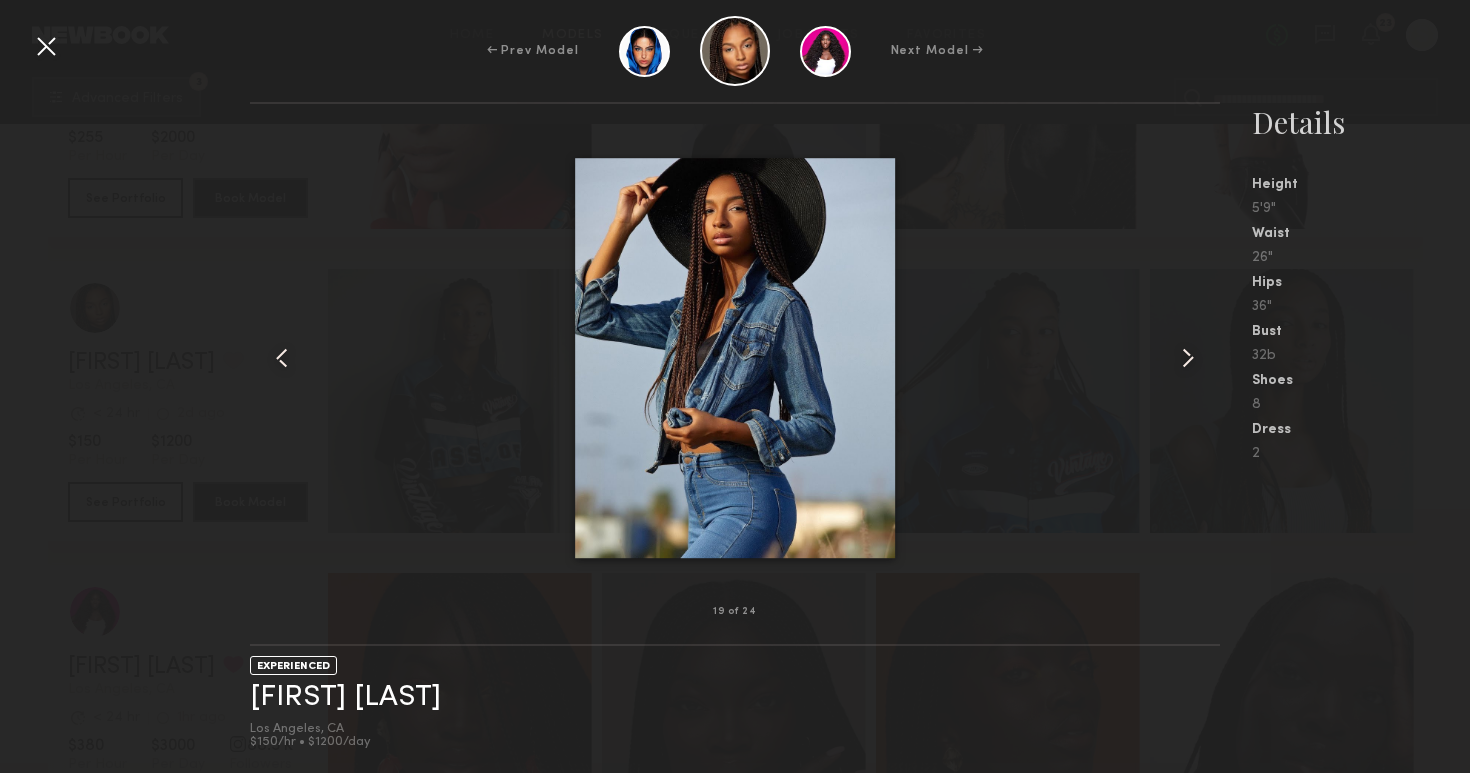 click at bounding box center (1188, 358) 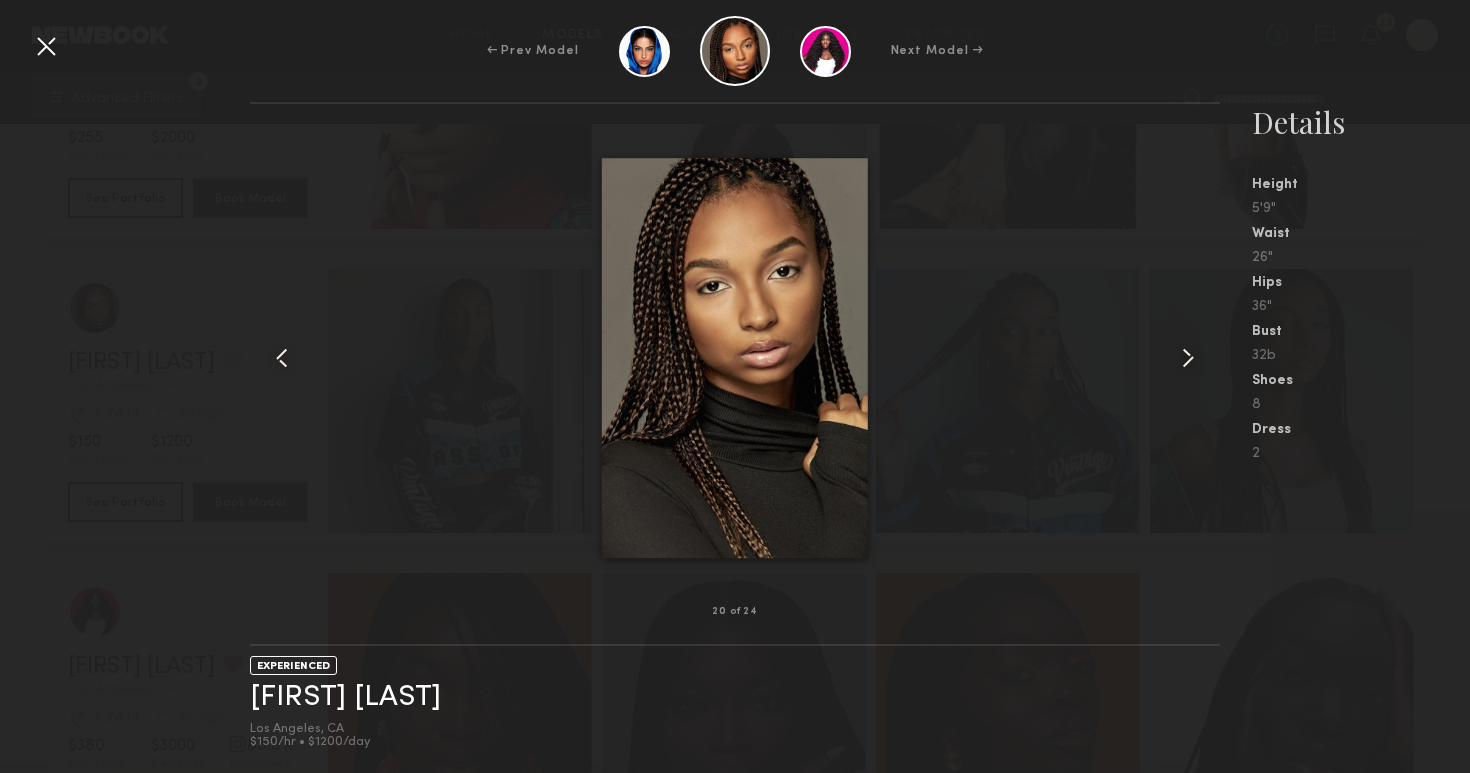 click at bounding box center [735, 358] 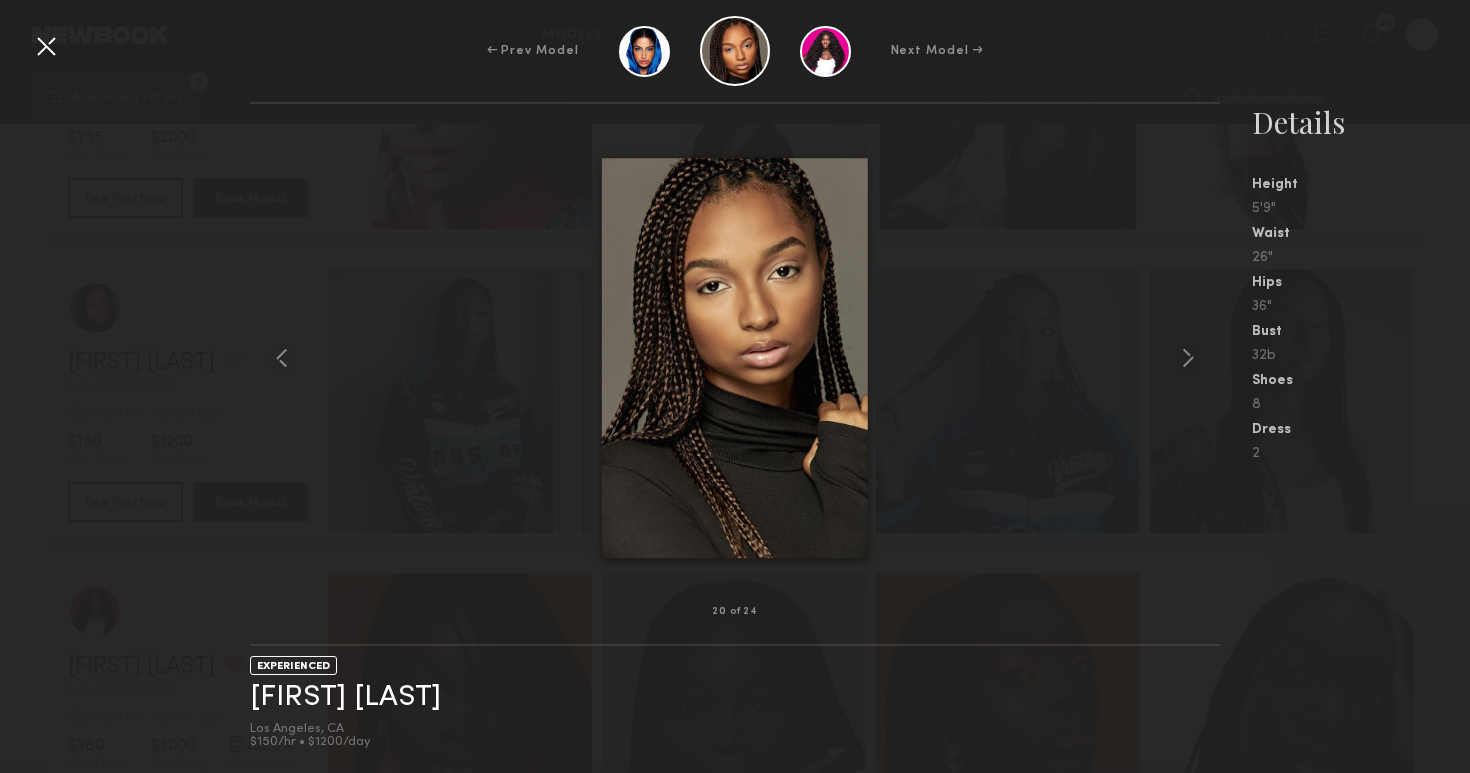 click at bounding box center [735, 358] 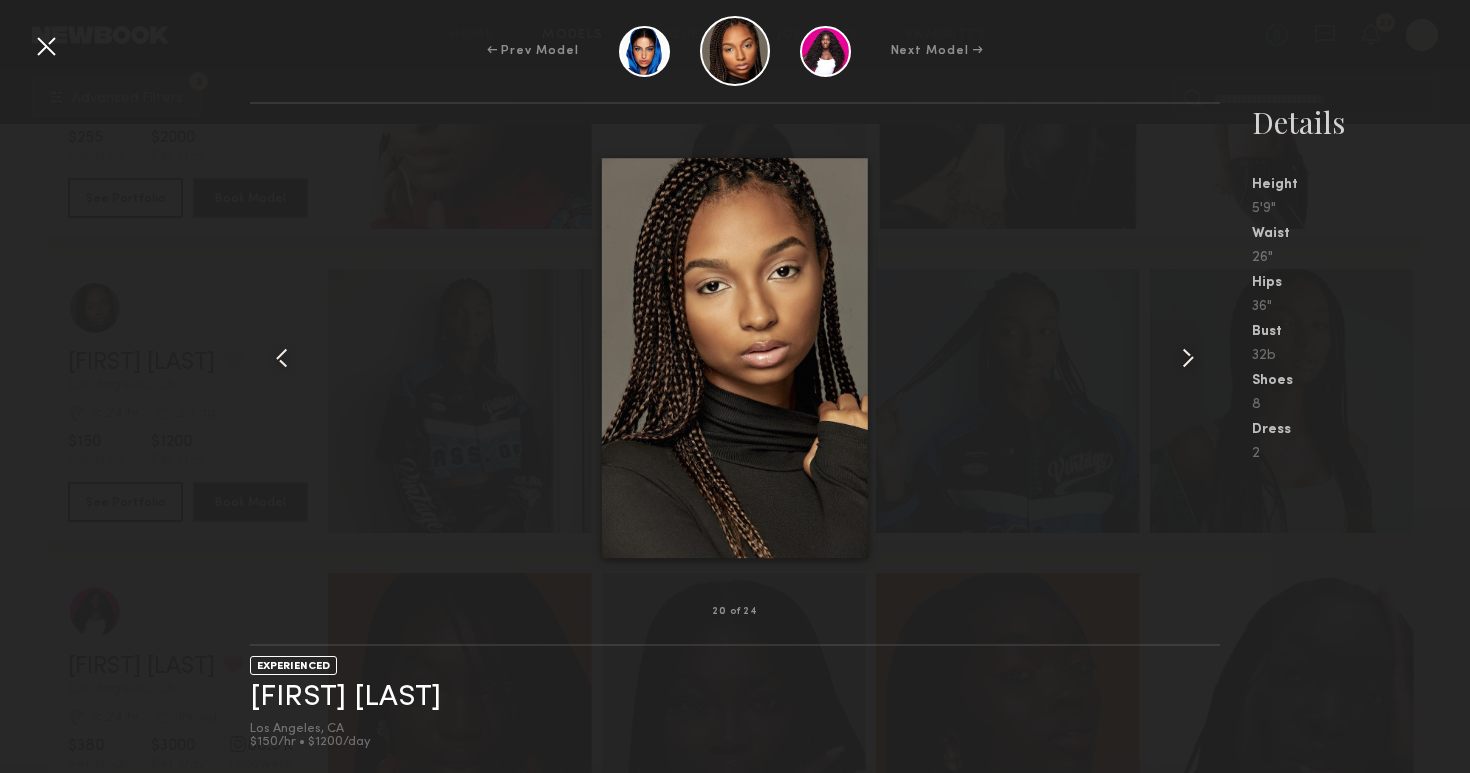 click at bounding box center (735, 358) 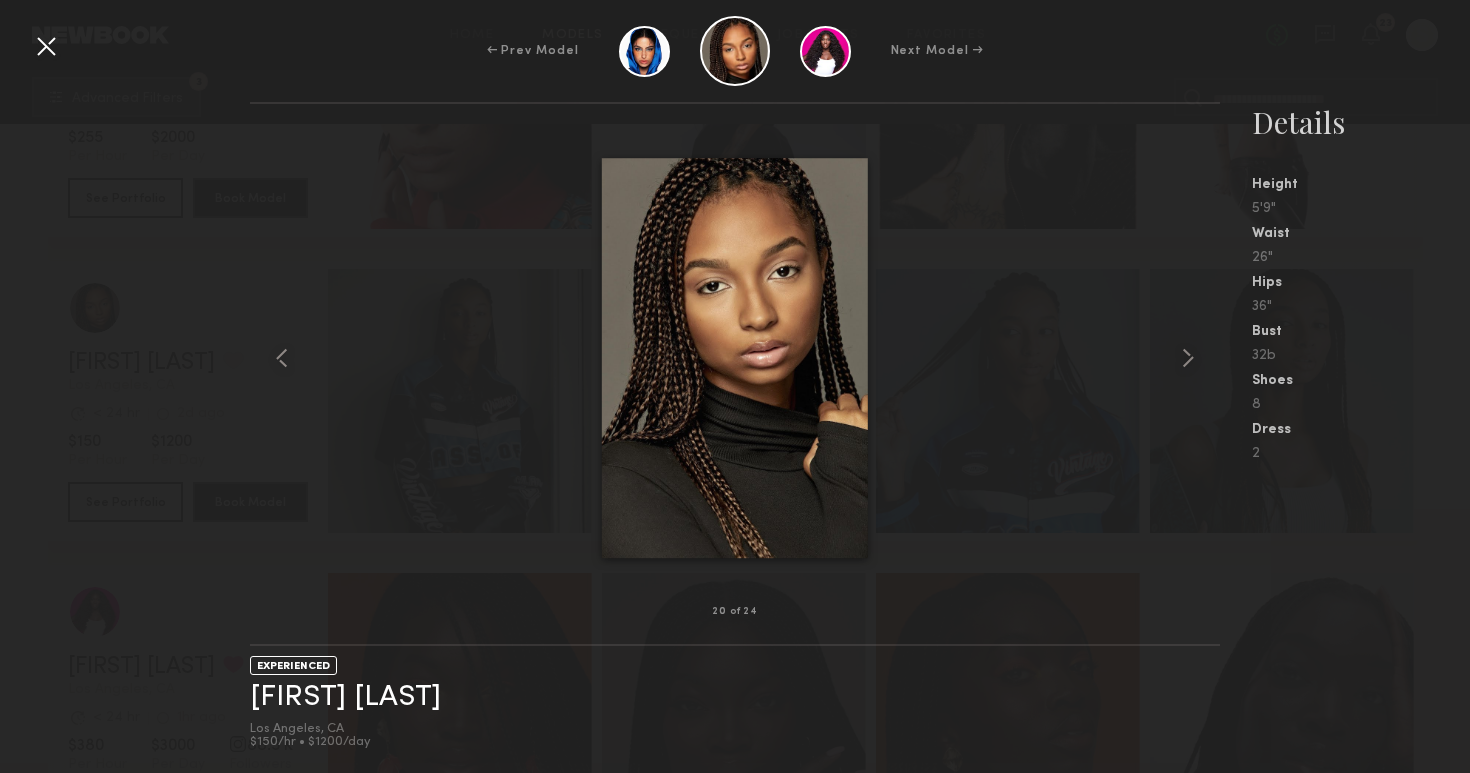 click on "← Prev Model   Next Model →" at bounding box center (735, 51) 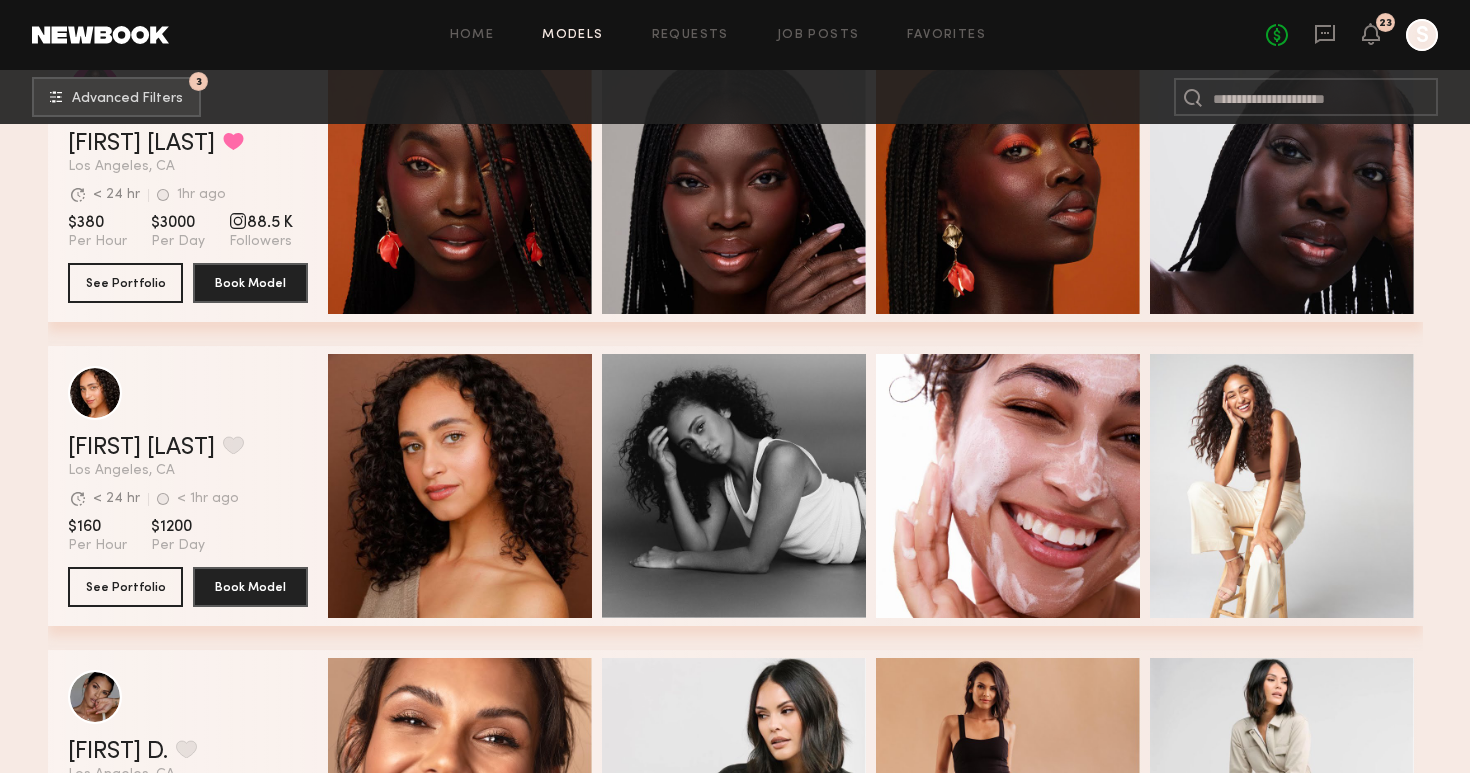 scroll, scrollTop: 14846, scrollLeft: 0, axis: vertical 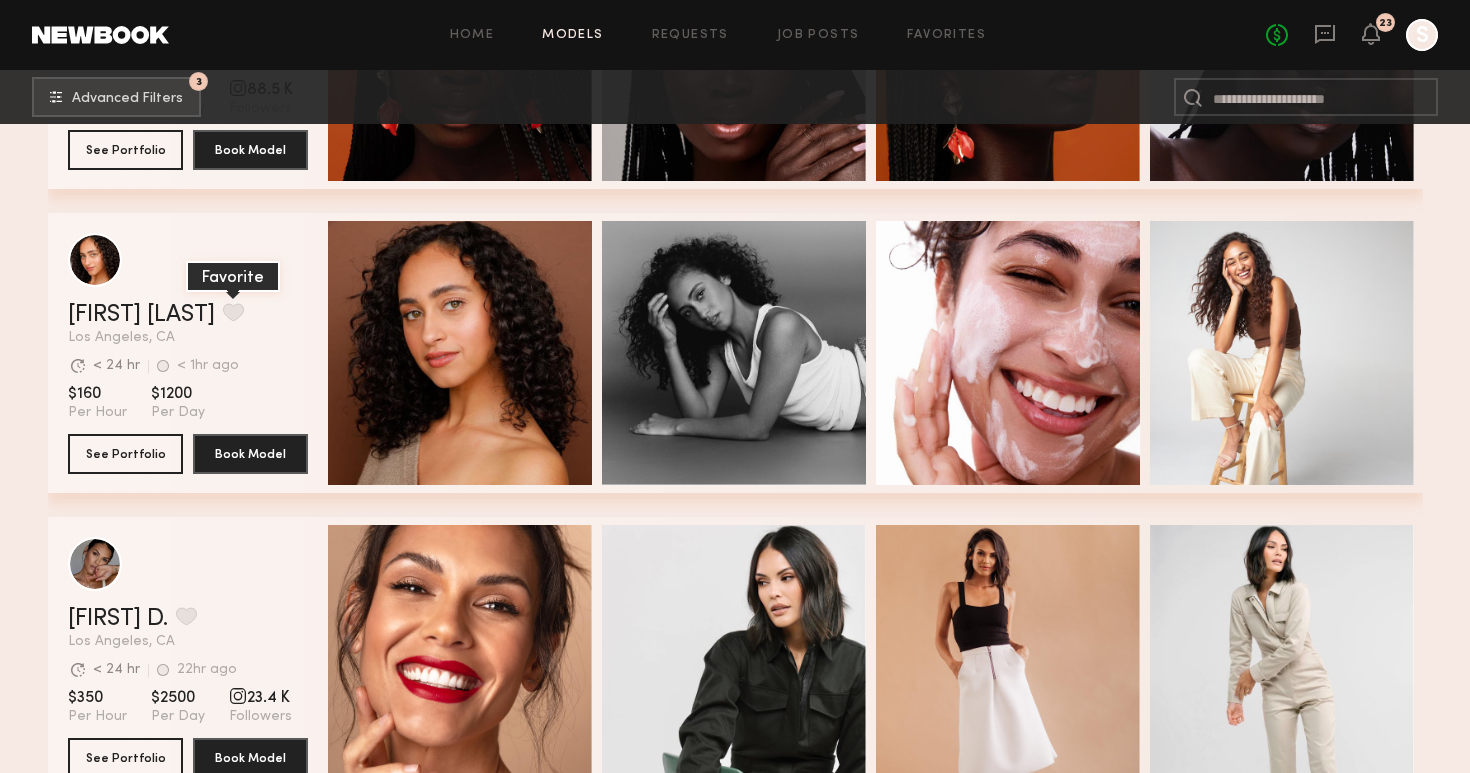 click 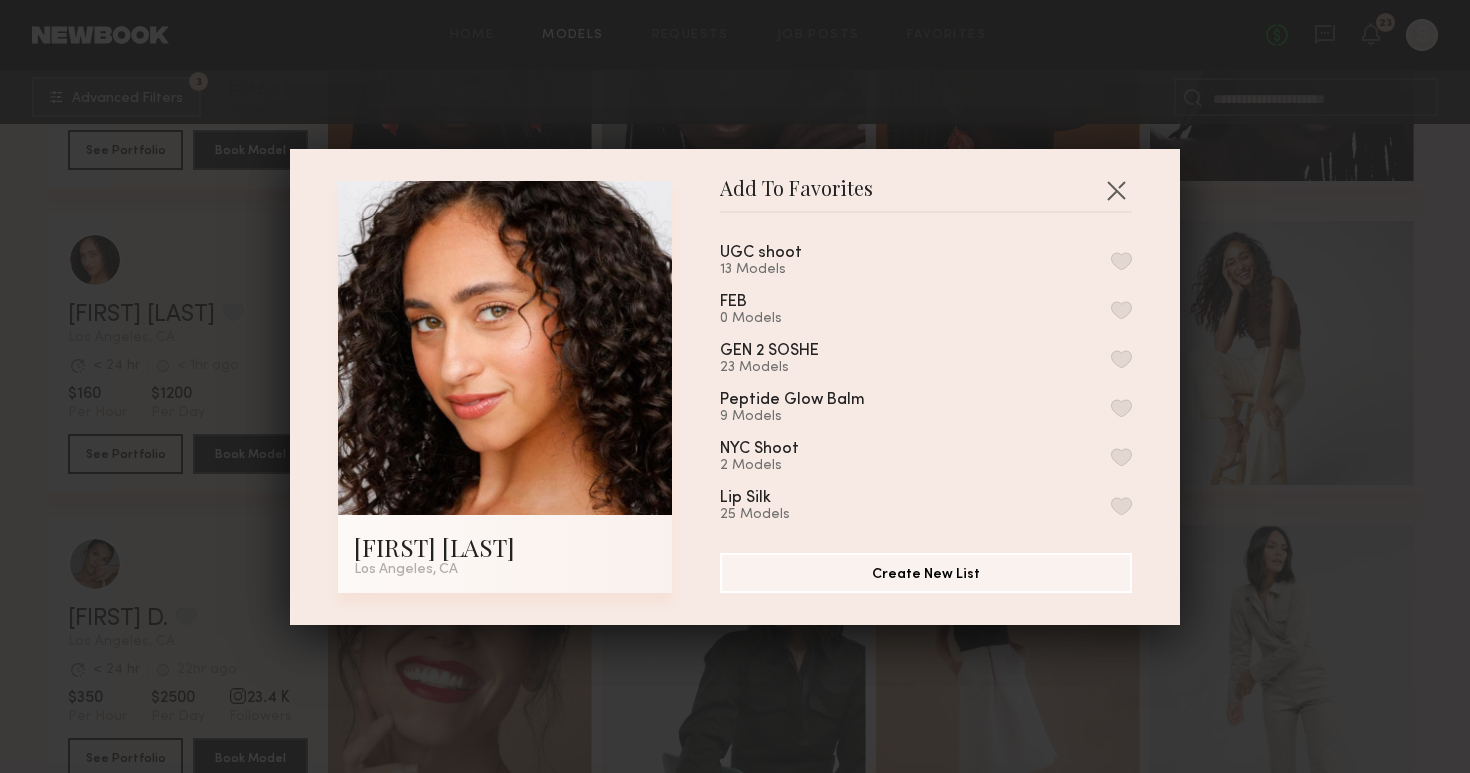 click on "13   Models" at bounding box center [785, 270] 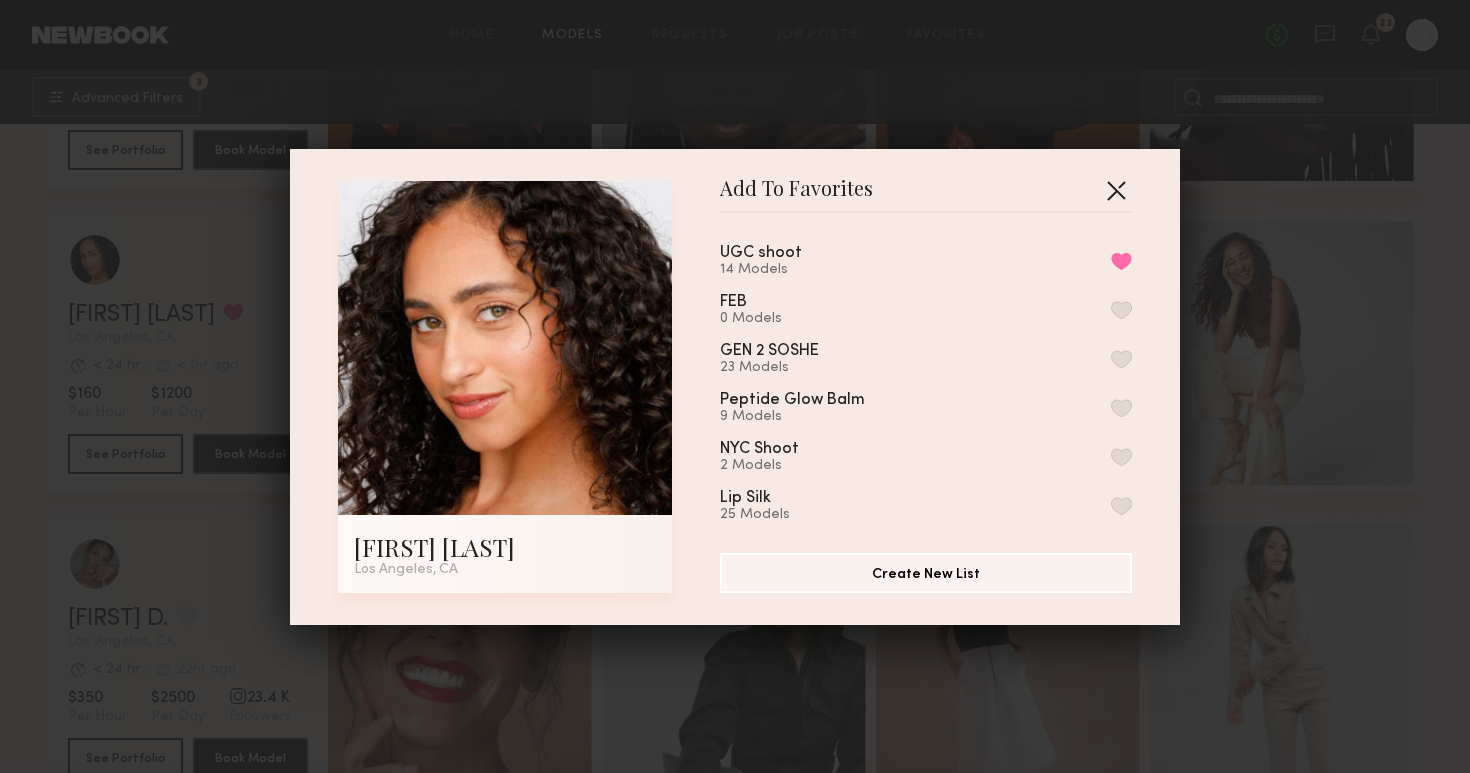 click at bounding box center [1116, 190] 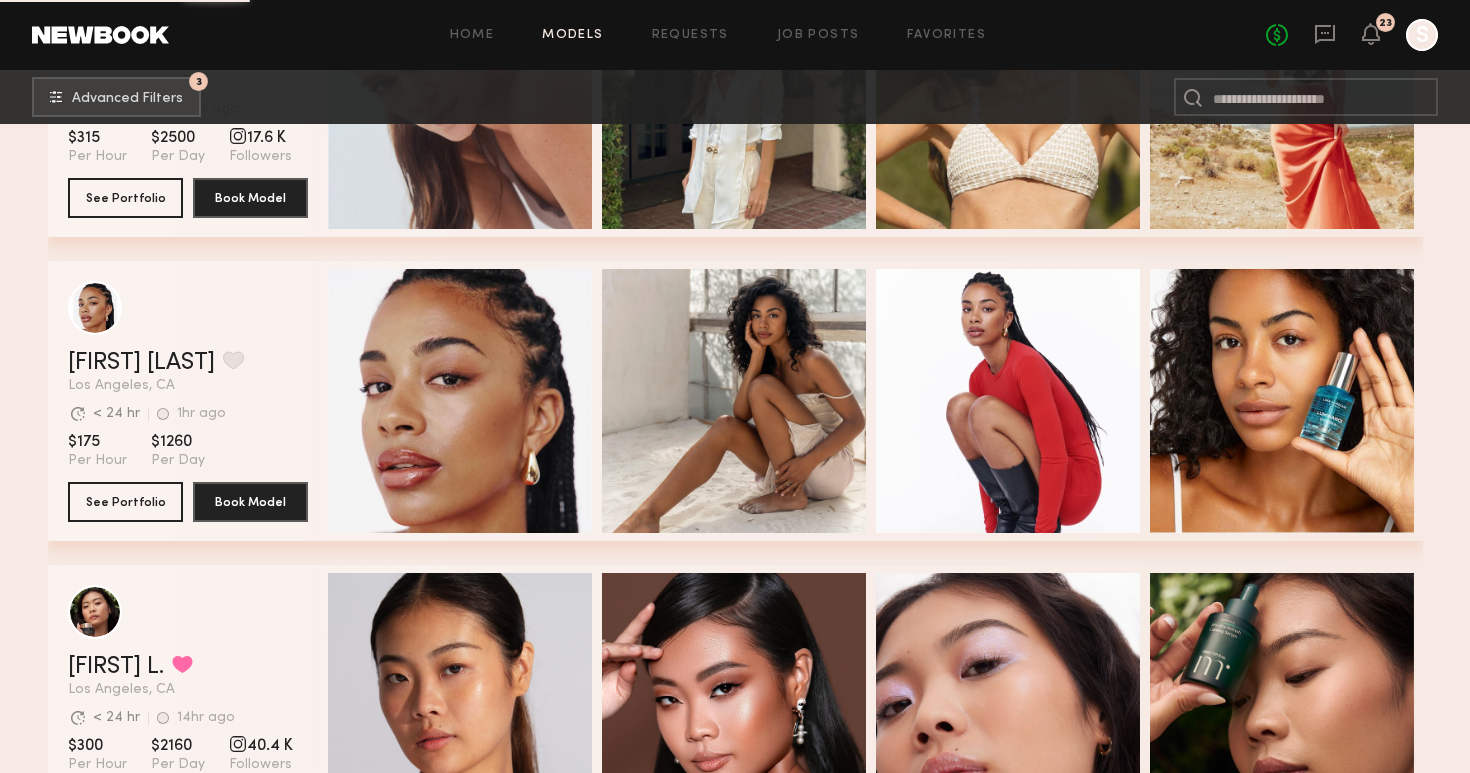 scroll, scrollTop: 17229, scrollLeft: 0, axis: vertical 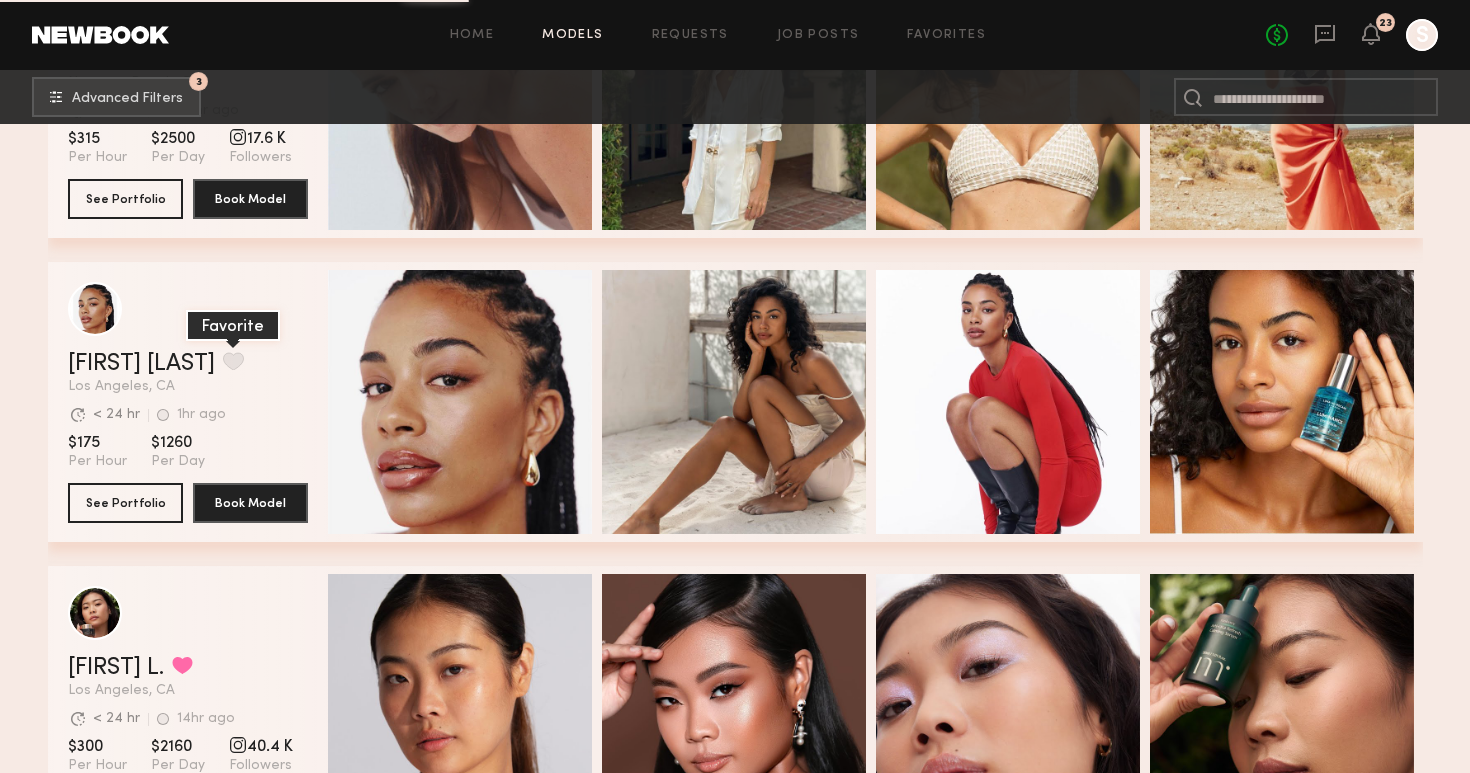 click 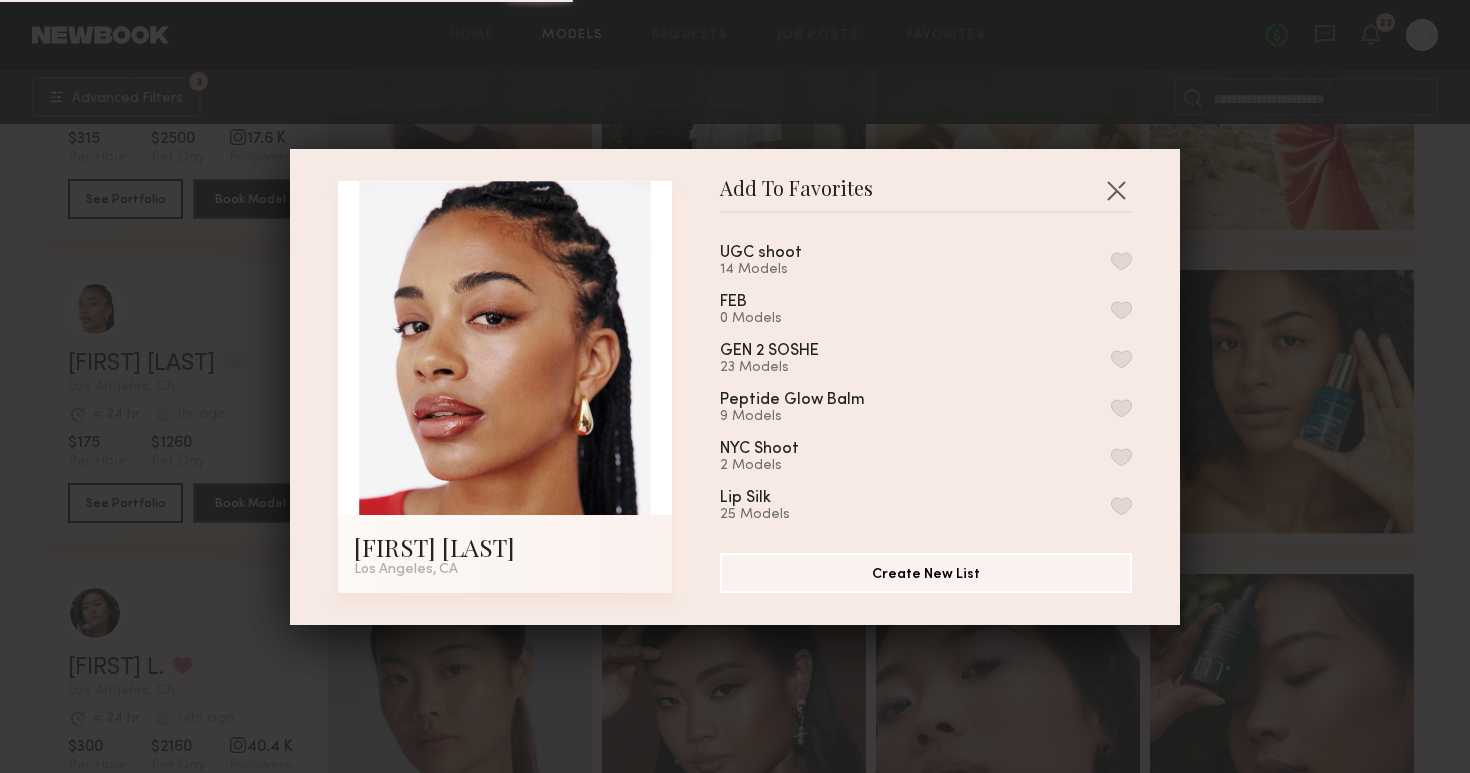click on "UGC shoot" at bounding box center (761, 253) 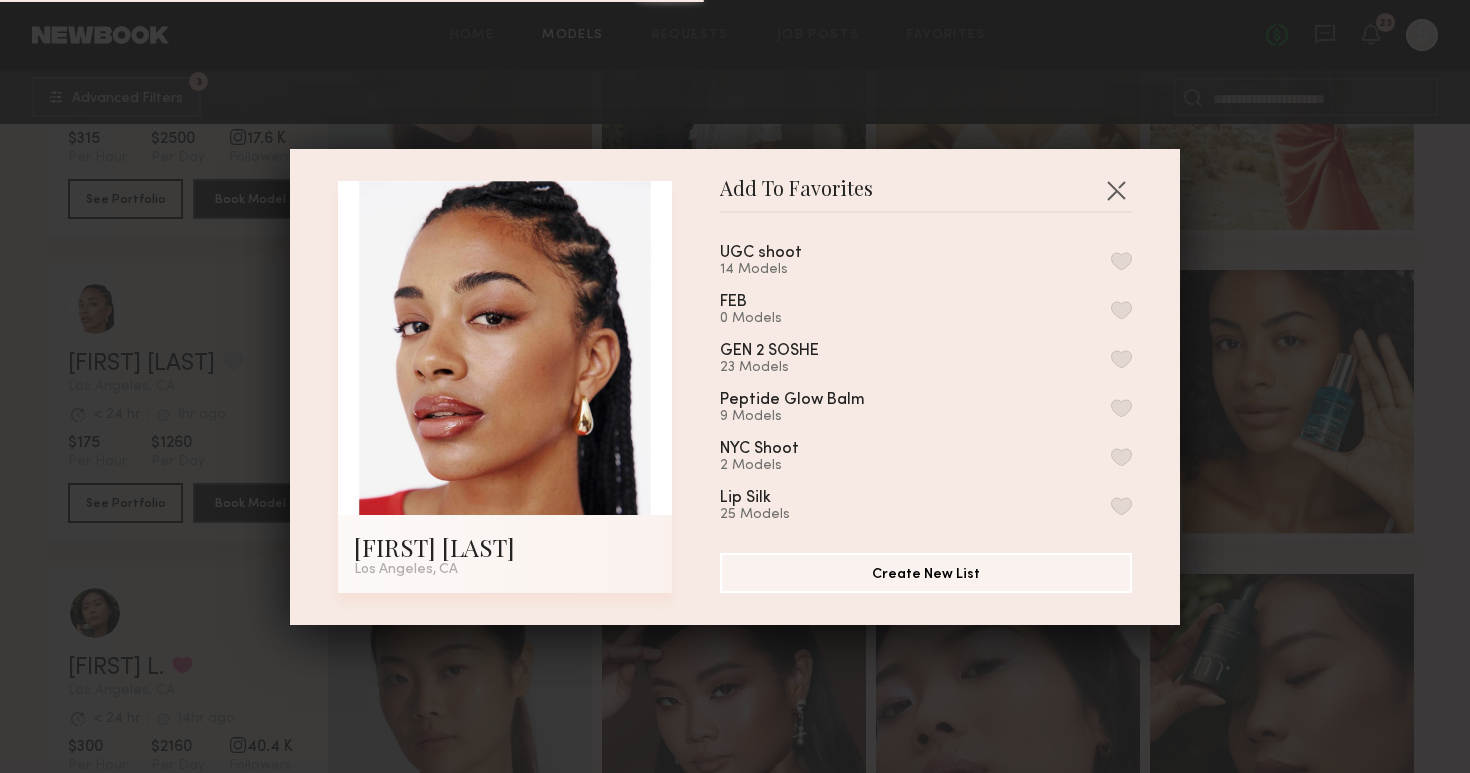 click on "UGC shoot 14   Models" at bounding box center [926, 261] 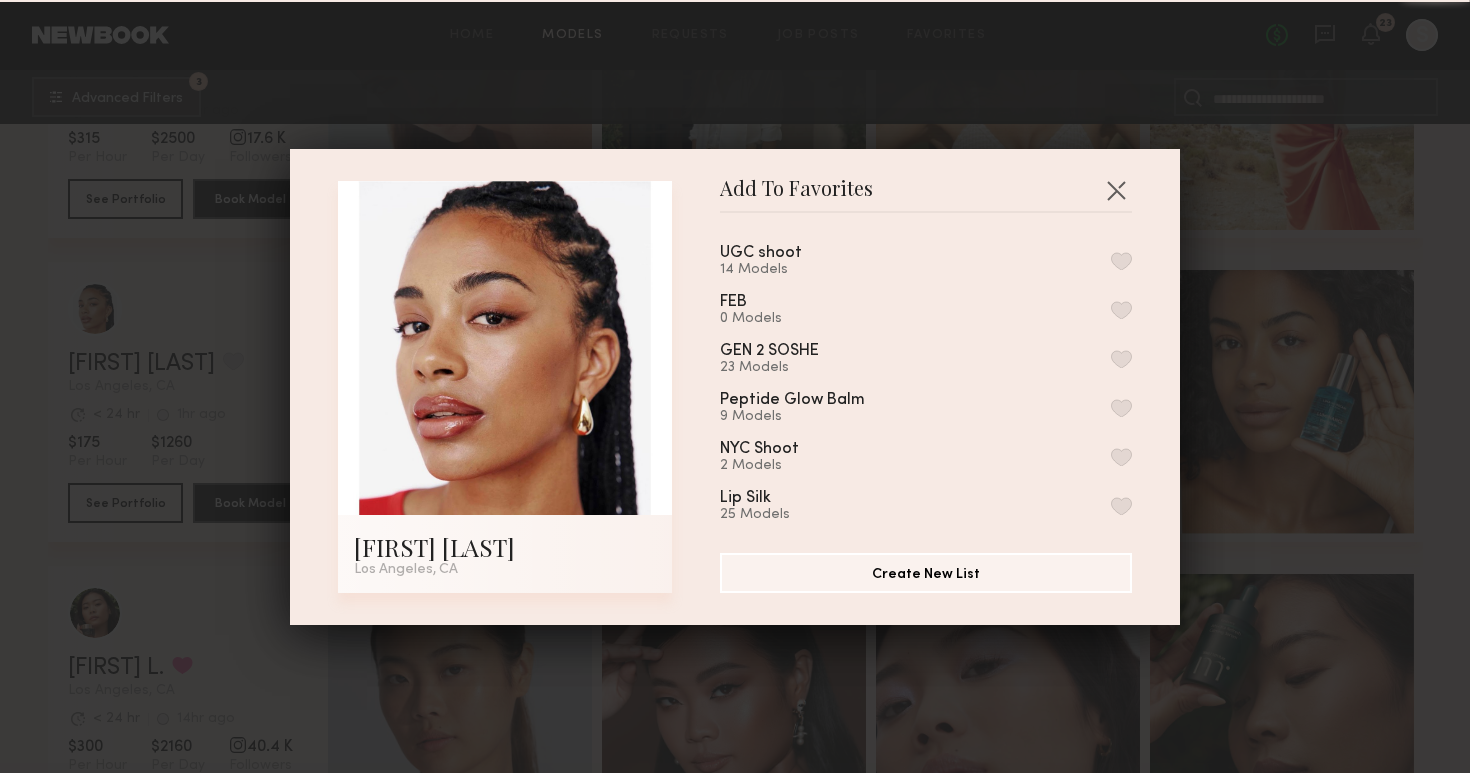 click at bounding box center [1121, 261] 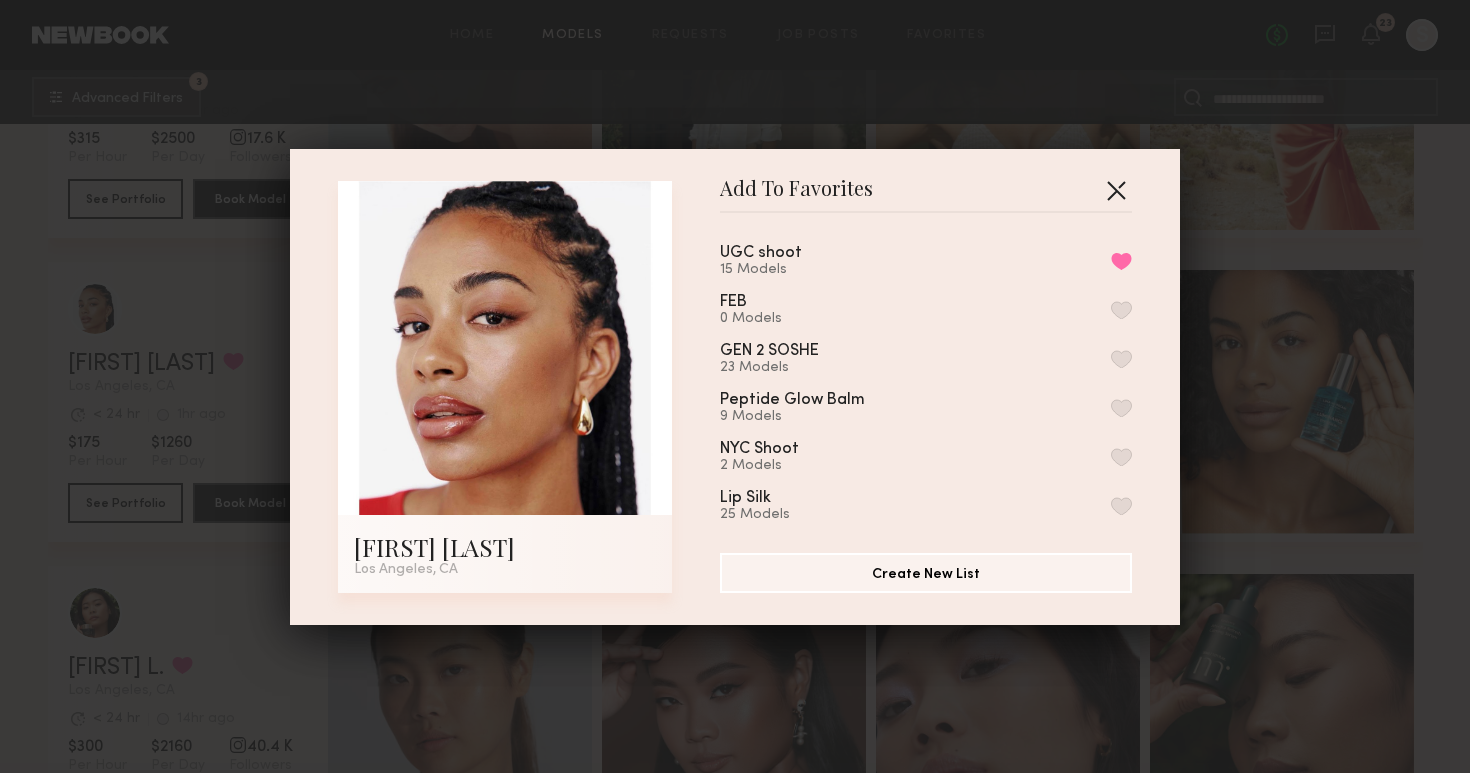 click at bounding box center (1116, 190) 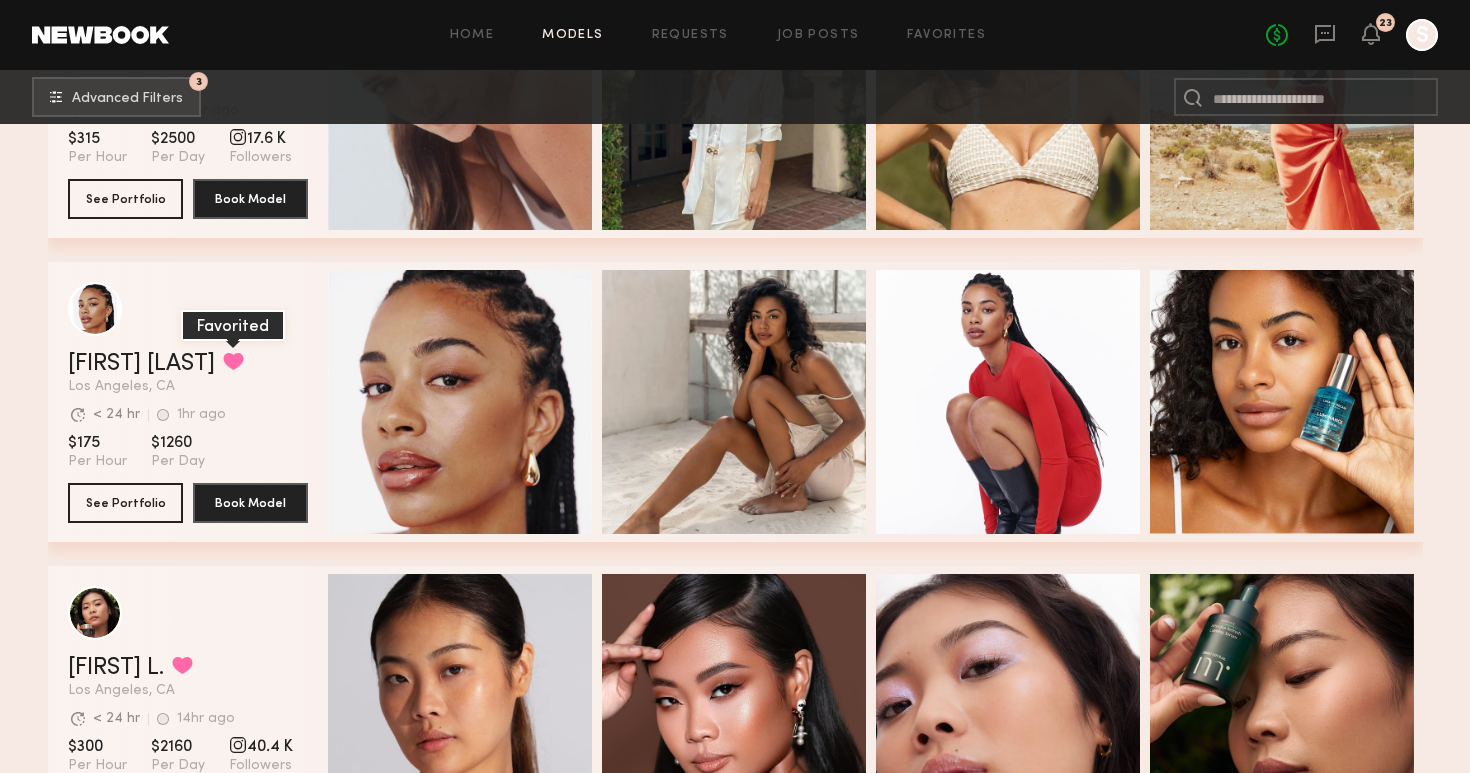 click 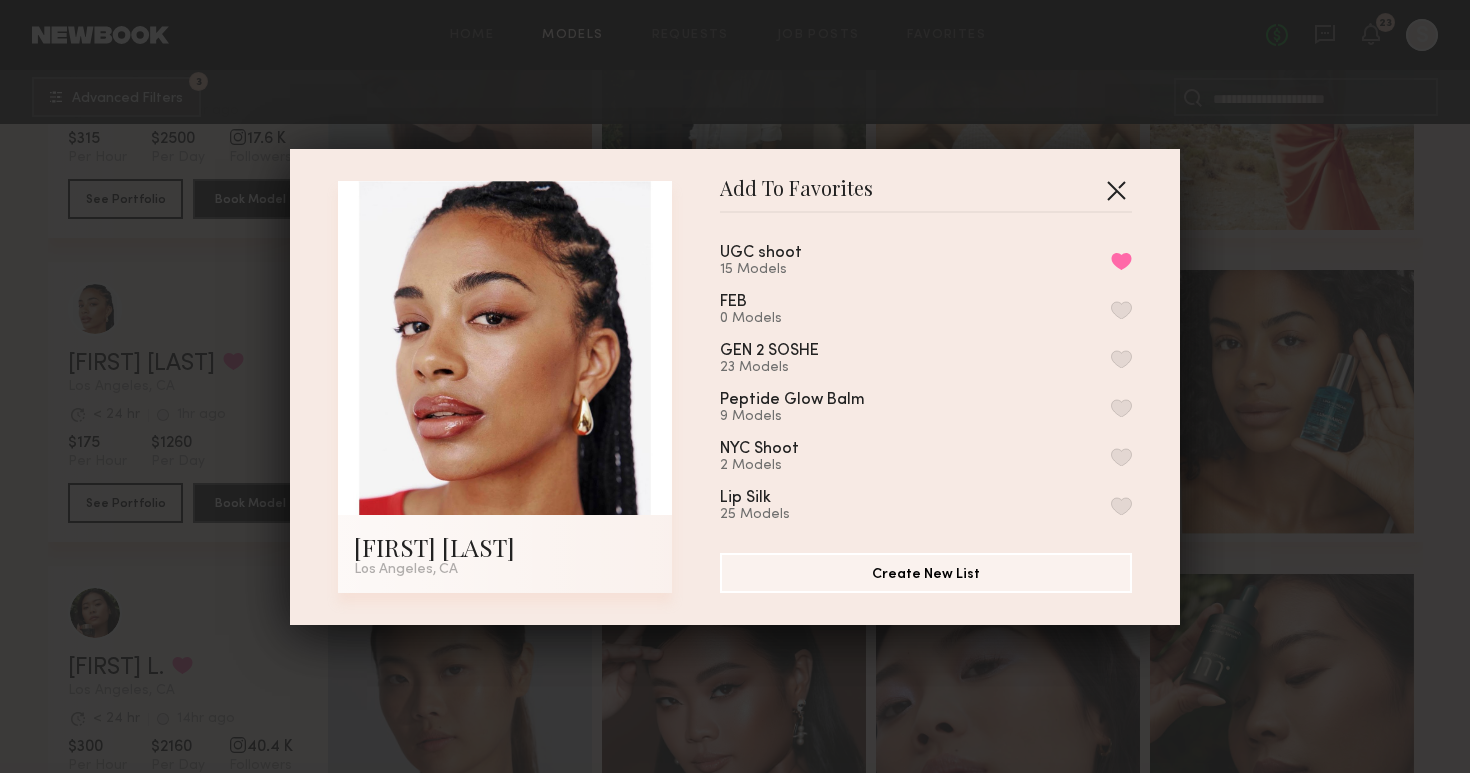 click at bounding box center (1116, 190) 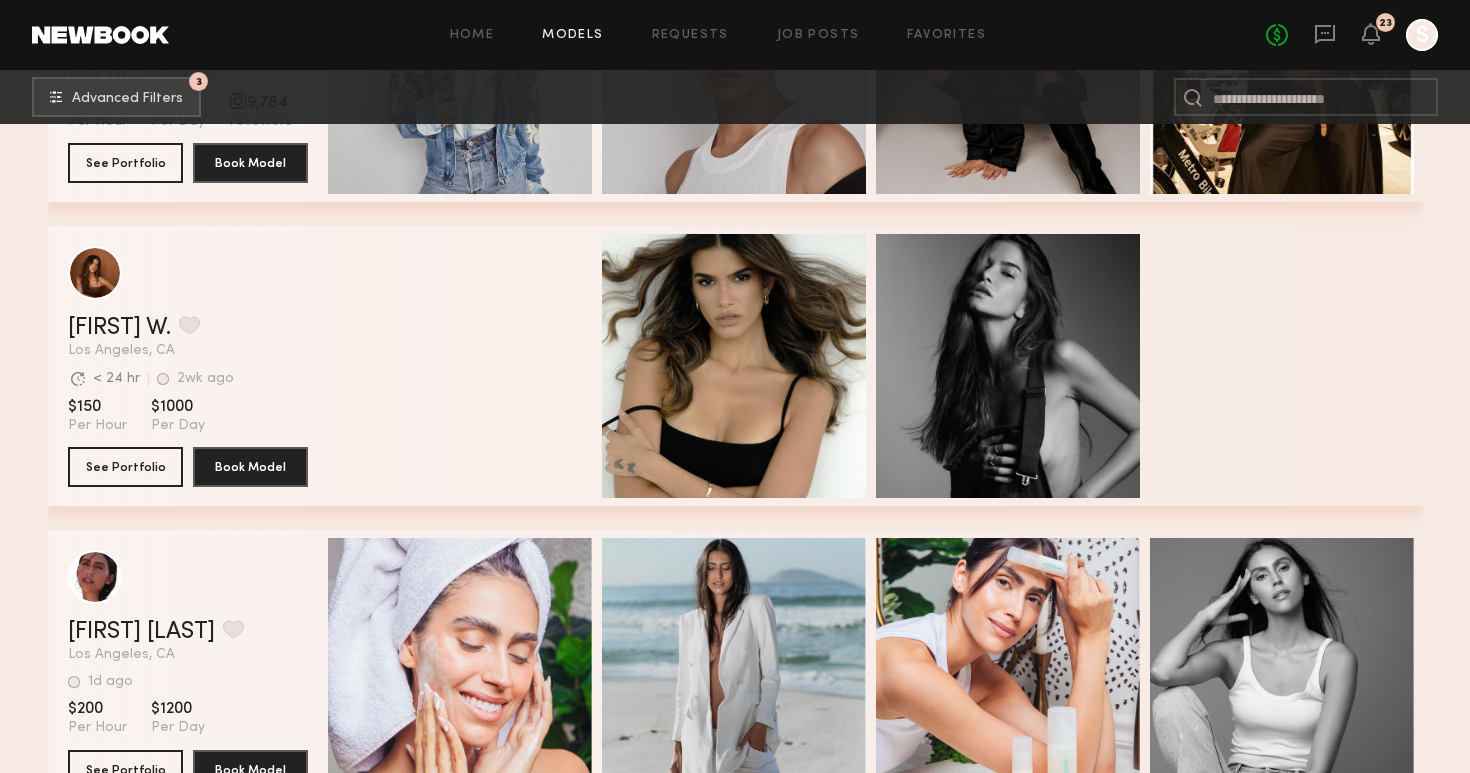 scroll, scrollTop: 19071, scrollLeft: 0, axis: vertical 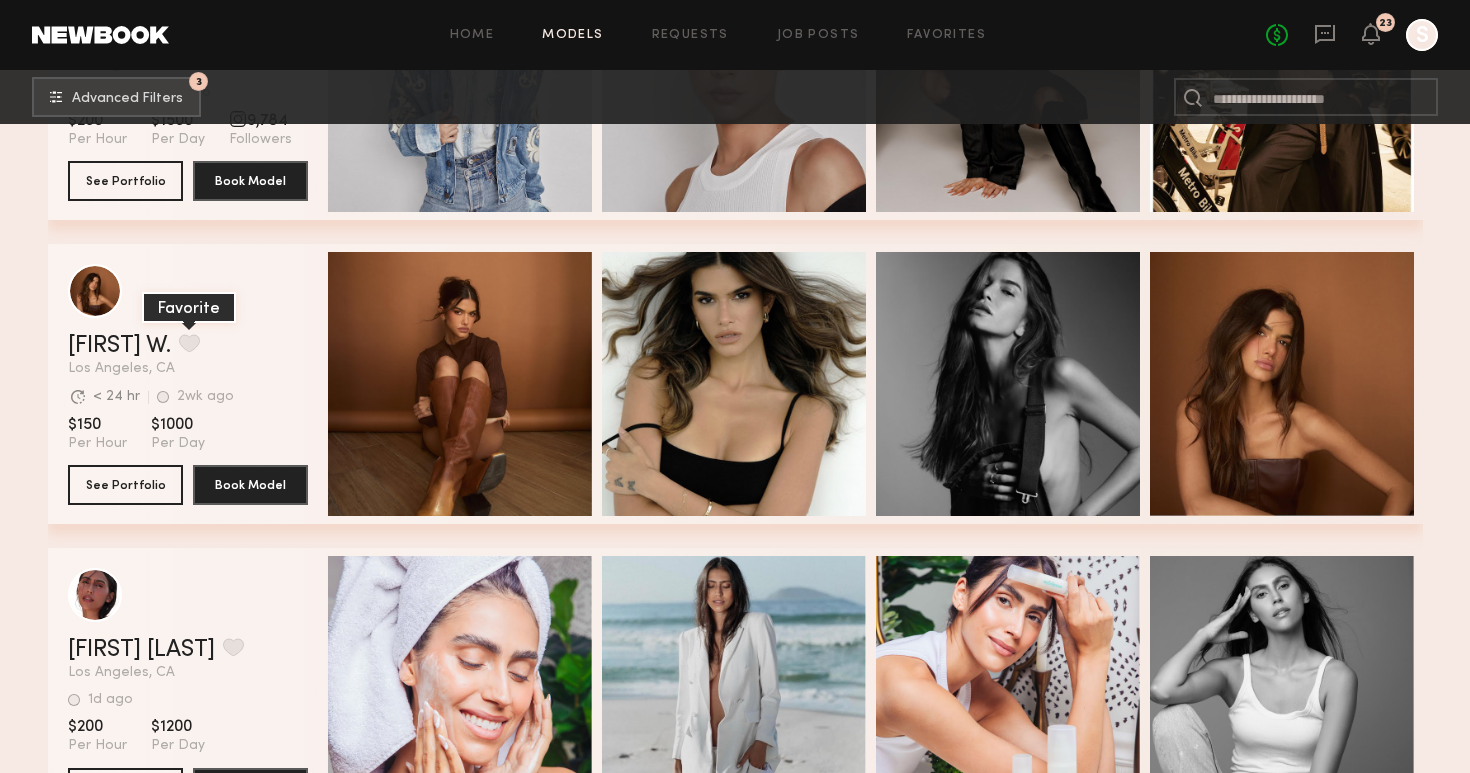 click 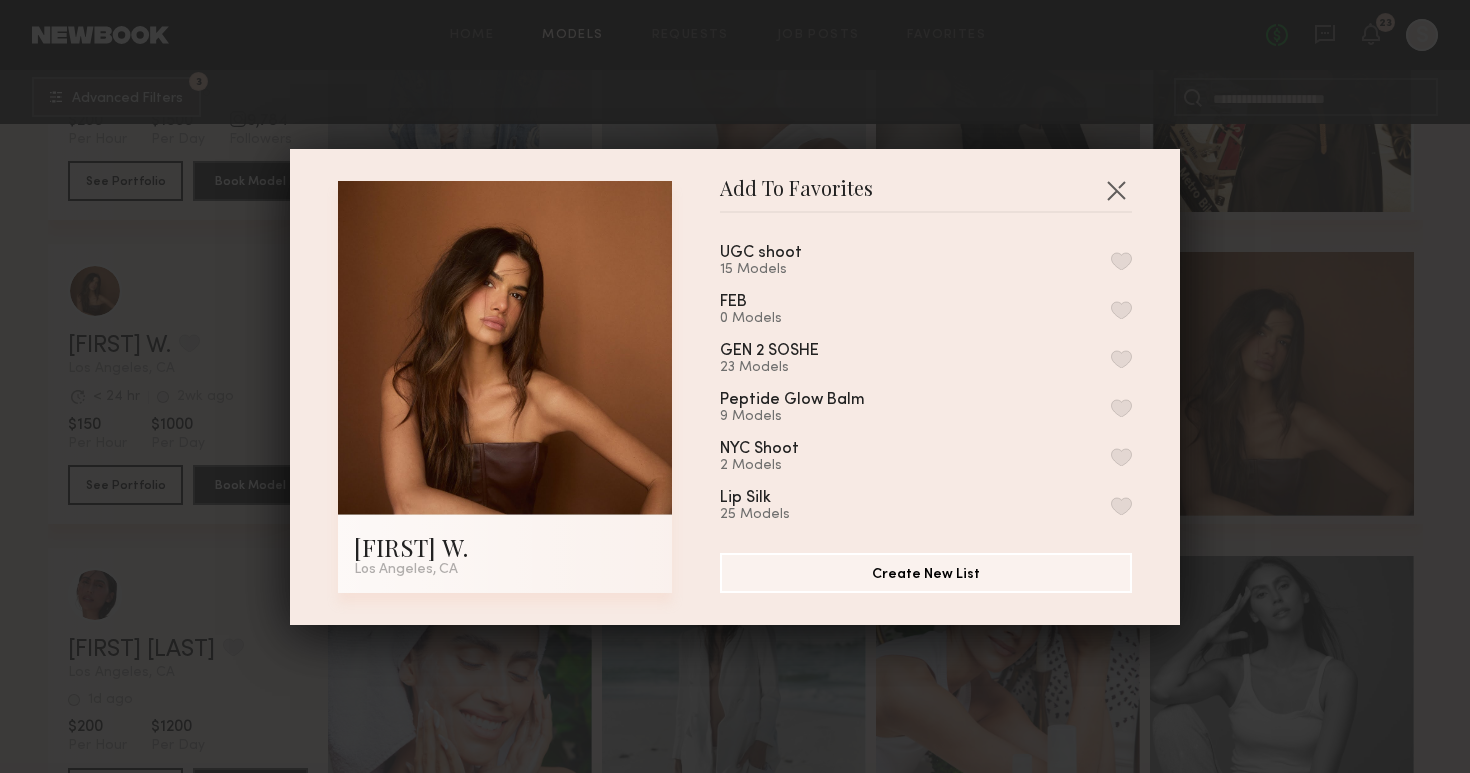 click on "UGC shoot 15   Models" at bounding box center [926, 261] 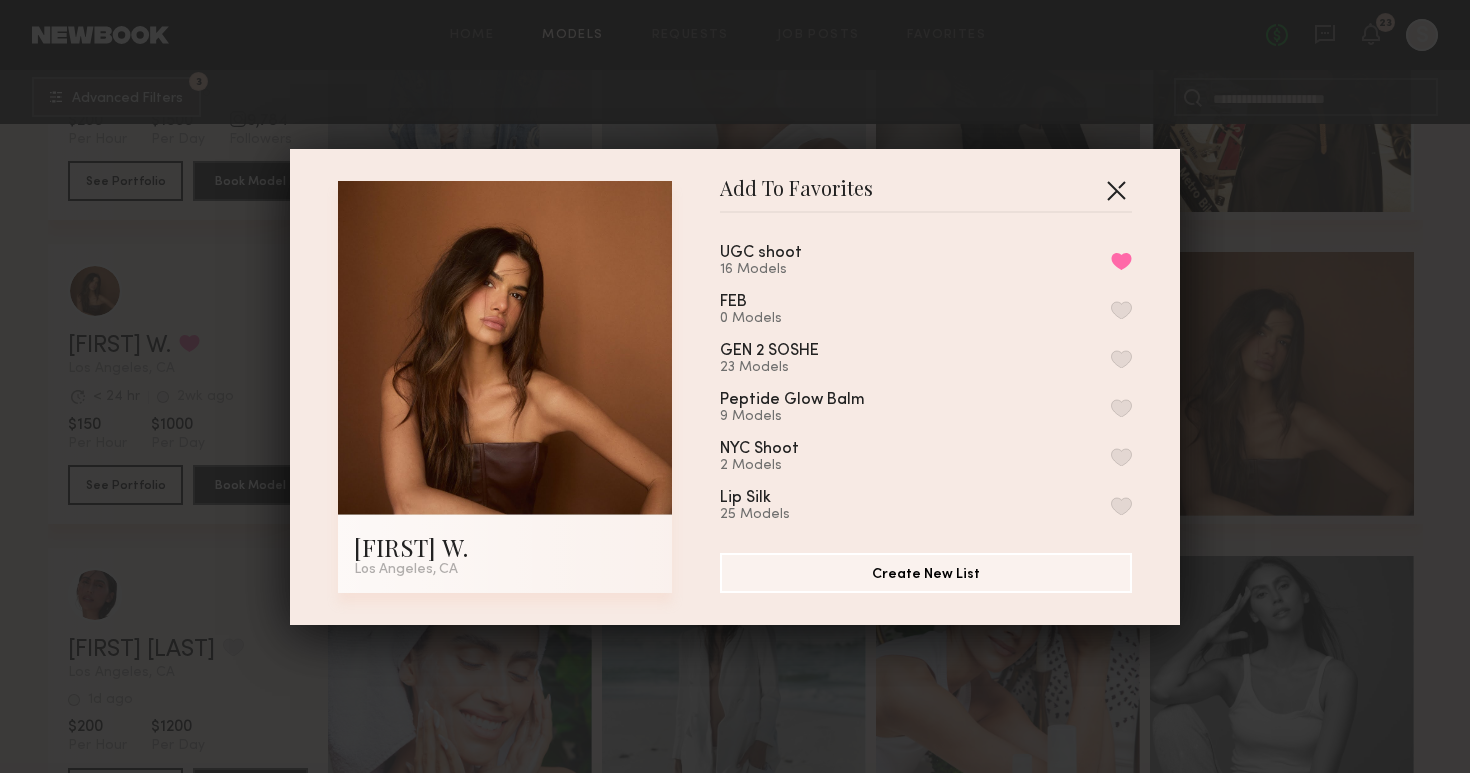 click at bounding box center [1116, 190] 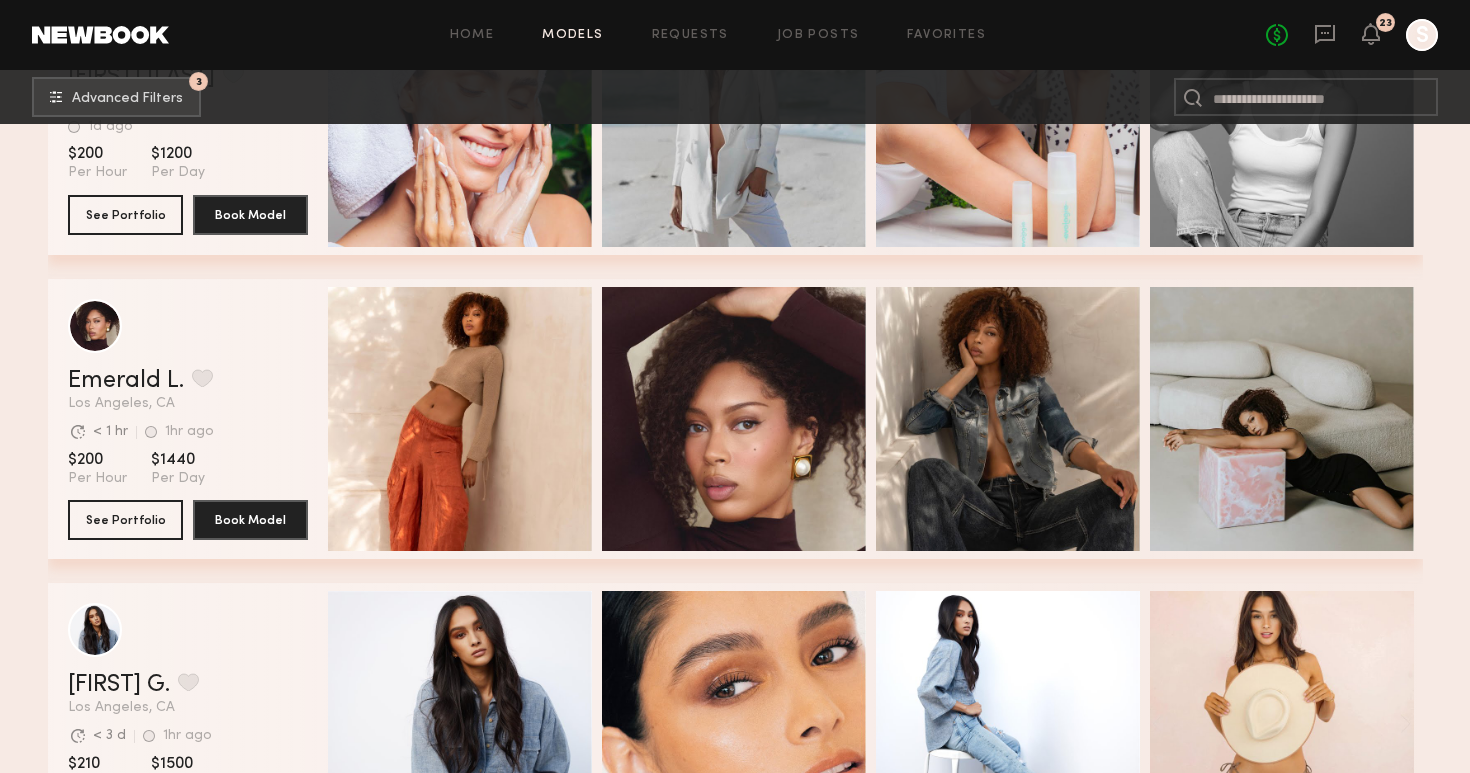 scroll, scrollTop: 19654, scrollLeft: 0, axis: vertical 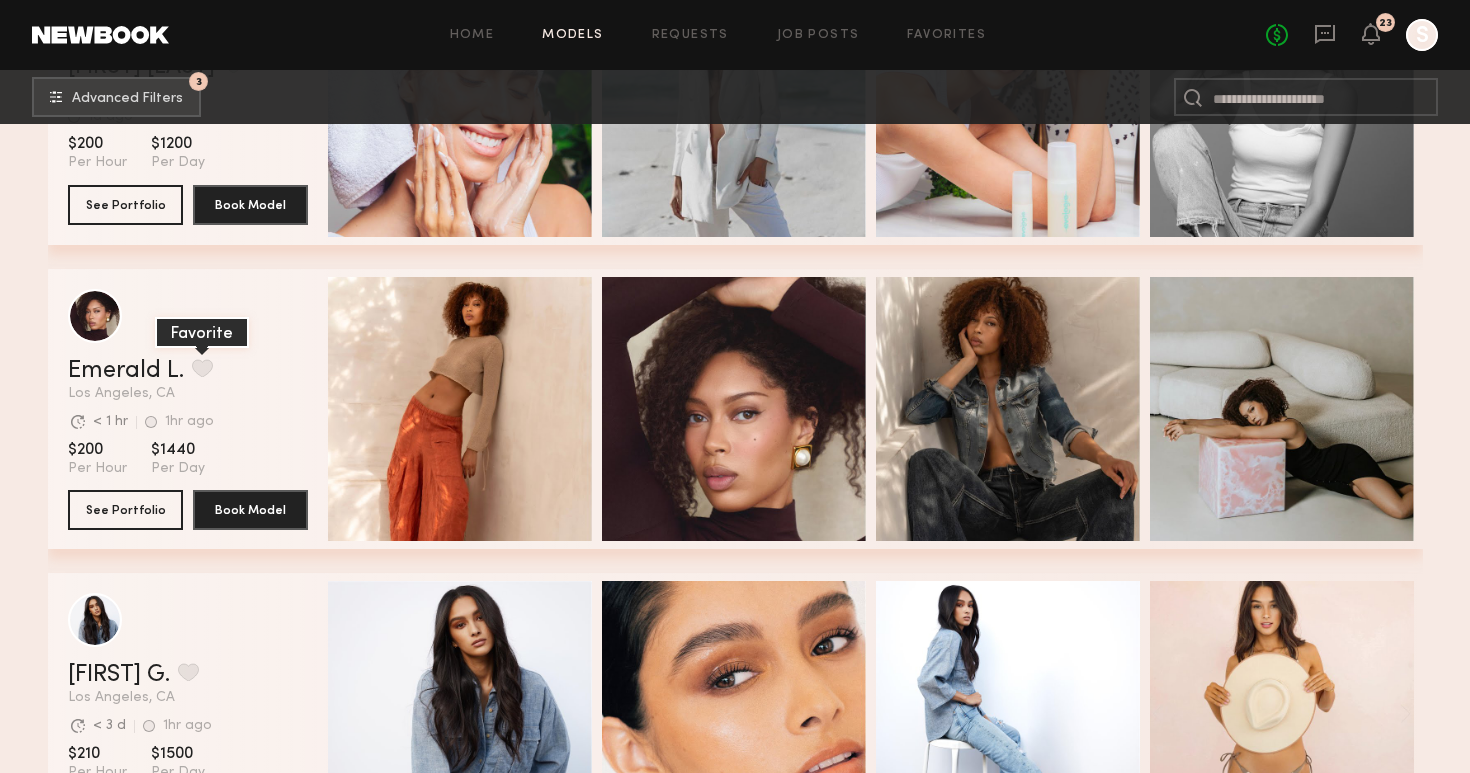 click 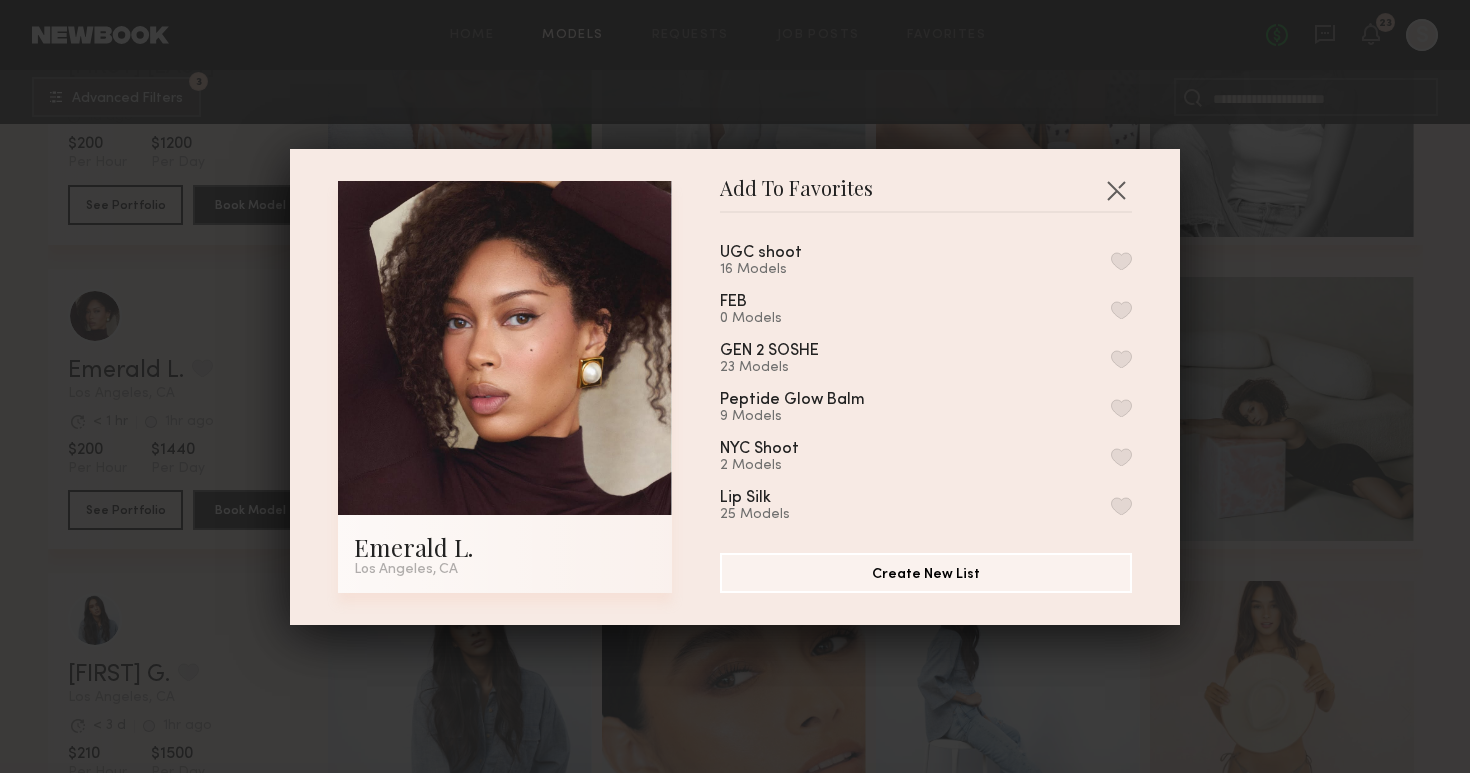 click on "UGC shoot 16   Models" at bounding box center (785, 261) 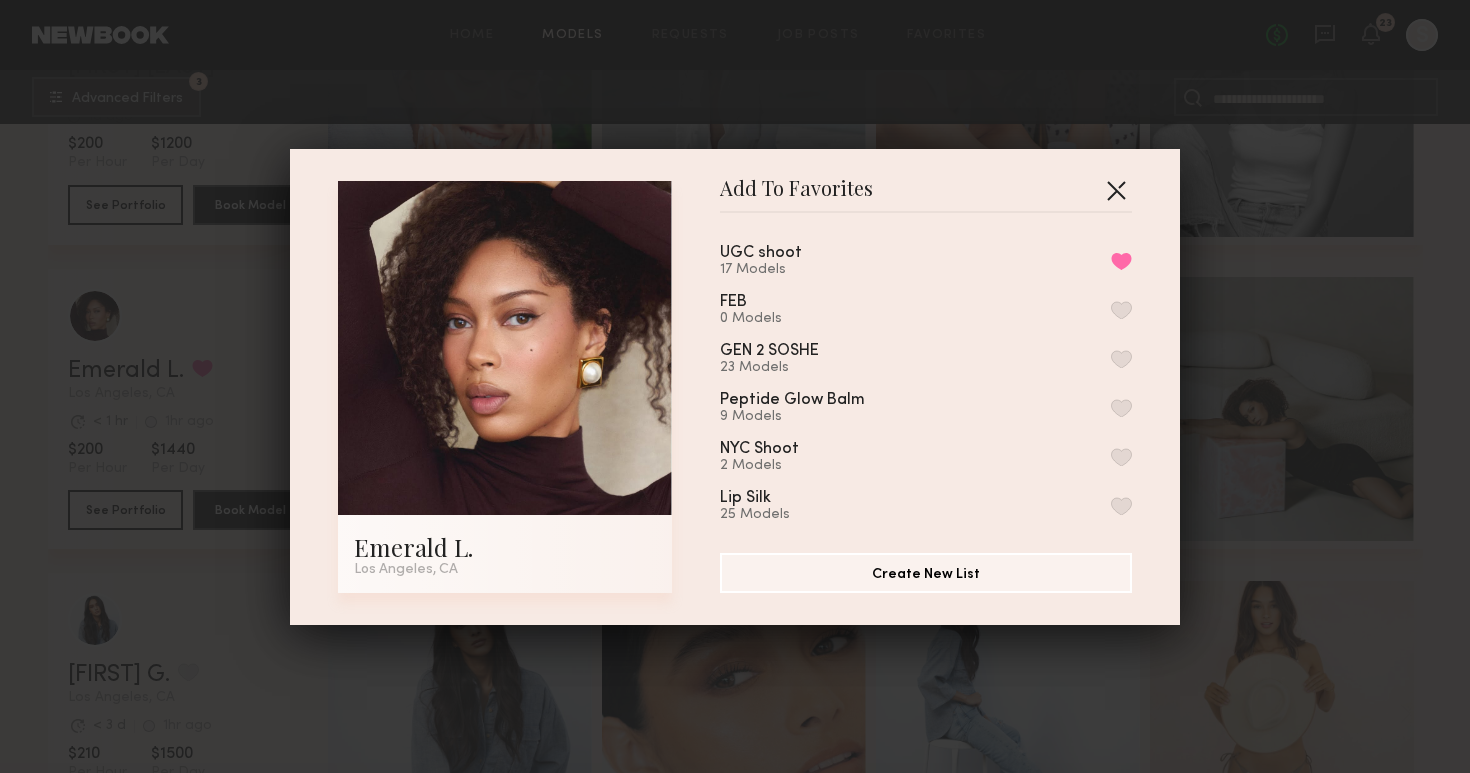click at bounding box center (1116, 190) 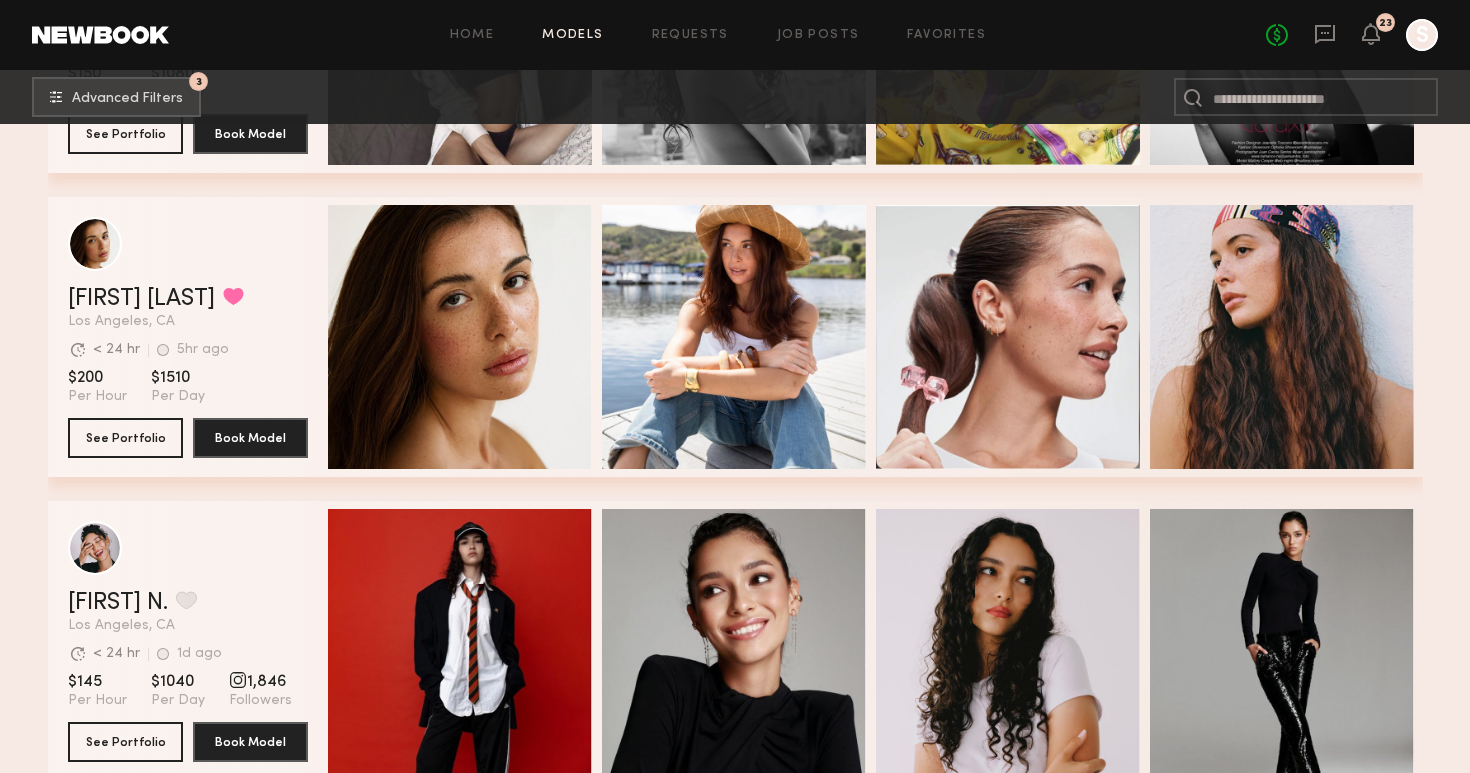 scroll, scrollTop: 20872, scrollLeft: 0, axis: vertical 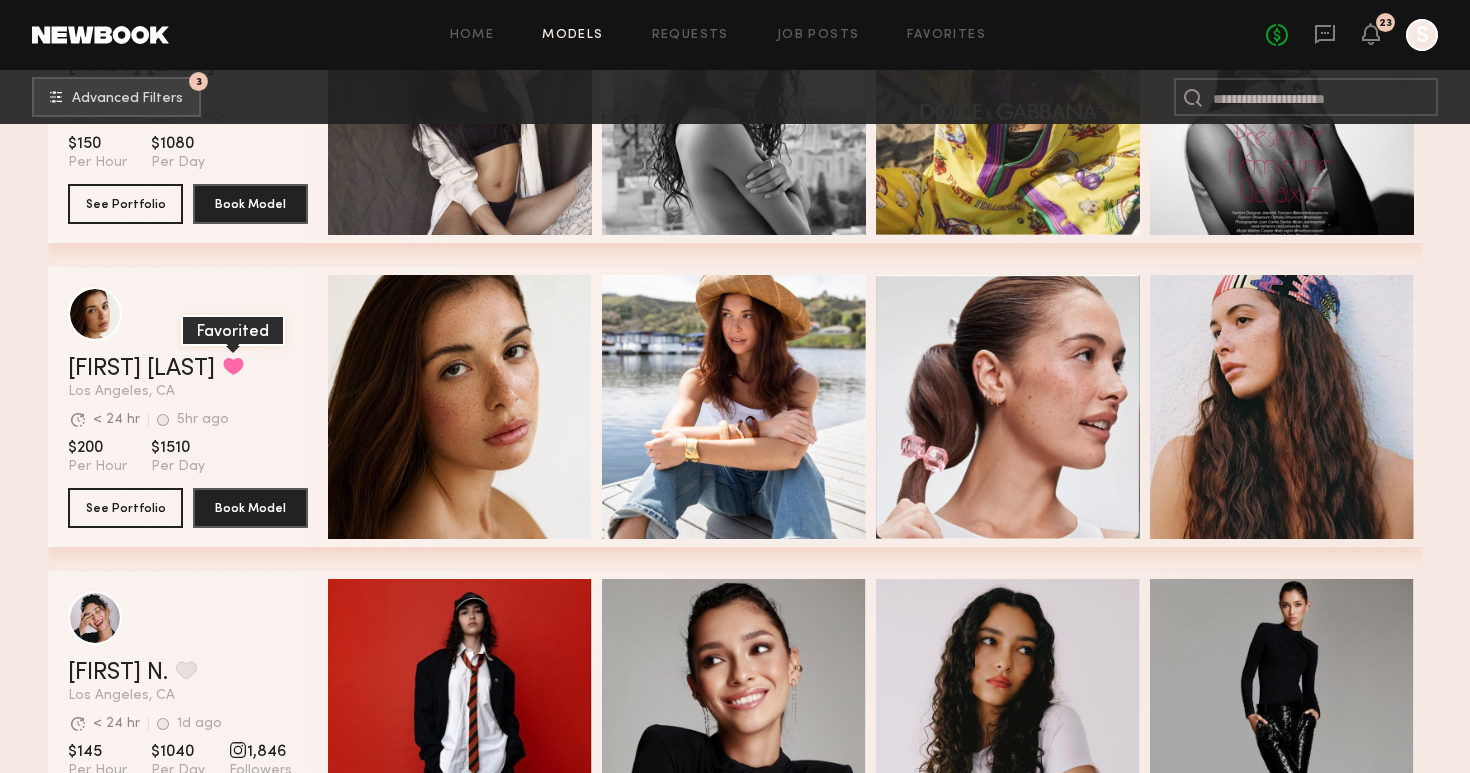 click 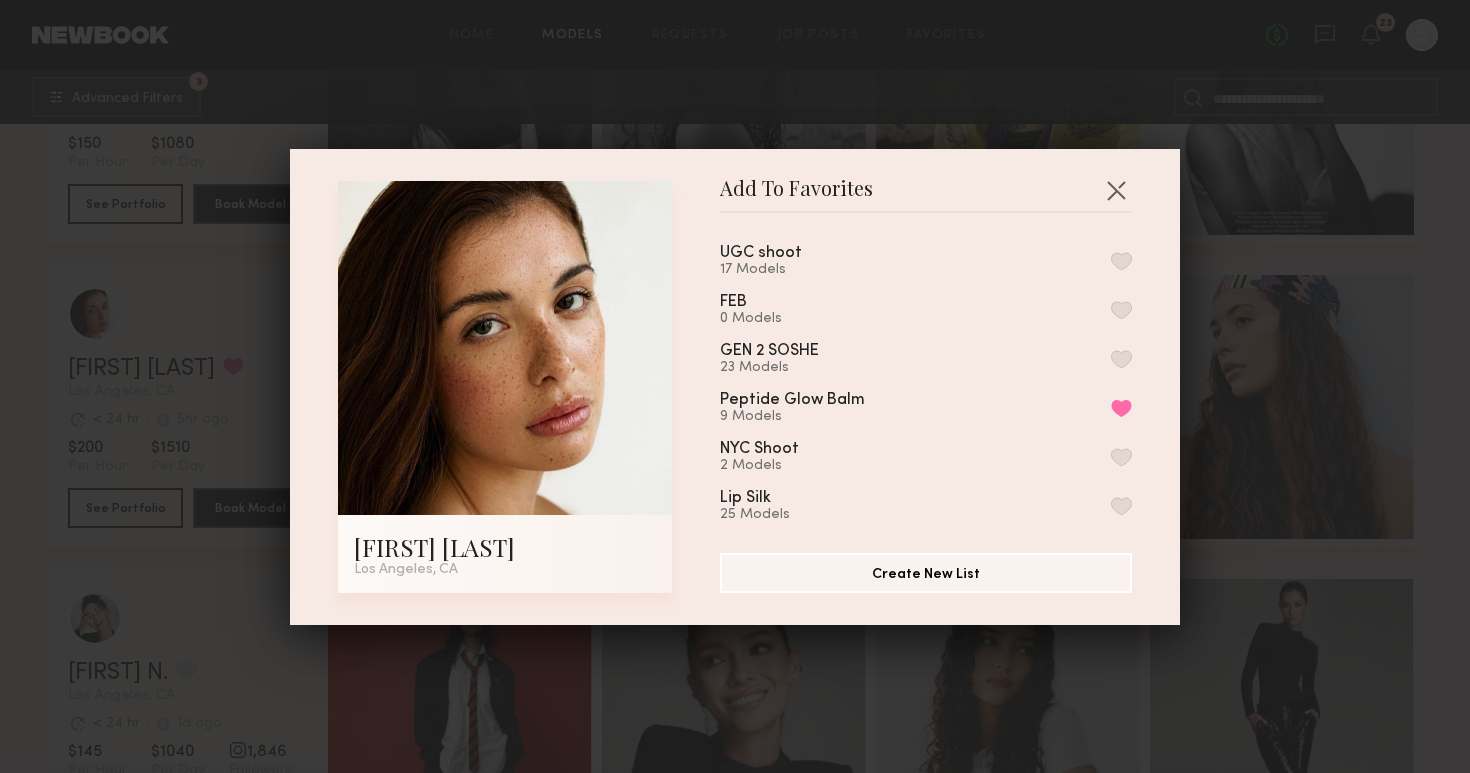click on "UGC shoot 17   Models FEB 0   Models GEN 2 SOSHE 23   Models Peptide Glow Balm 9   Models Remove from favorite list NYC Shoot 2   Models Lip Silk 25   Models My Favorites 7   Models" at bounding box center [936, 375] 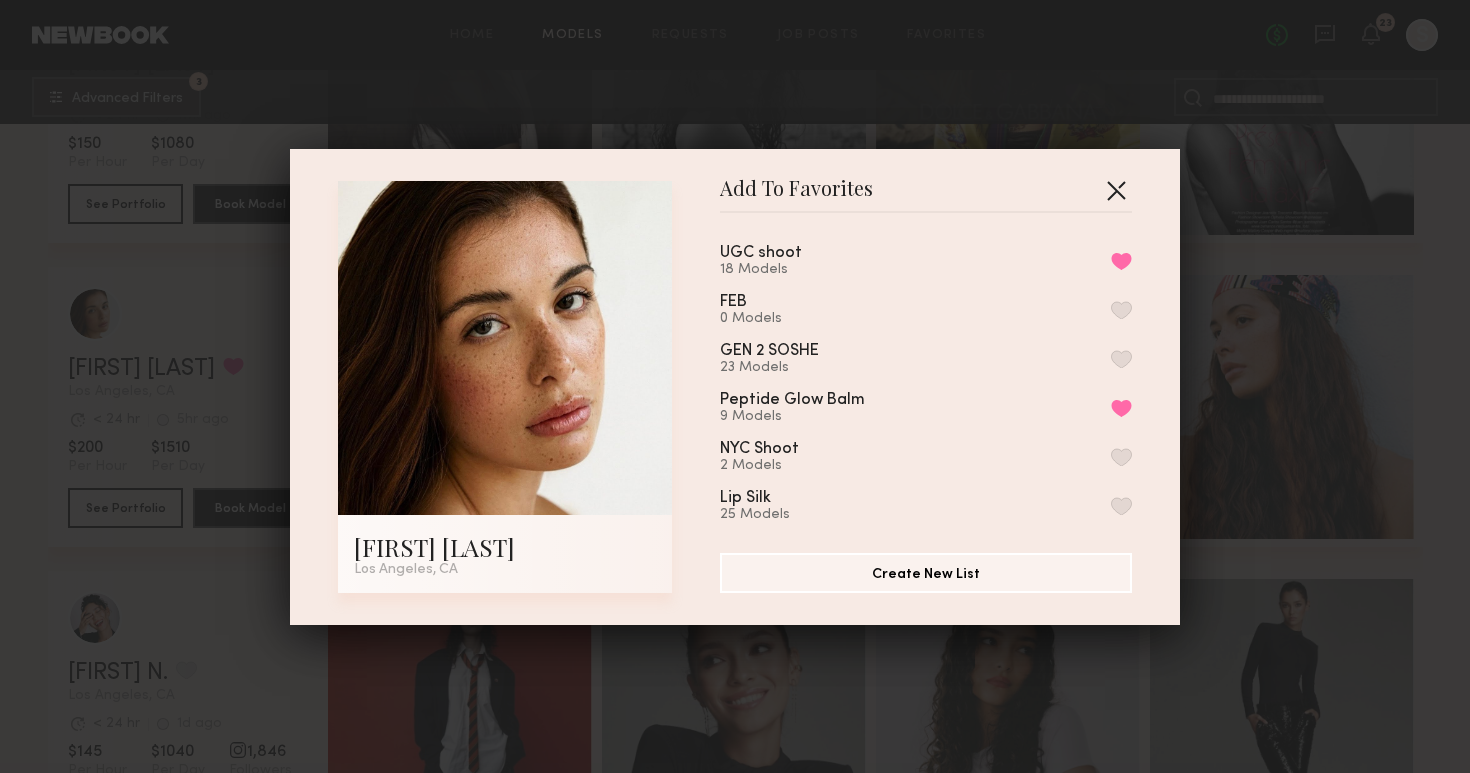 click at bounding box center [1116, 190] 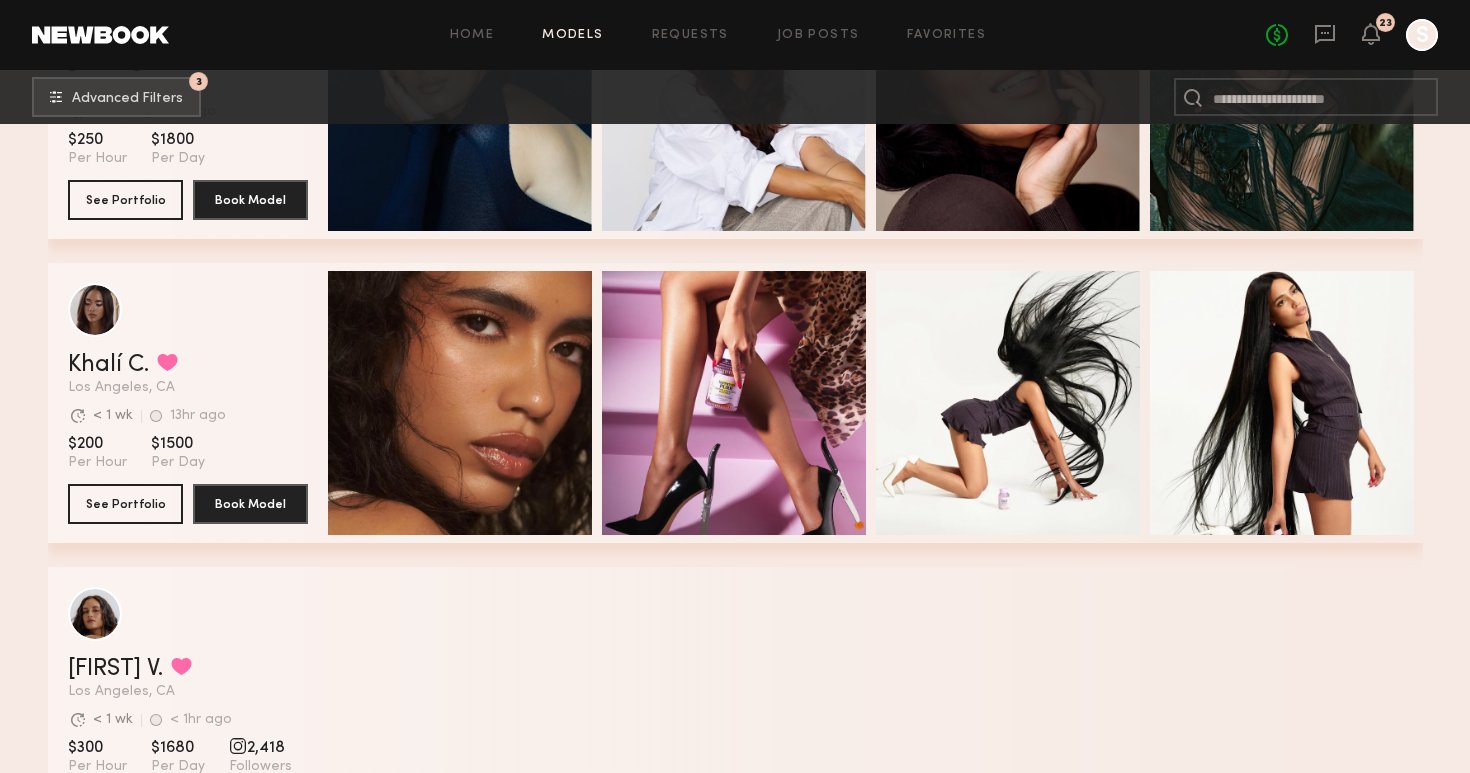 scroll, scrollTop: 22398, scrollLeft: 0, axis: vertical 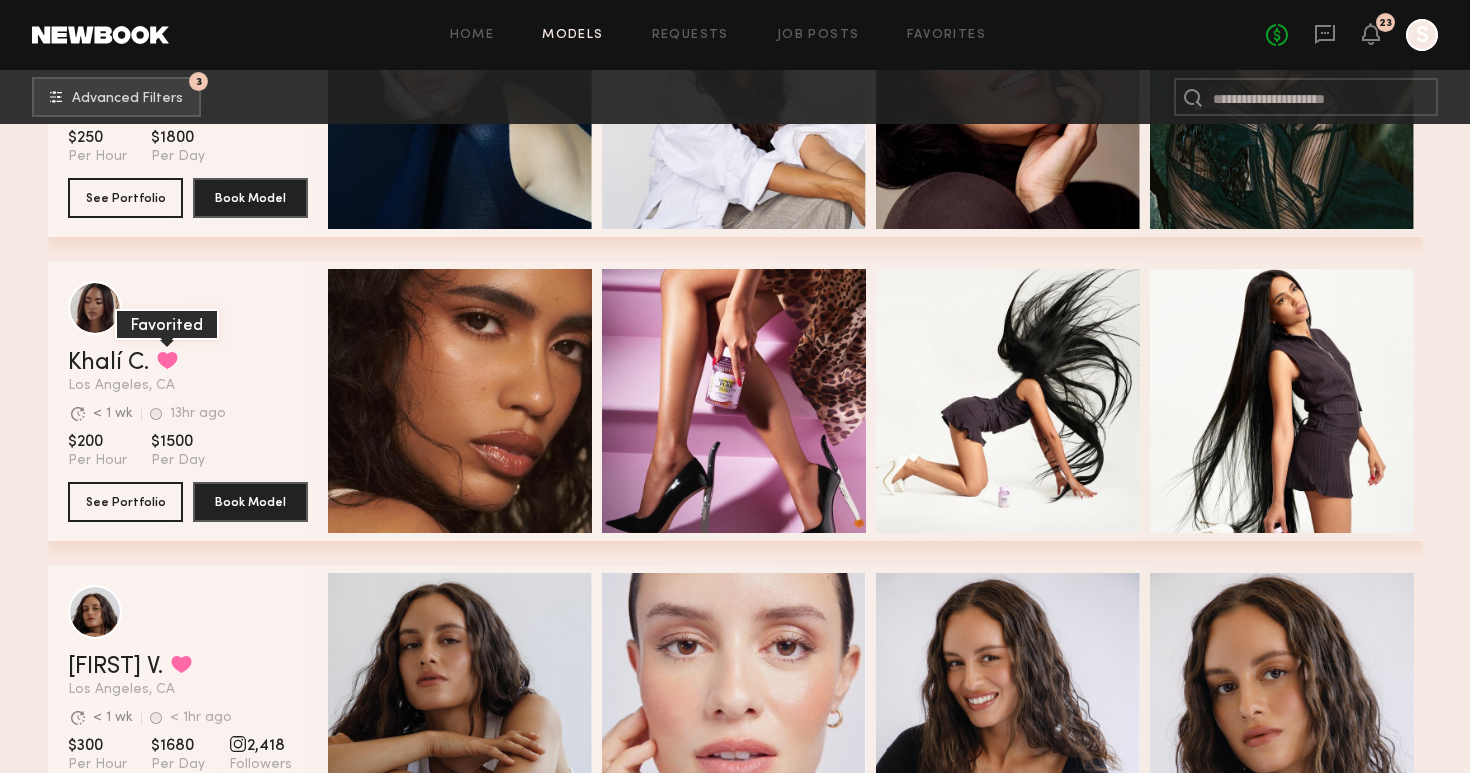 click 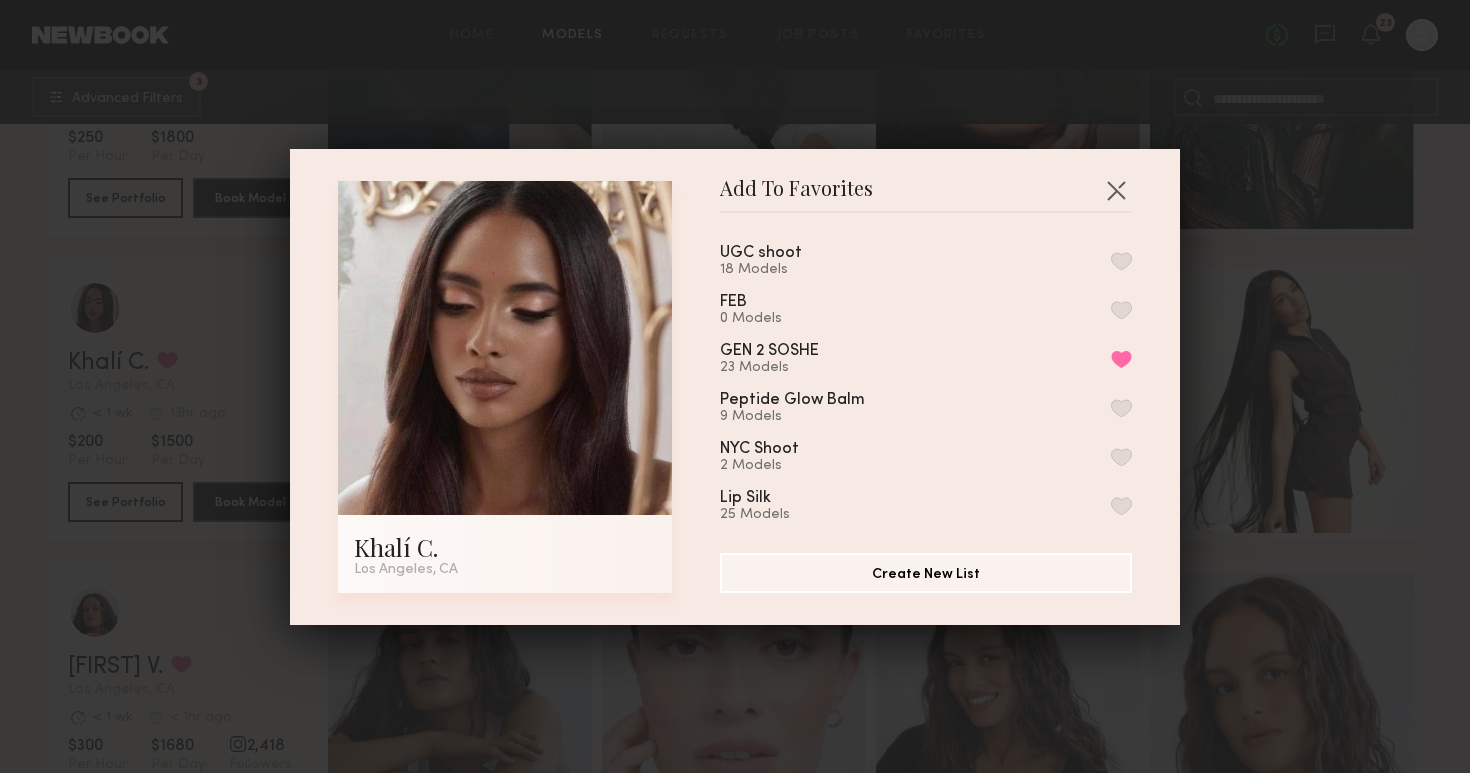 click at bounding box center (1121, 261) 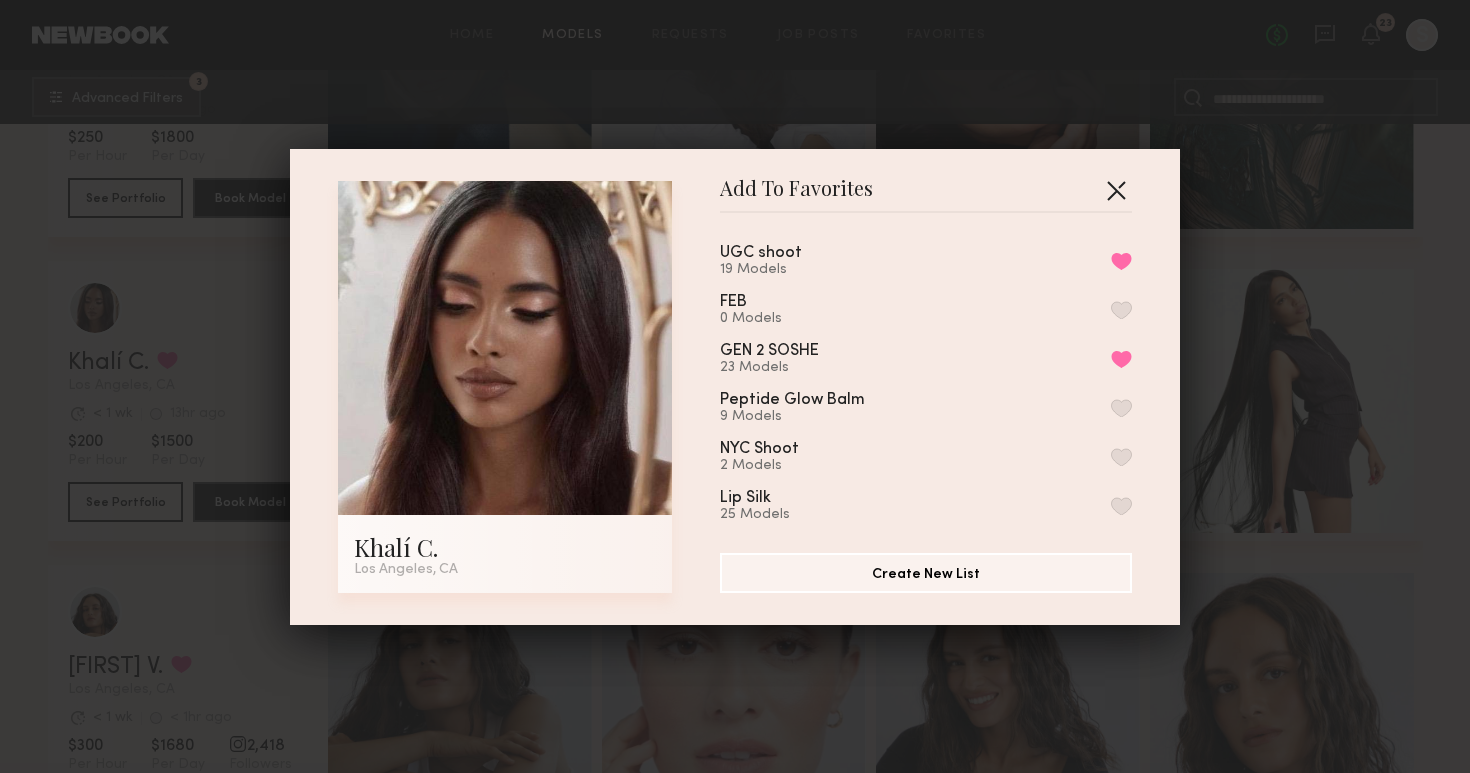 click at bounding box center [1116, 190] 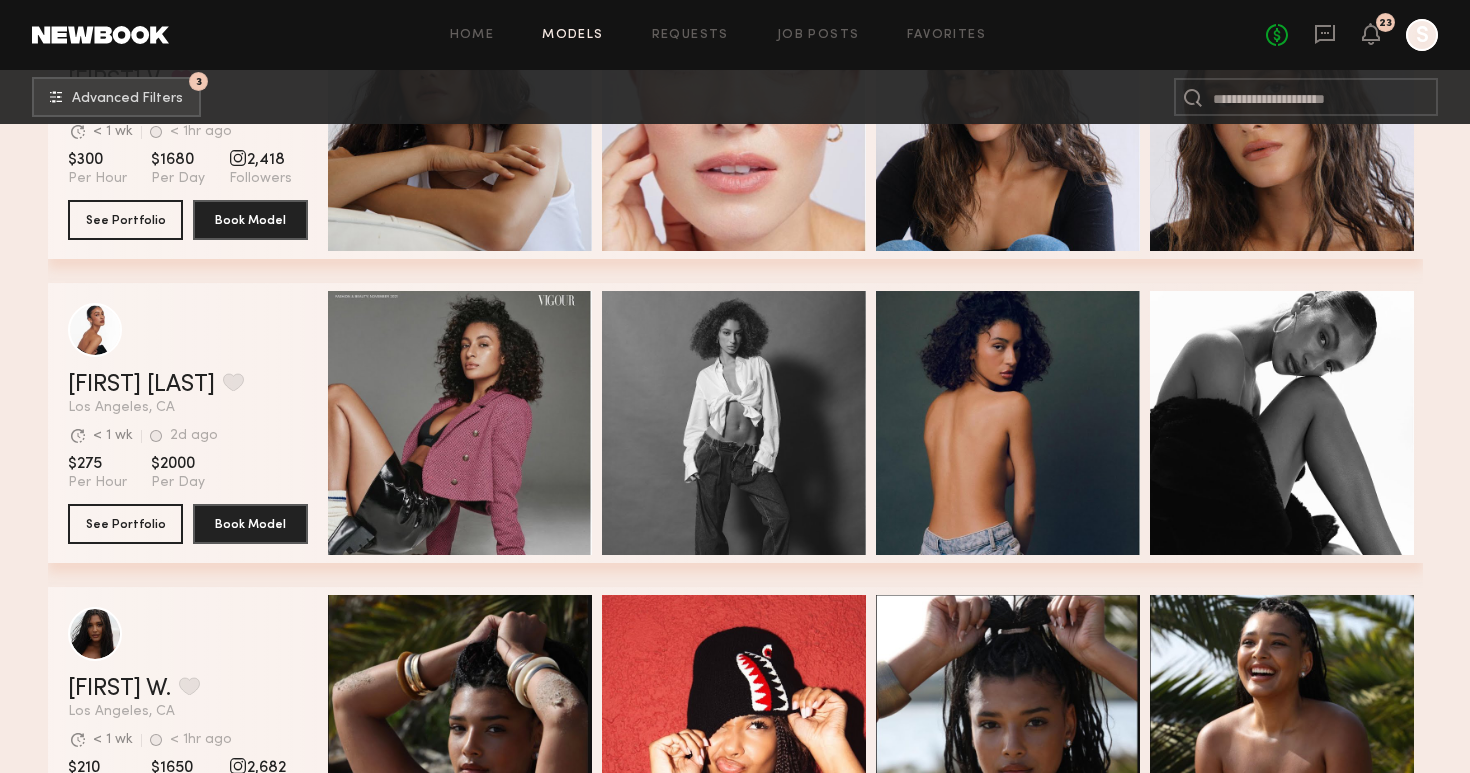 scroll, scrollTop: 23023, scrollLeft: 0, axis: vertical 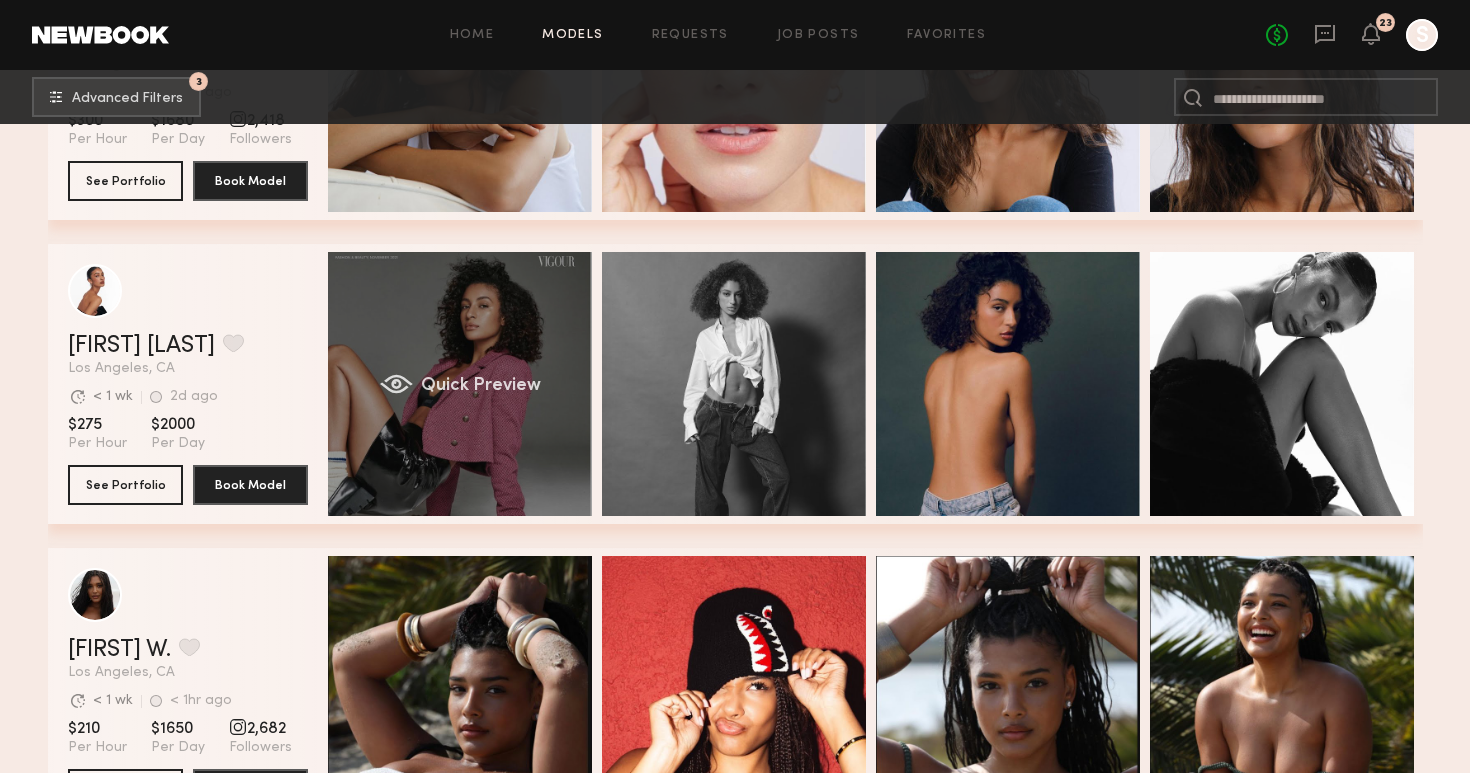 click on "Quick Preview" 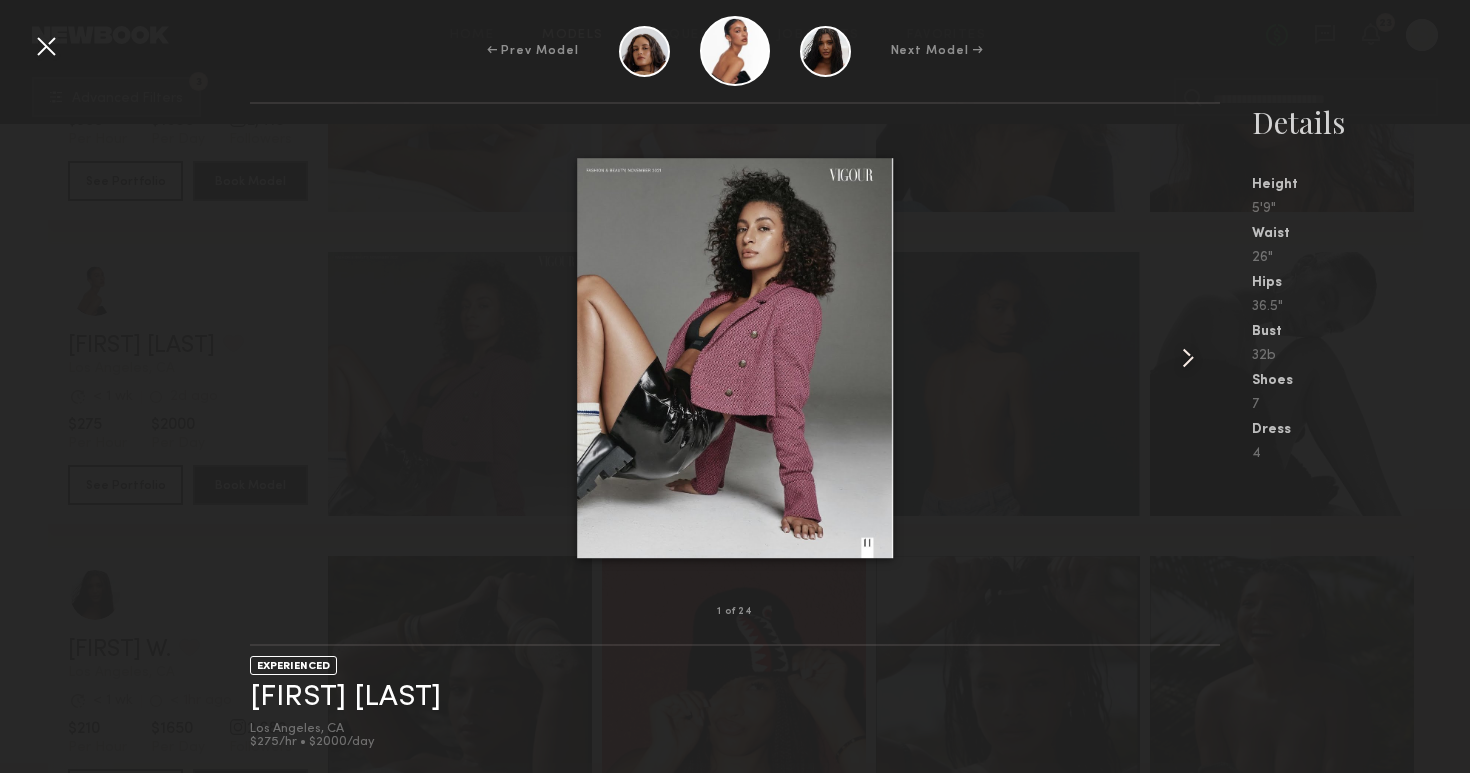 click at bounding box center [1188, 358] 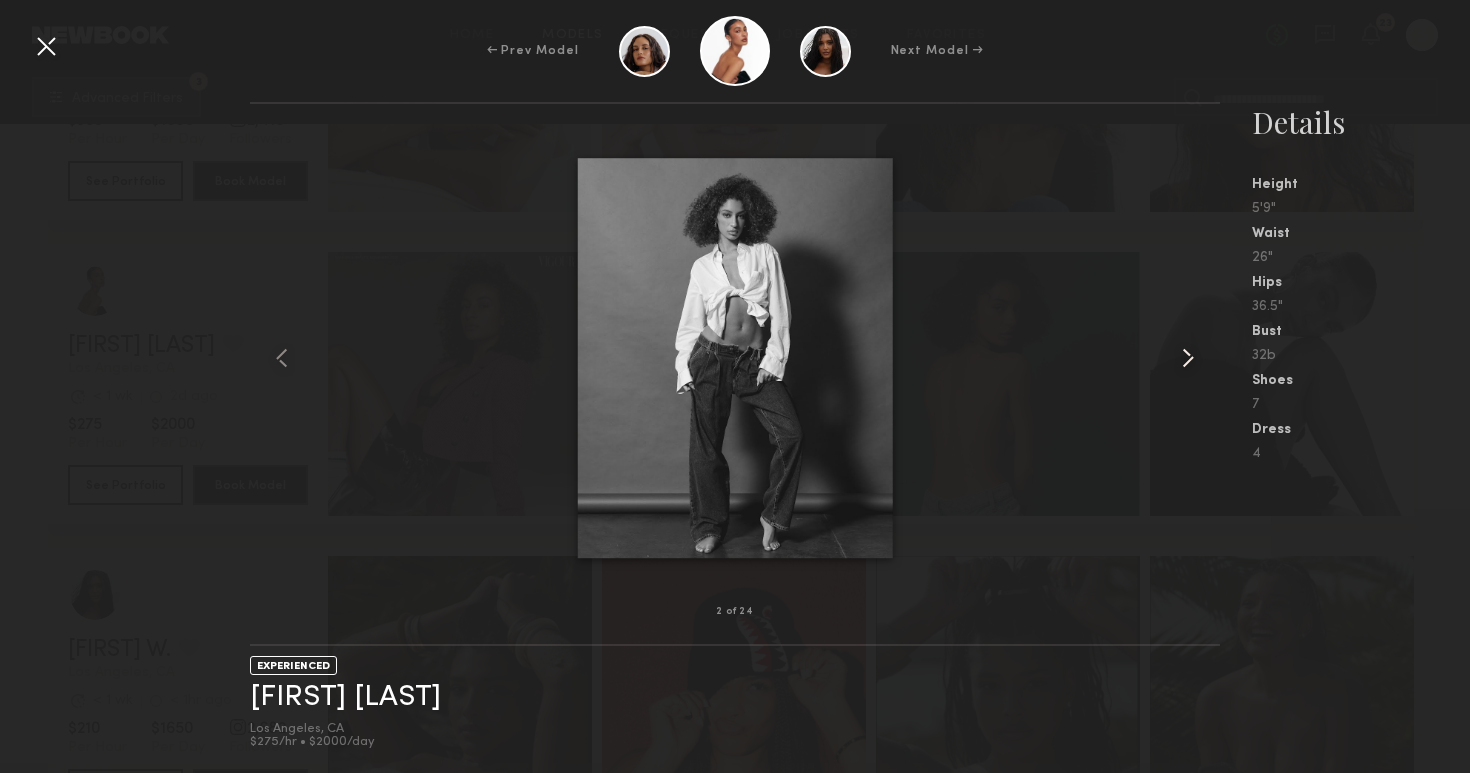click at bounding box center [1188, 358] 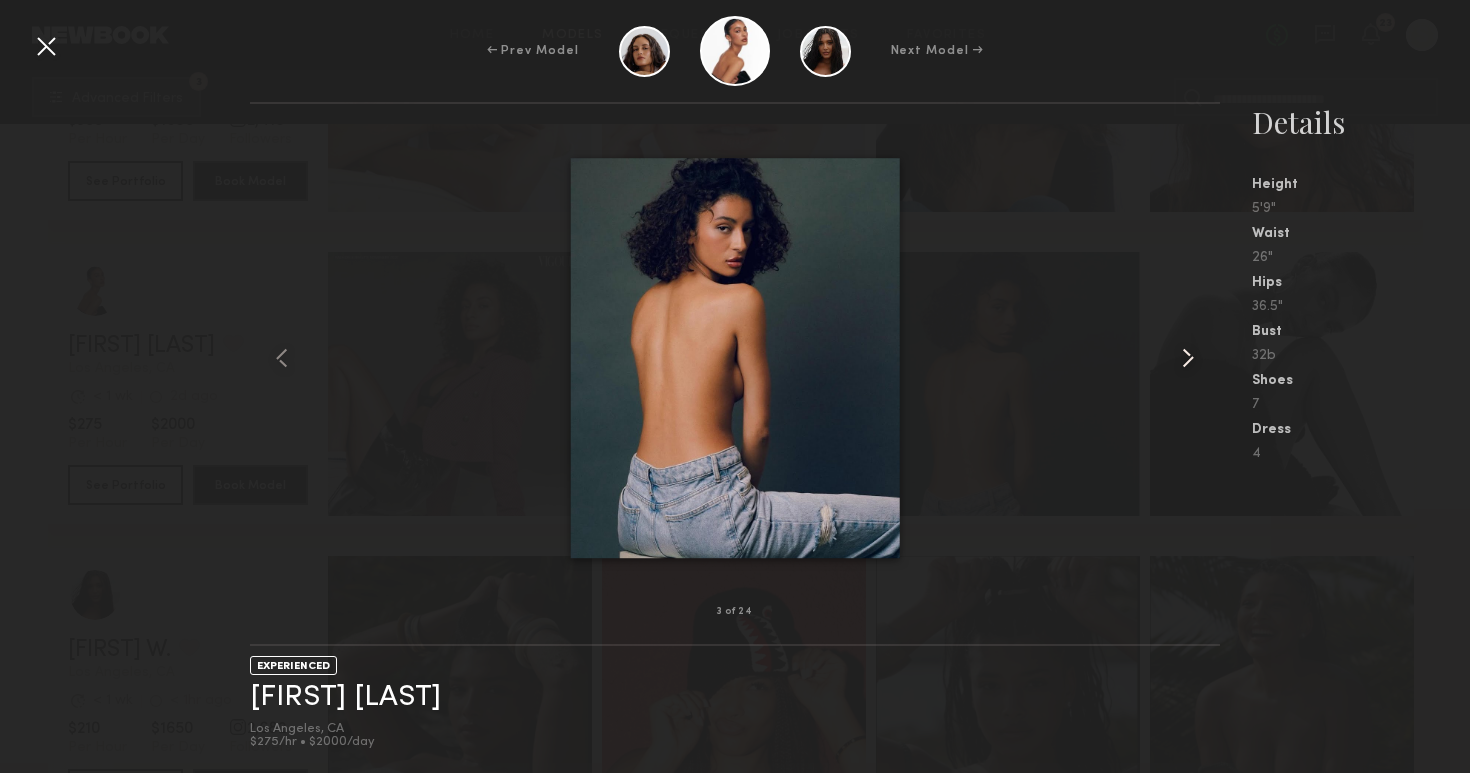 click at bounding box center [1188, 358] 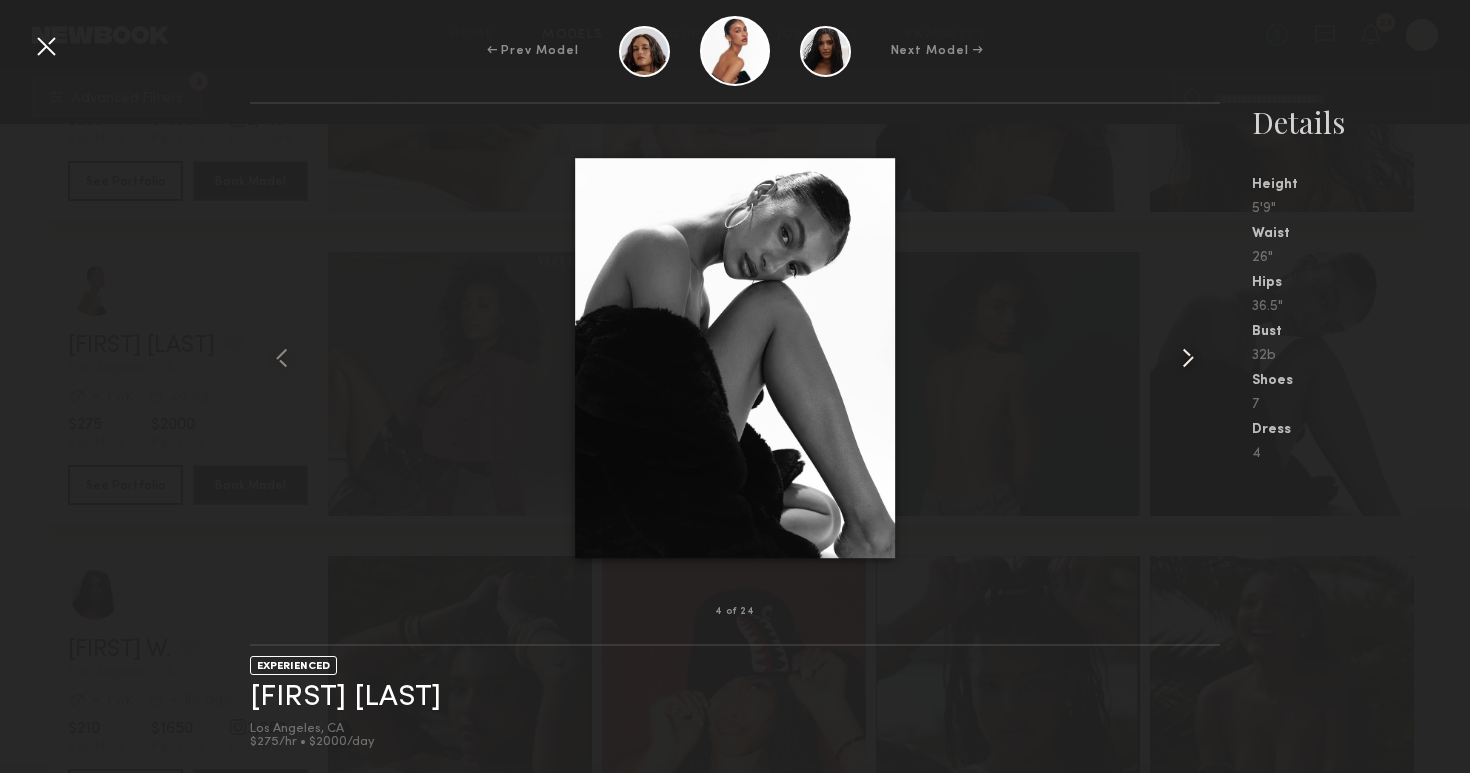 click at bounding box center [1188, 358] 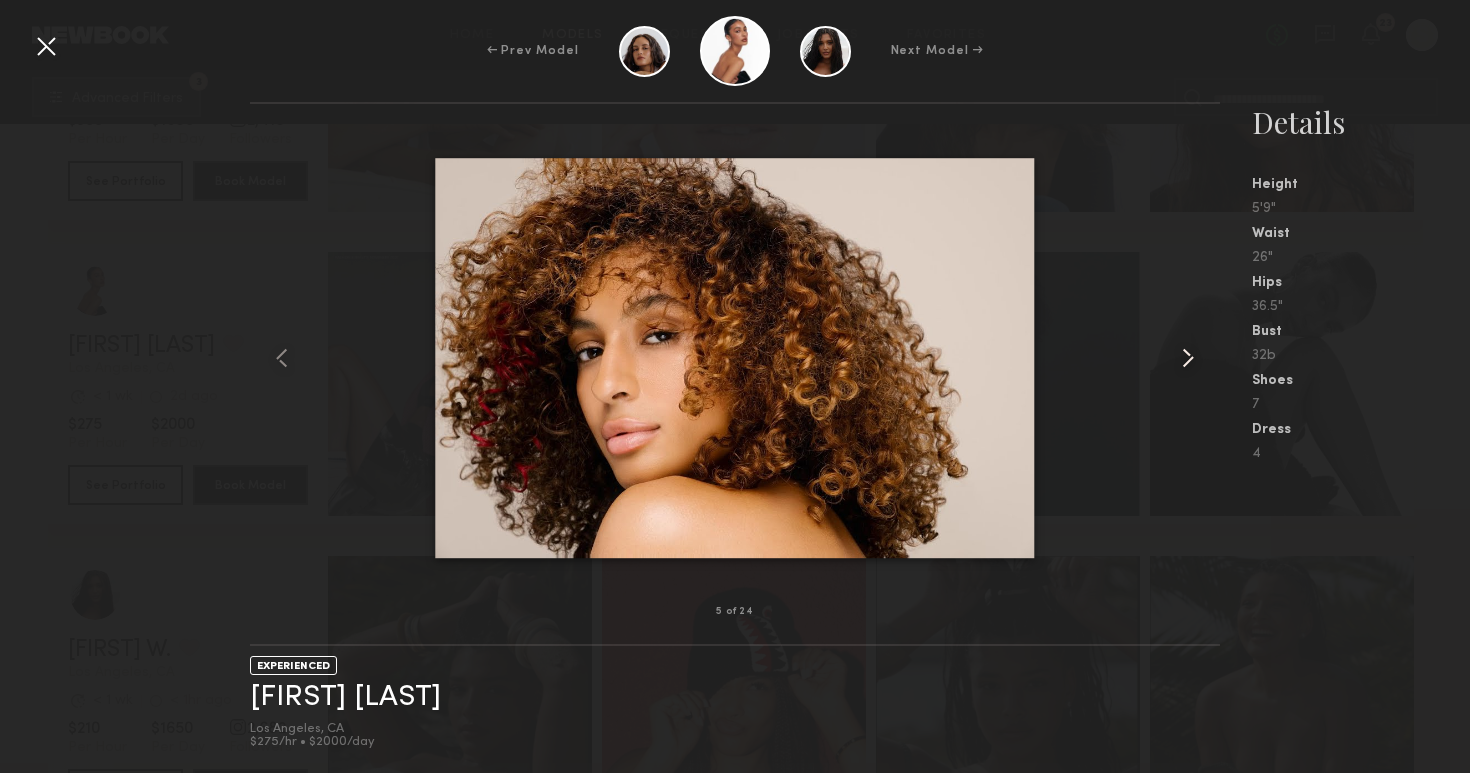 click at bounding box center [1188, 358] 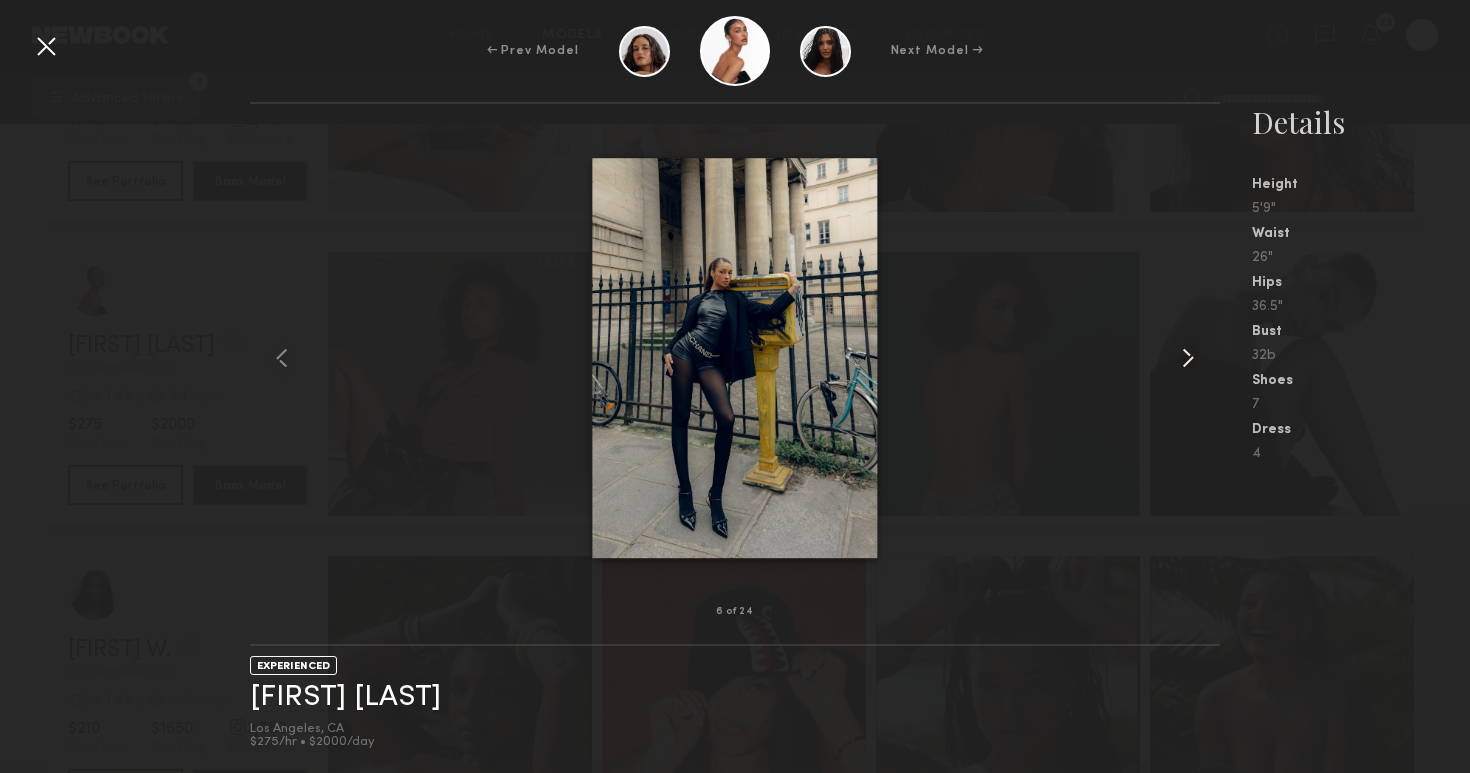 click at bounding box center [1188, 358] 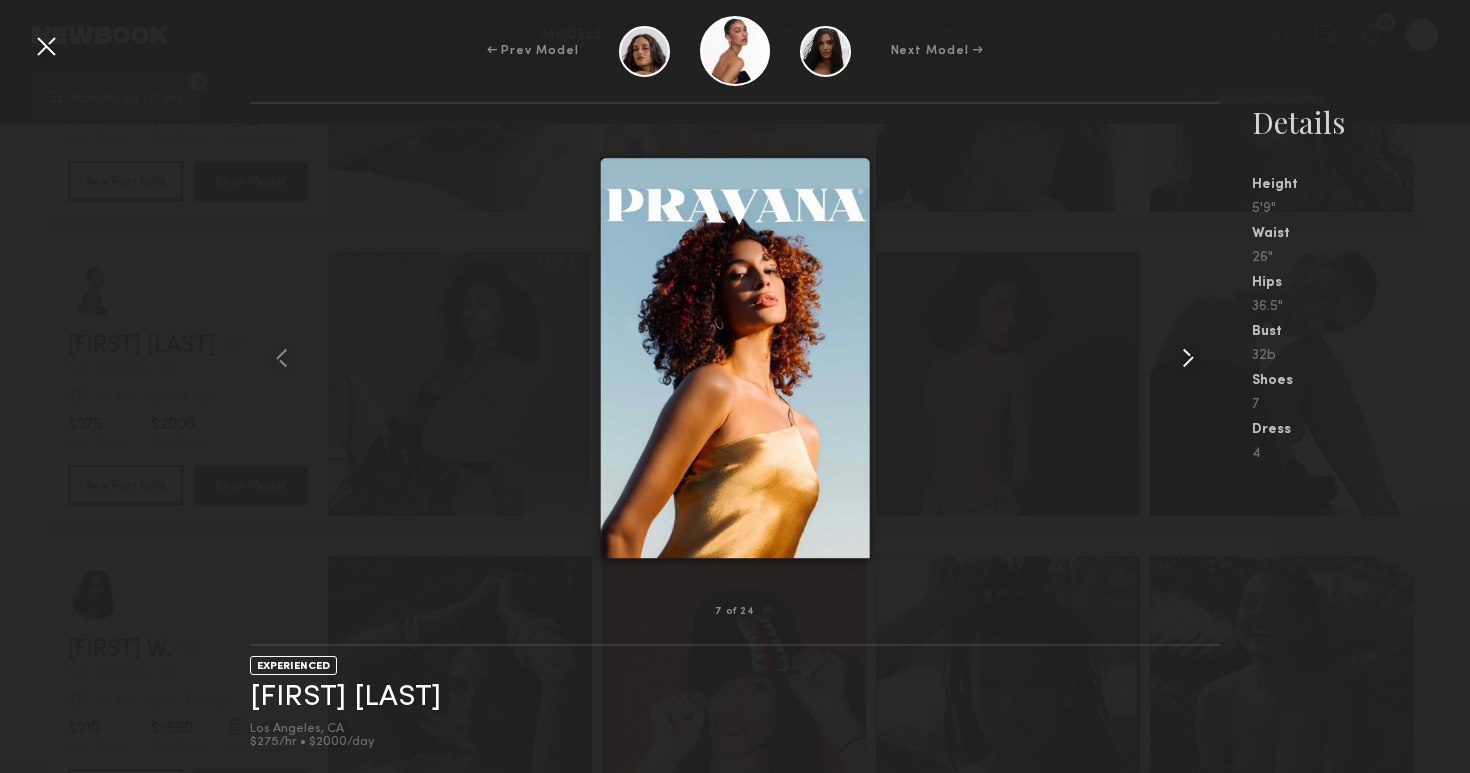 click at bounding box center [1188, 358] 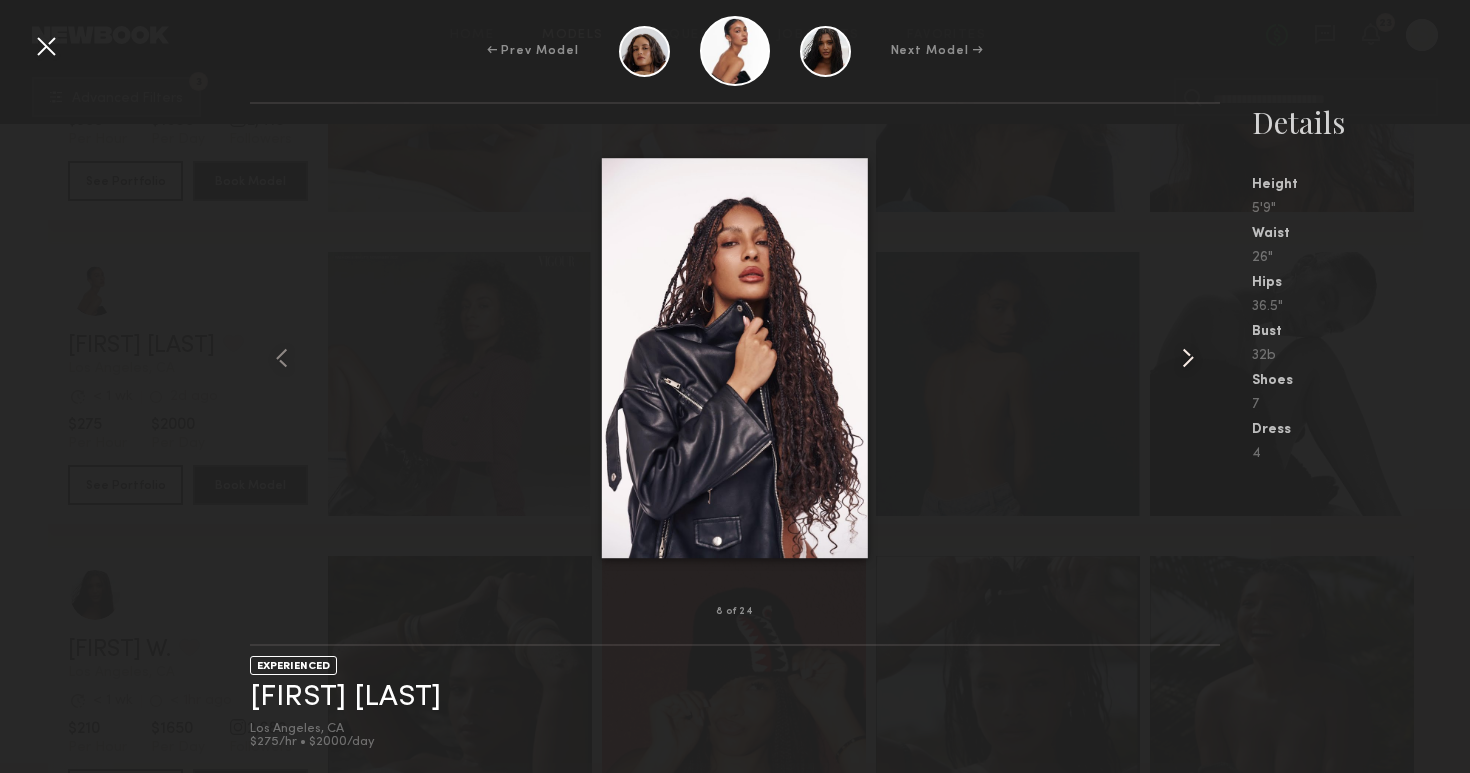 click at bounding box center [1188, 358] 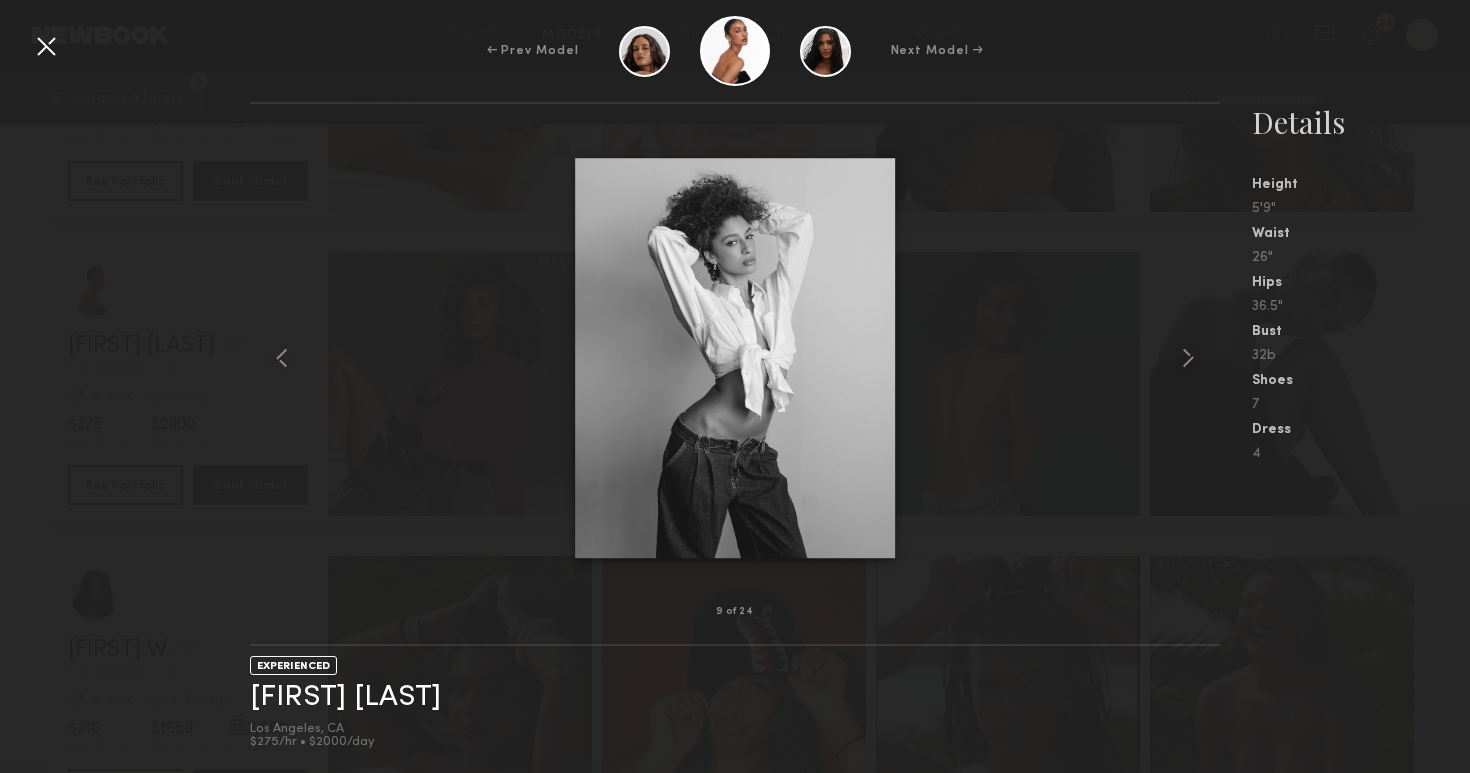 click at bounding box center [735, 358] 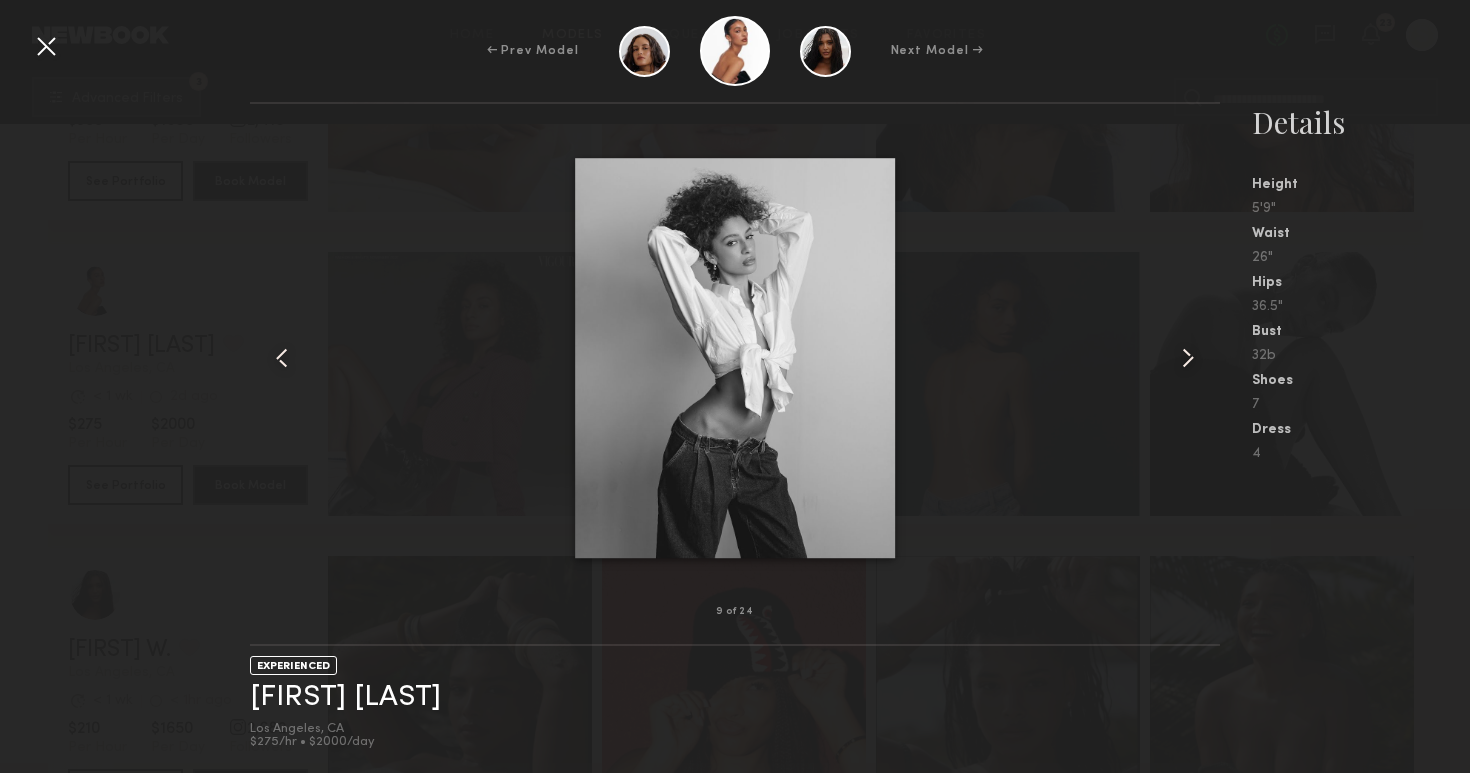 click at bounding box center [46, 46] 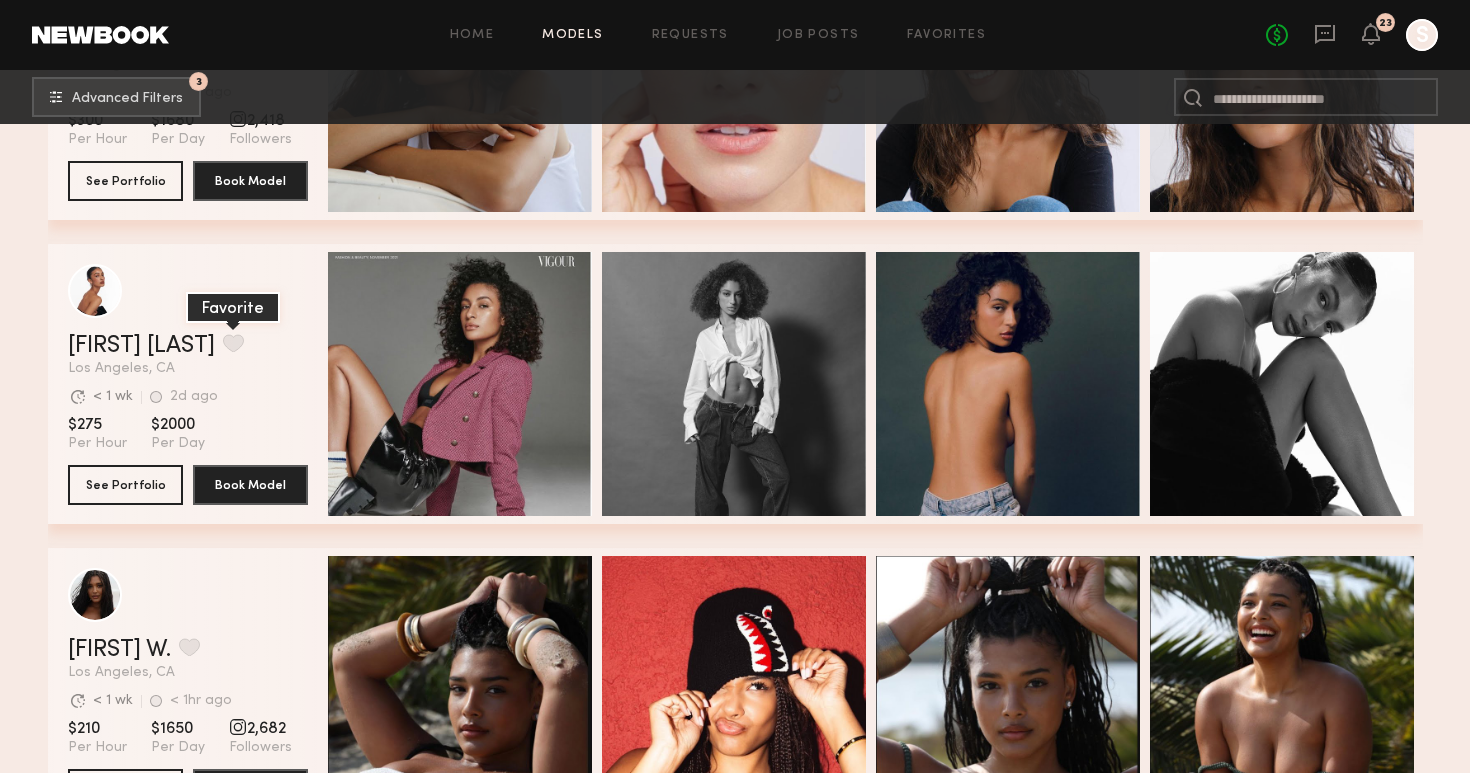 click 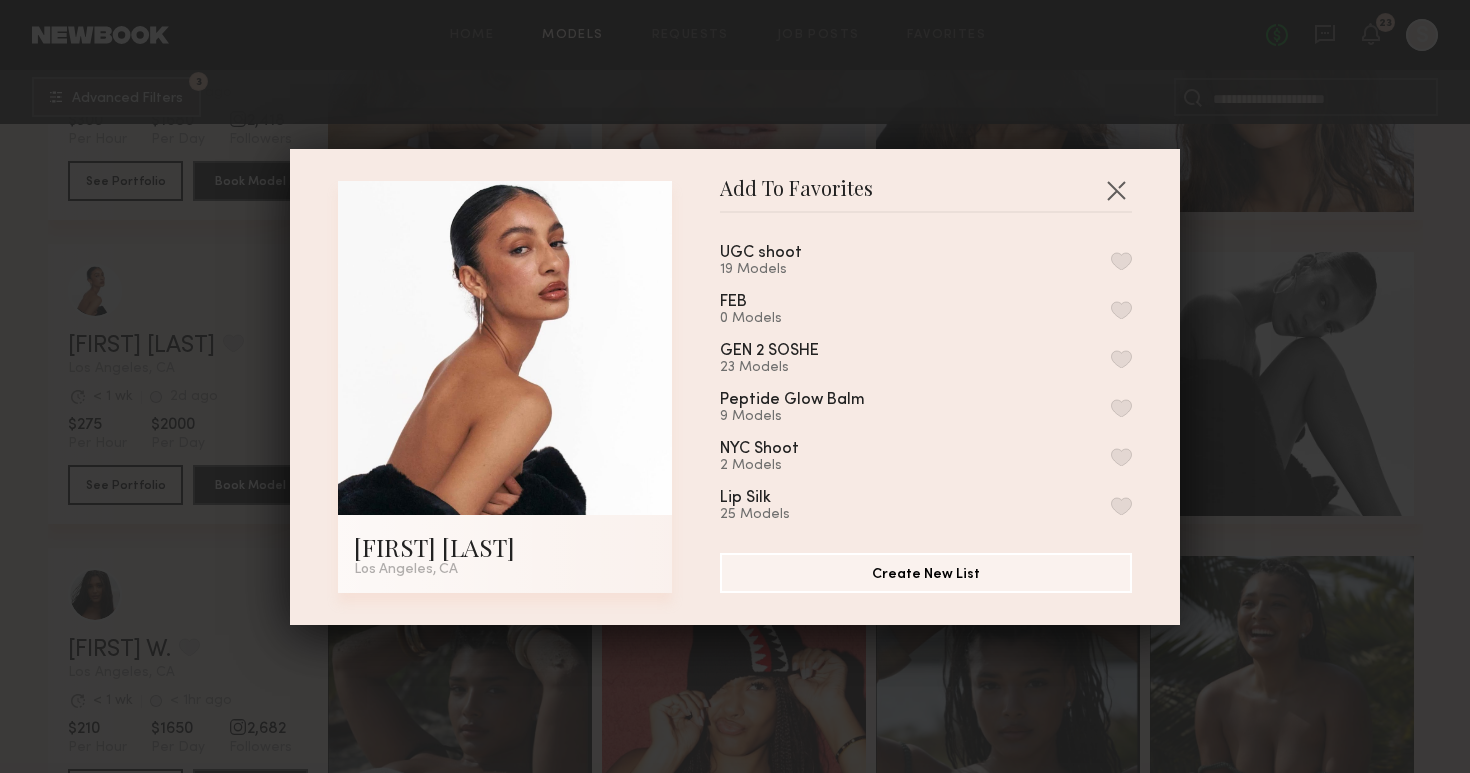 click on "UGC shoot 19   Models FEB 0   Models GEN 2 SOSHE 23   Models Peptide Glow Balm 9   Models NYC Shoot 2   Models Lip Silk 25   Models My Favorites 7   Models" at bounding box center [936, 375] 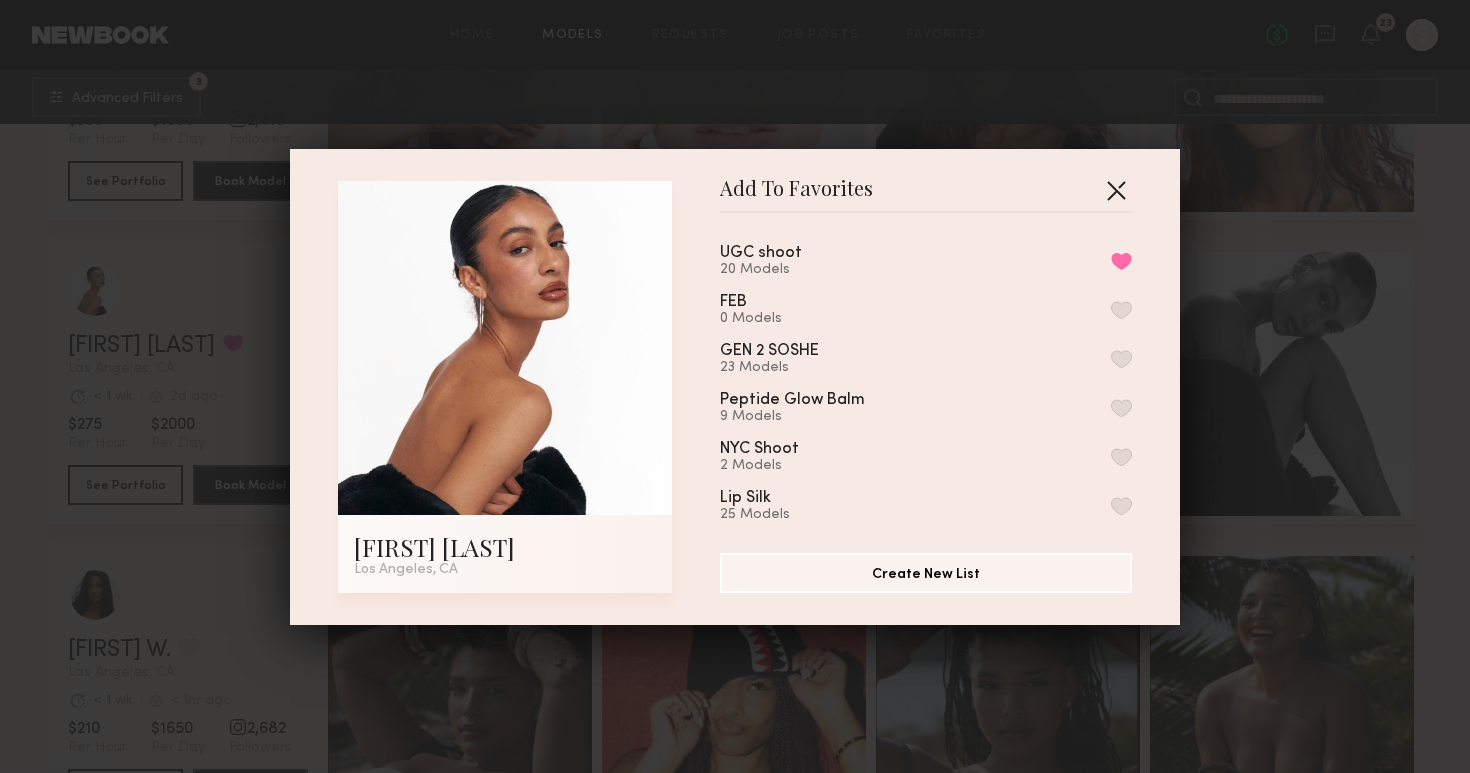 click at bounding box center (1116, 190) 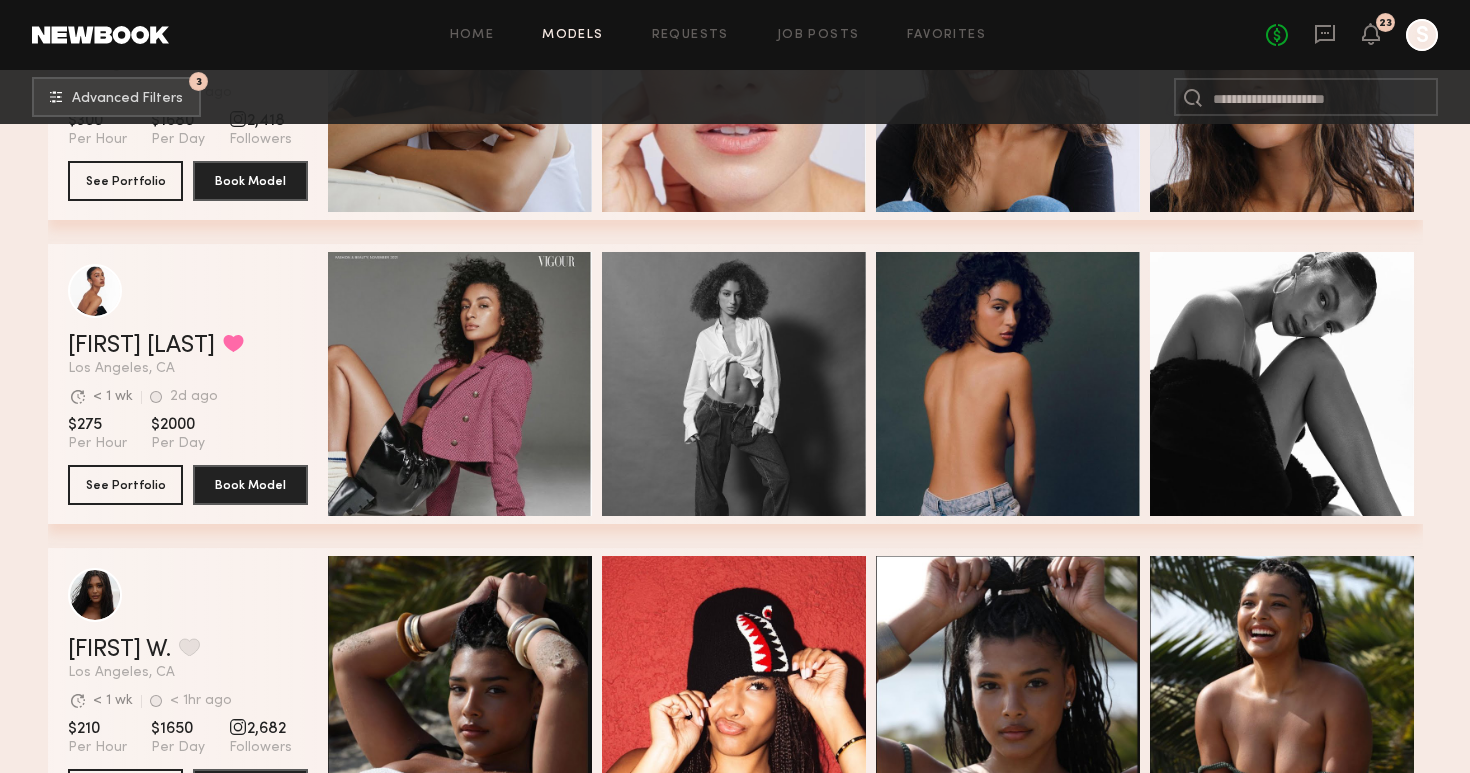scroll, scrollTop: 23382, scrollLeft: 0, axis: vertical 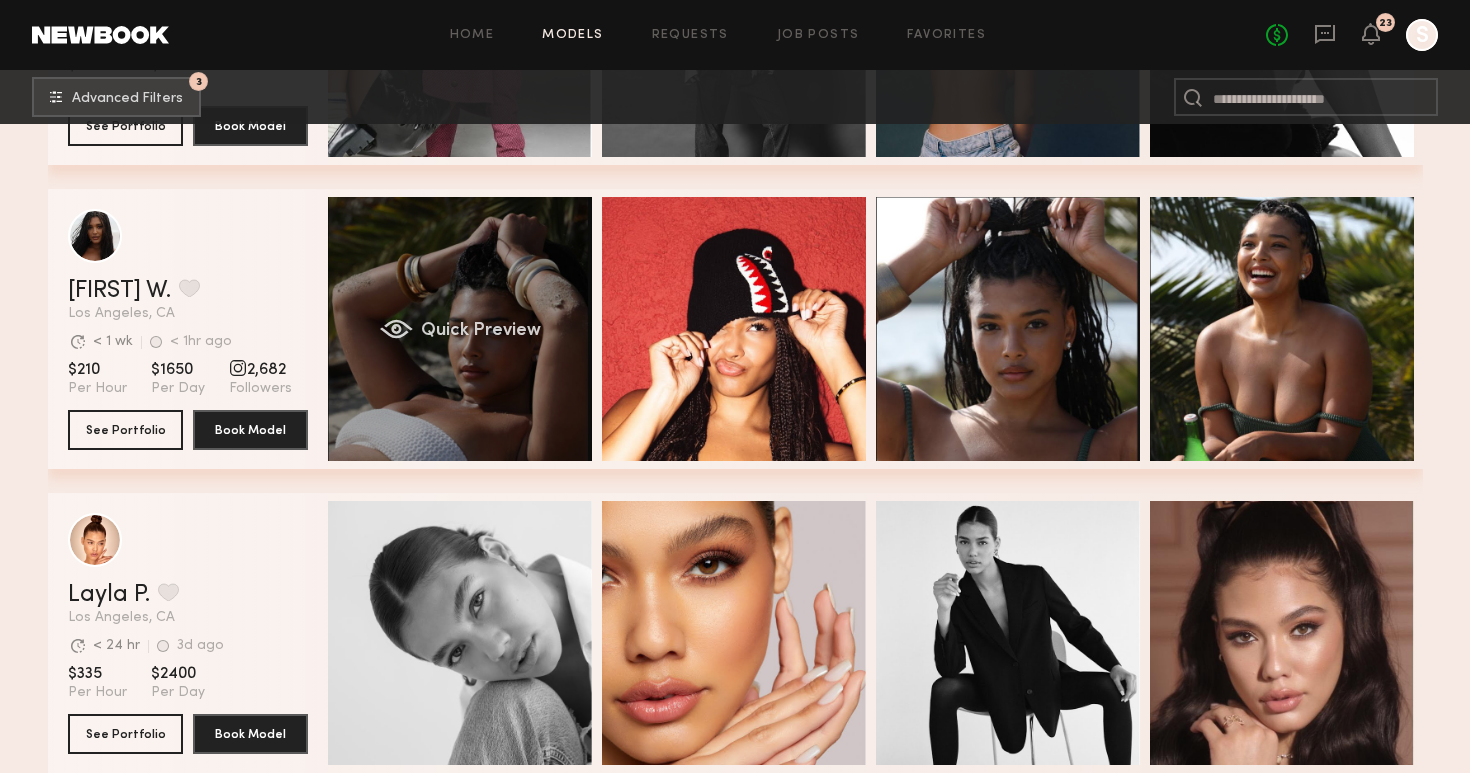 click on "Quick Preview" 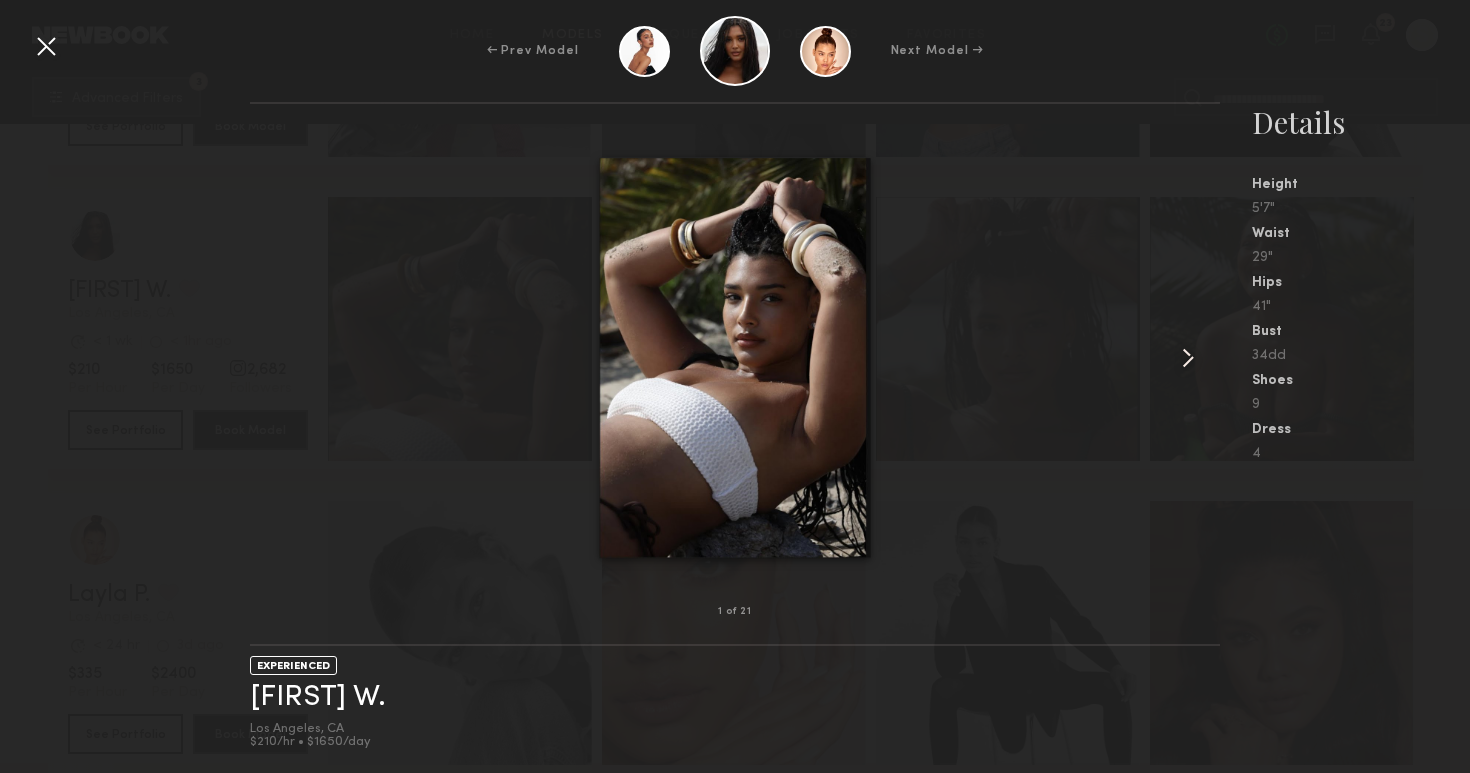 click at bounding box center [1188, 358] 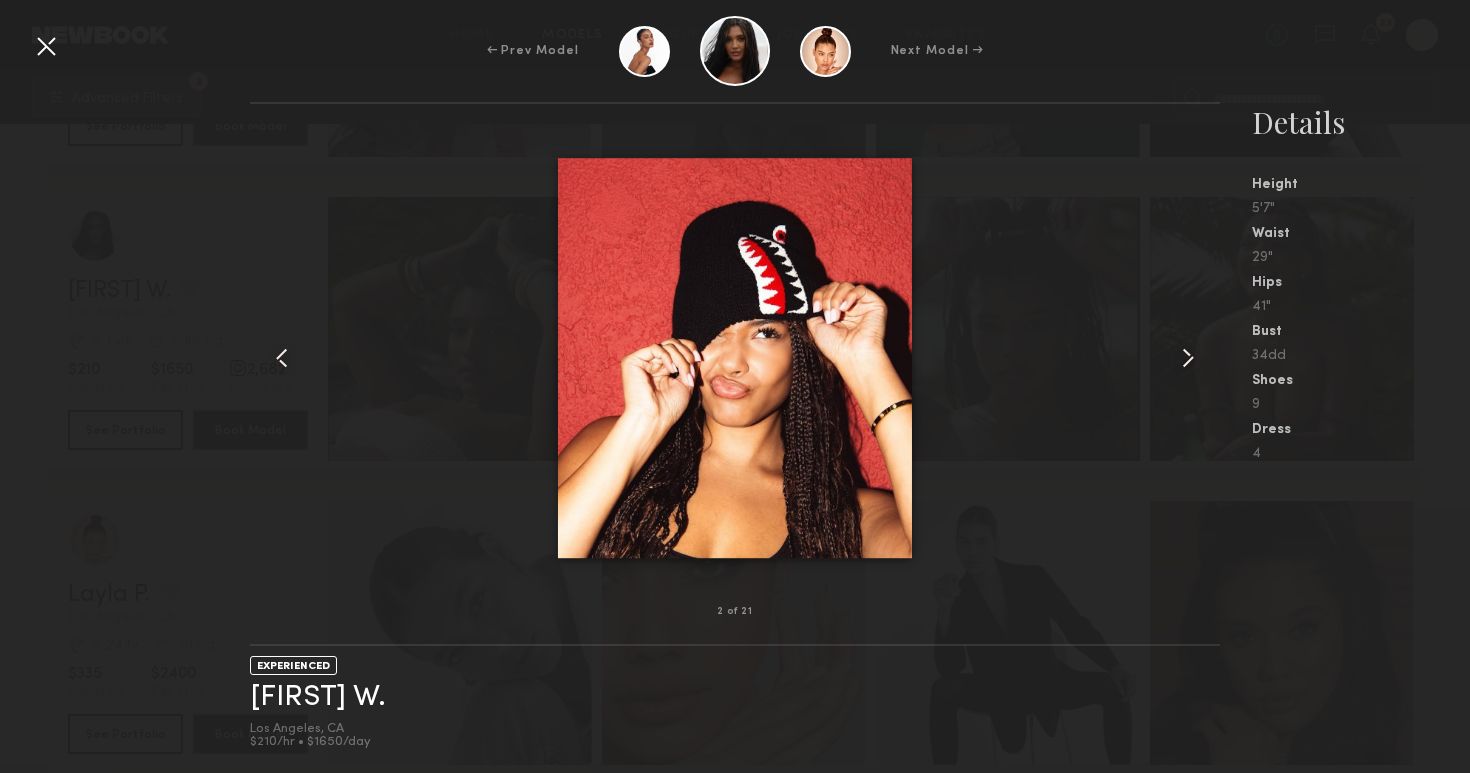 click at bounding box center (1188, 358) 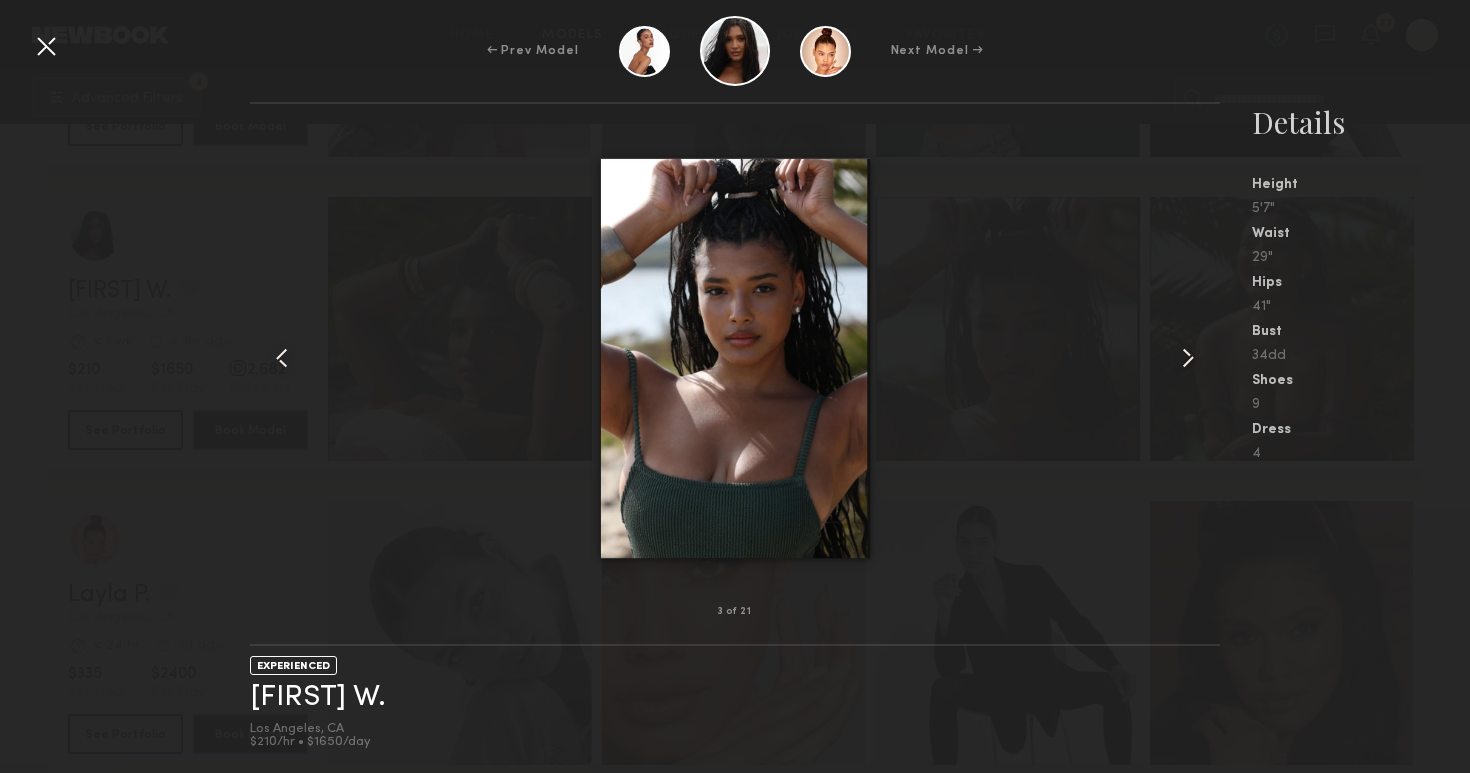 click at bounding box center (1188, 358) 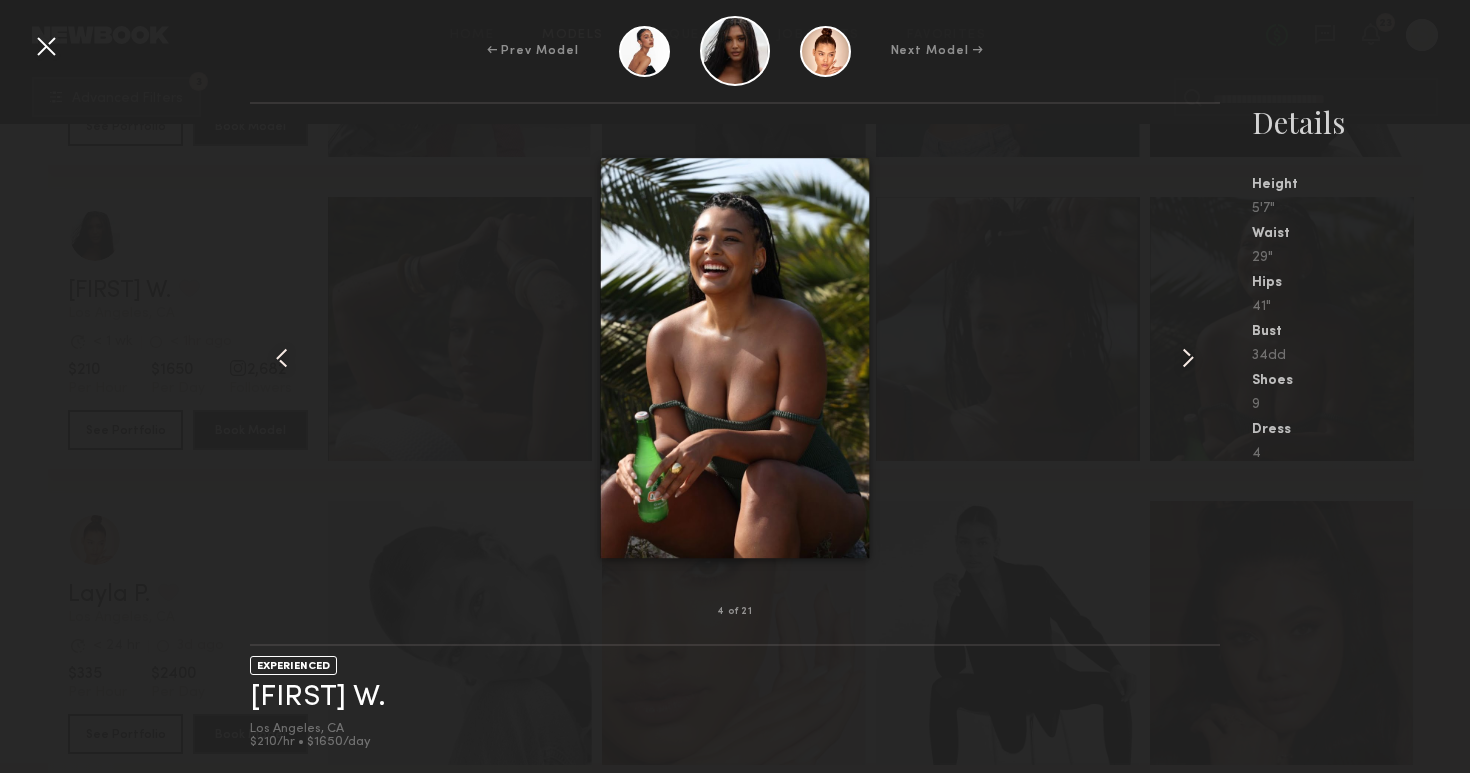 click at bounding box center [1188, 358] 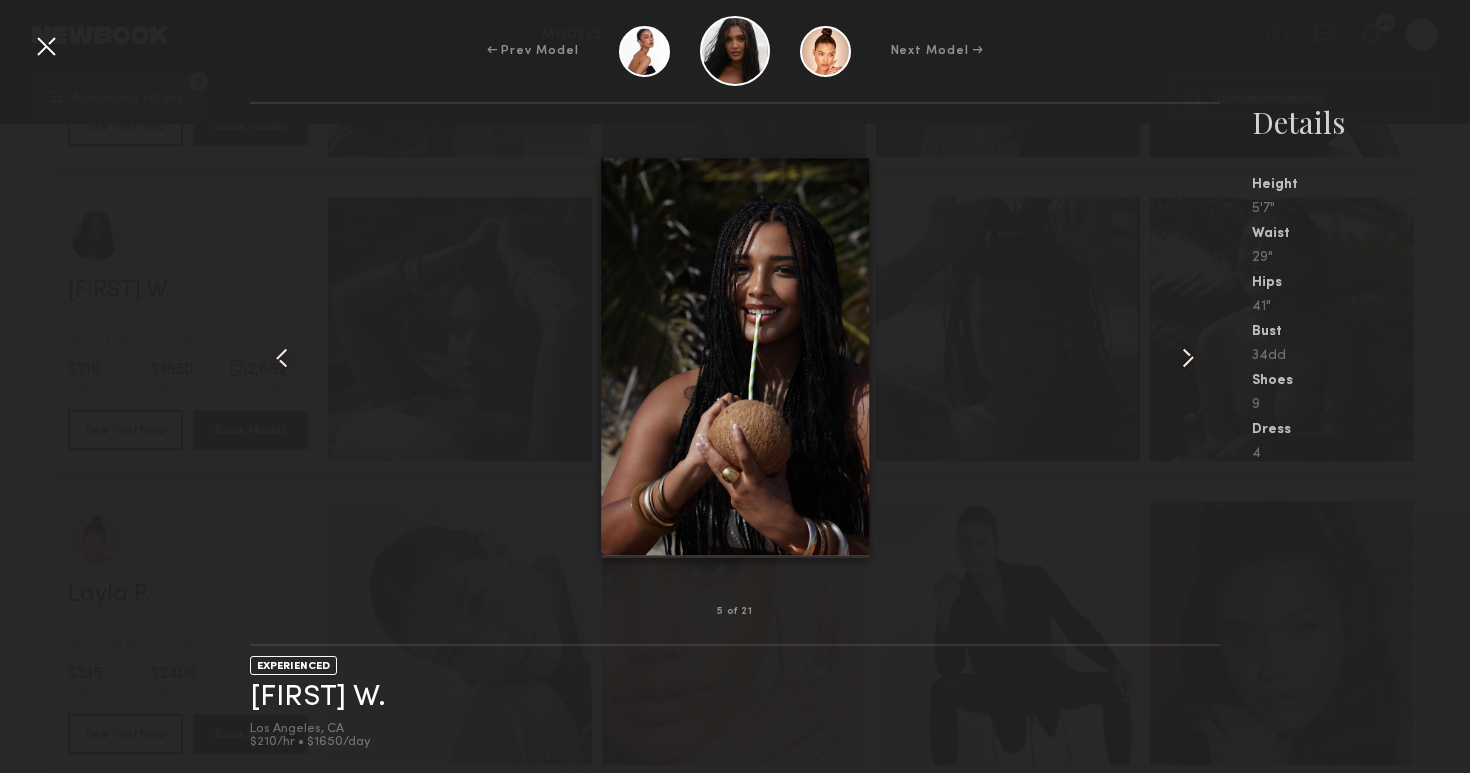 click at bounding box center [1188, 358] 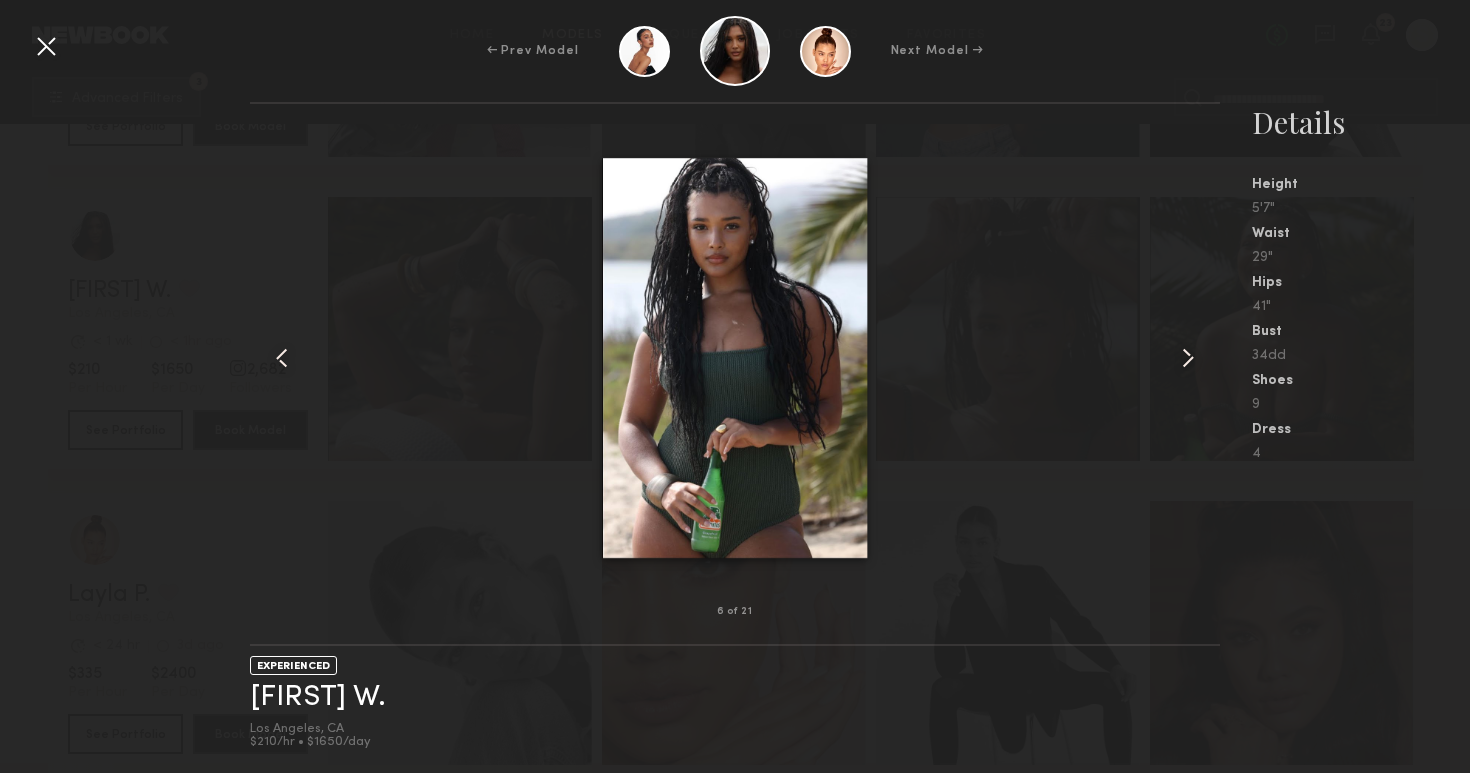 click at bounding box center [1188, 358] 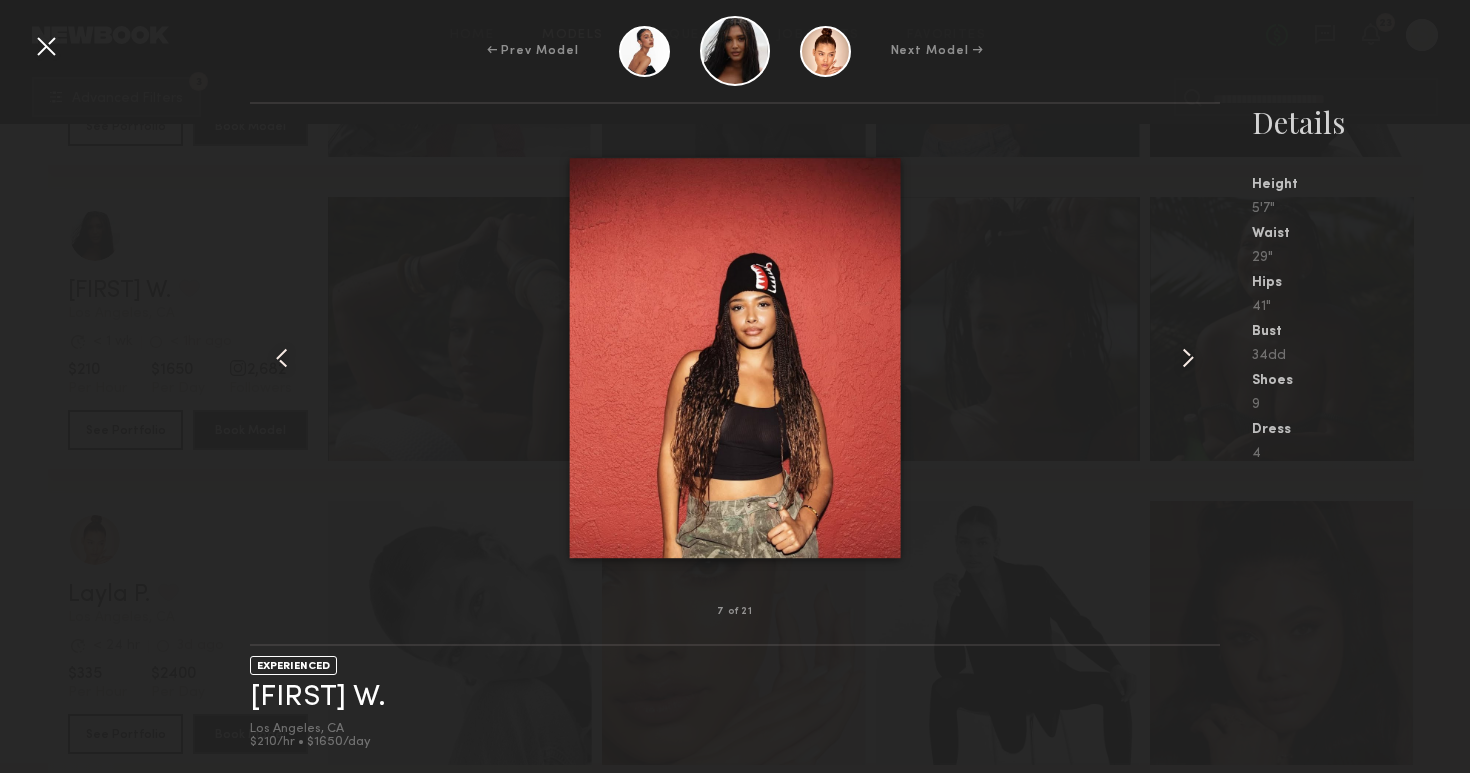 click at bounding box center (1188, 358) 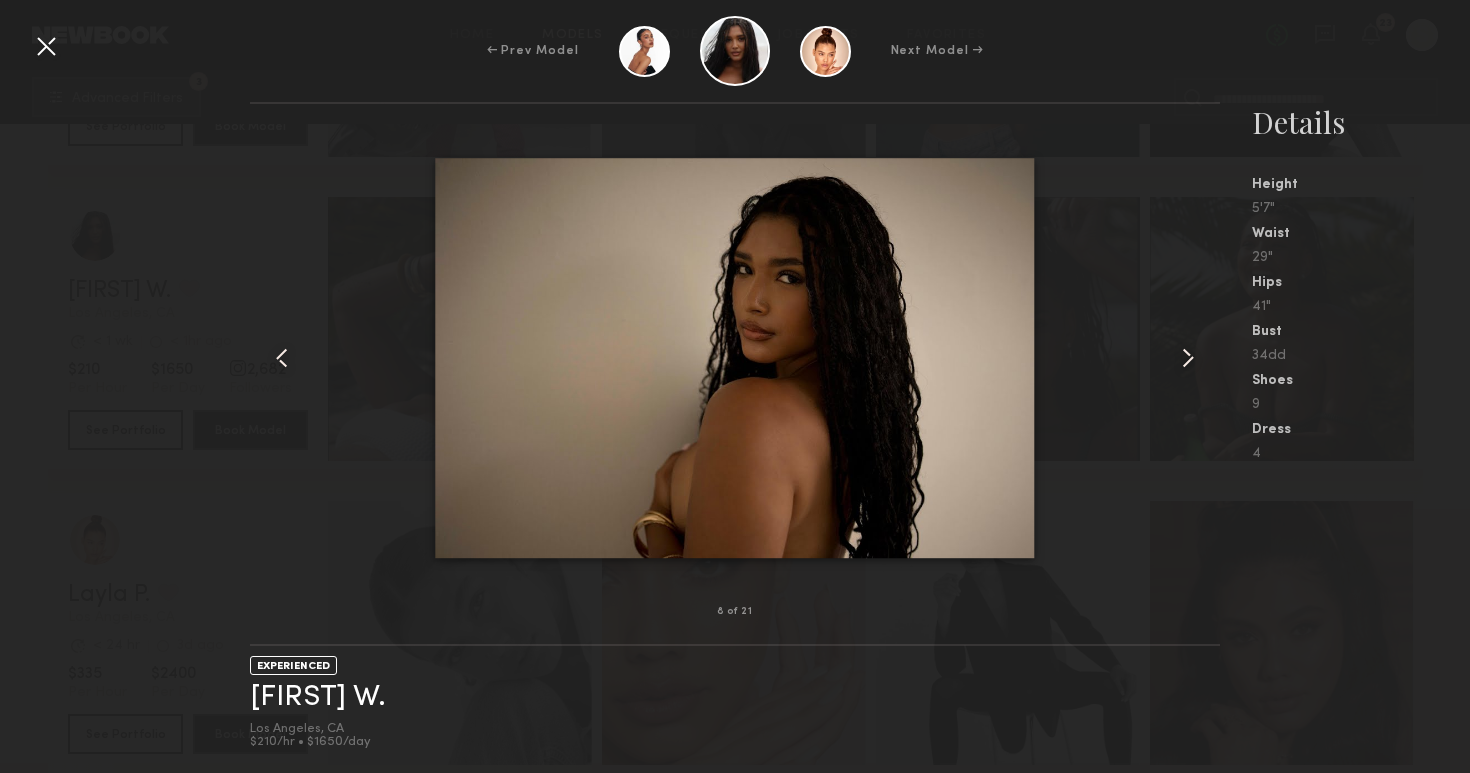 click at bounding box center [1188, 358] 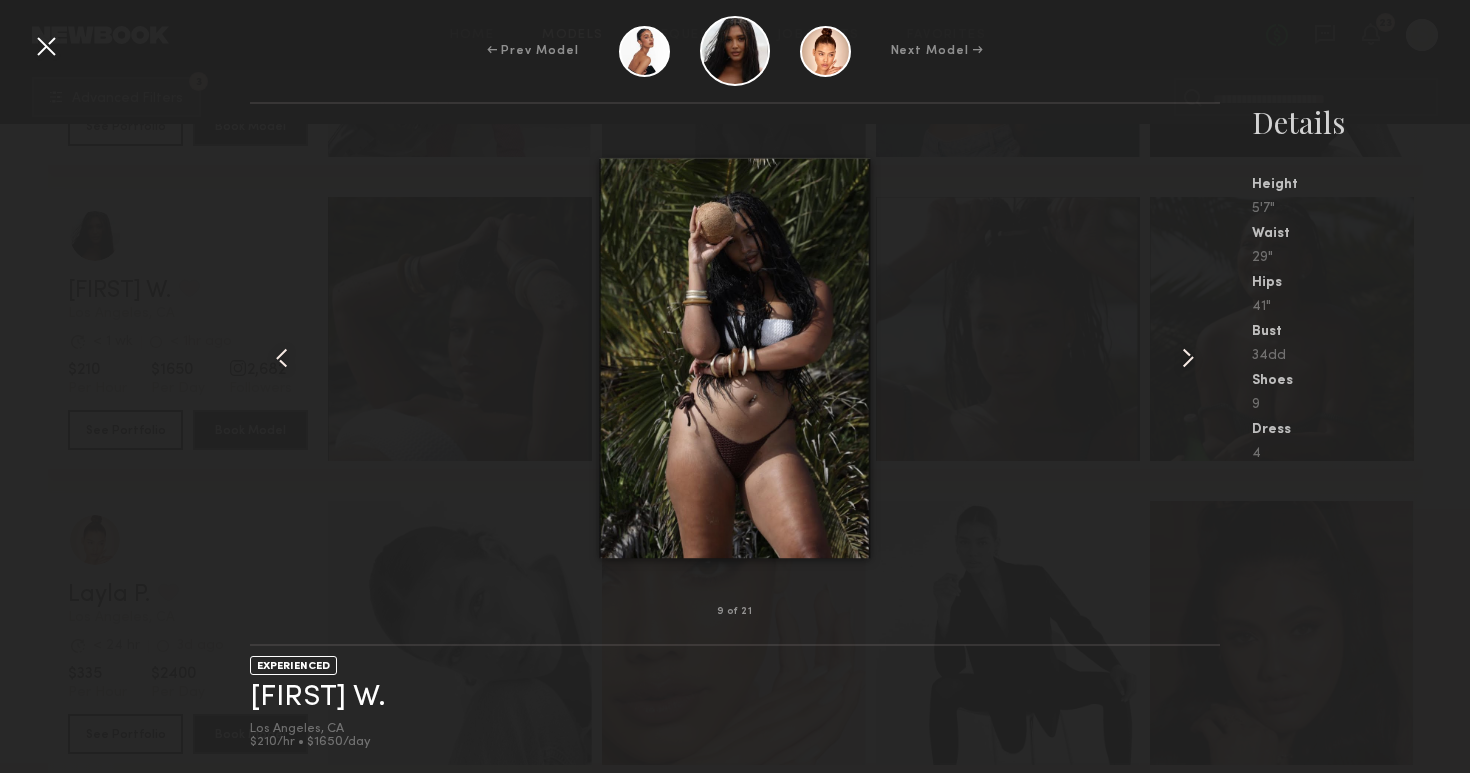 click at bounding box center (735, 358) 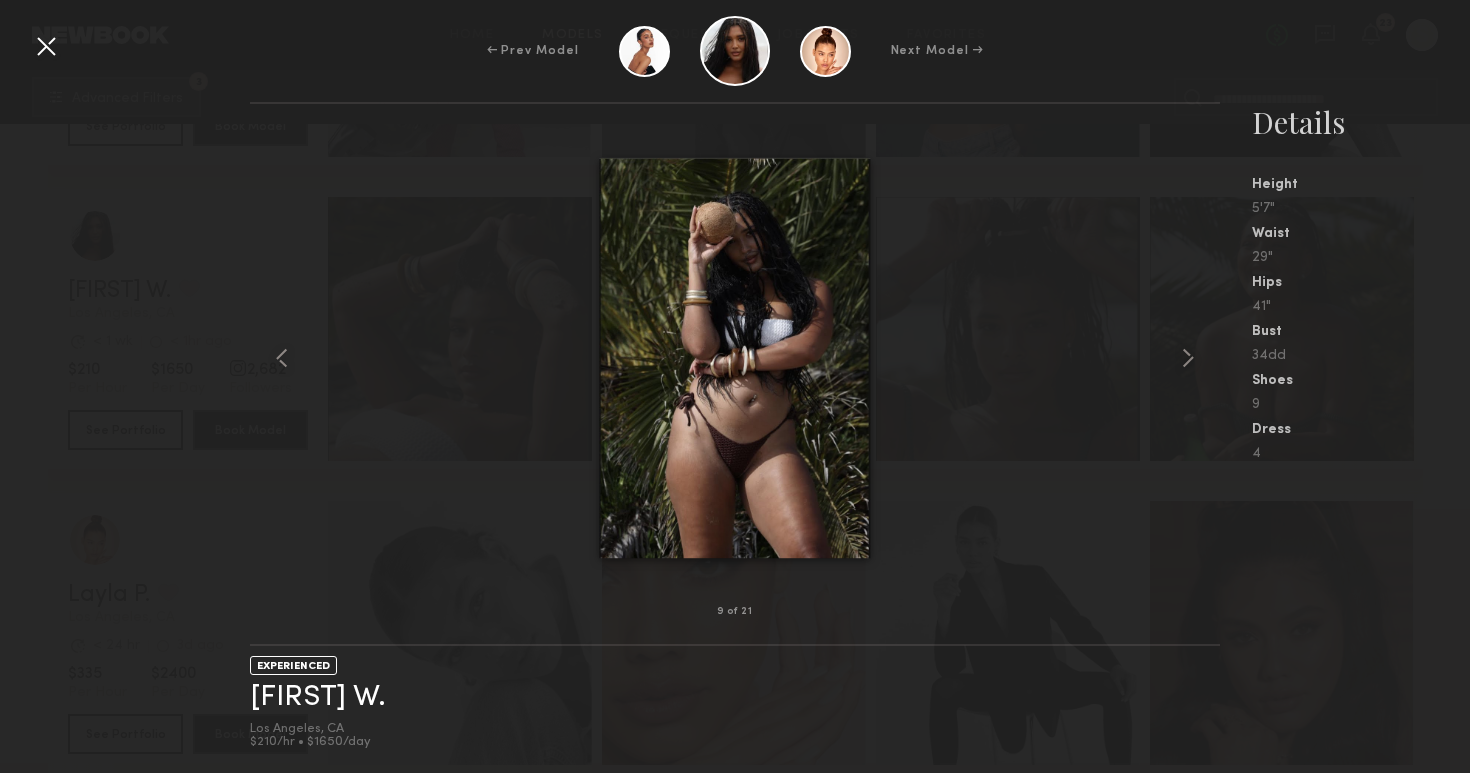 click on "9 of 21" at bounding box center [735, 374] 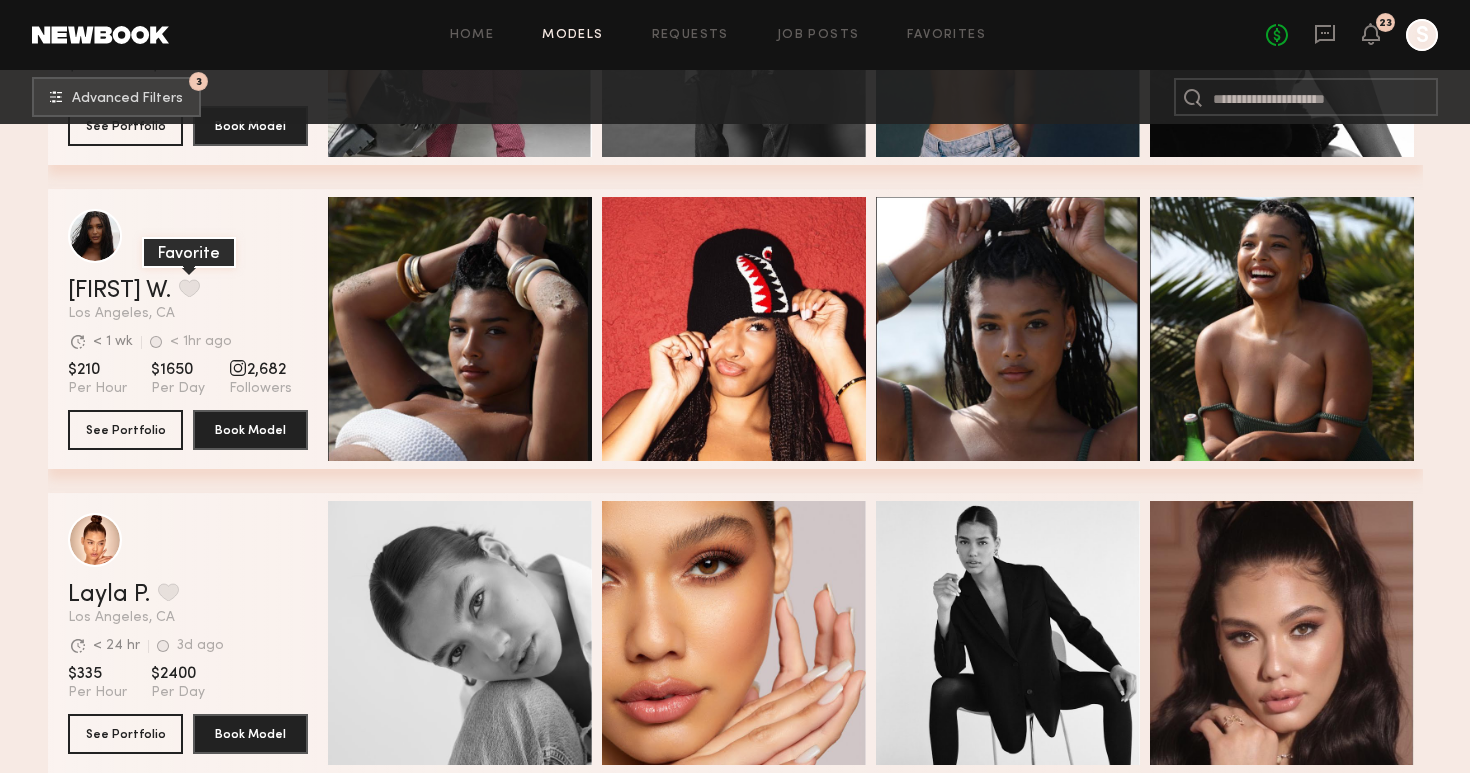 click 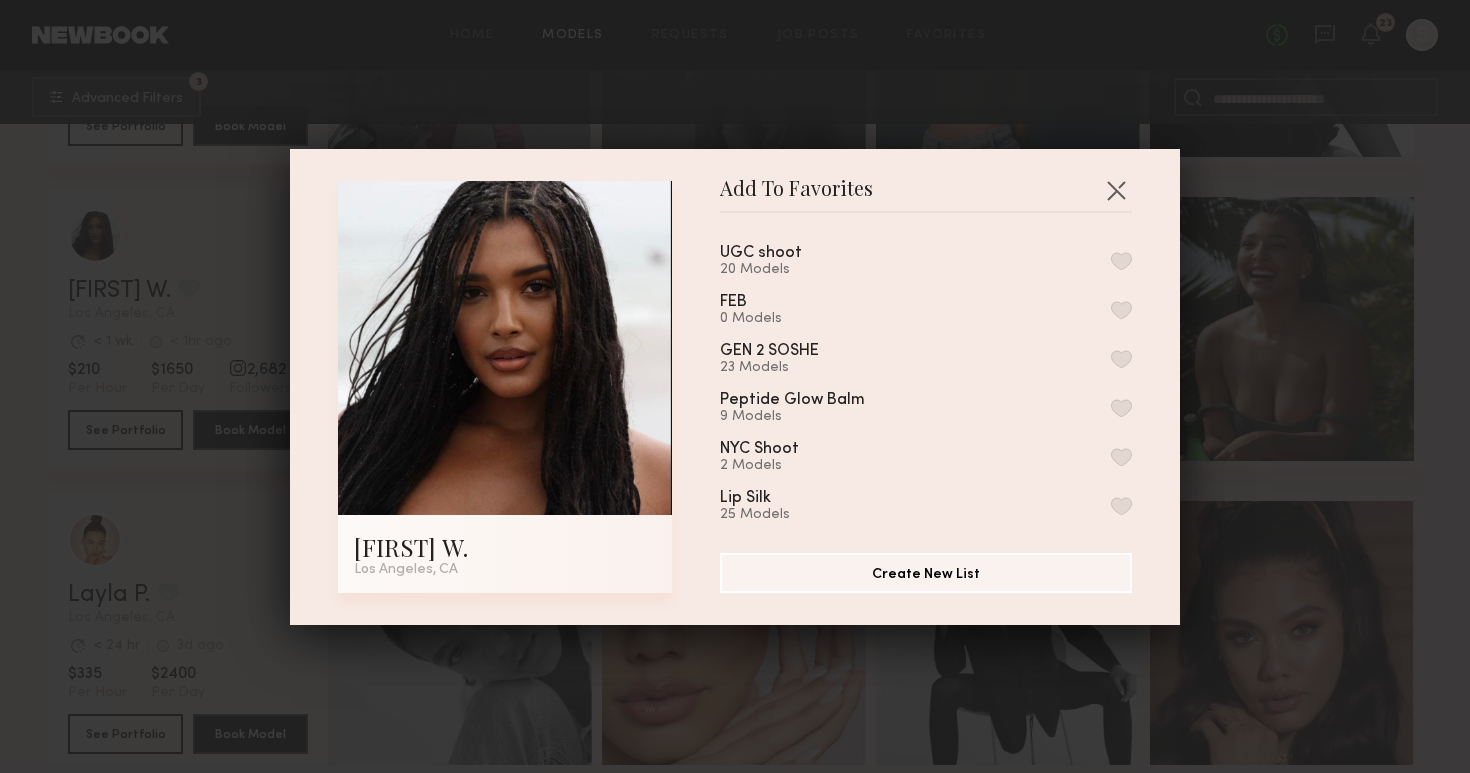 click on "UGC shoot" at bounding box center (761, 253) 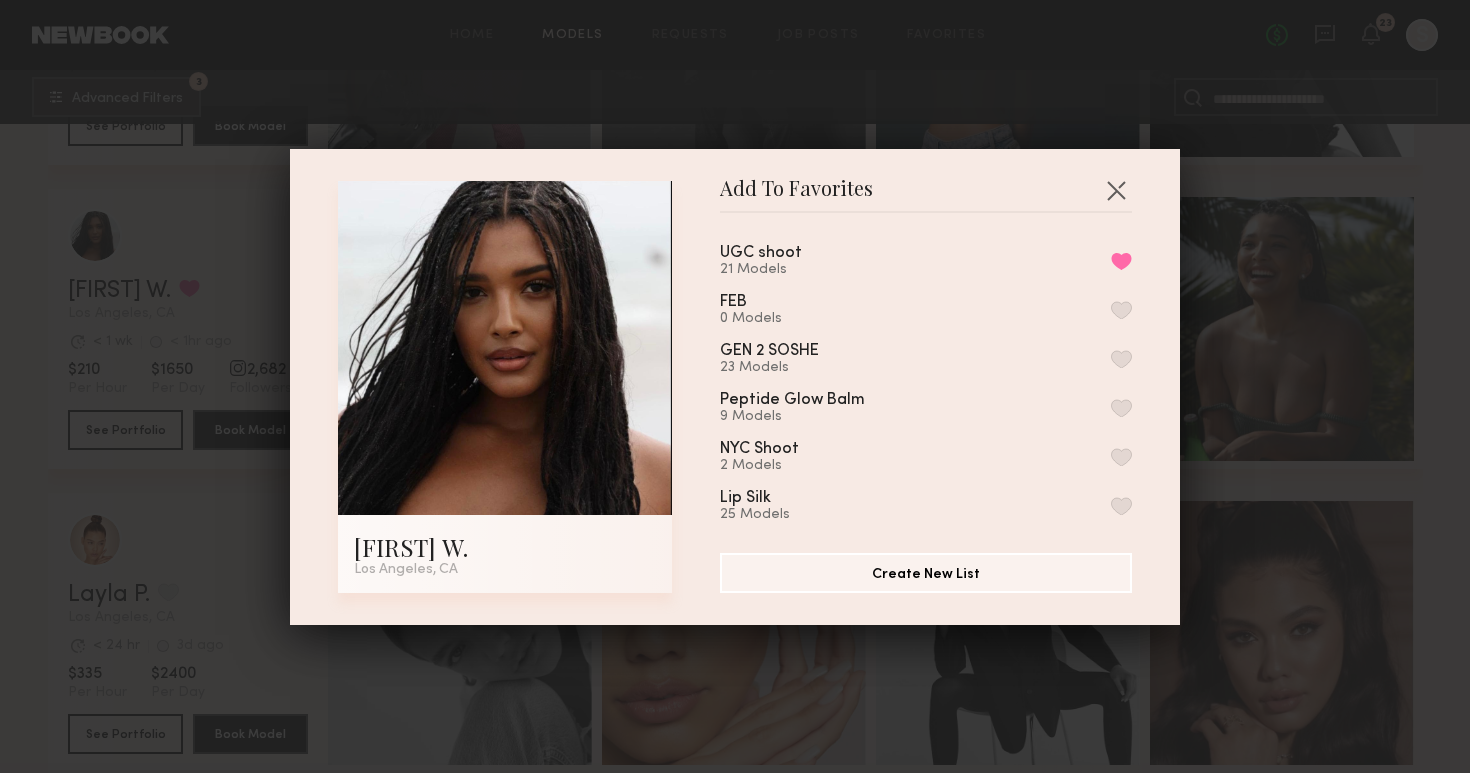 click on "Add To Favorites [FIRST] [LAST] [CITY], [STATE] Add To Favorites UGC shoot 21   Models Remove from favorite list FEB 0   Models GEN 2 SOSHE 23   Models Peptide Glow Balm 9   Models NYC Shoot 2   Models Lip Silk 25   Models My Favorites 7   Models Create New List" at bounding box center (735, 387) 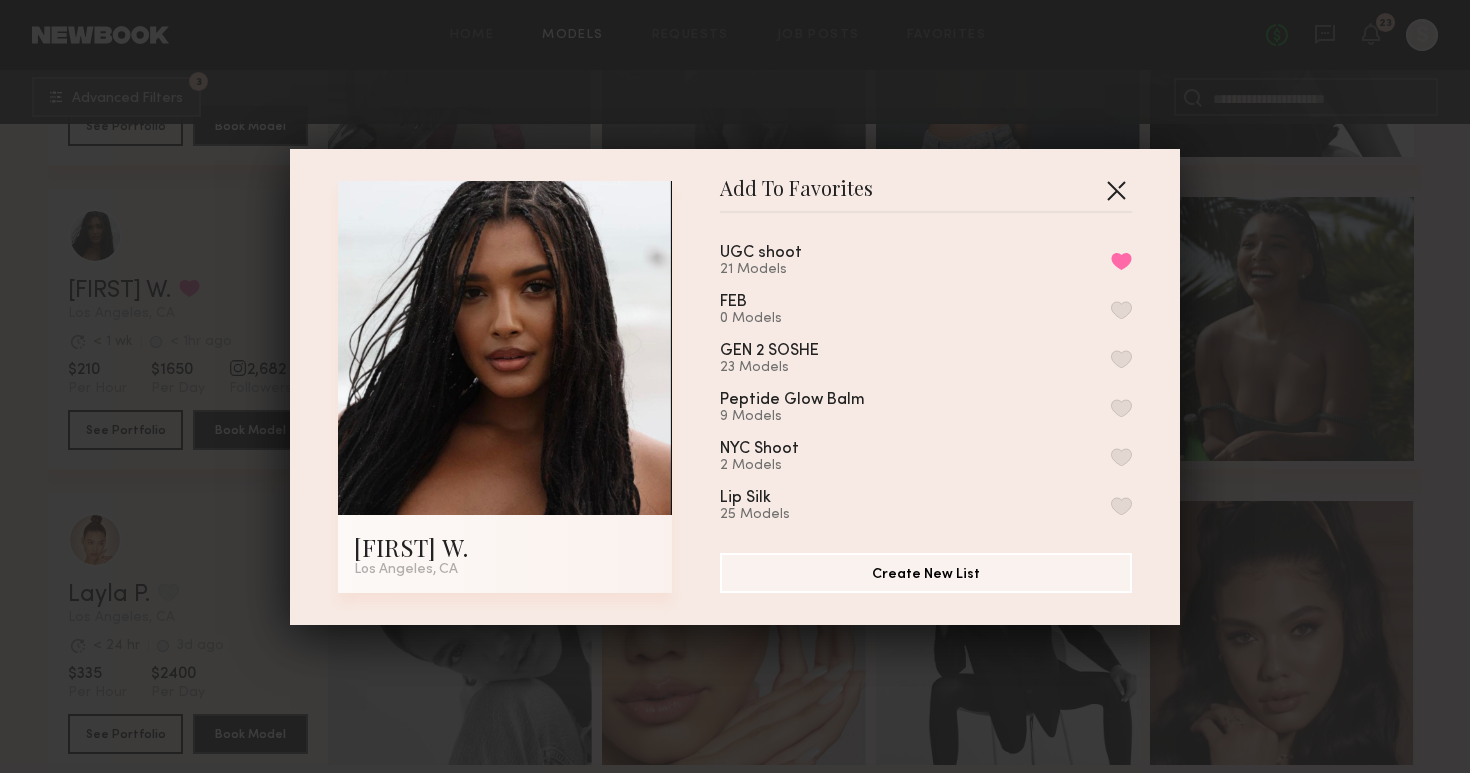 click at bounding box center (1116, 190) 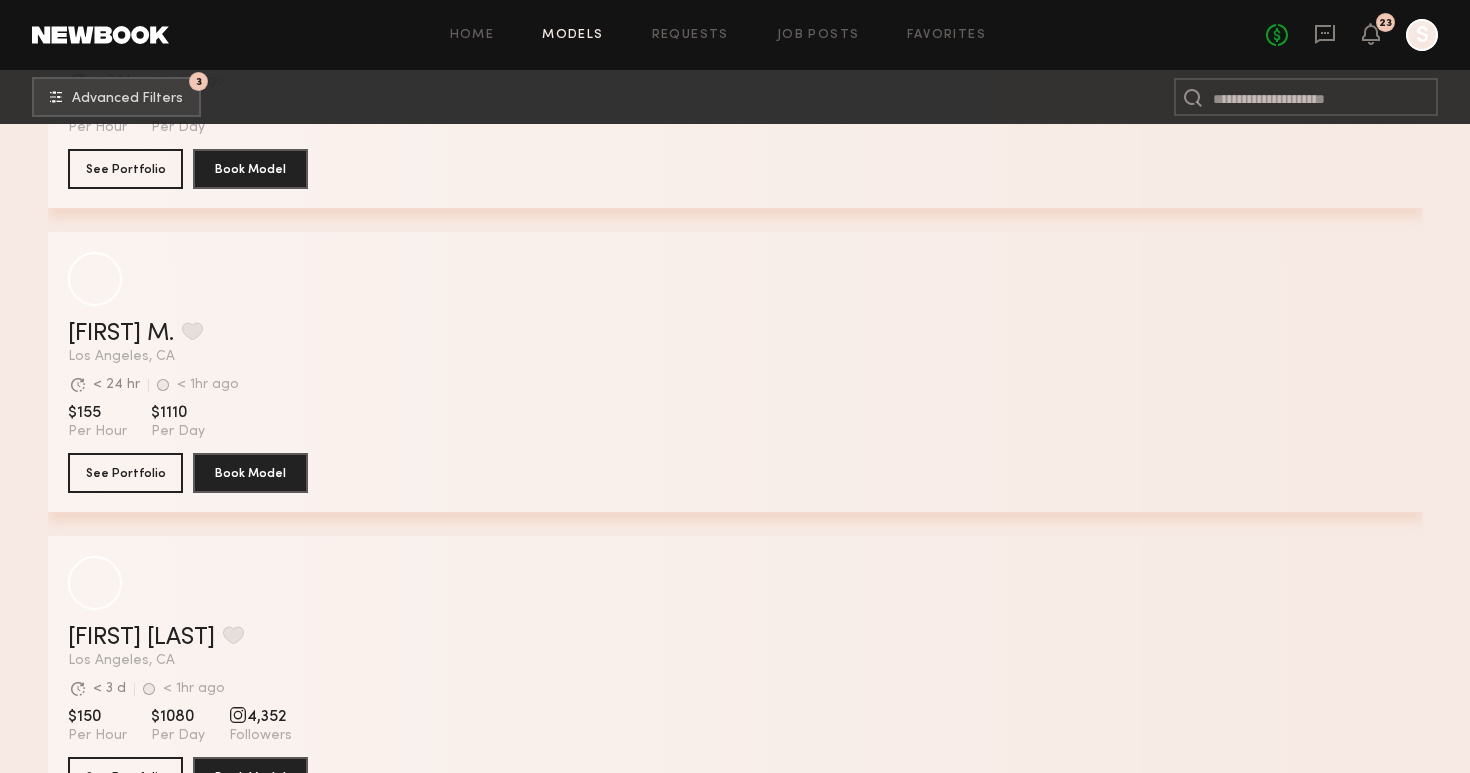 scroll, scrollTop: 27732, scrollLeft: 0, axis: vertical 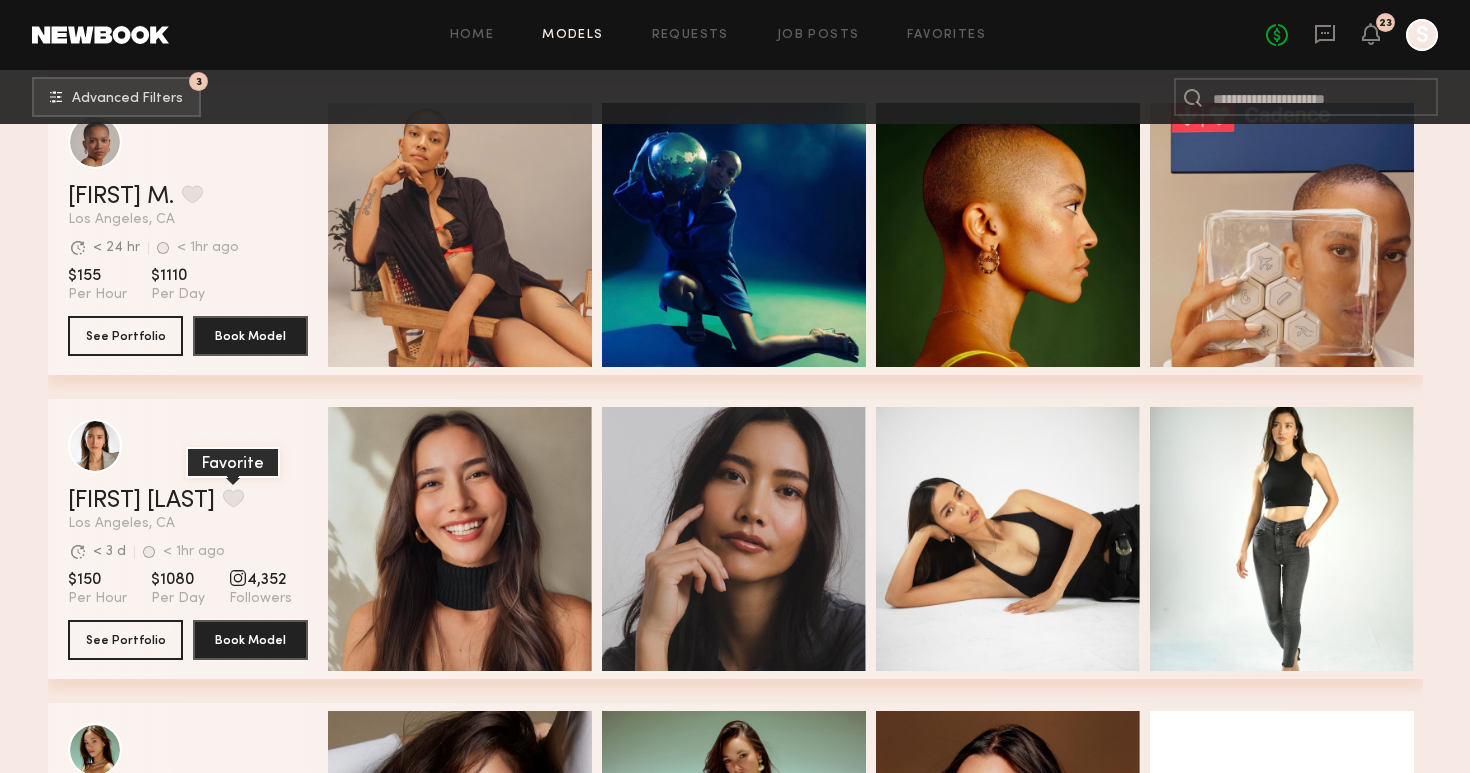 click 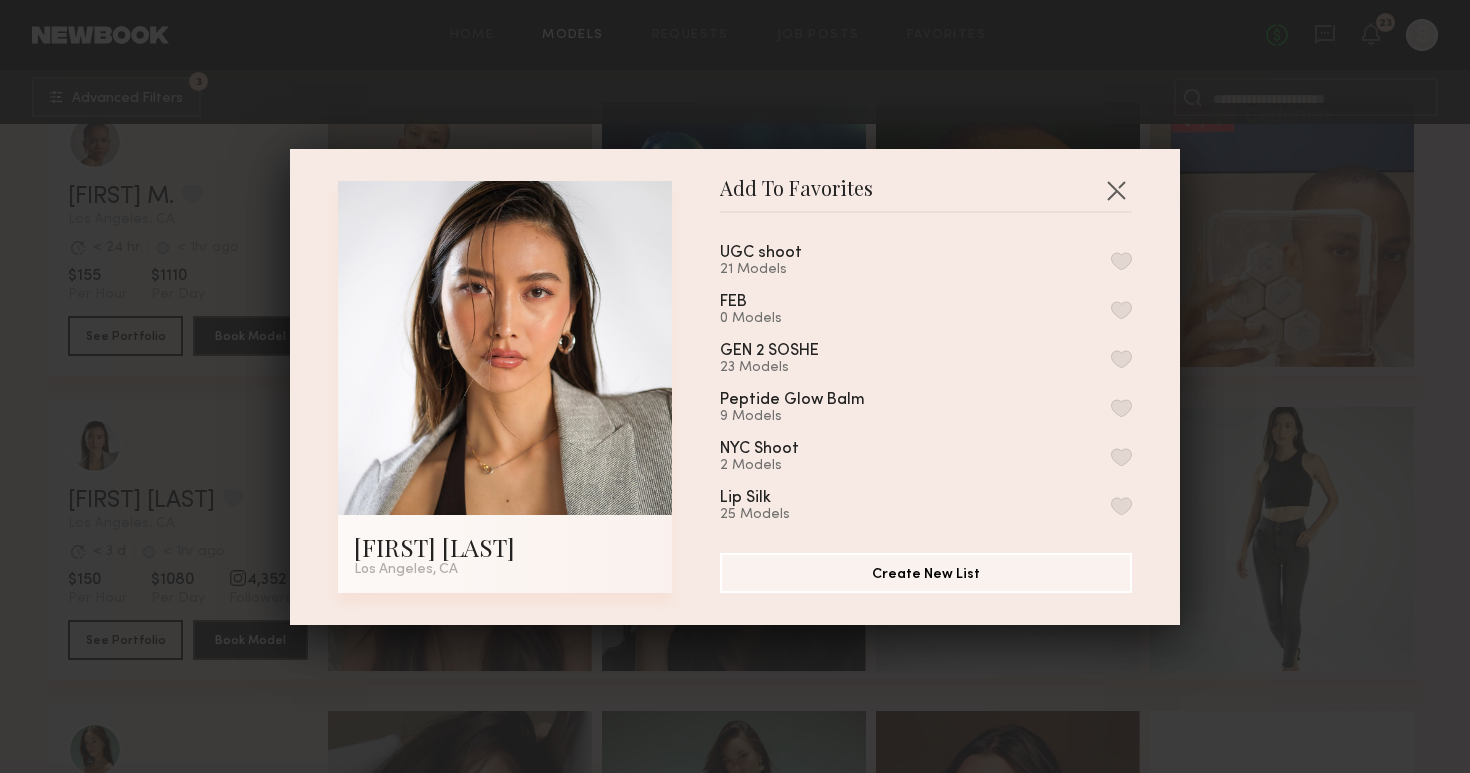 click on "21   Models" at bounding box center [785, 270] 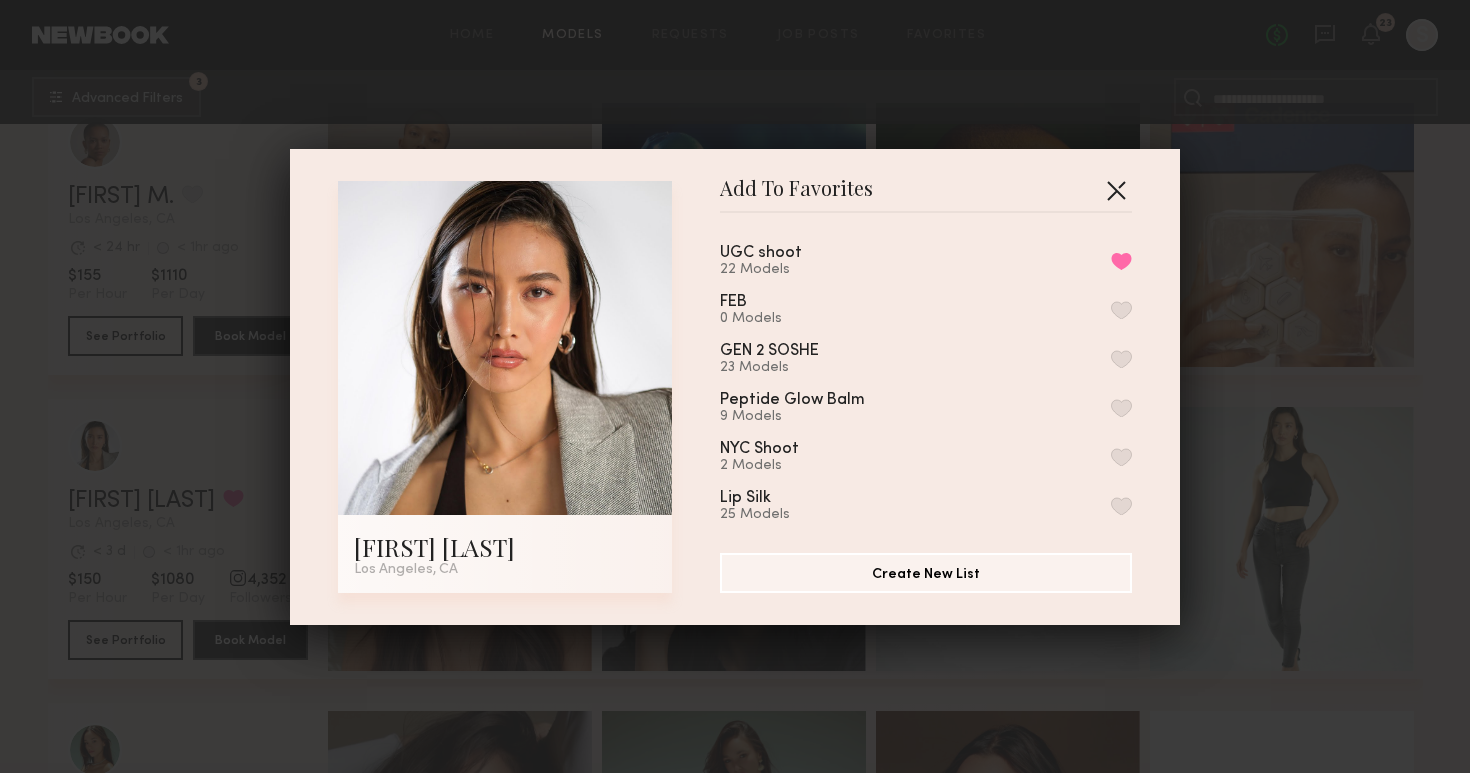 click at bounding box center [1116, 190] 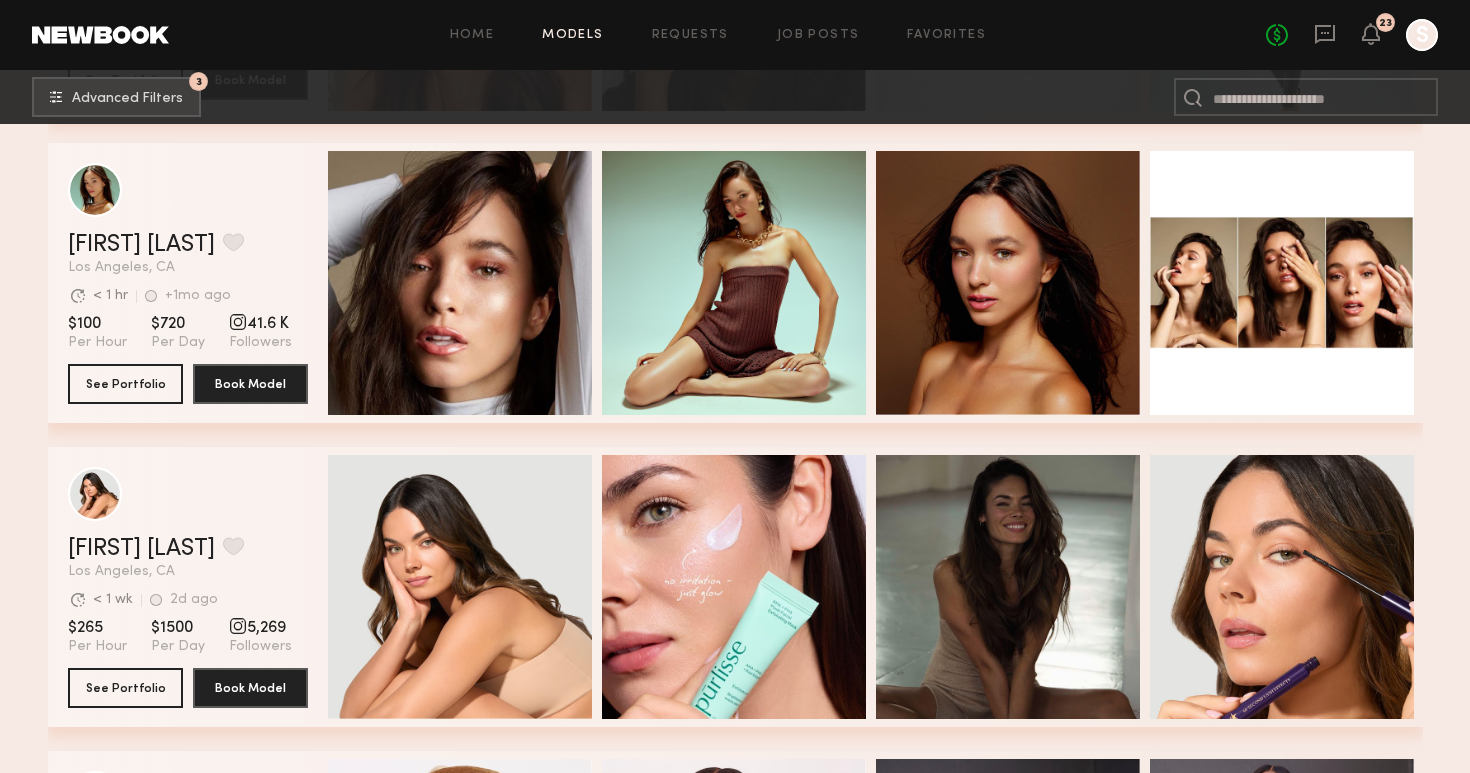 scroll, scrollTop: 28294, scrollLeft: 0, axis: vertical 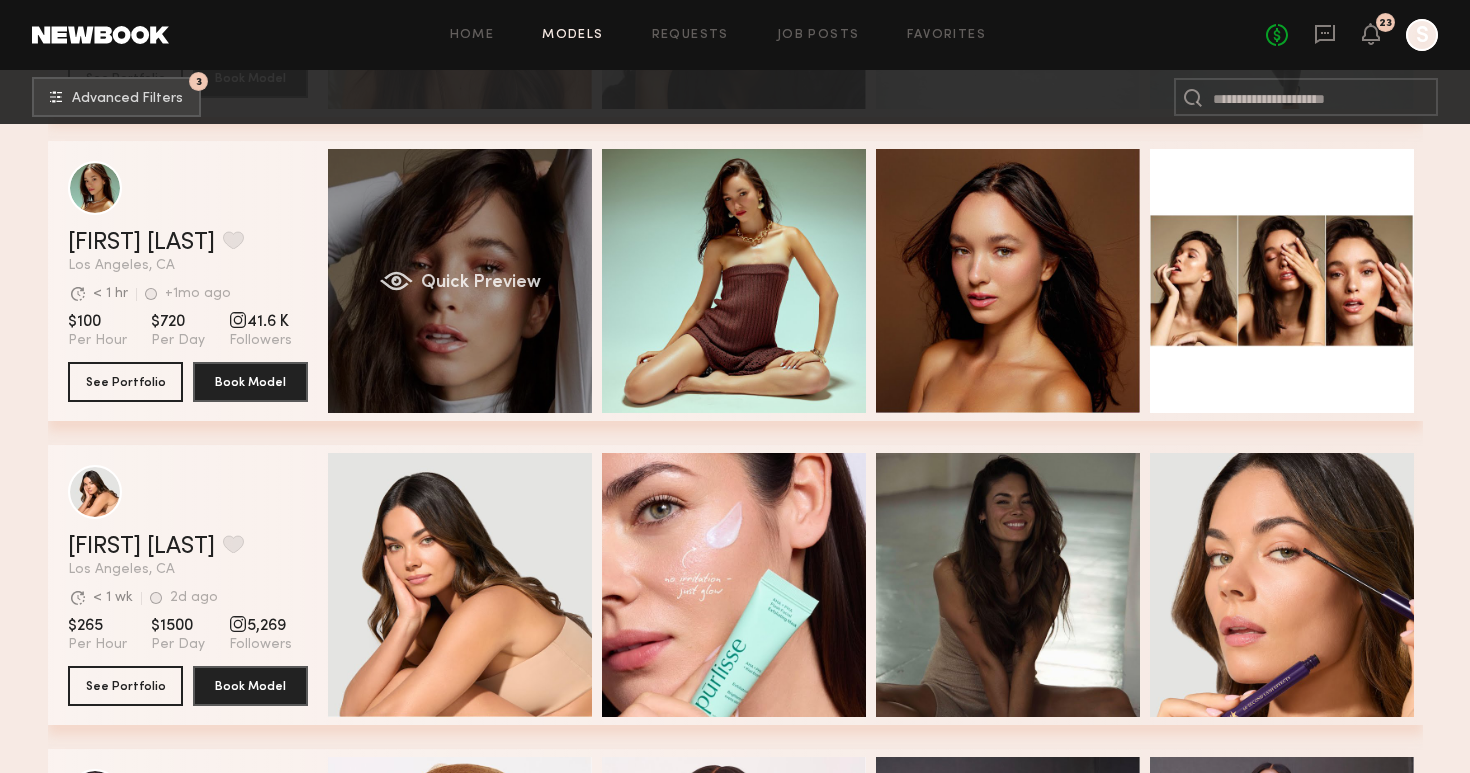 click on "Quick Preview" 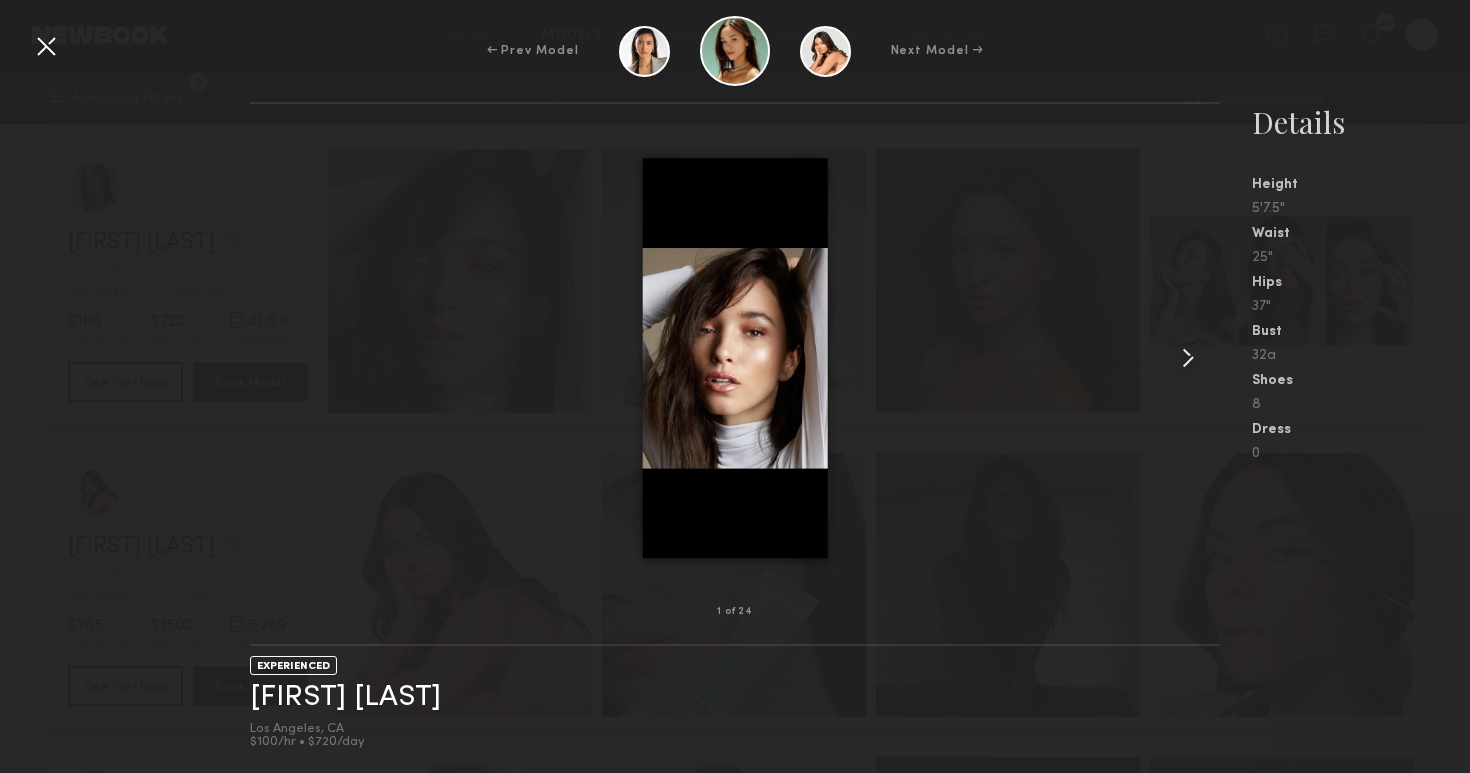 click at bounding box center (1188, 358) 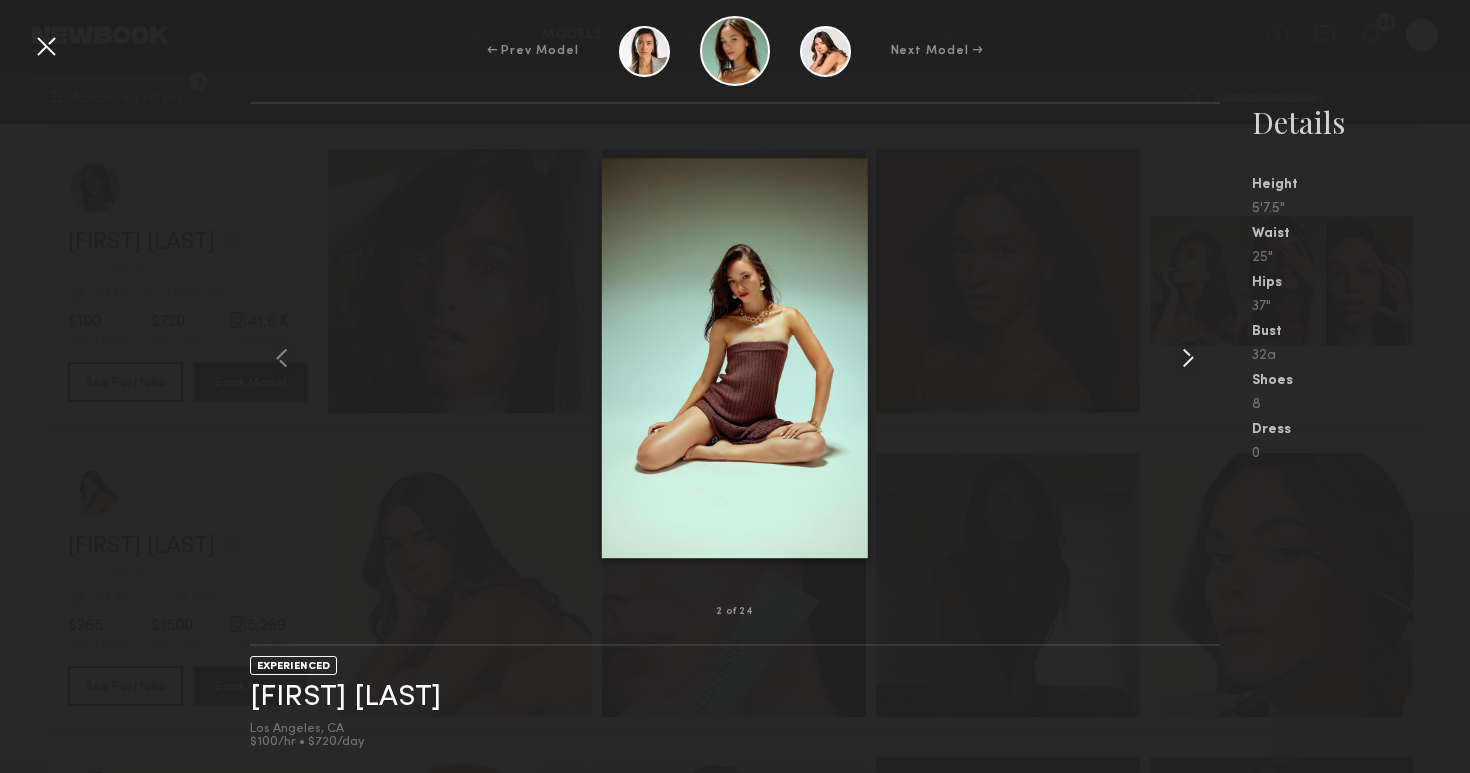 click at bounding box center [1188, 358] 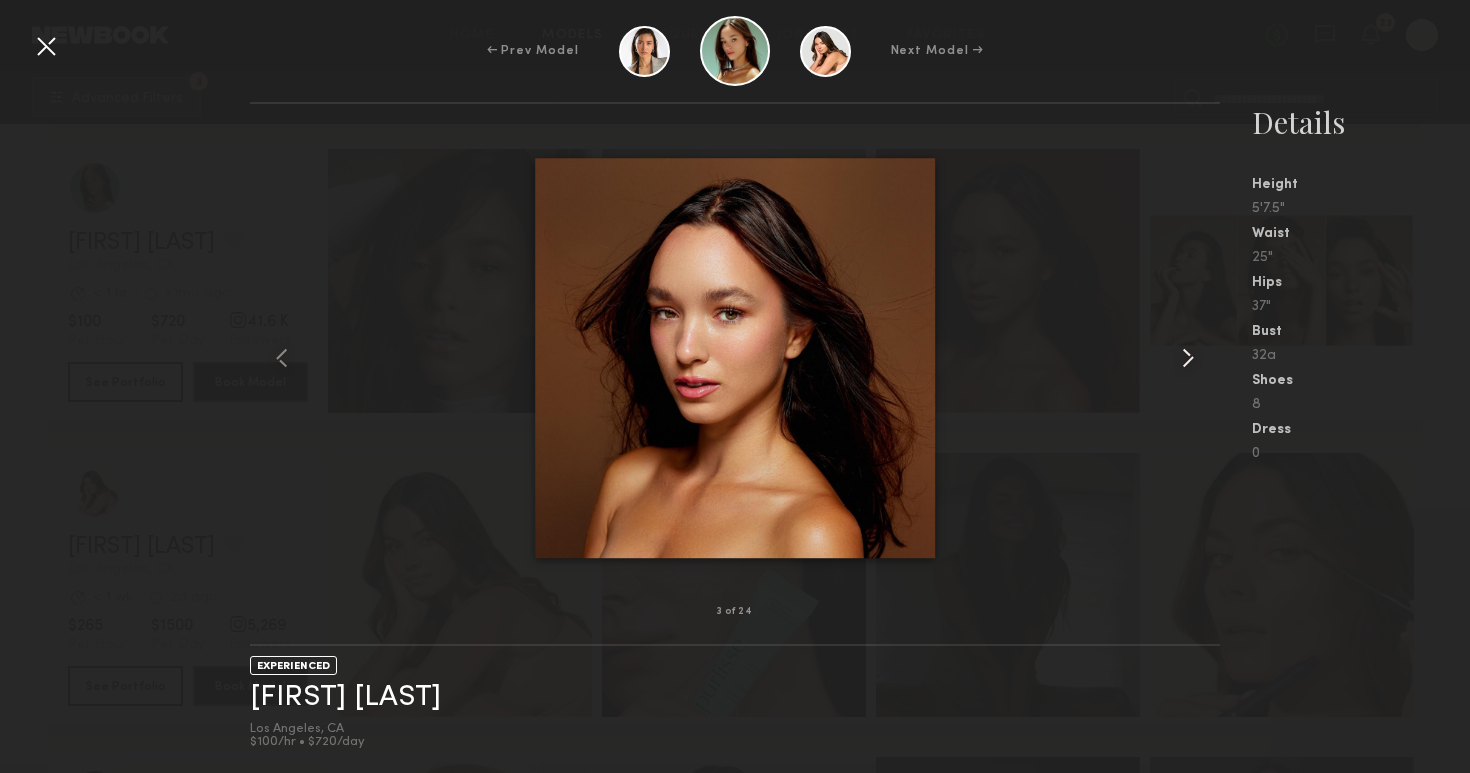 click at bounding box center [1188, 358] 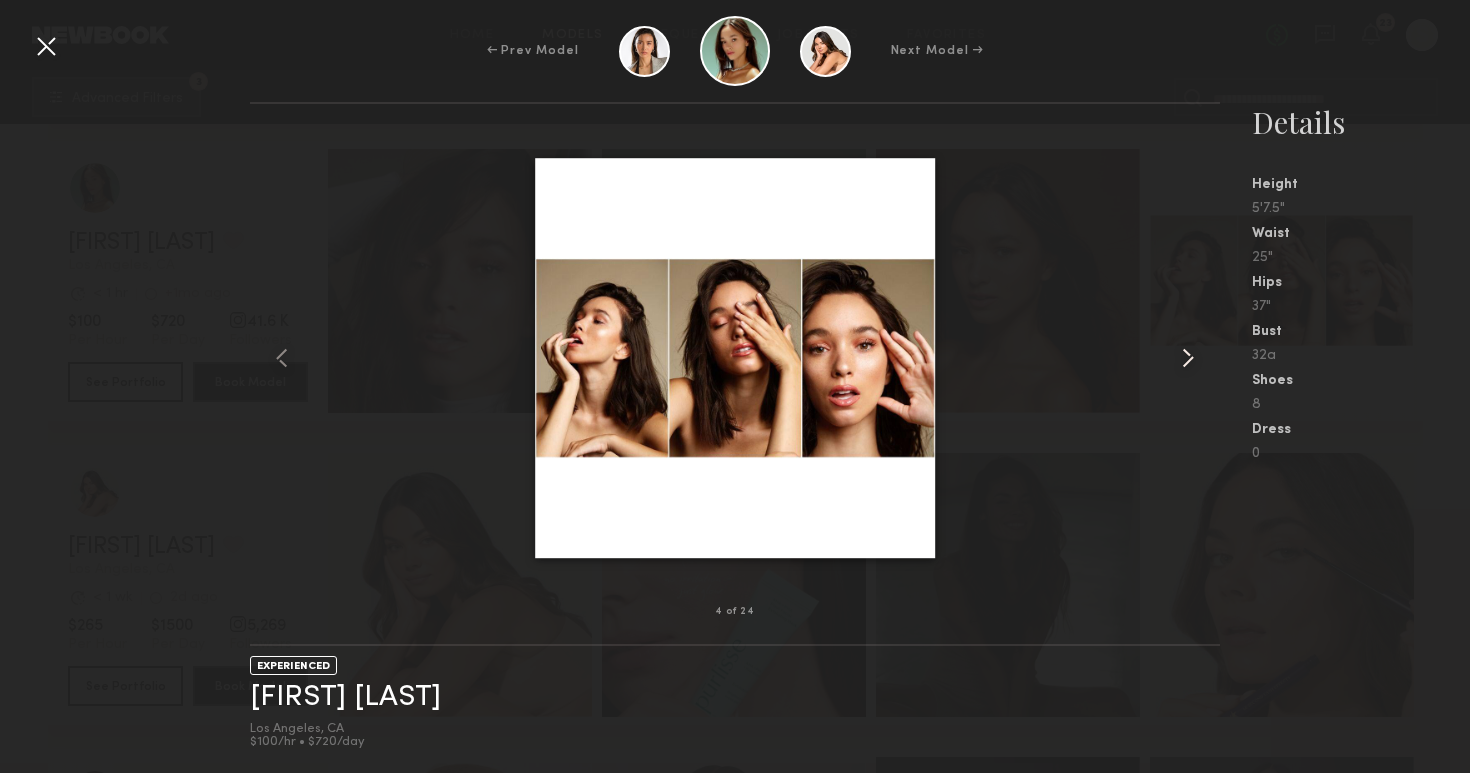 click at bounding box center [1188, 358] 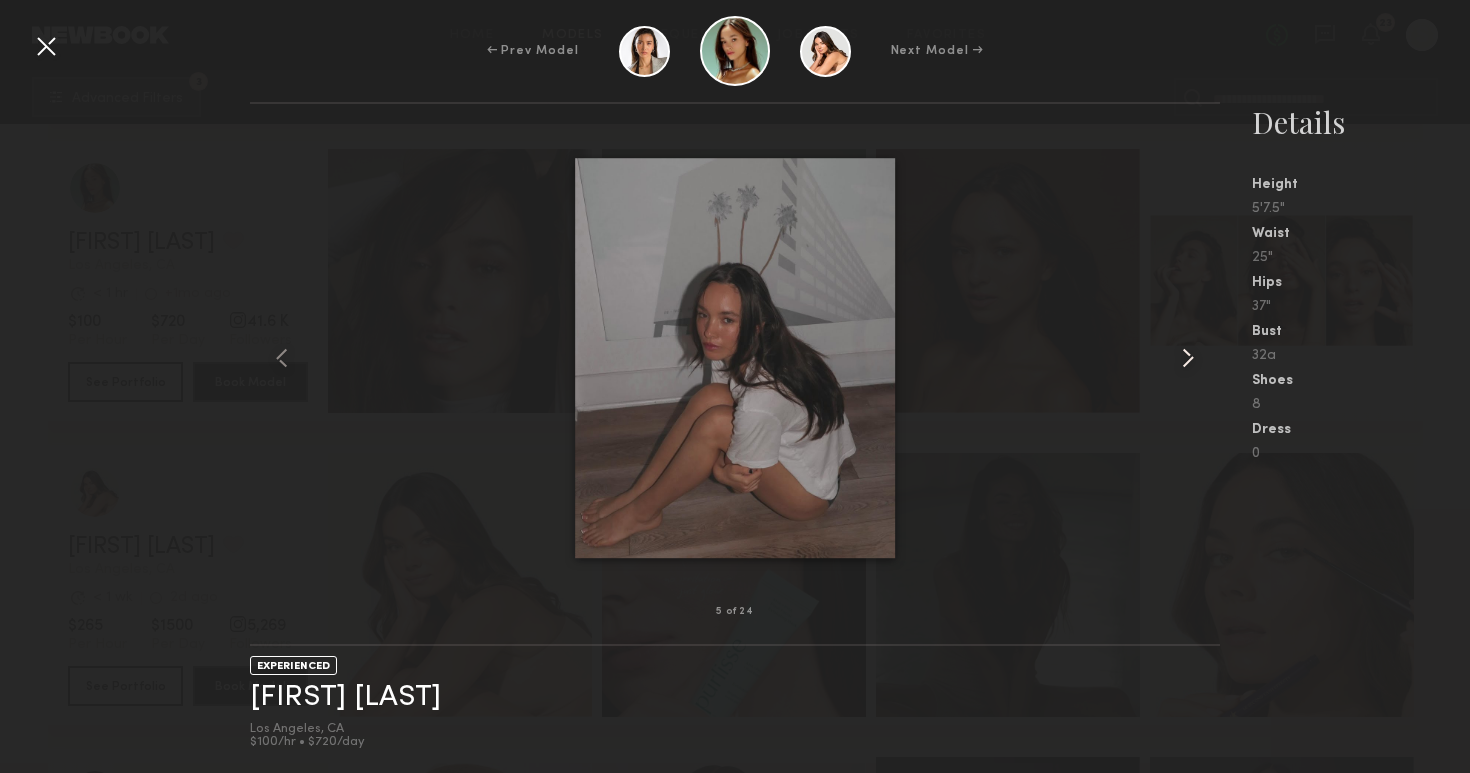 click at bounding box center [1188, 358] 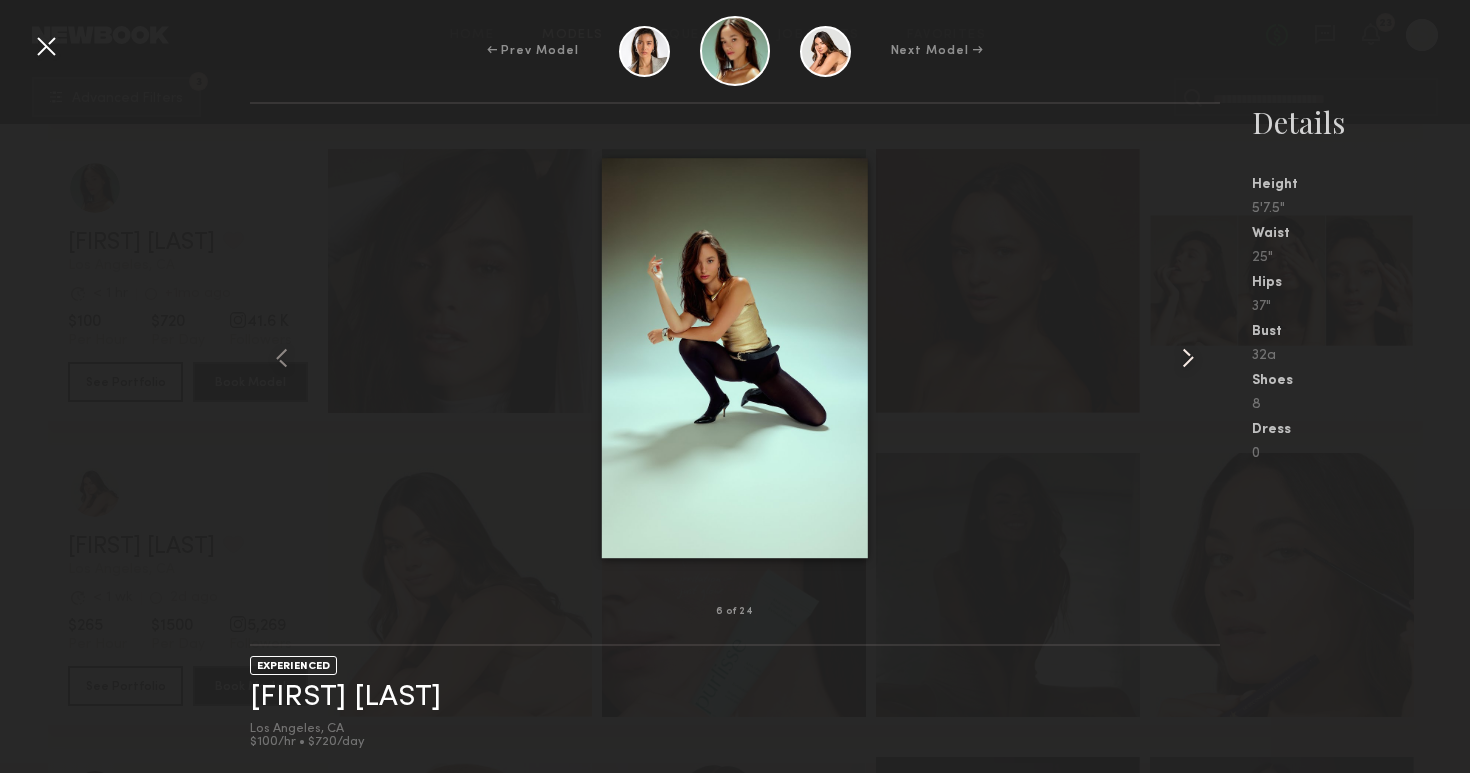 click at bounding box center [1188, 358] 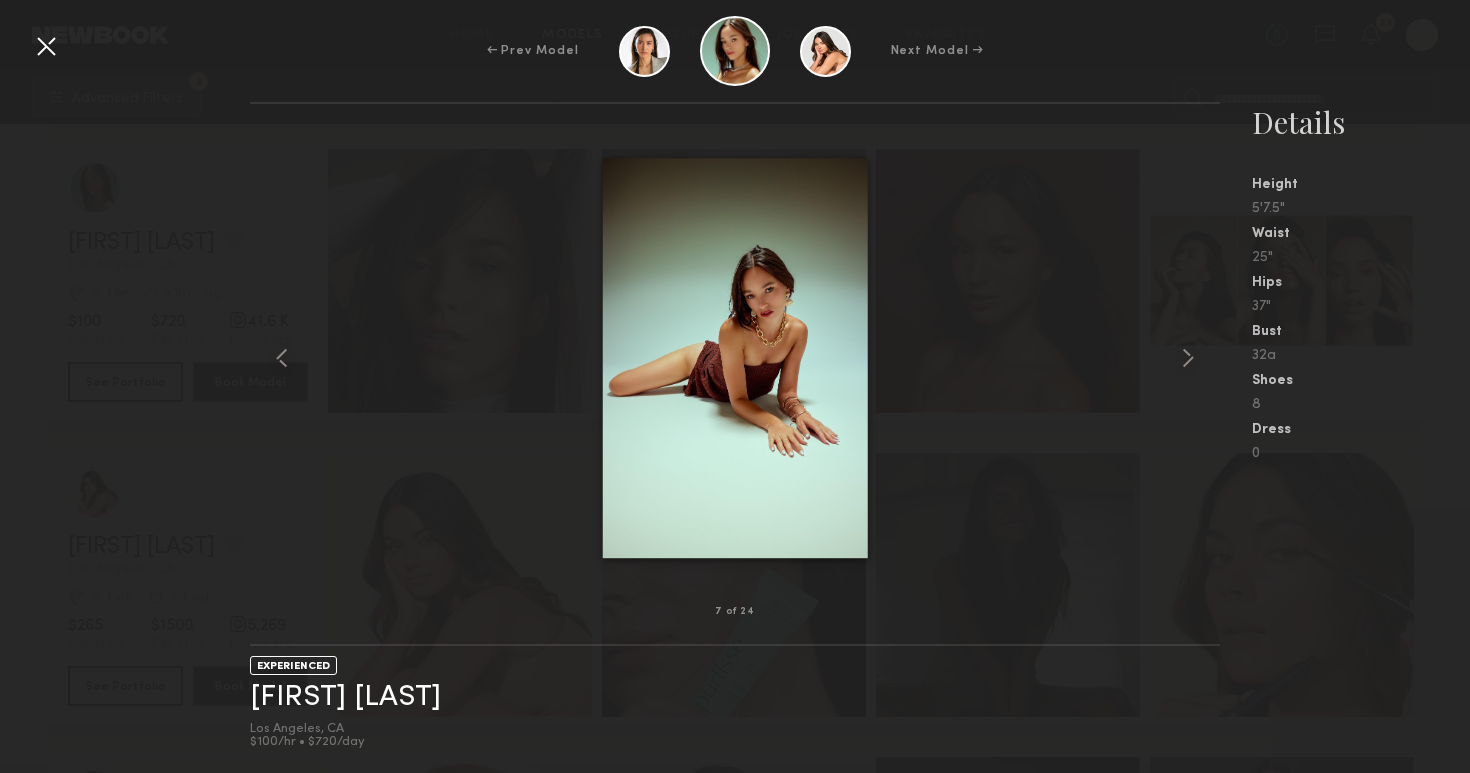 click at bounding box center [735, 358] 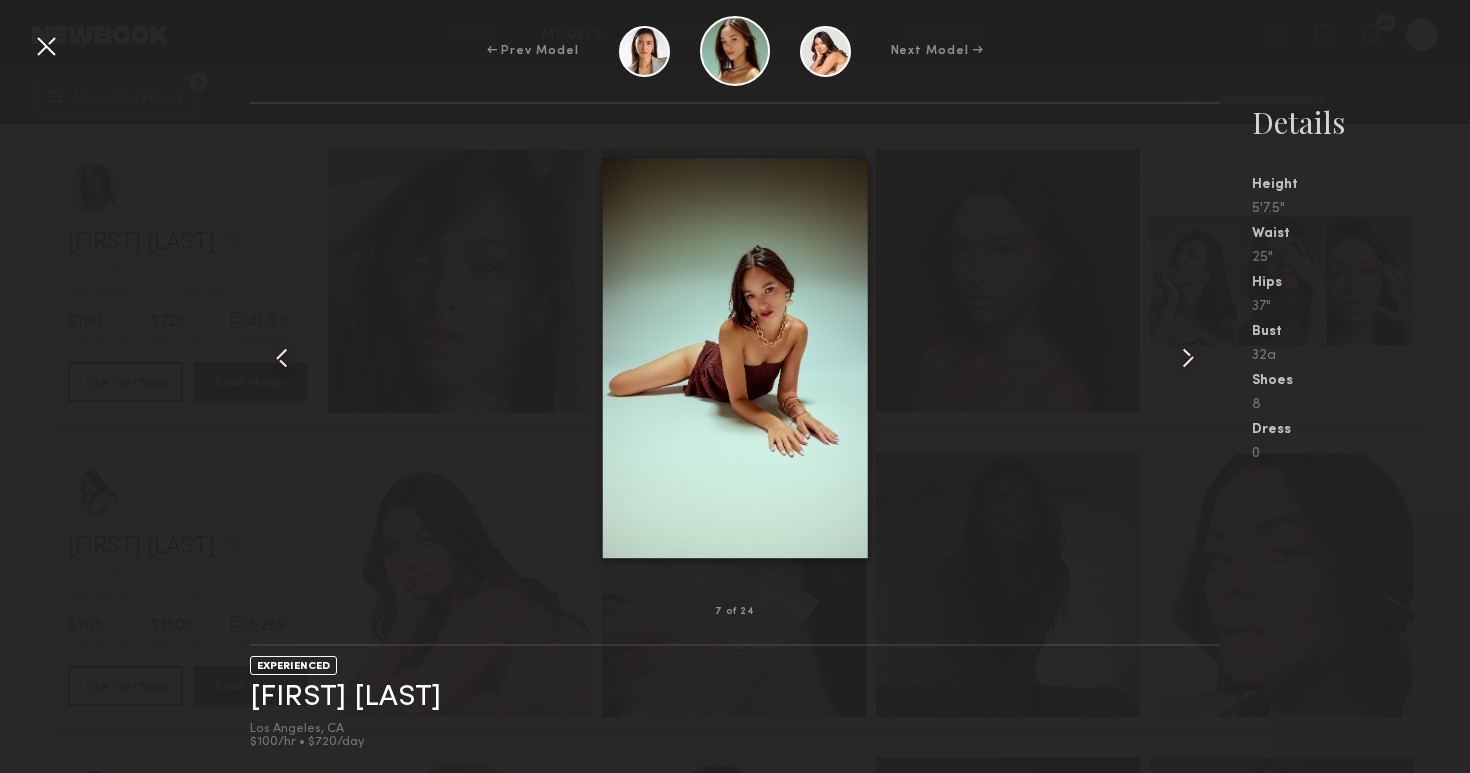 click at bounding box center [46, 46] 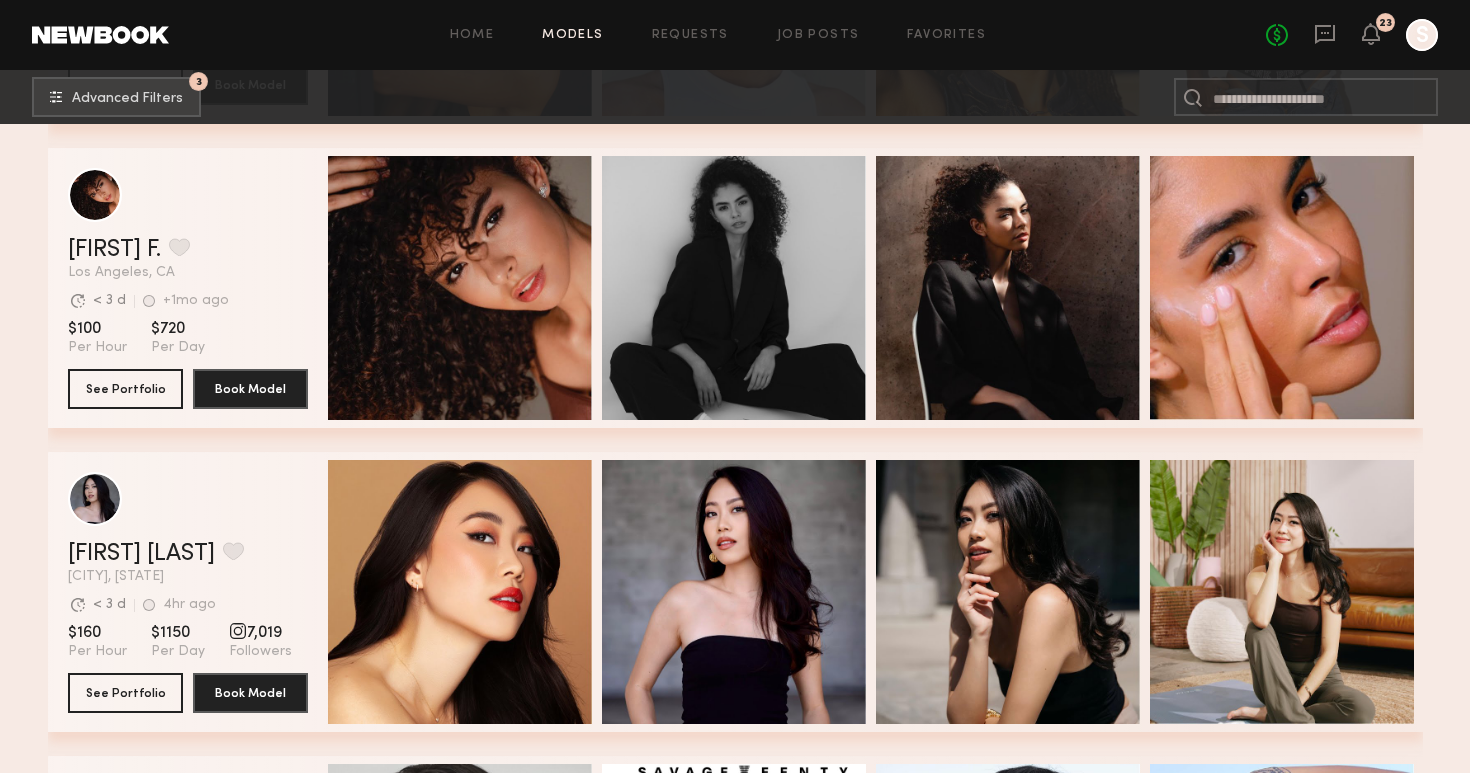 scroll, scrollTop: 30413, scrollLeft: 0, axis: vertical 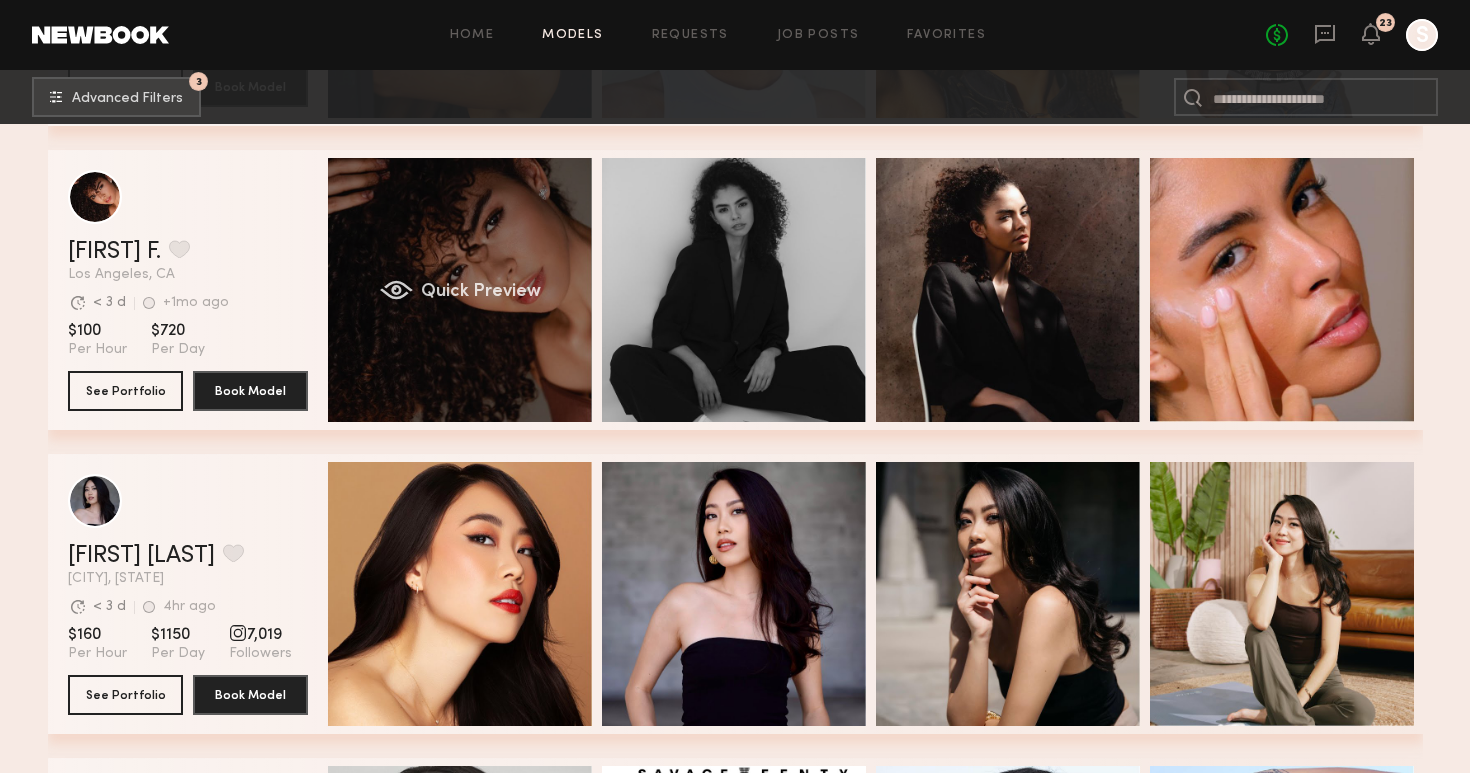 click on "Quick Preview" 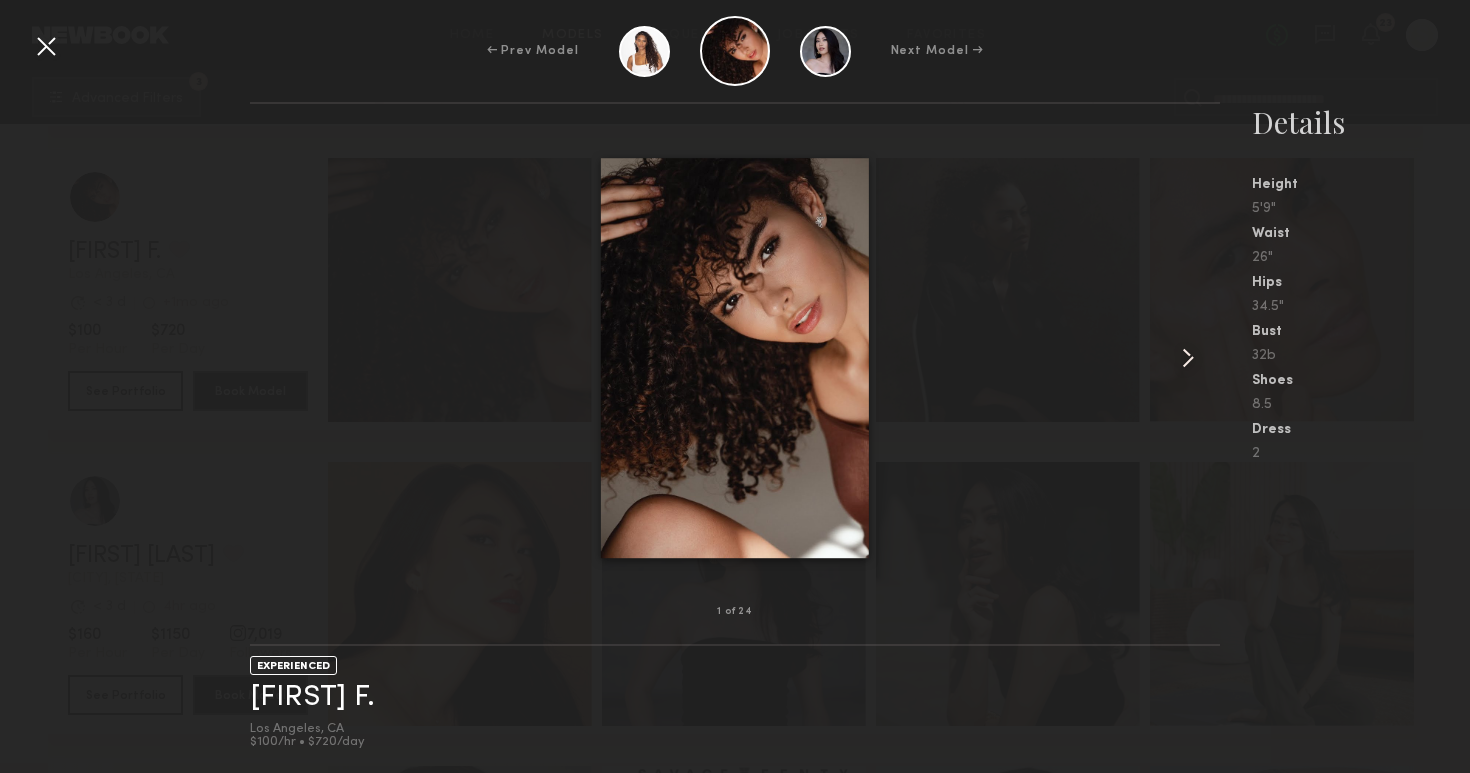 click at bounding box center [1188, 358] 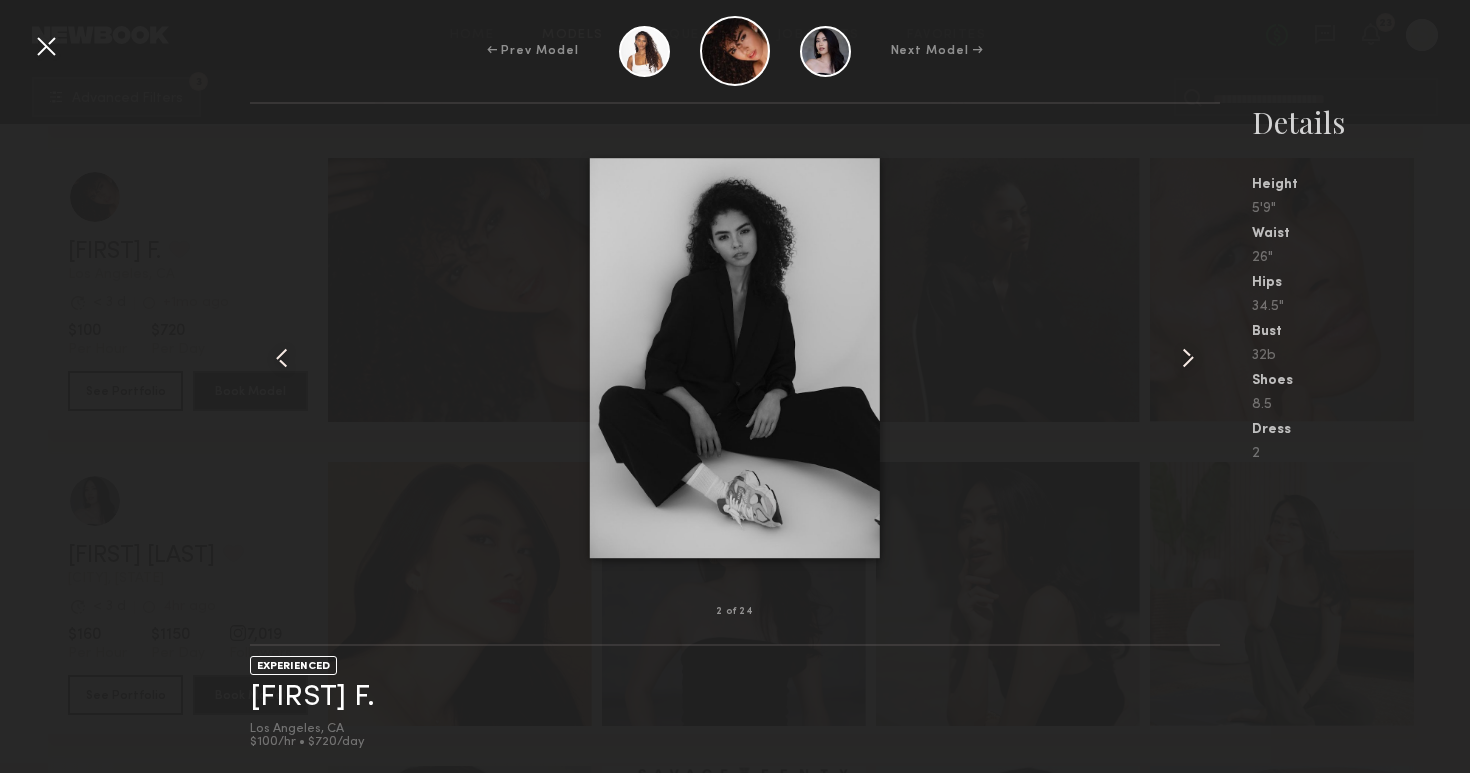 click at bounding box center [1188, 358] 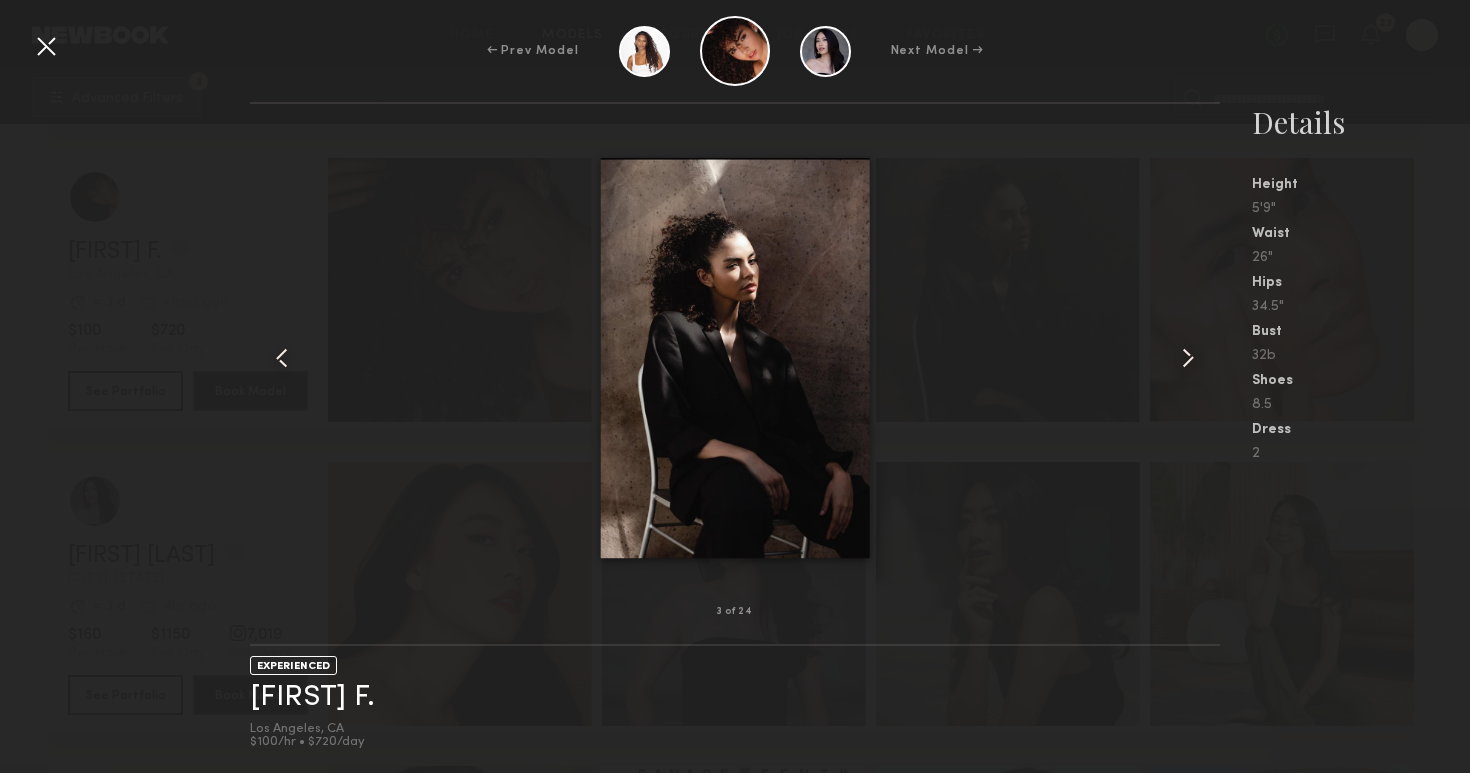 click at bounding box center (1188, 358) 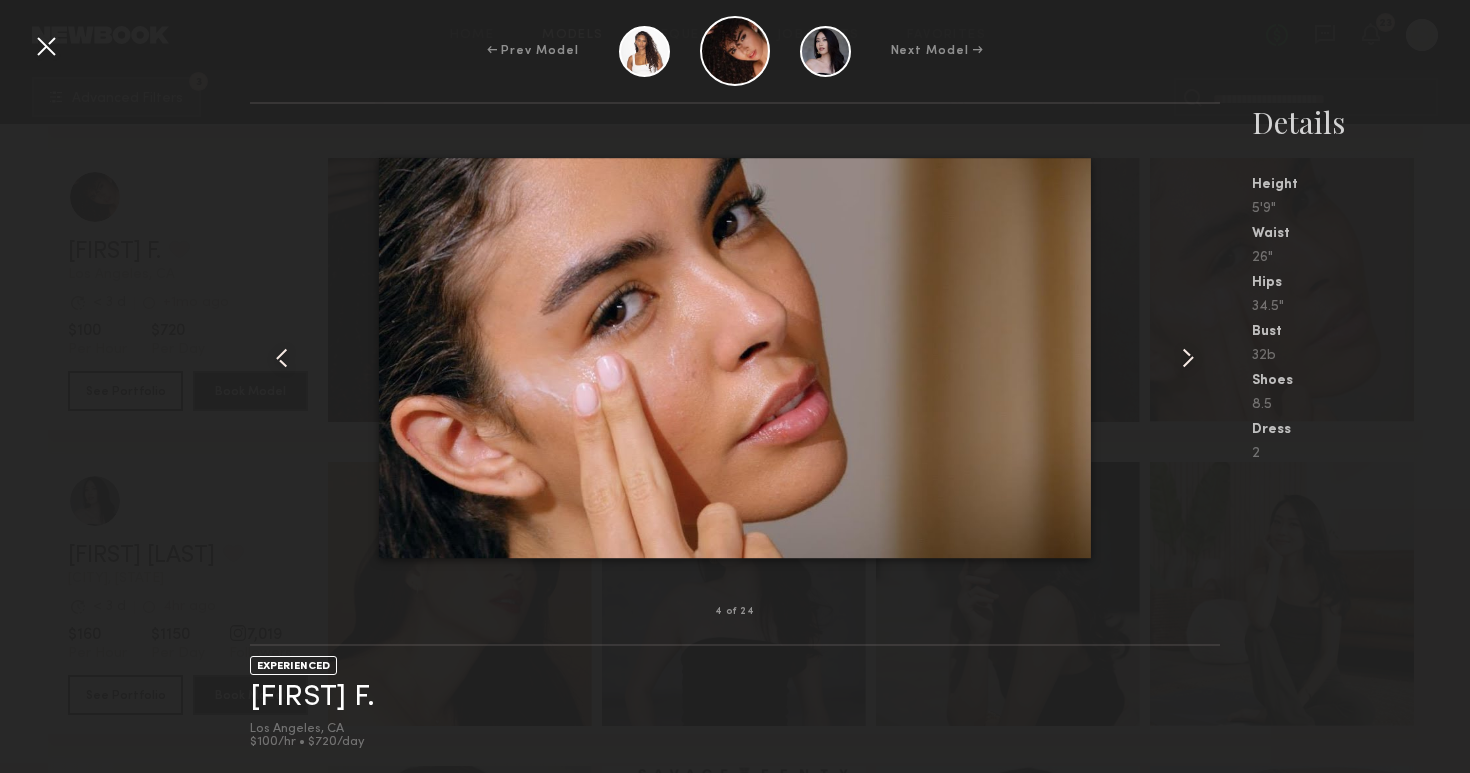 click at bounding box center [1188, 358] 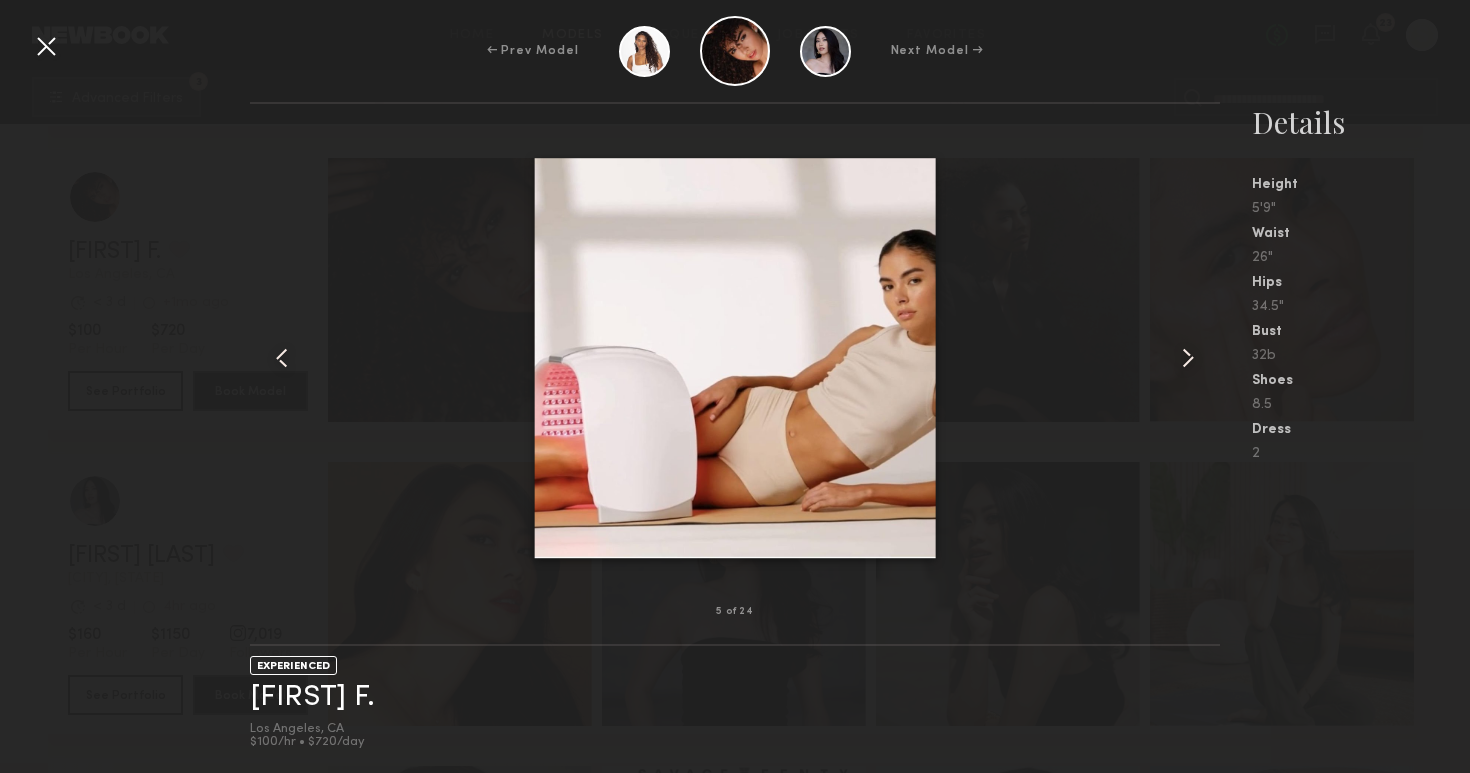 click at bounding box center [1188, 358] 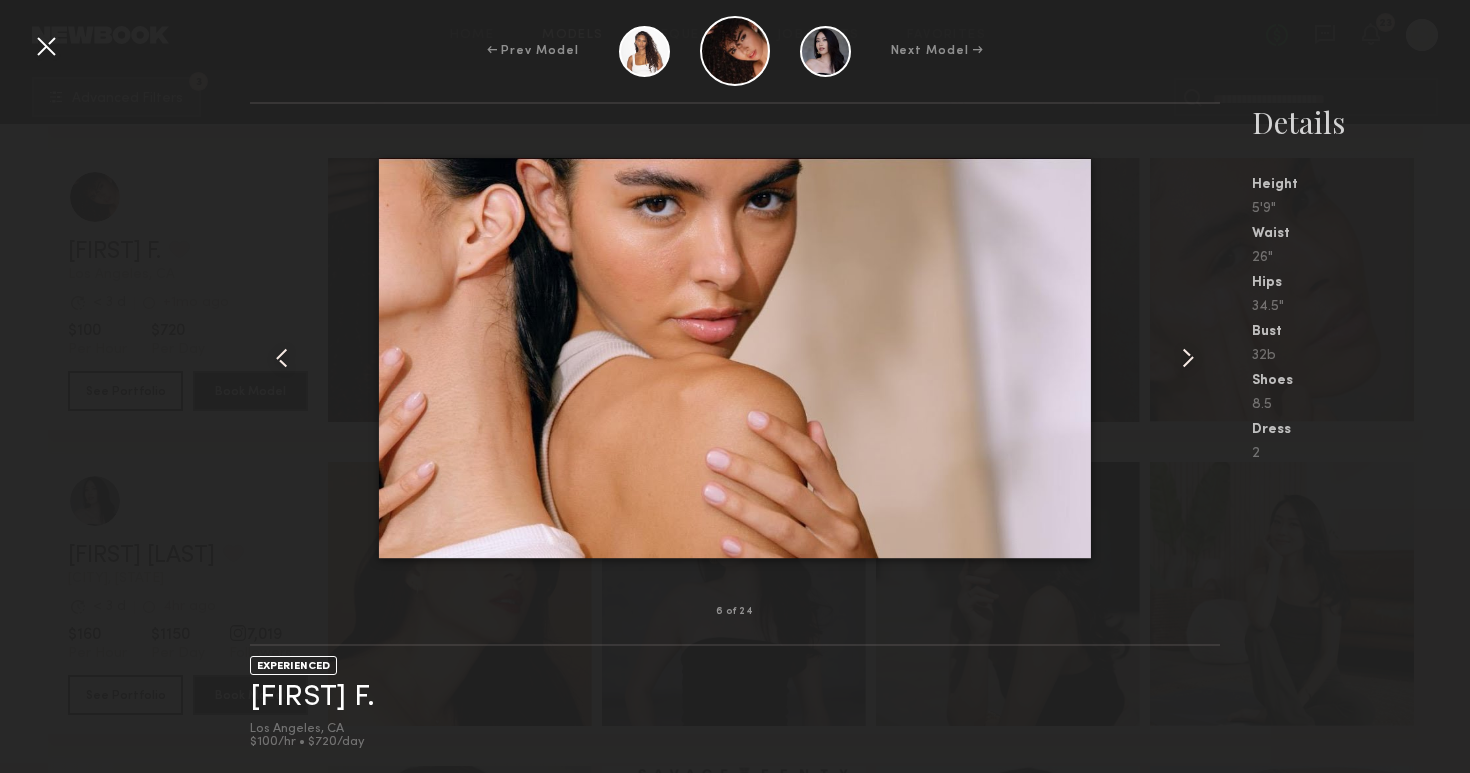 click at bounding box center (1188, 358) 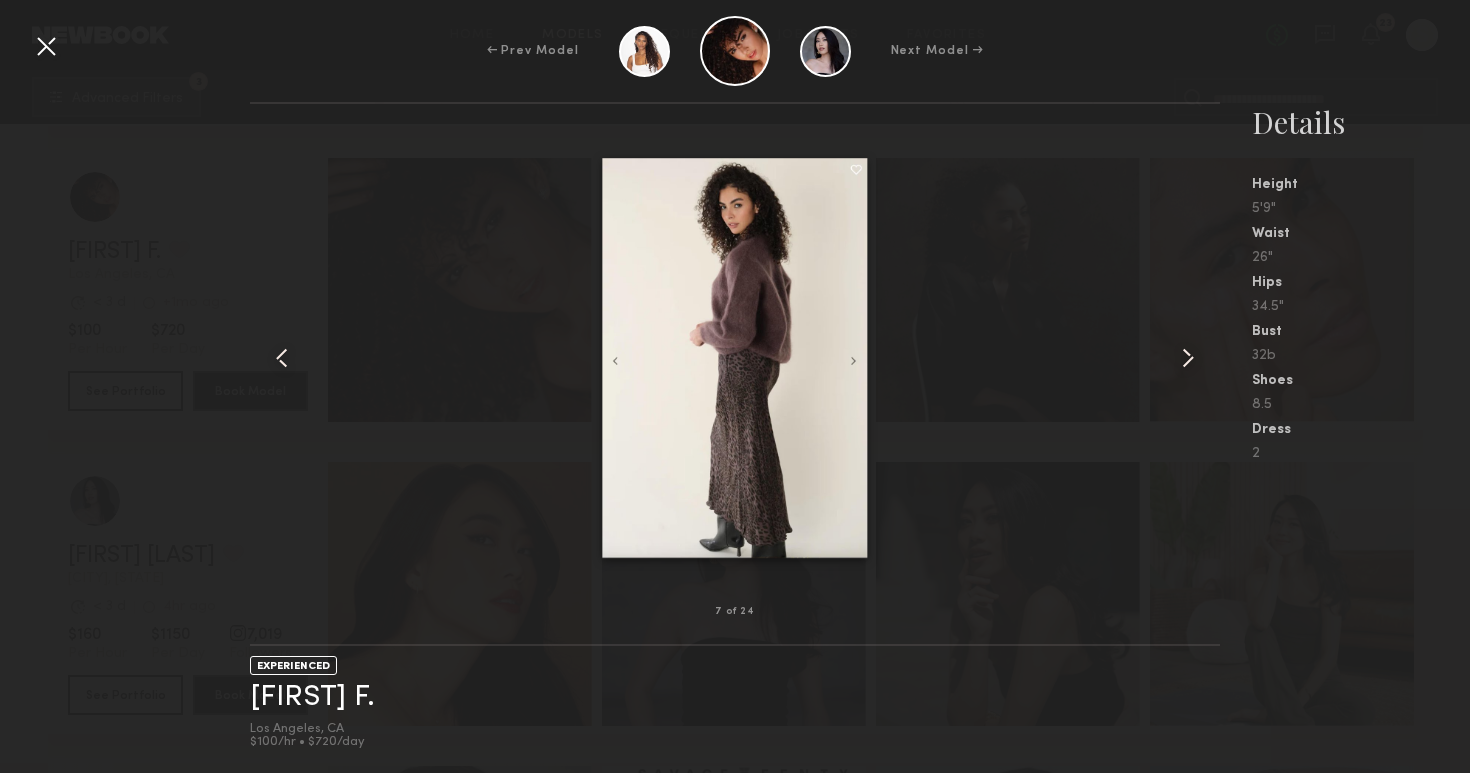 click at bounding box center [1188, 358] 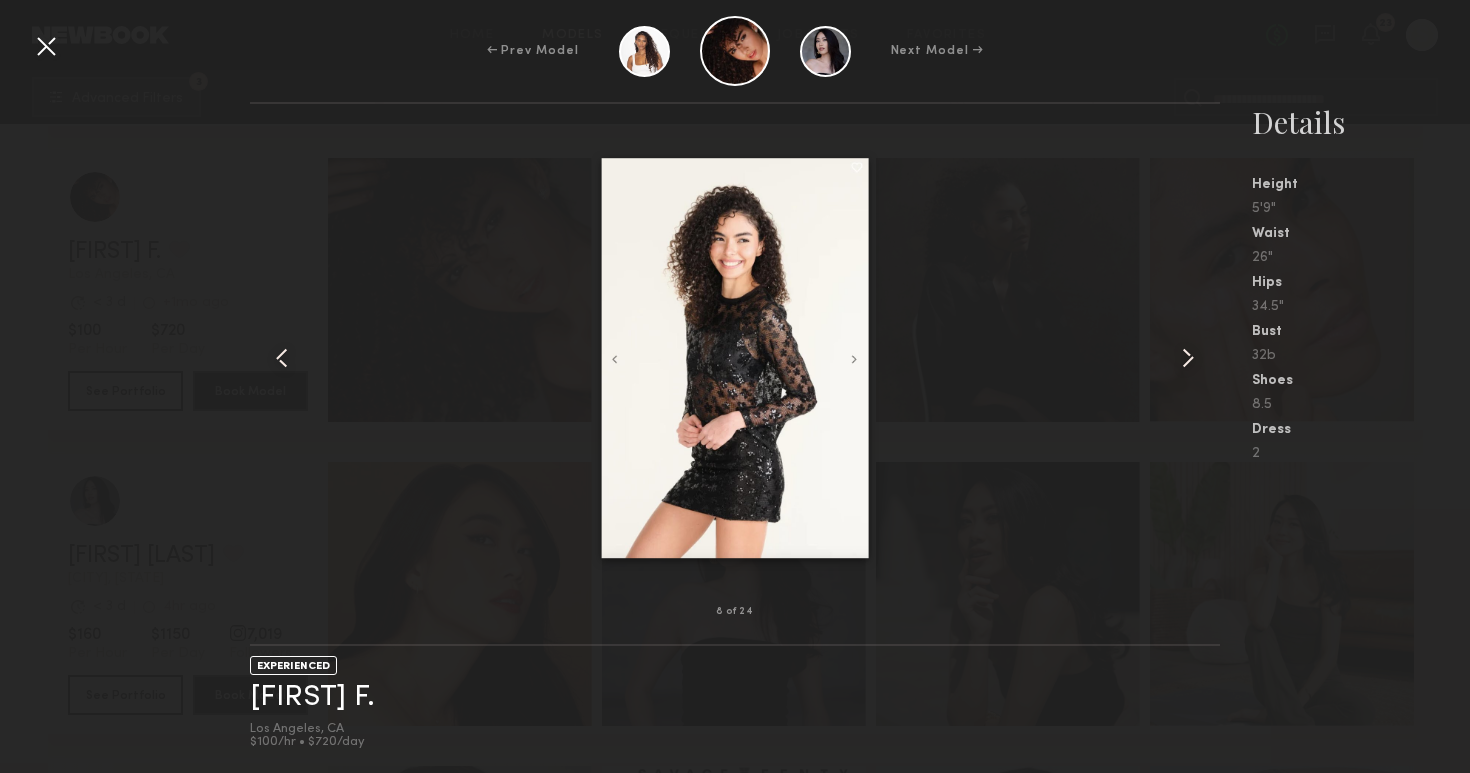 click on "← Prev Model   Next Model →" at bounding box center (735, 51) 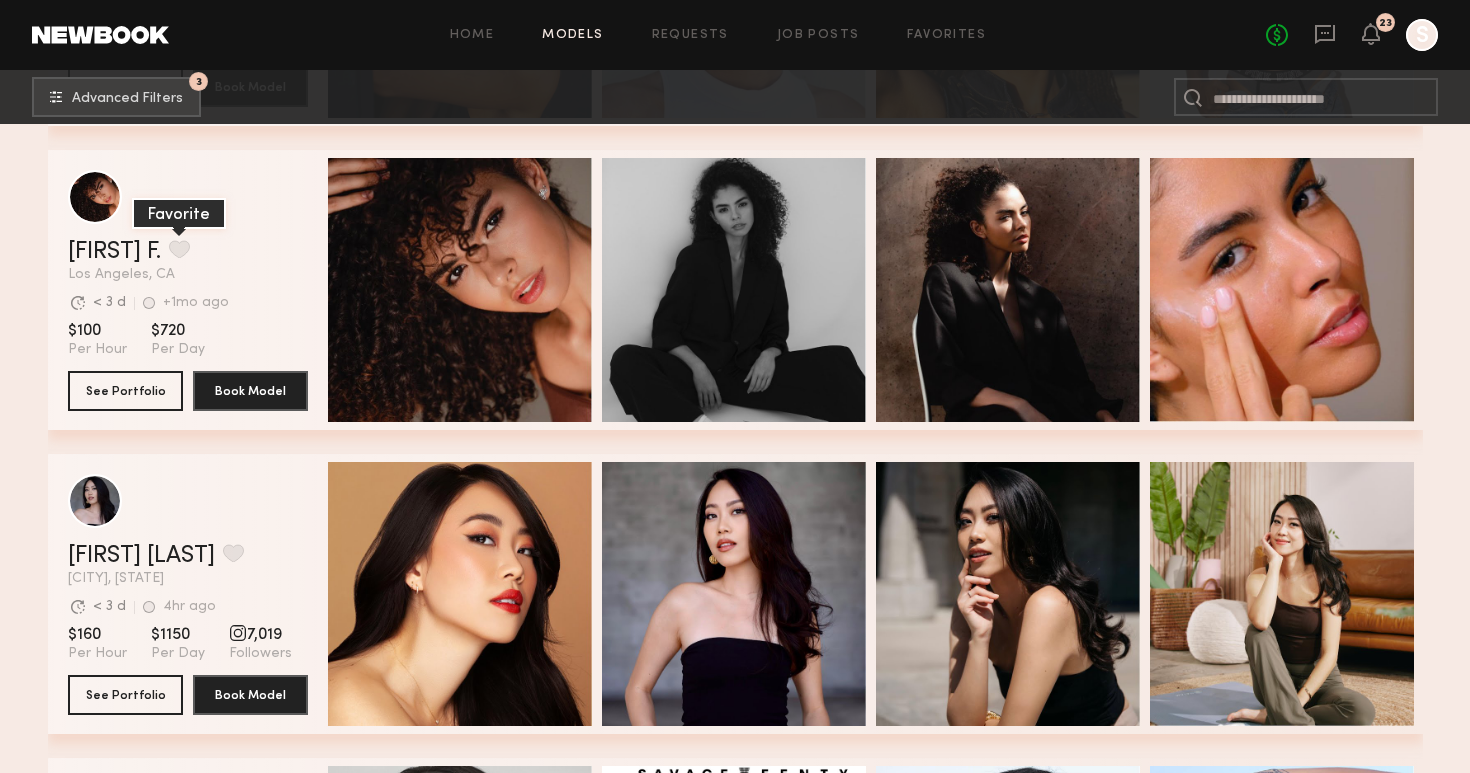 click 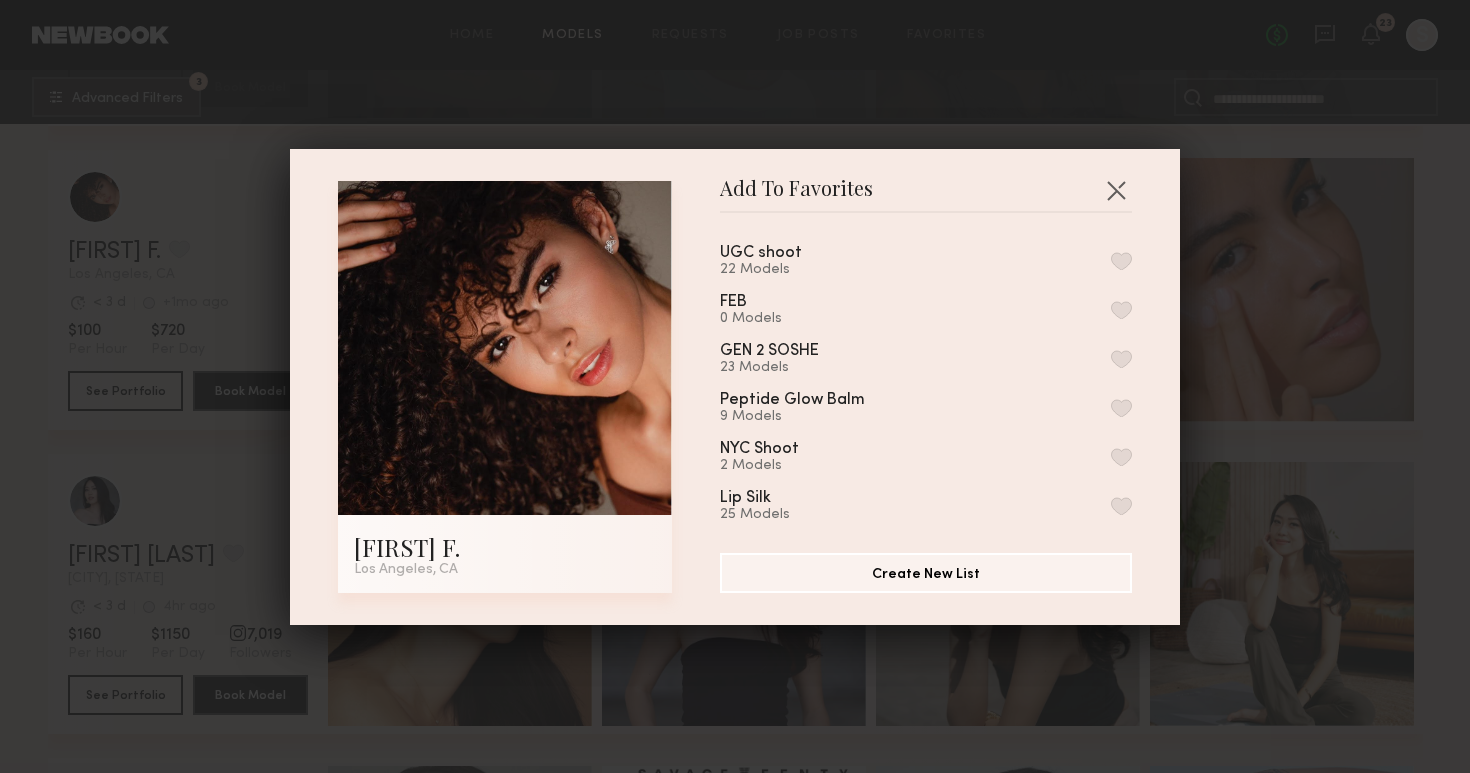 click on "UGC shoot" at bounding box center (761, 253) 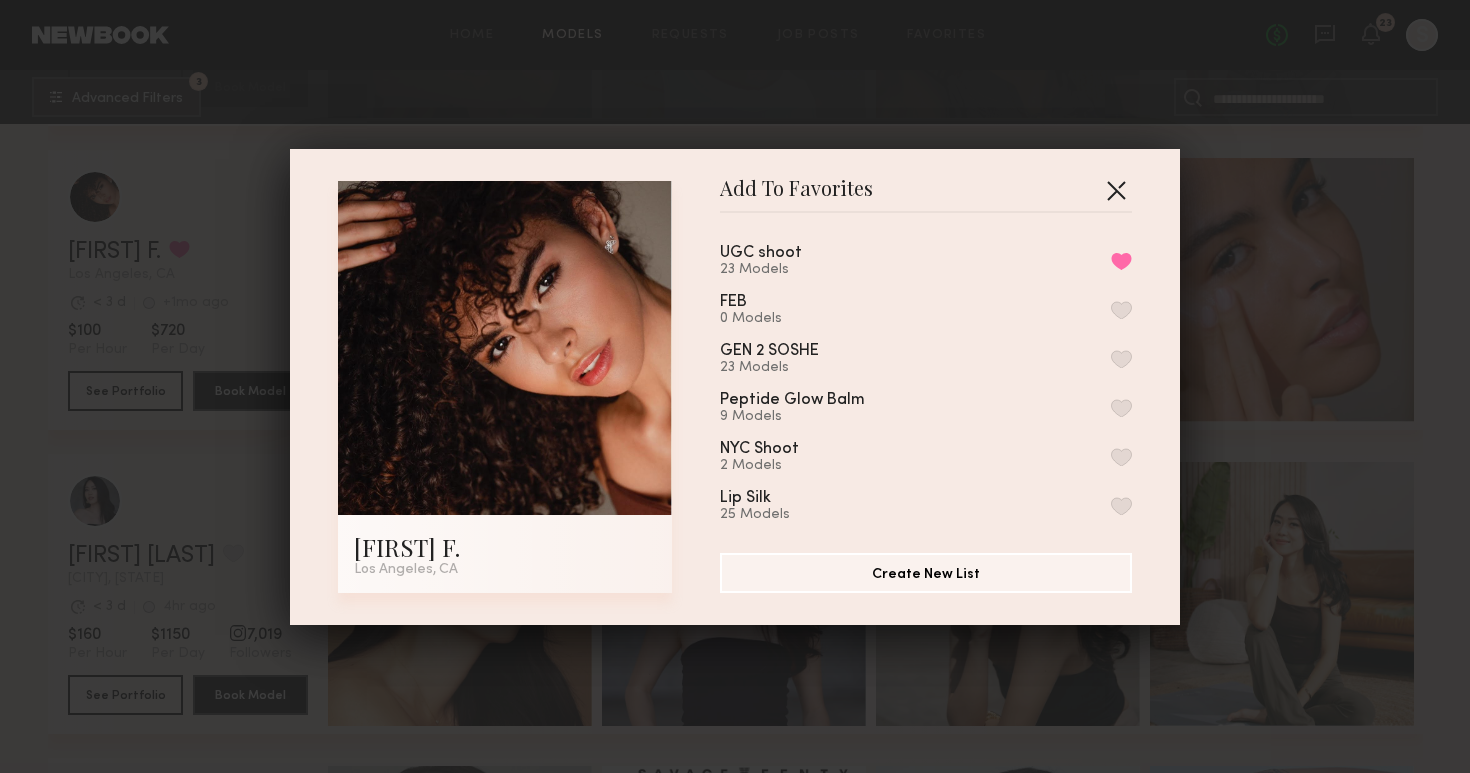 click at bounding box center [1116, 190] 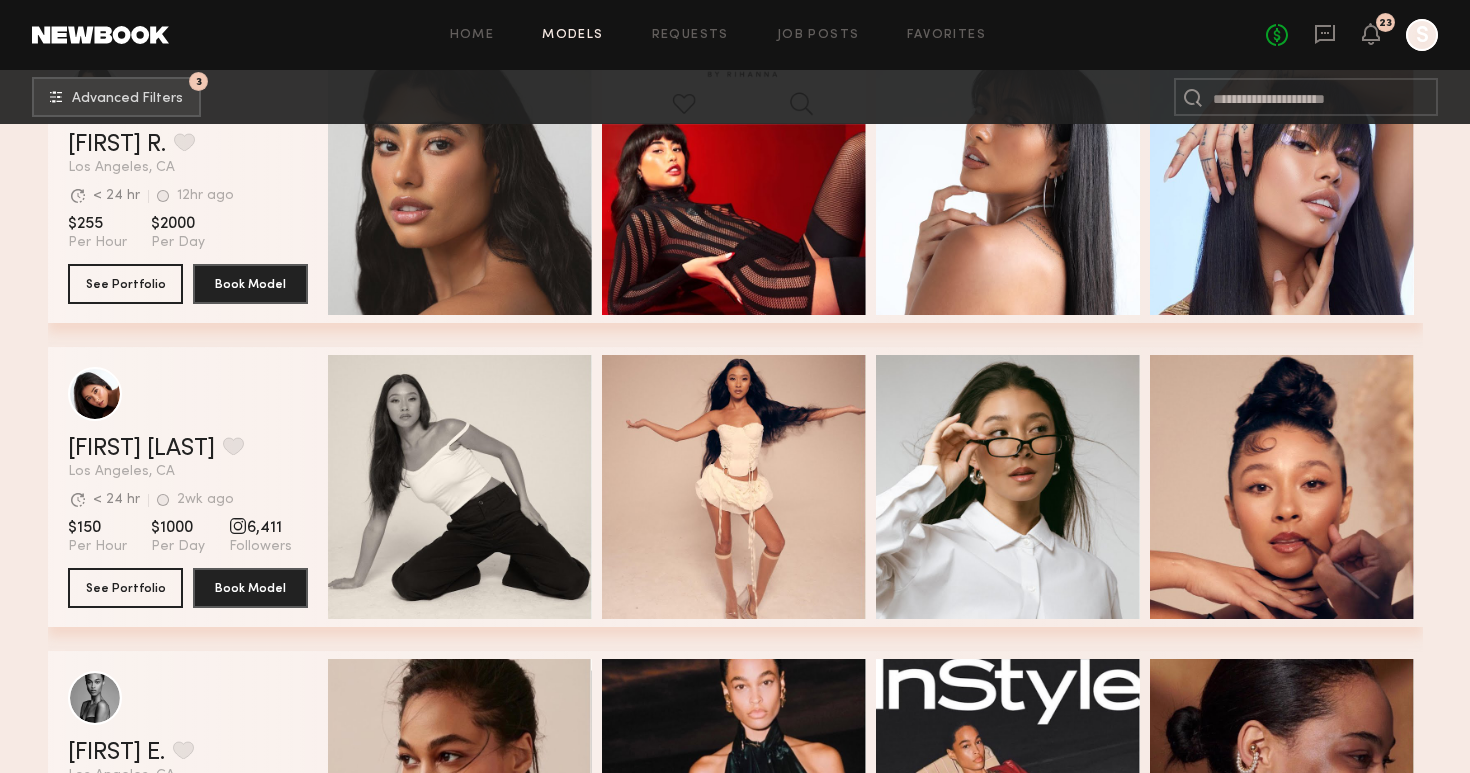 scroll, scrollTop: 31041, scrollLeft: 0, axis: vertical 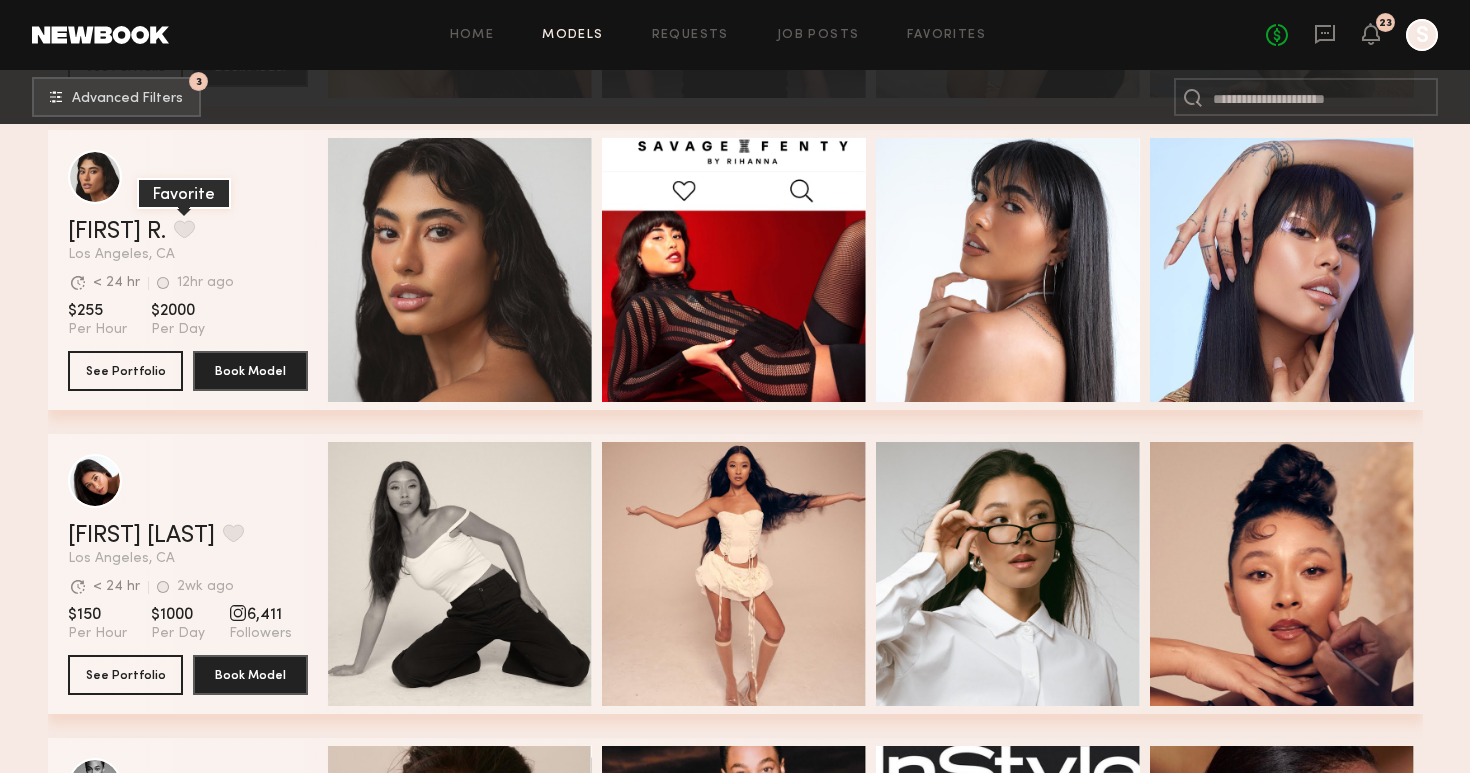 click 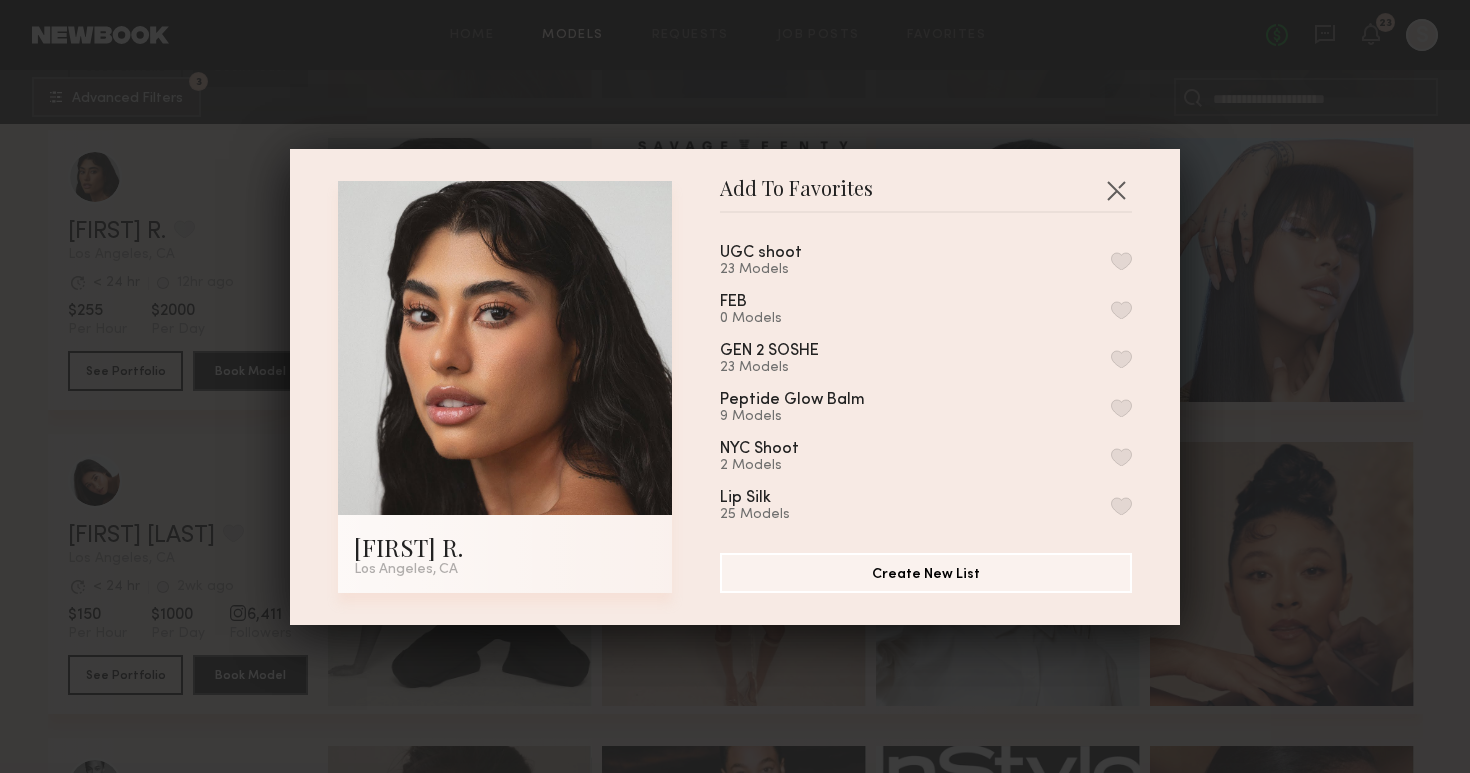 click at bounding box center (1121, 261) 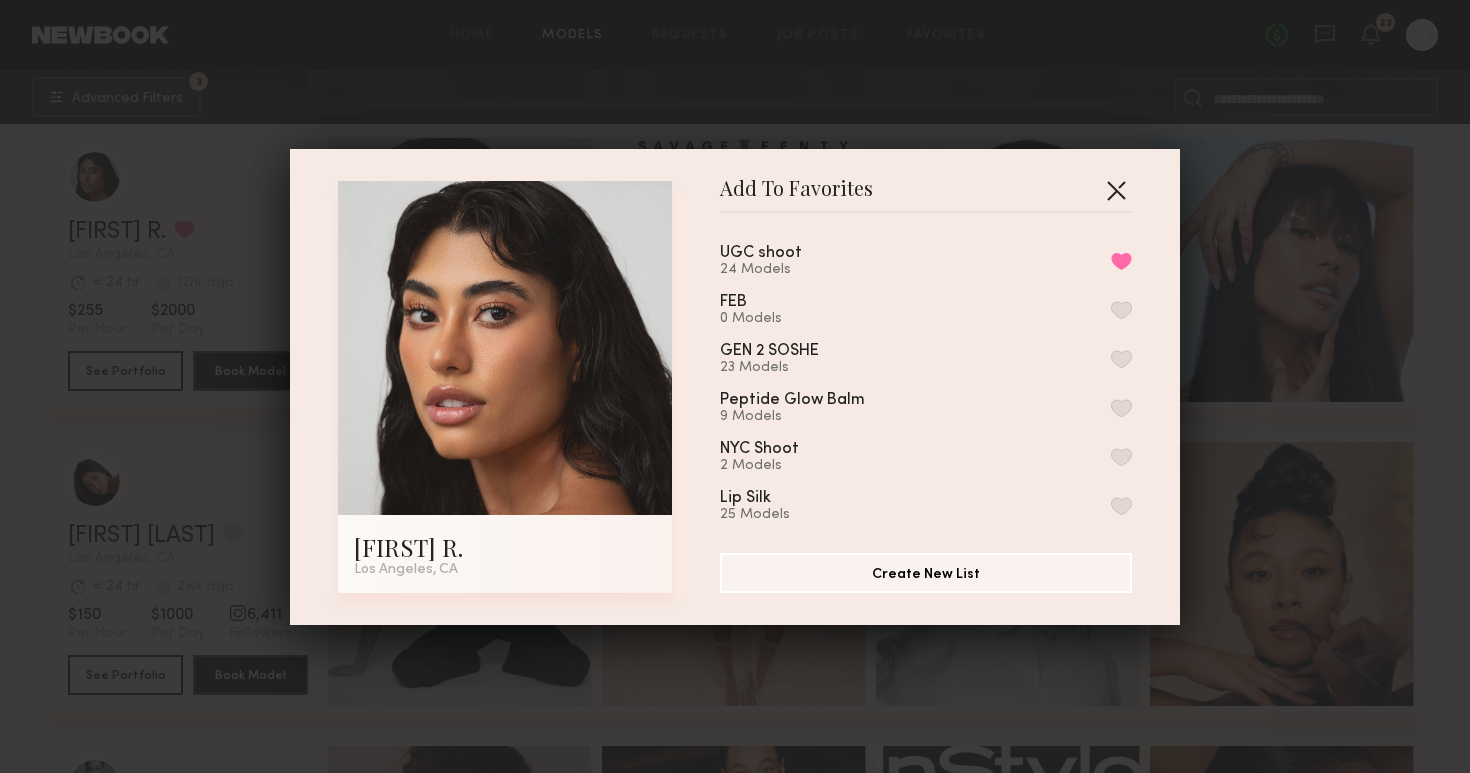 click at bounding box center [1116, 190] 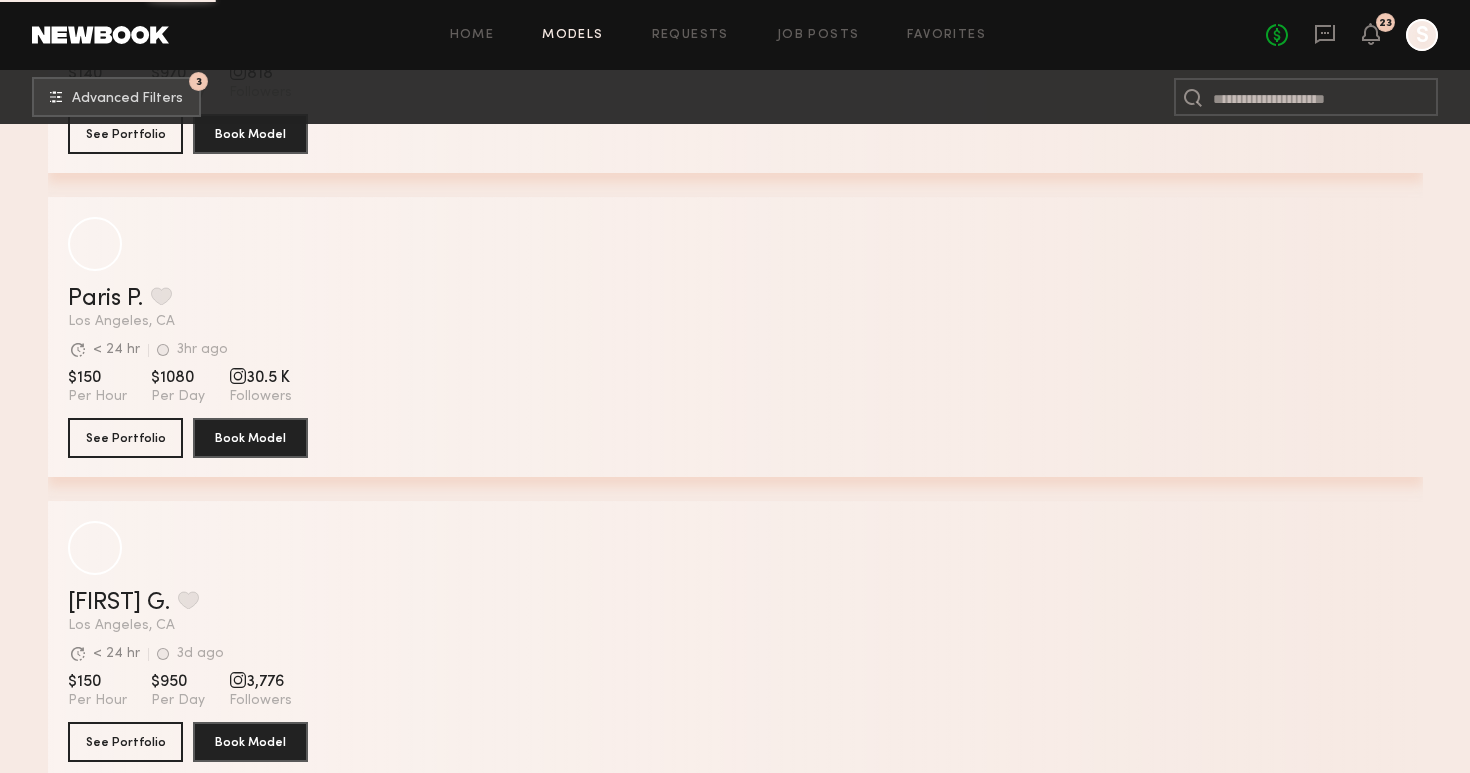scroll, scrollTop: 35212, scrollLeft: 0, axis: vertical 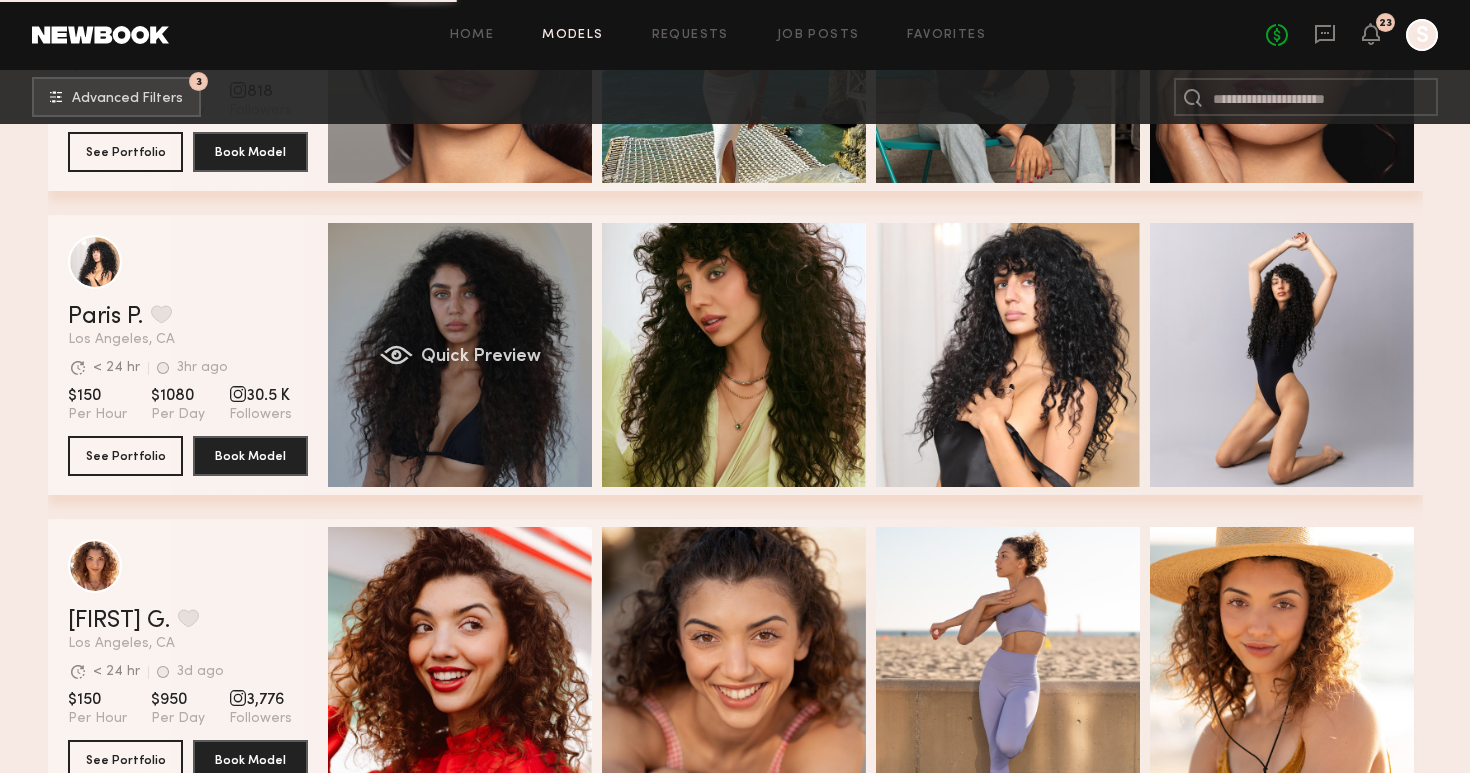 click on "Quick Preview" 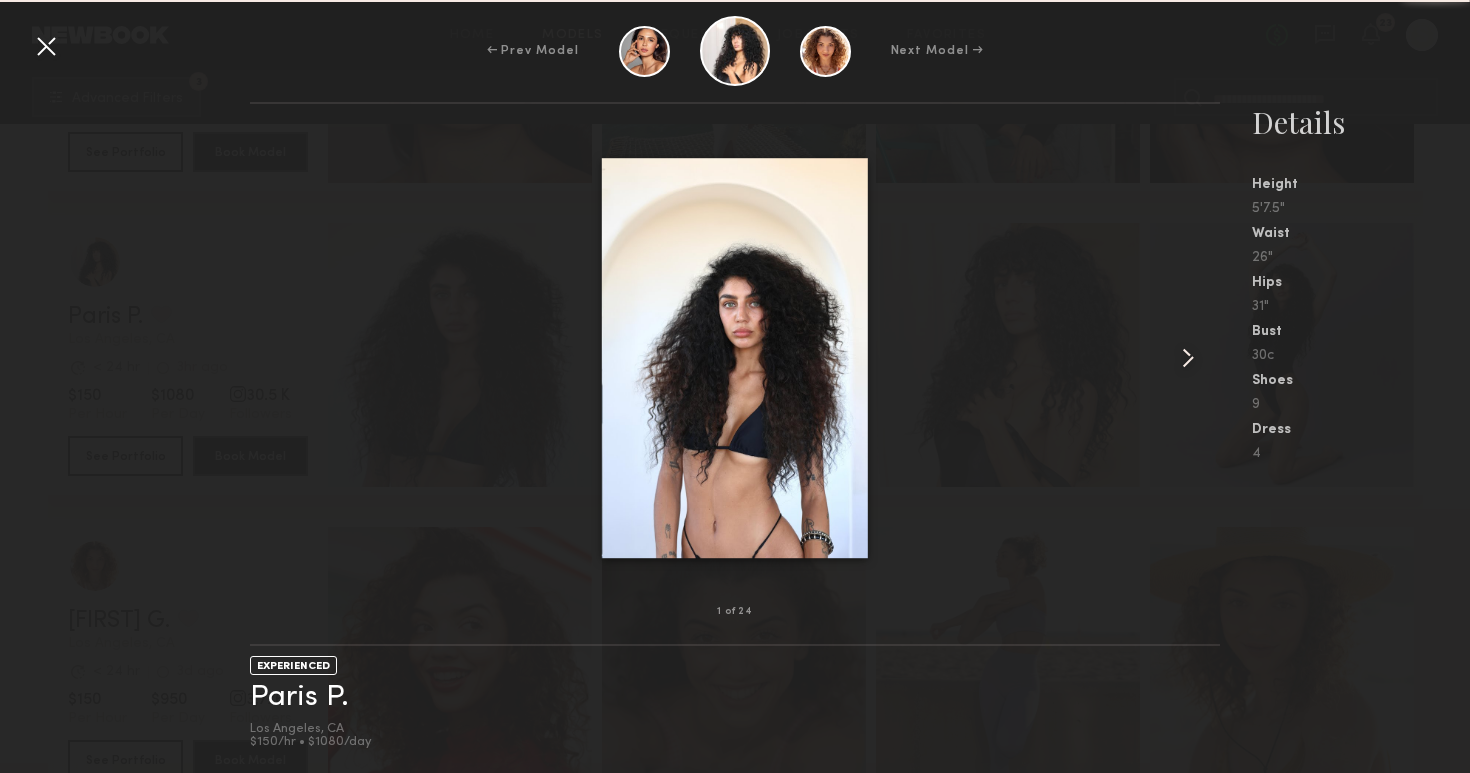 click at bounding box center (1188, 358) 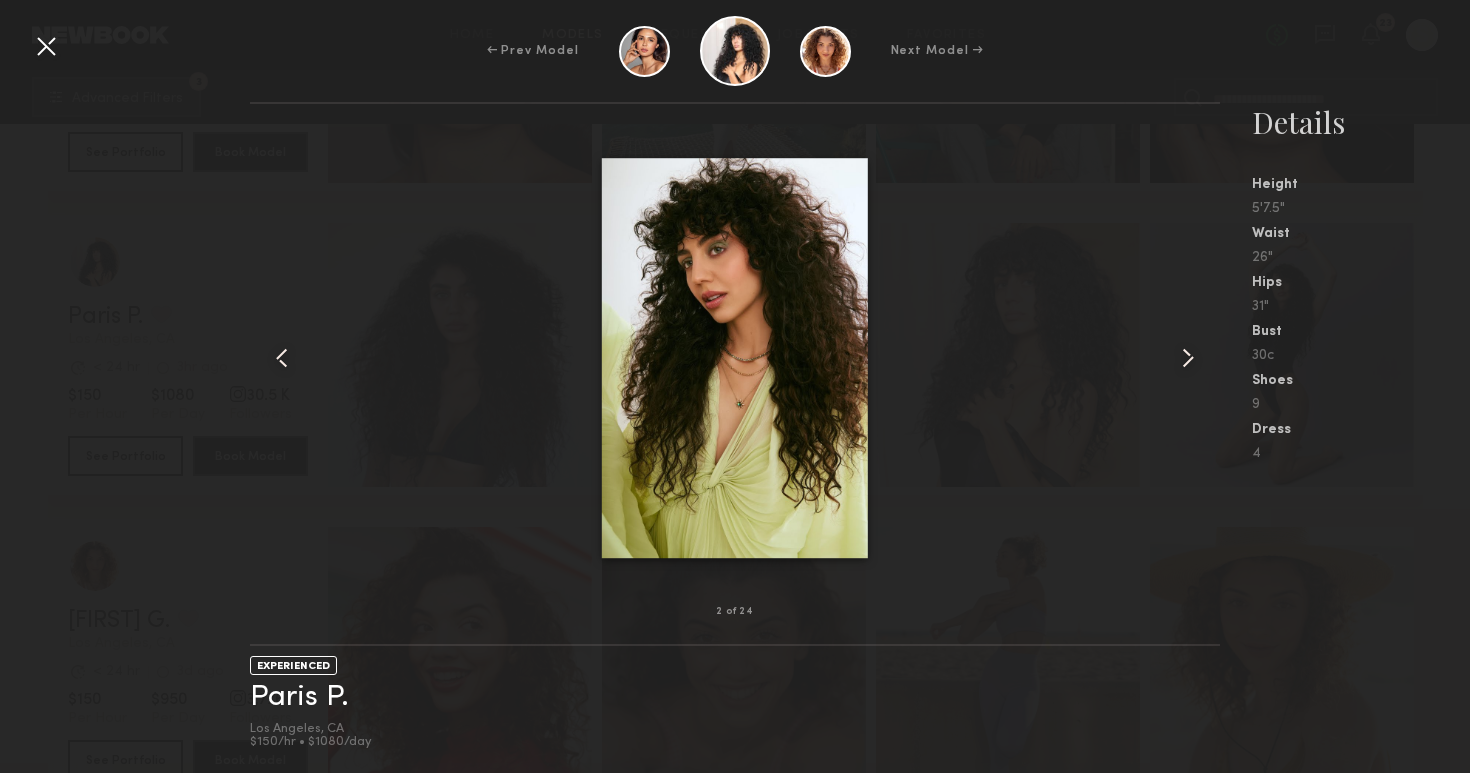 click at bounding box center [1188, 358] 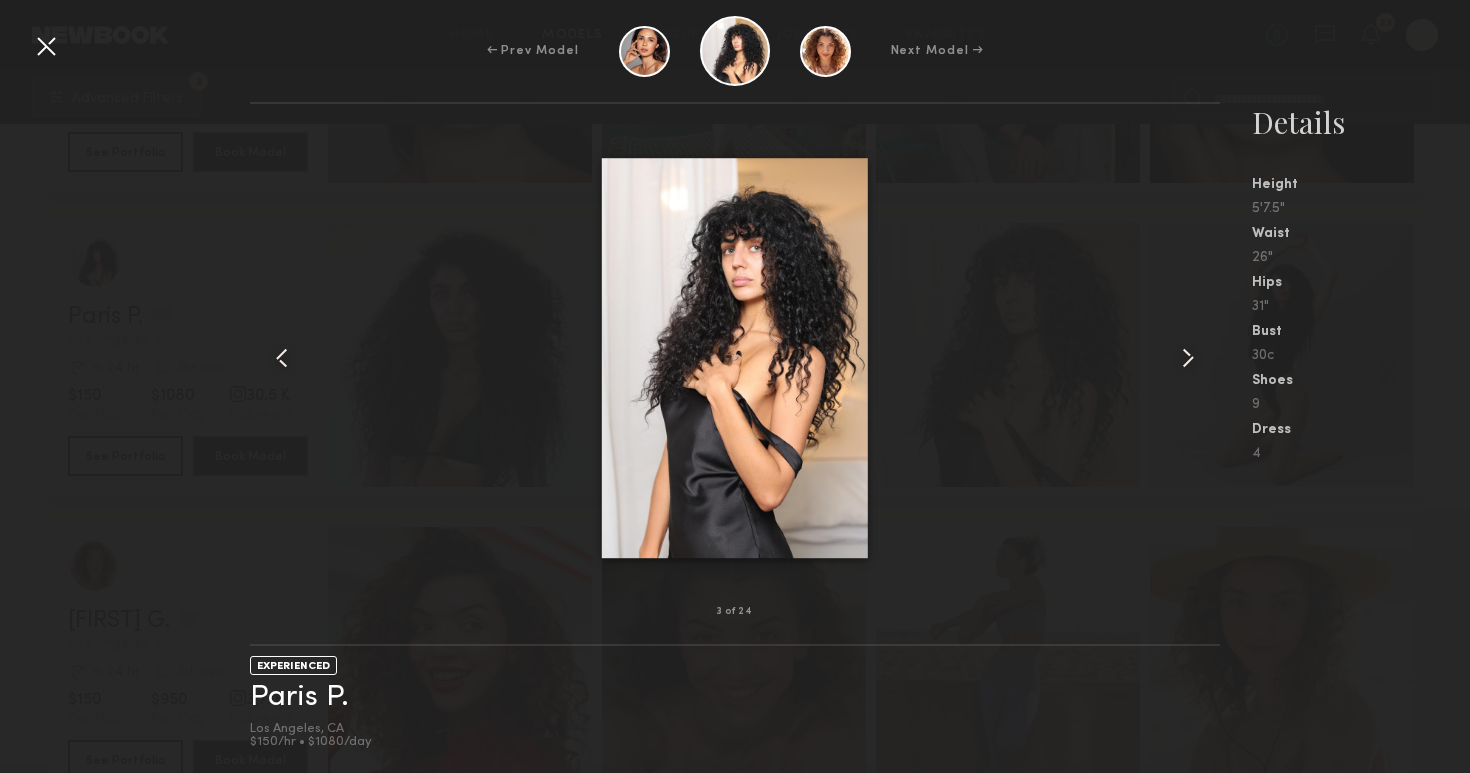 click at bounding box center [1188, 358] 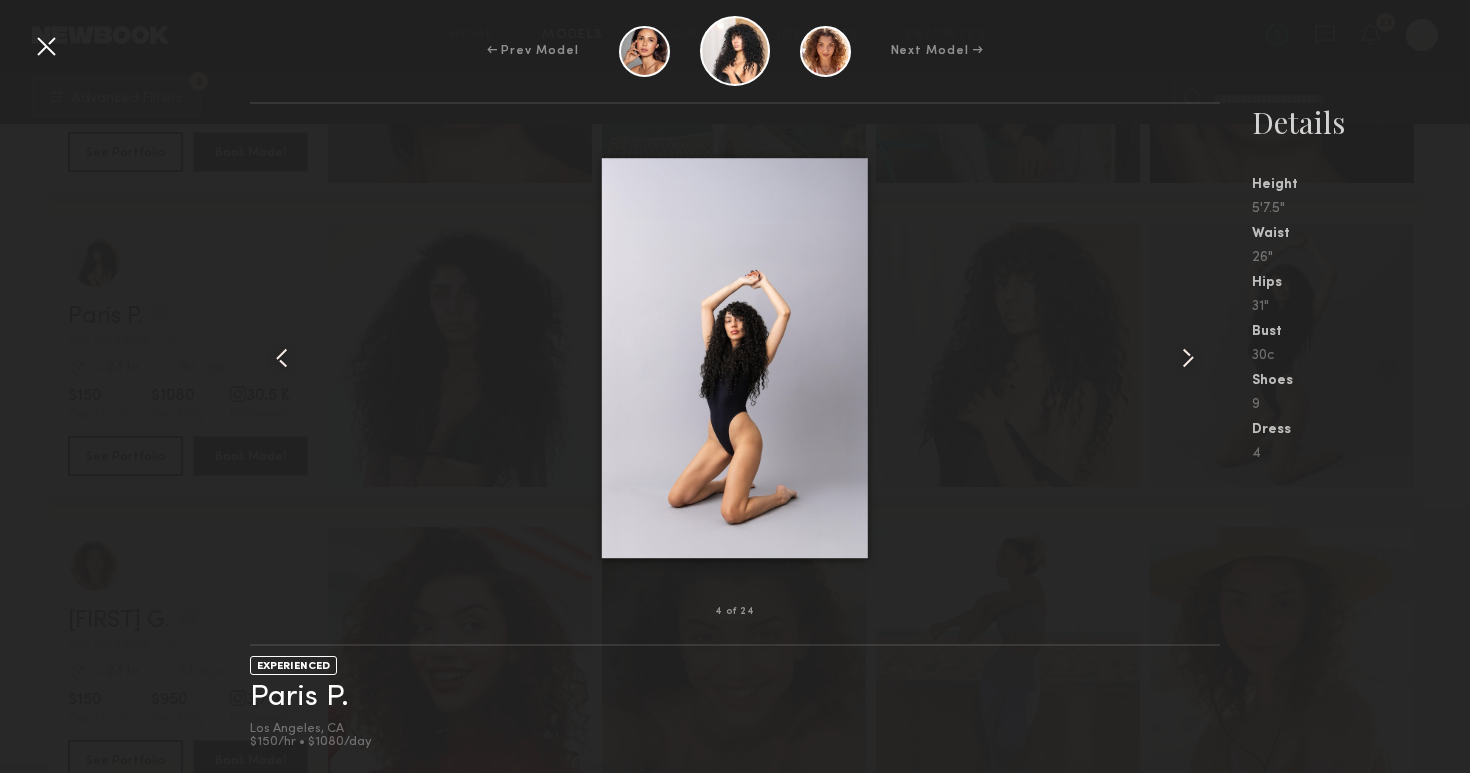 click at bounding box center (1188, 358) 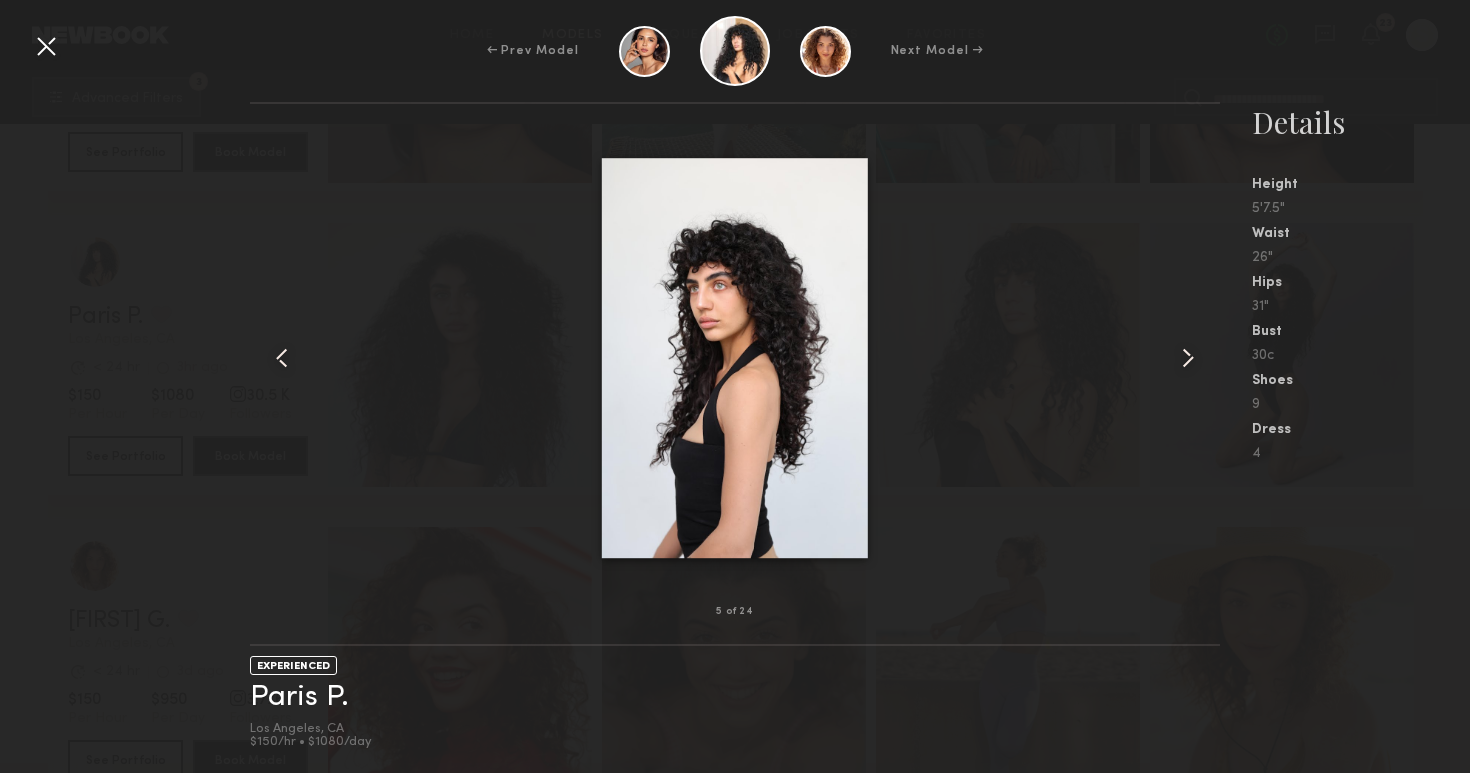 click at bounding box center [1188, 358] 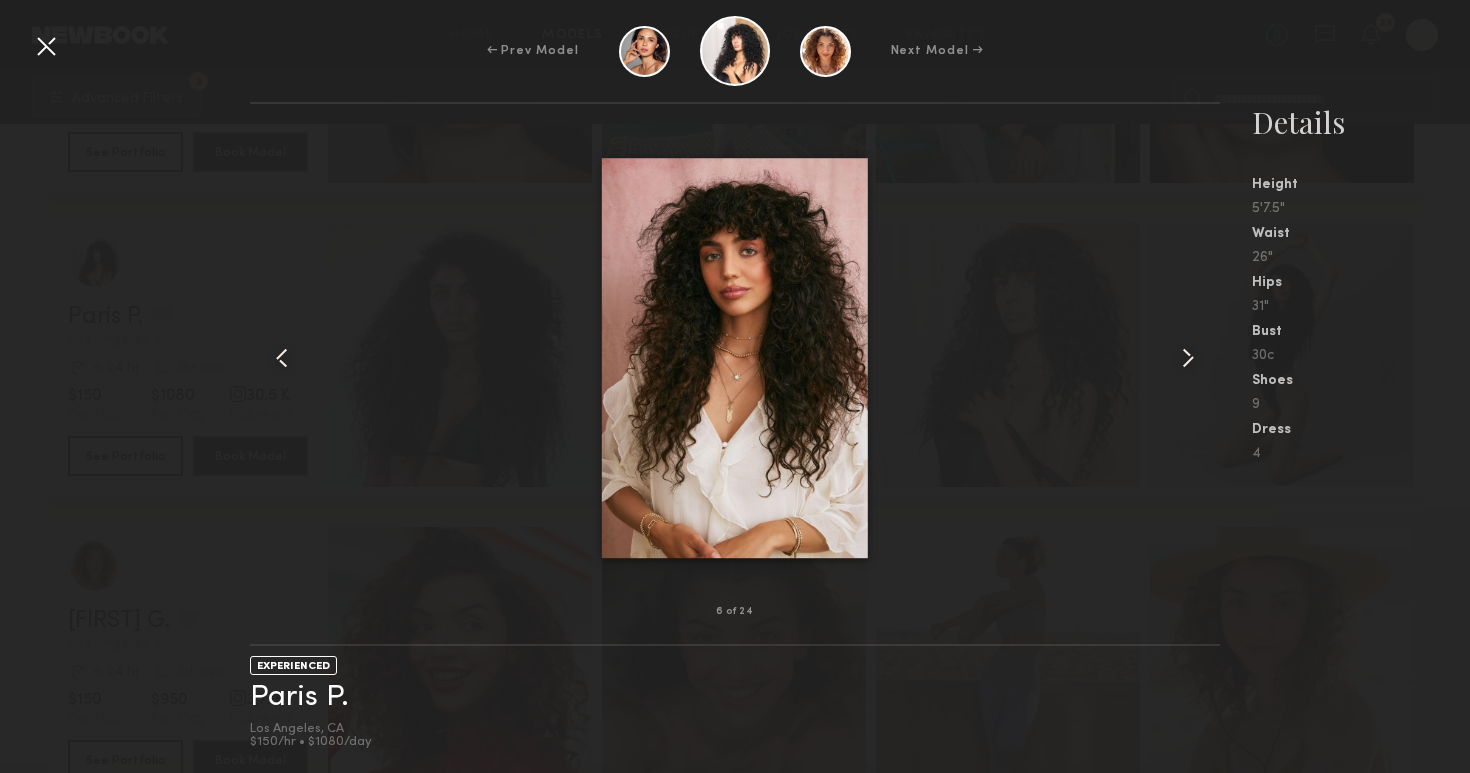 click at bounding box center [1188, 358] 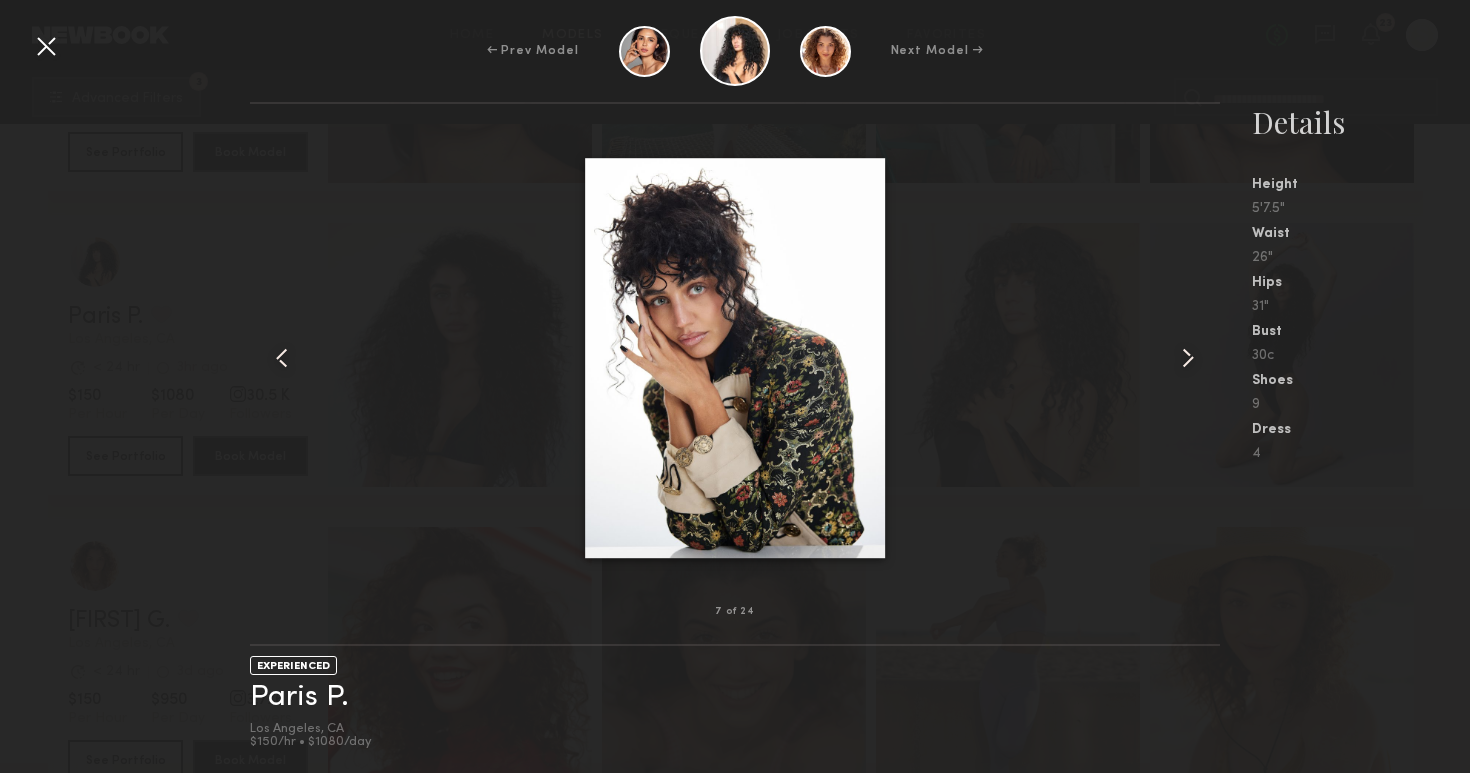 click at bounding box center [1188, 358] 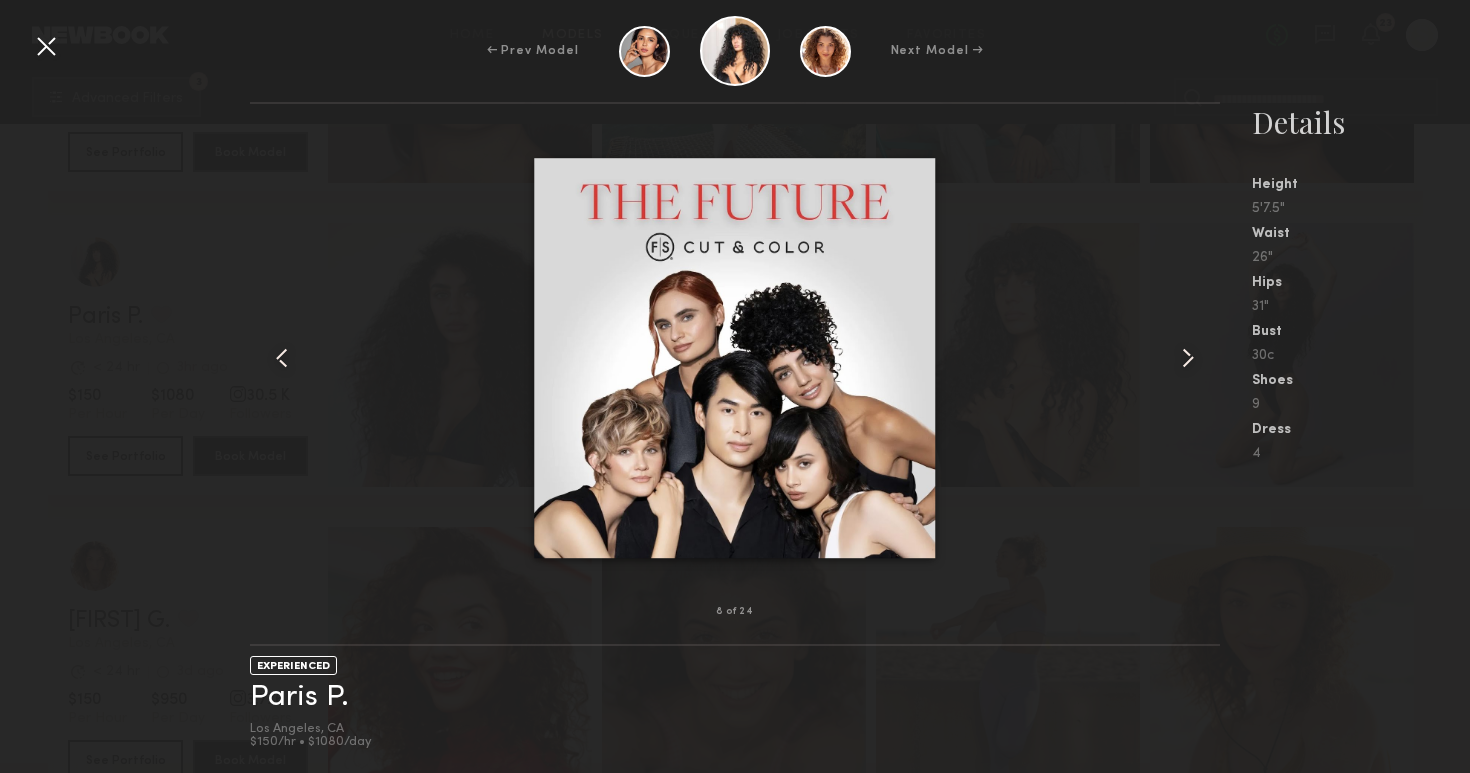 click at bounding box center [46, 46] 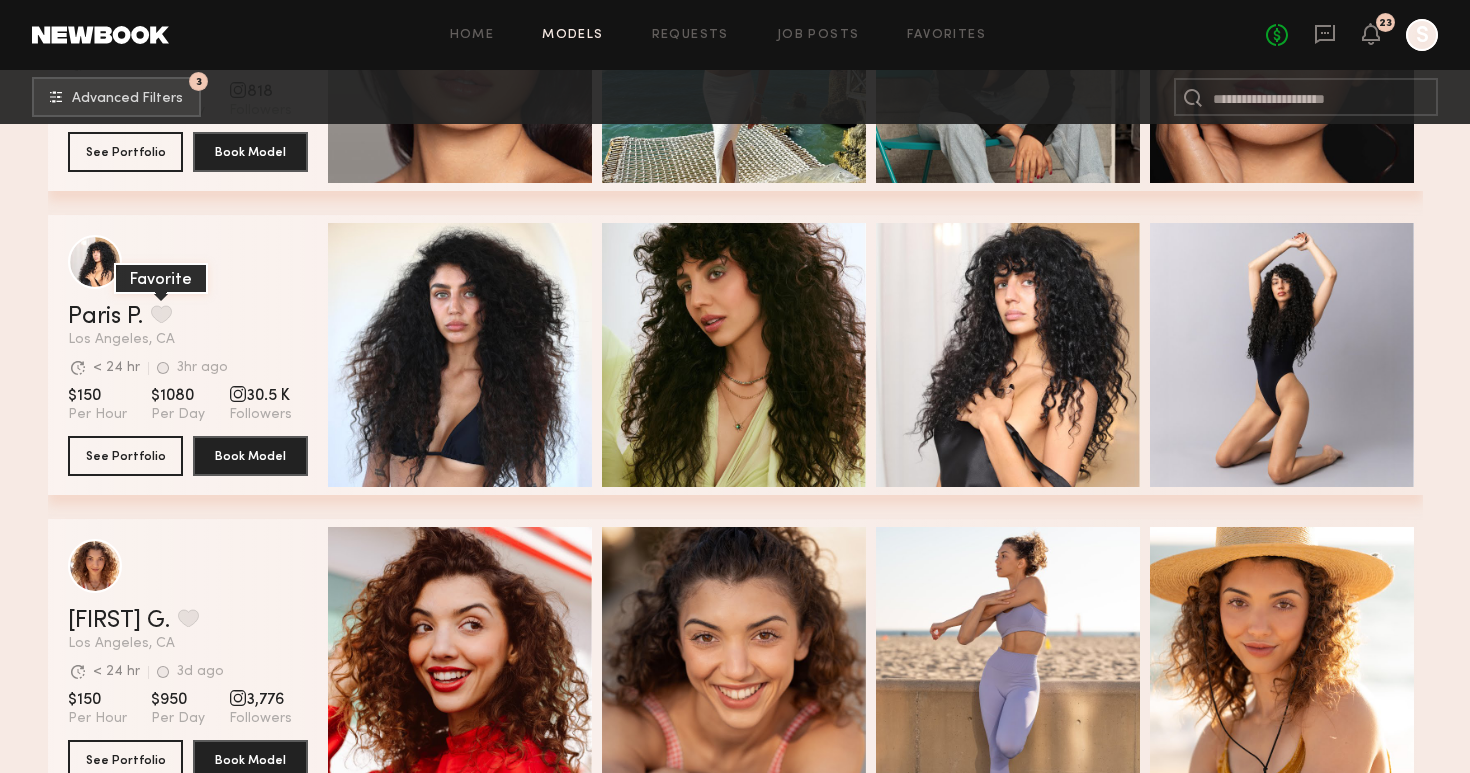 click 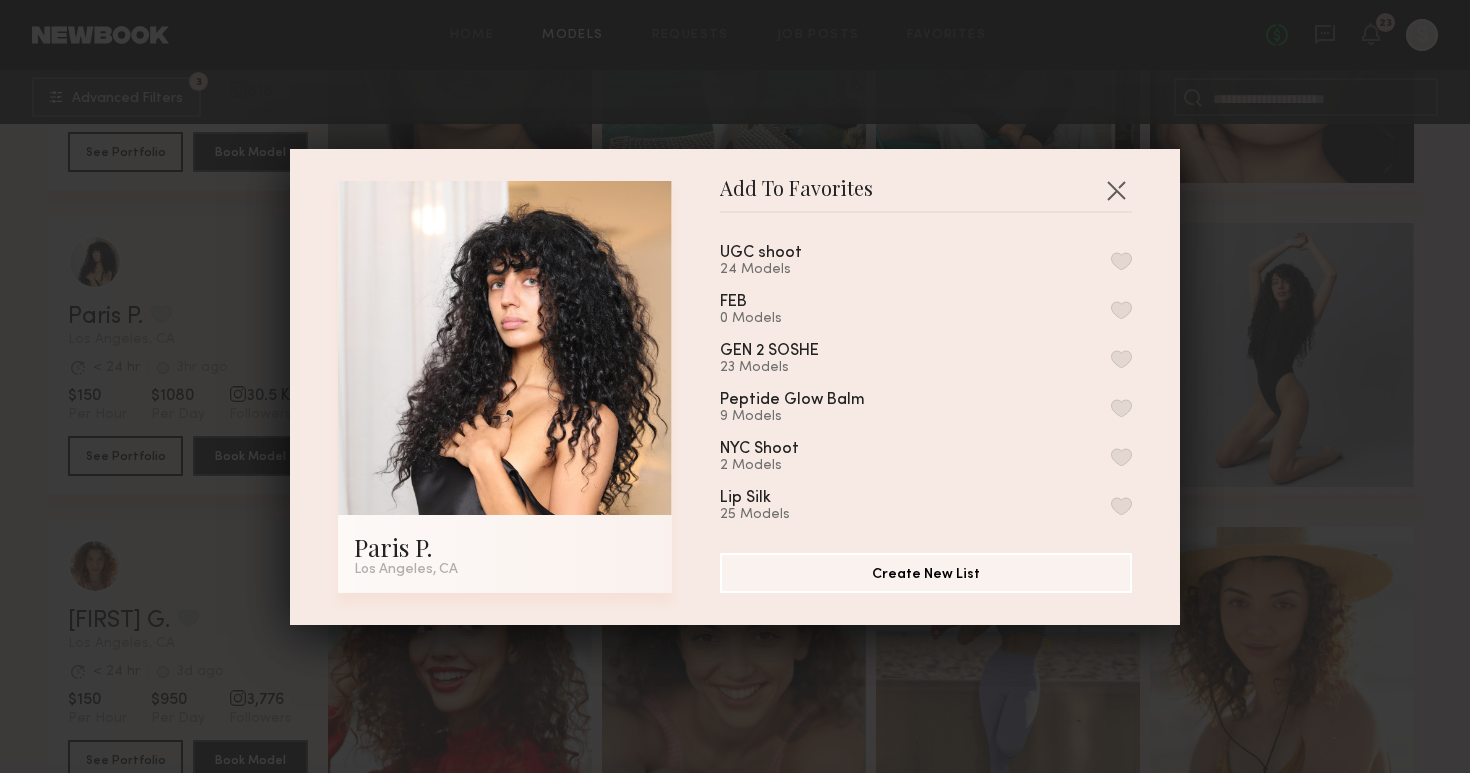 click on "UGC shoot 24   Models FEB 0   Models GEN 2 SOSHE 23   Models Peptide Glow Balm 9   Models NYC Shoot 2   Models Lip Silk 25   Models My Favorites 7   Models" at bounding box center [936, 375] 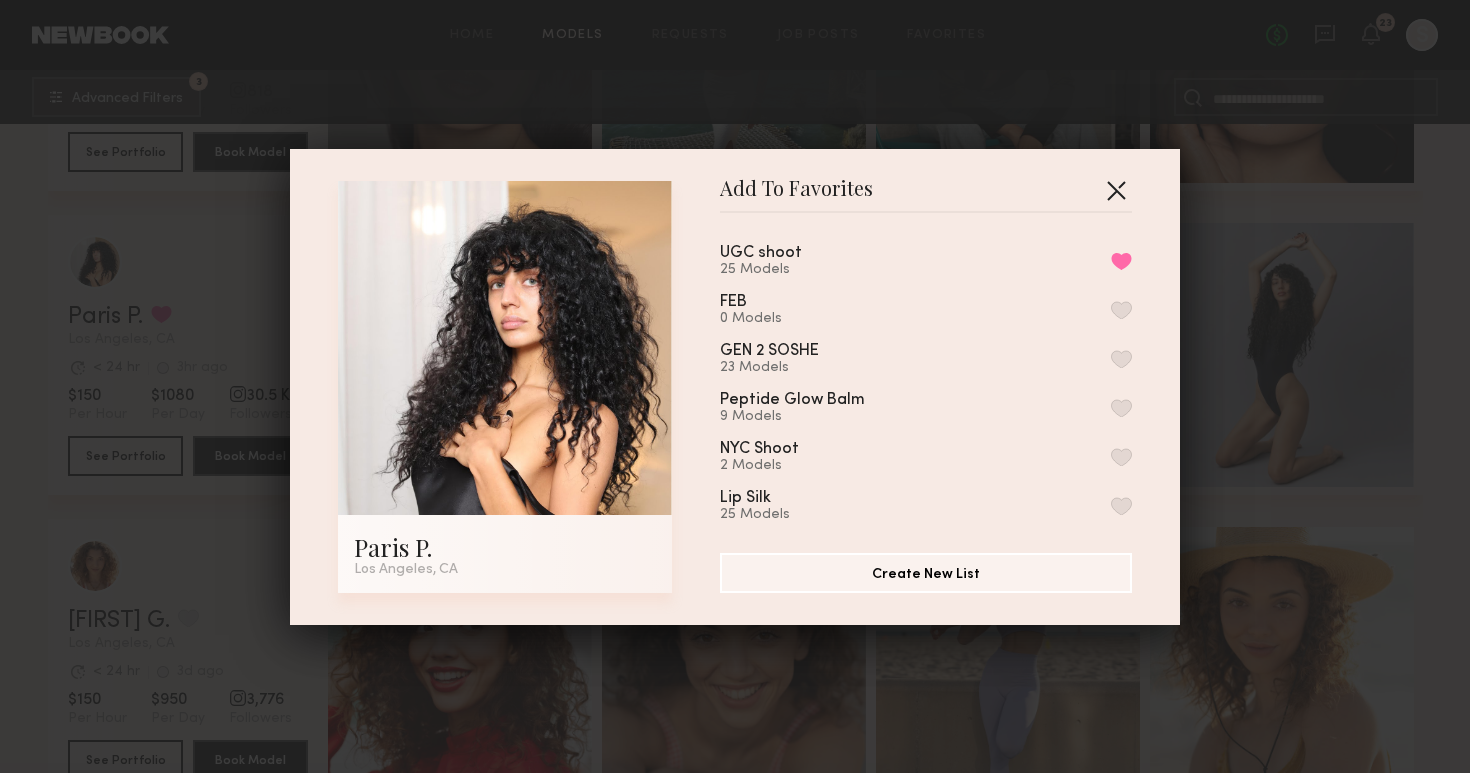 click at bounding box center [1116, 190] 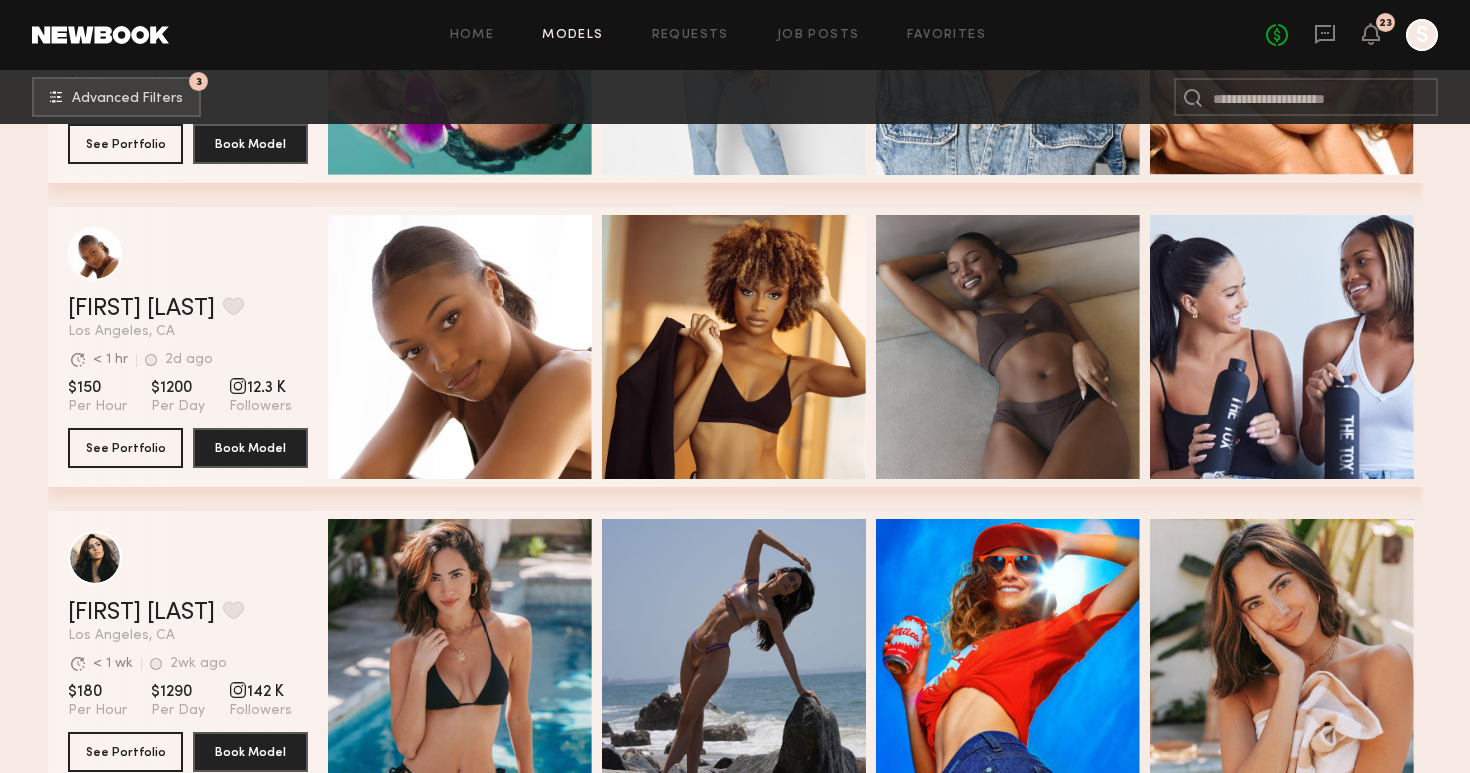 scroll, scrollTop: 44326, scrollLeft: 0, axis: vertical 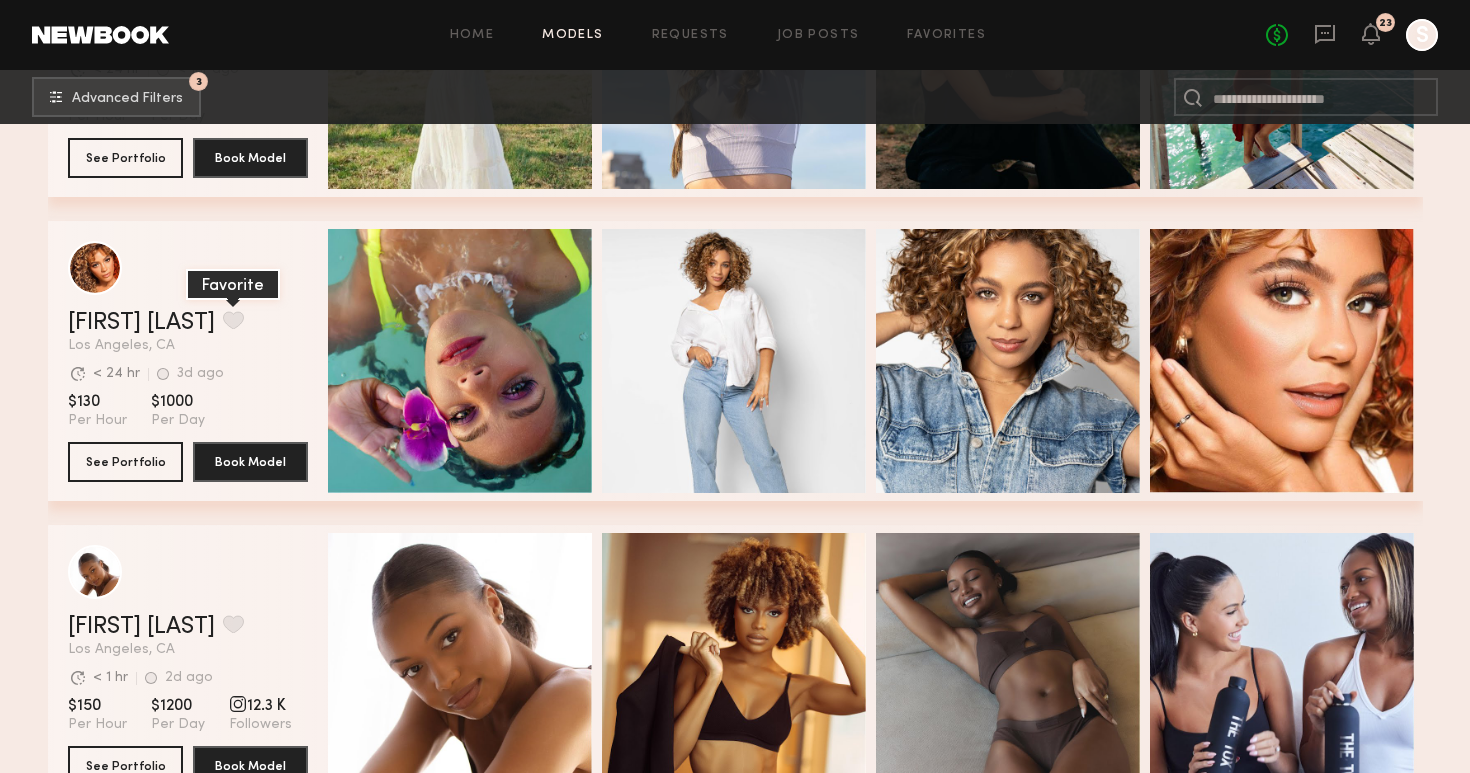 click 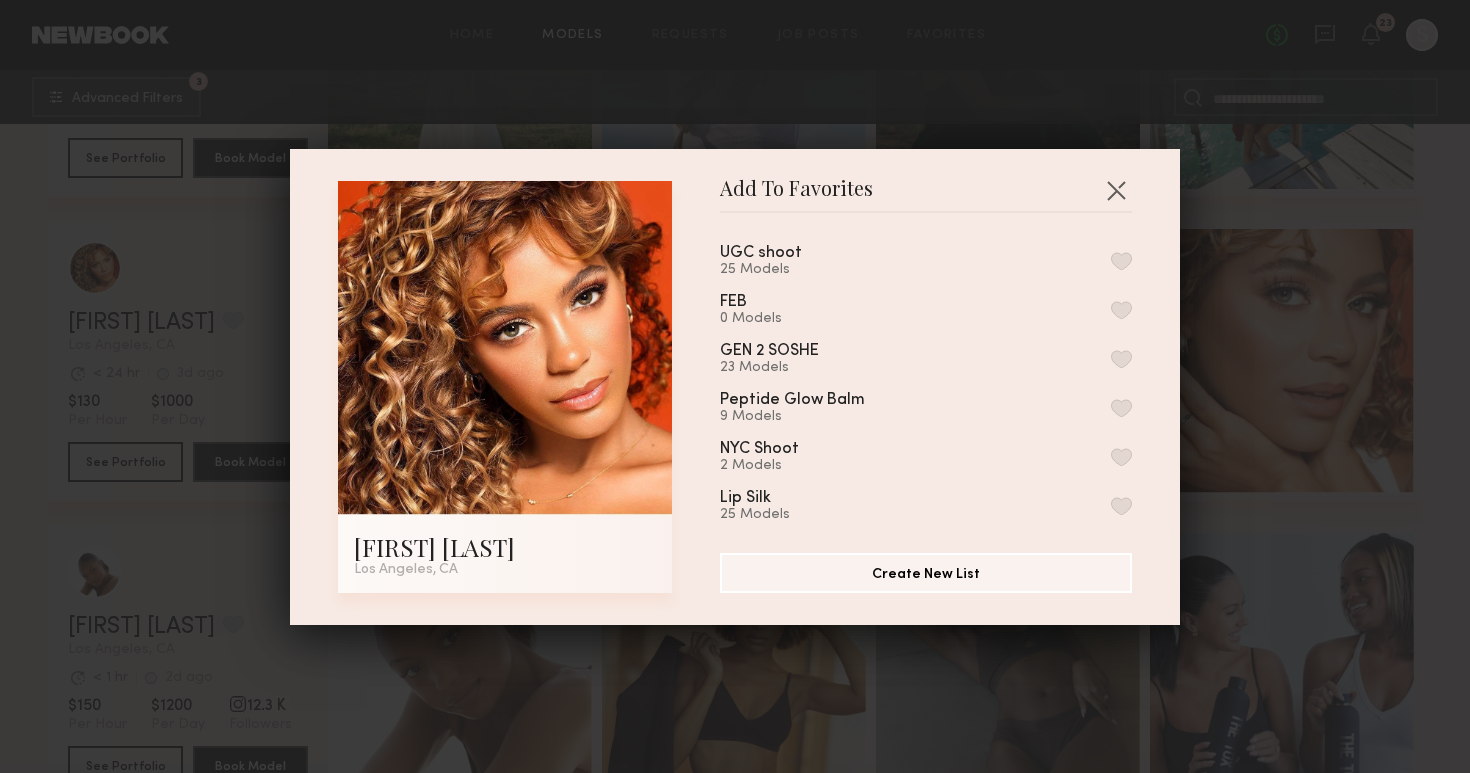 click on "UGC shoot 25   Models FEB 0   Models GEN 2 SOSHE 23   Models Peptide Glow Balm 9   Models NYC Shoot 2   Models Lip Silk 25   Models My Favorites 7   Models" at bounding box center [936, 375] 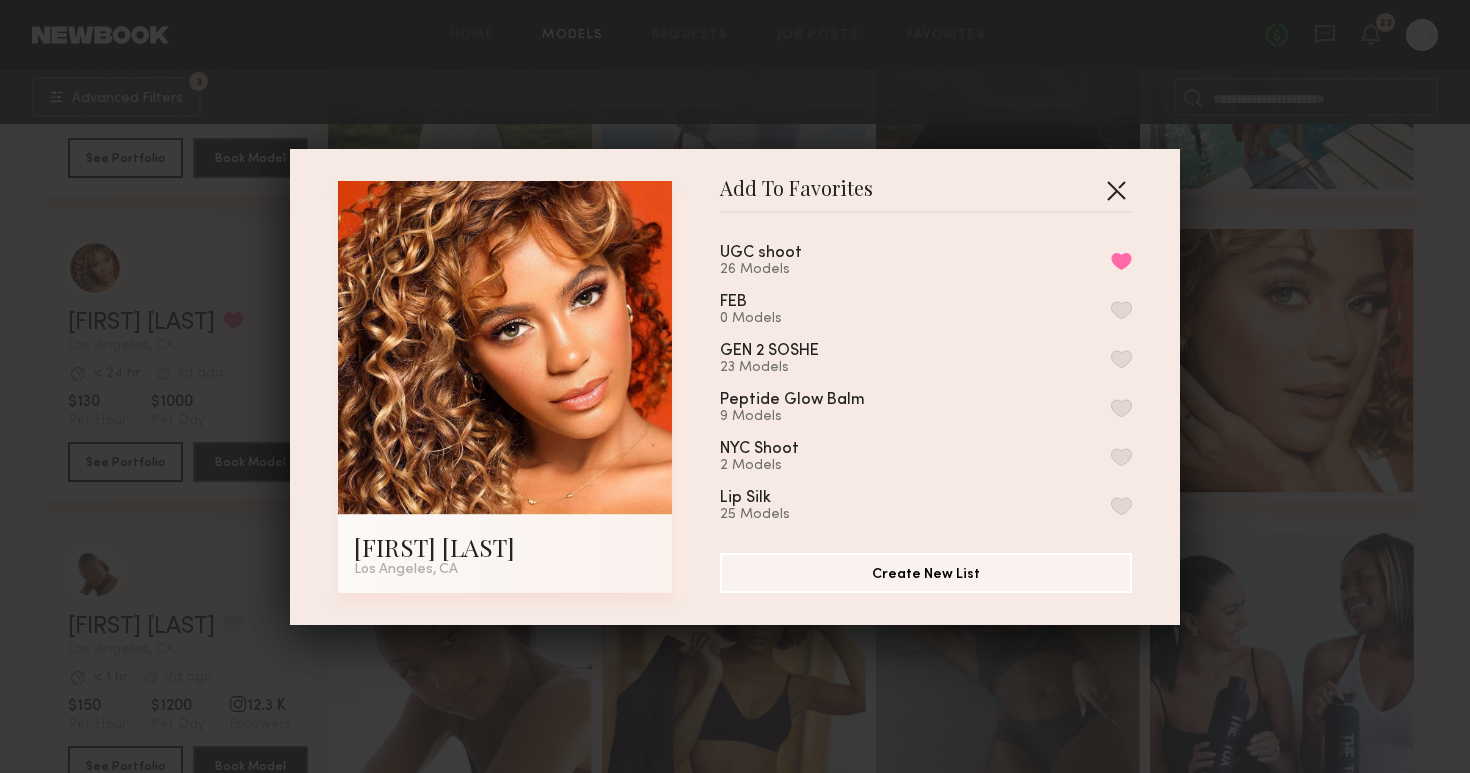 click at bounding box center [1116, 190] 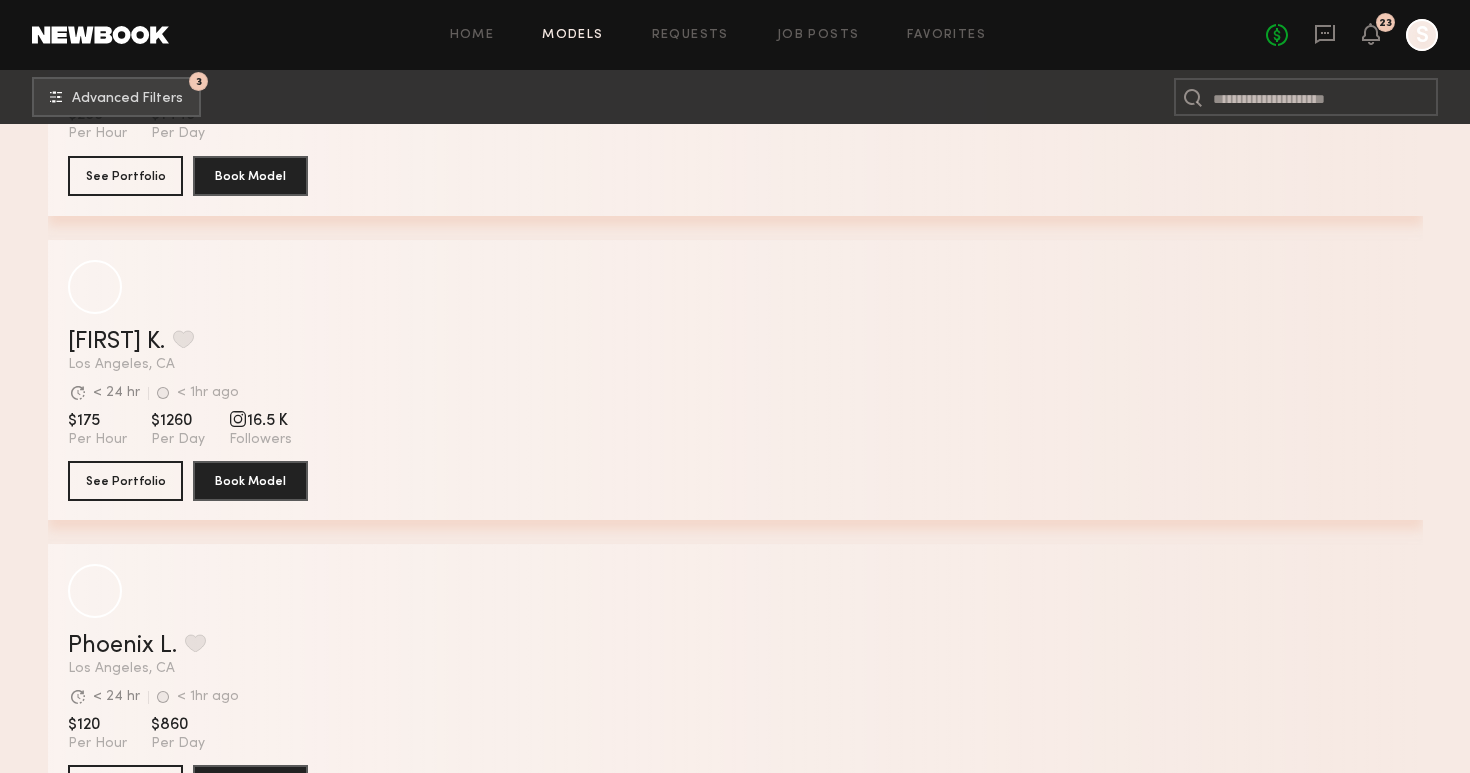 scroll, scrollTop: 47346, scrollLeft: 0, axis: vertical 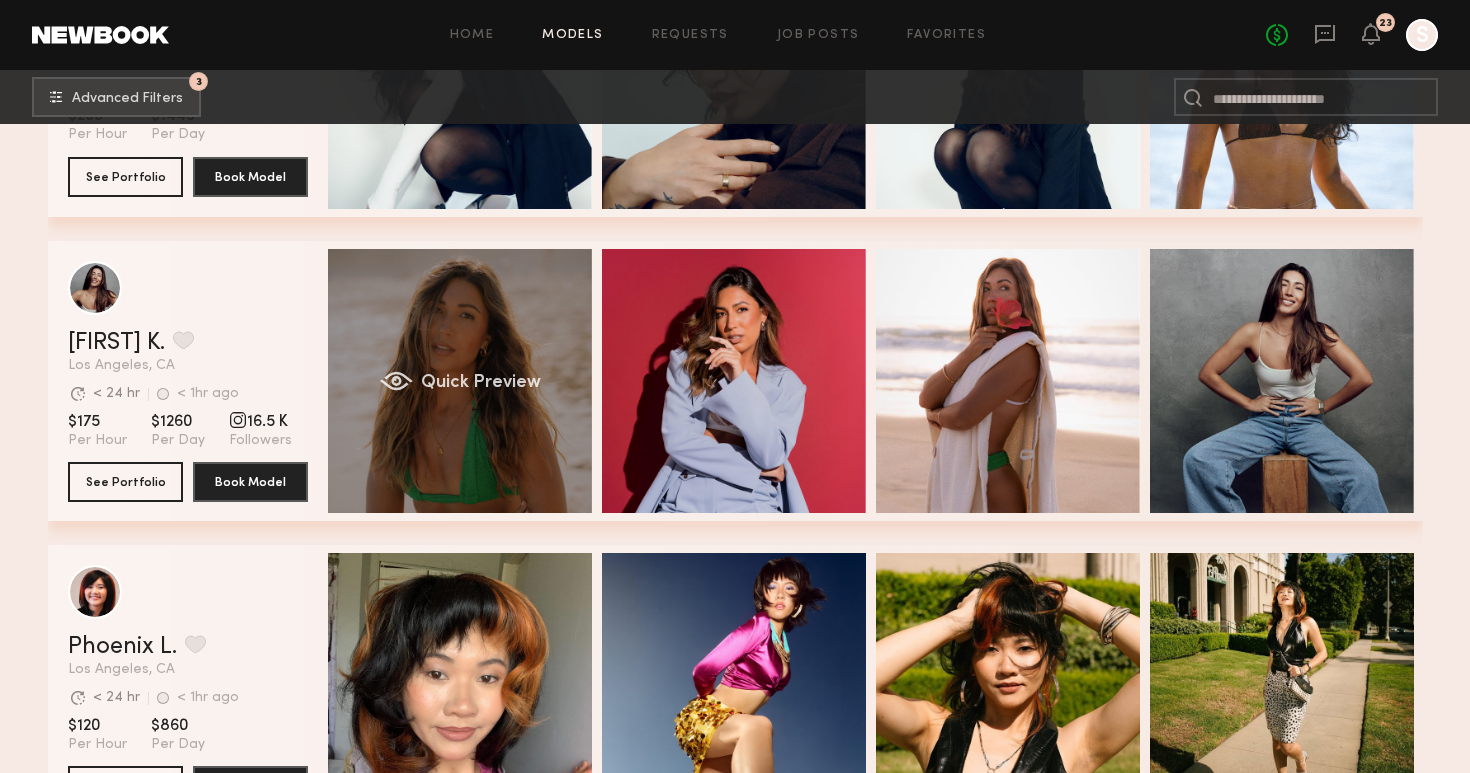 click on "Quick Preview" 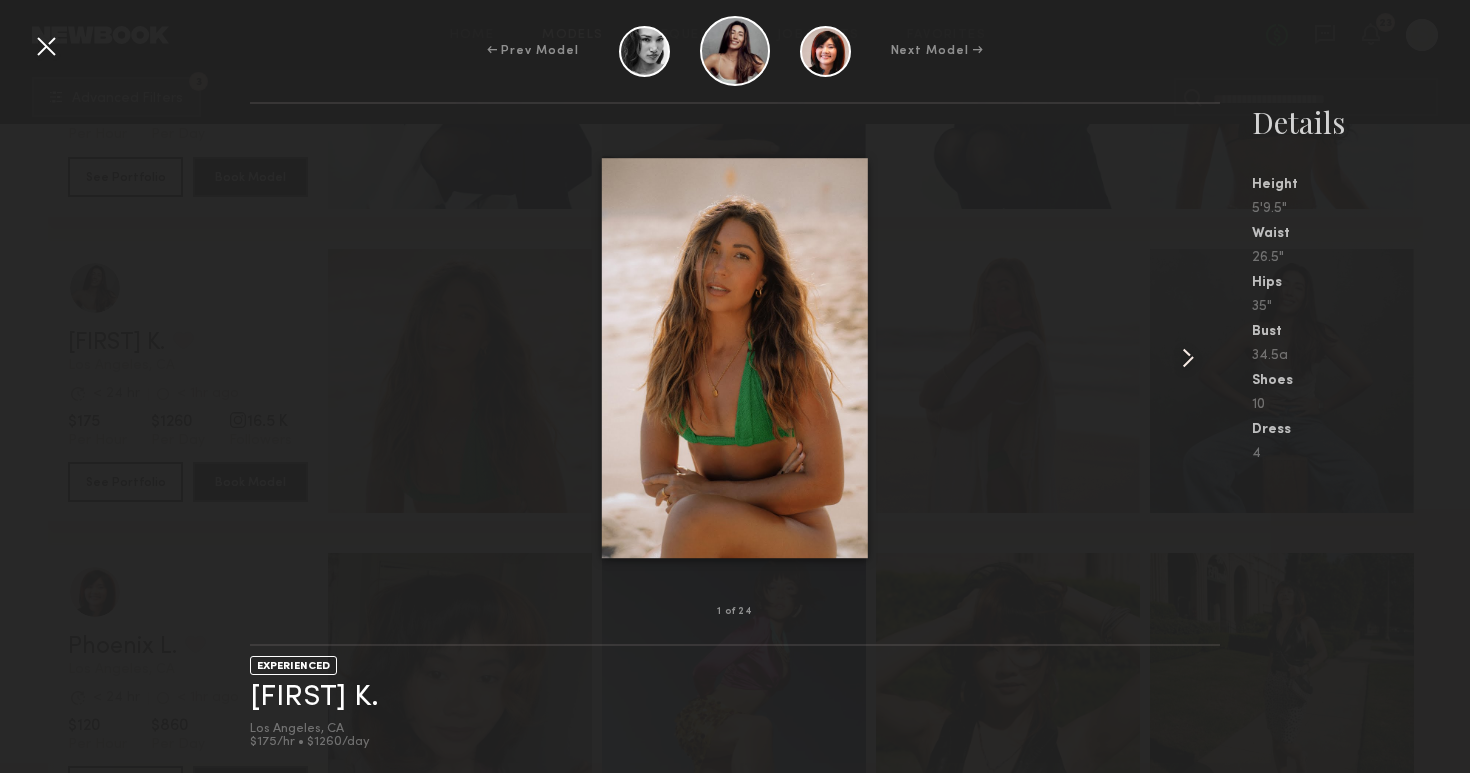 click at bounding box center [1188, 358] 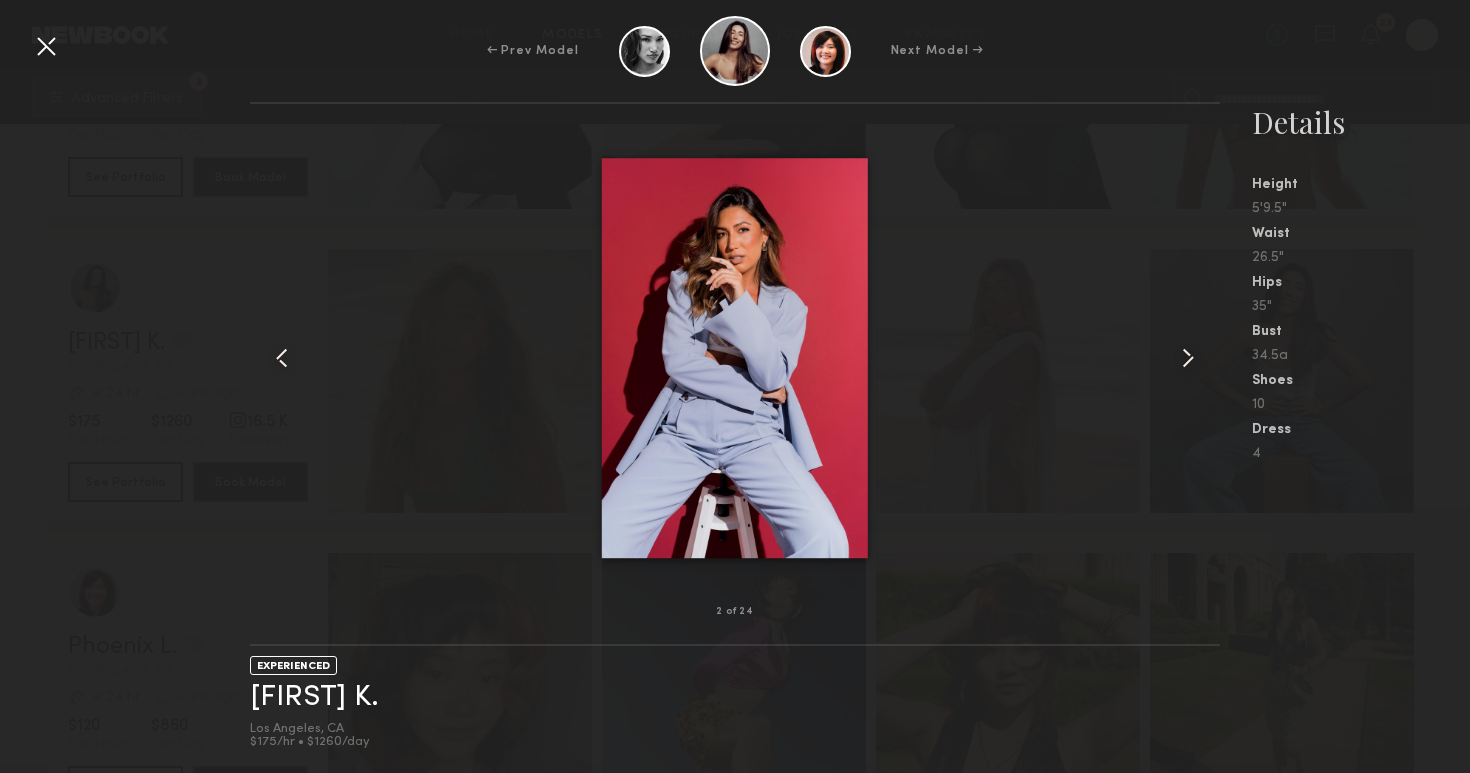 click at bounding box center (1188, 358) 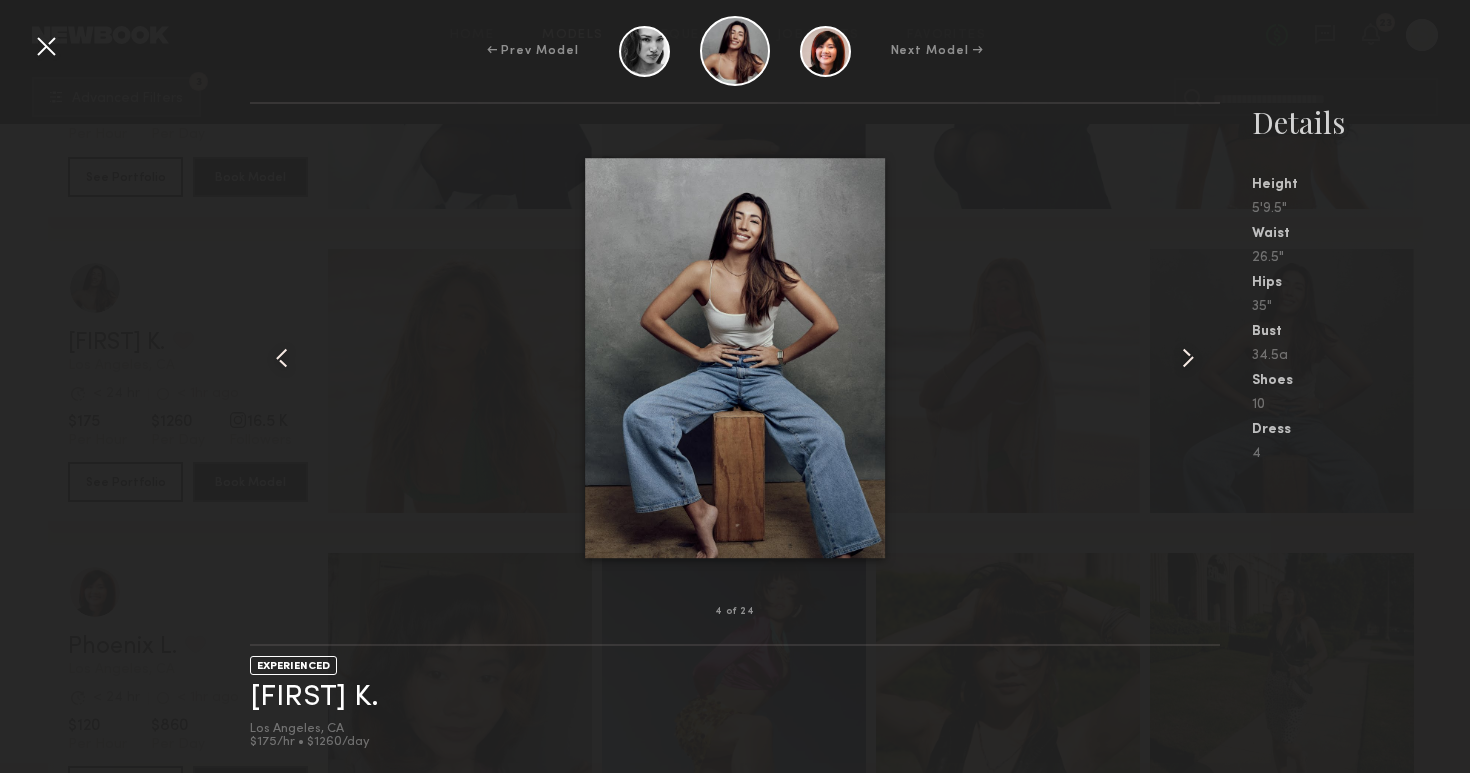 click at bounding box center [1188, 358] 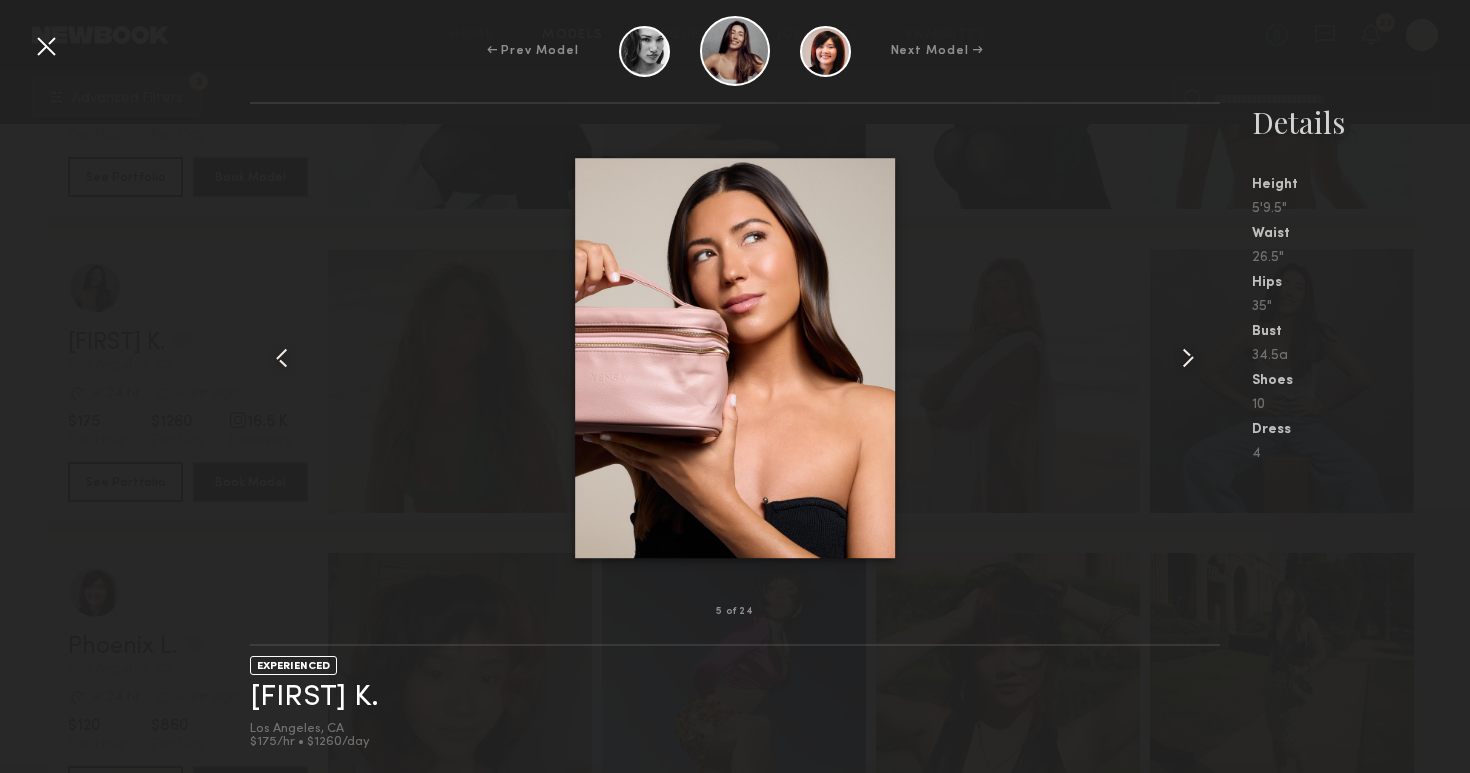 click at bounding box center (1188, 358) 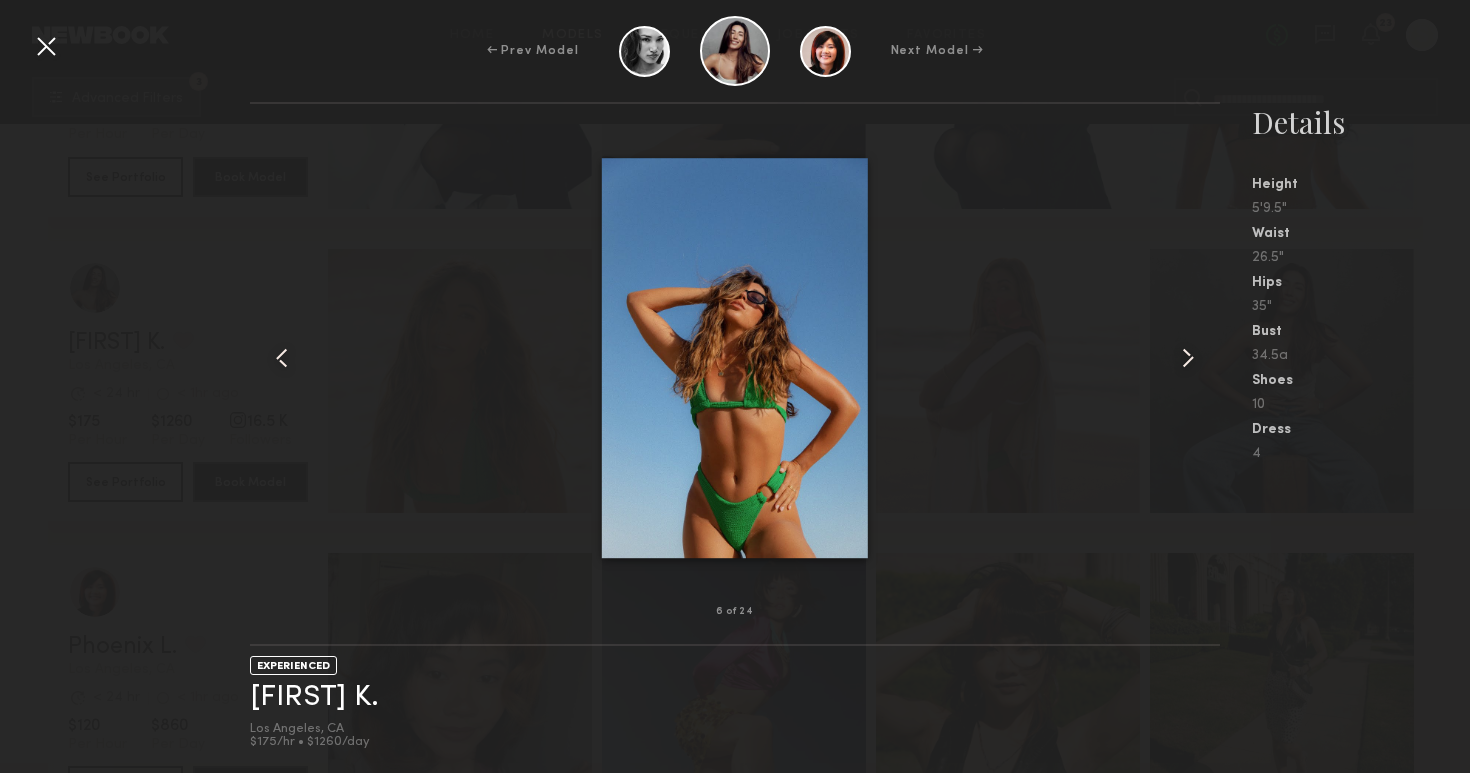 click at bounding box center (1188, 358) 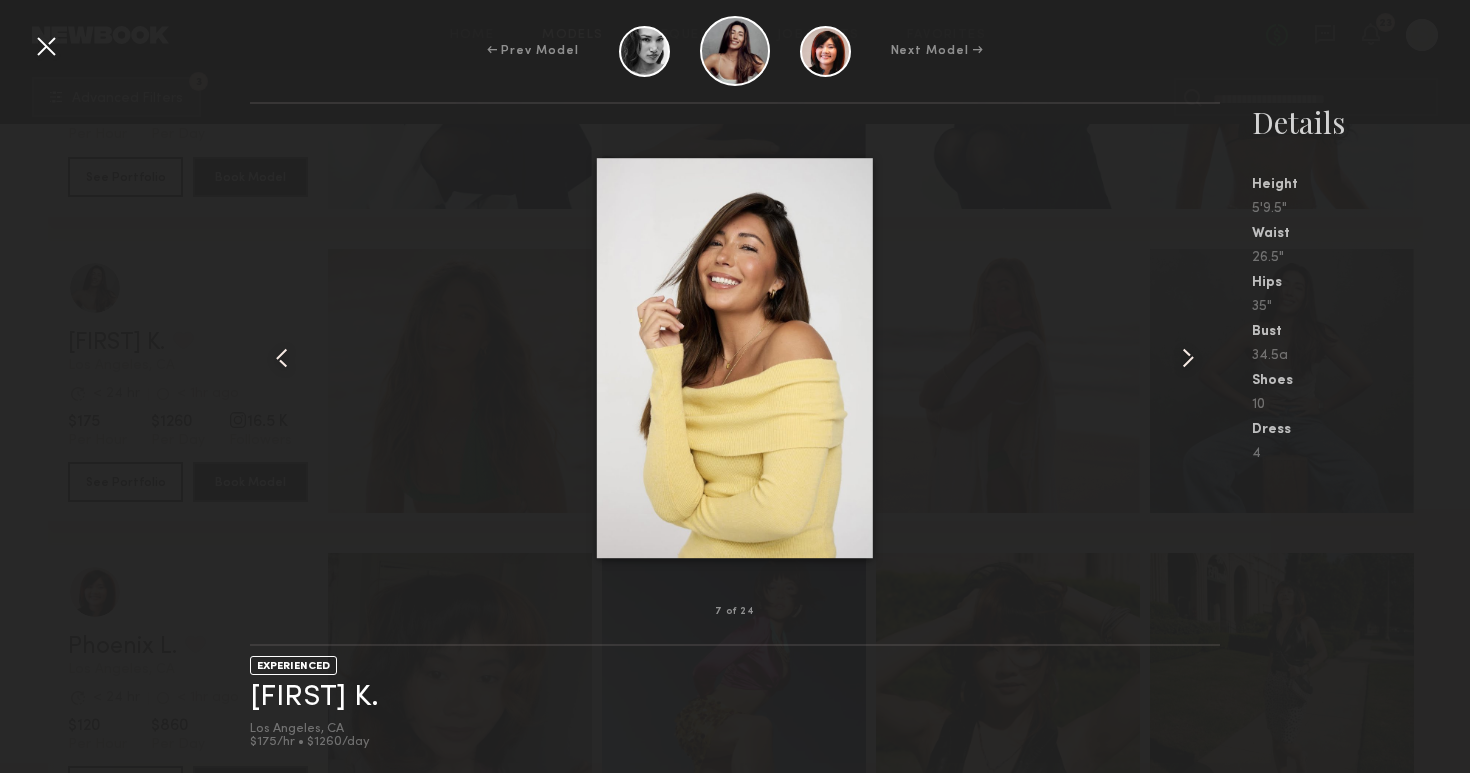 click at bounding box center [1188, 358] 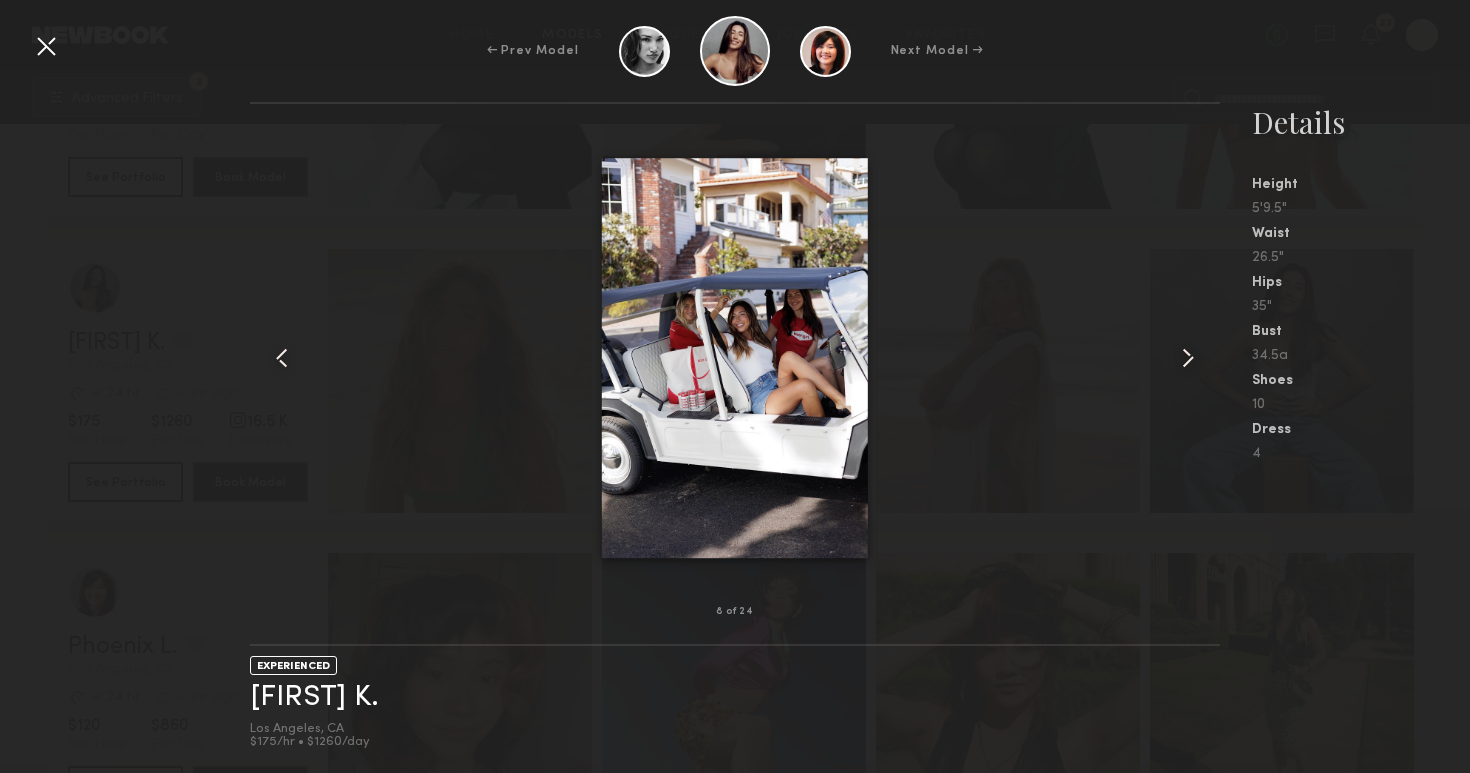 click at bounding box center [1188, 358] 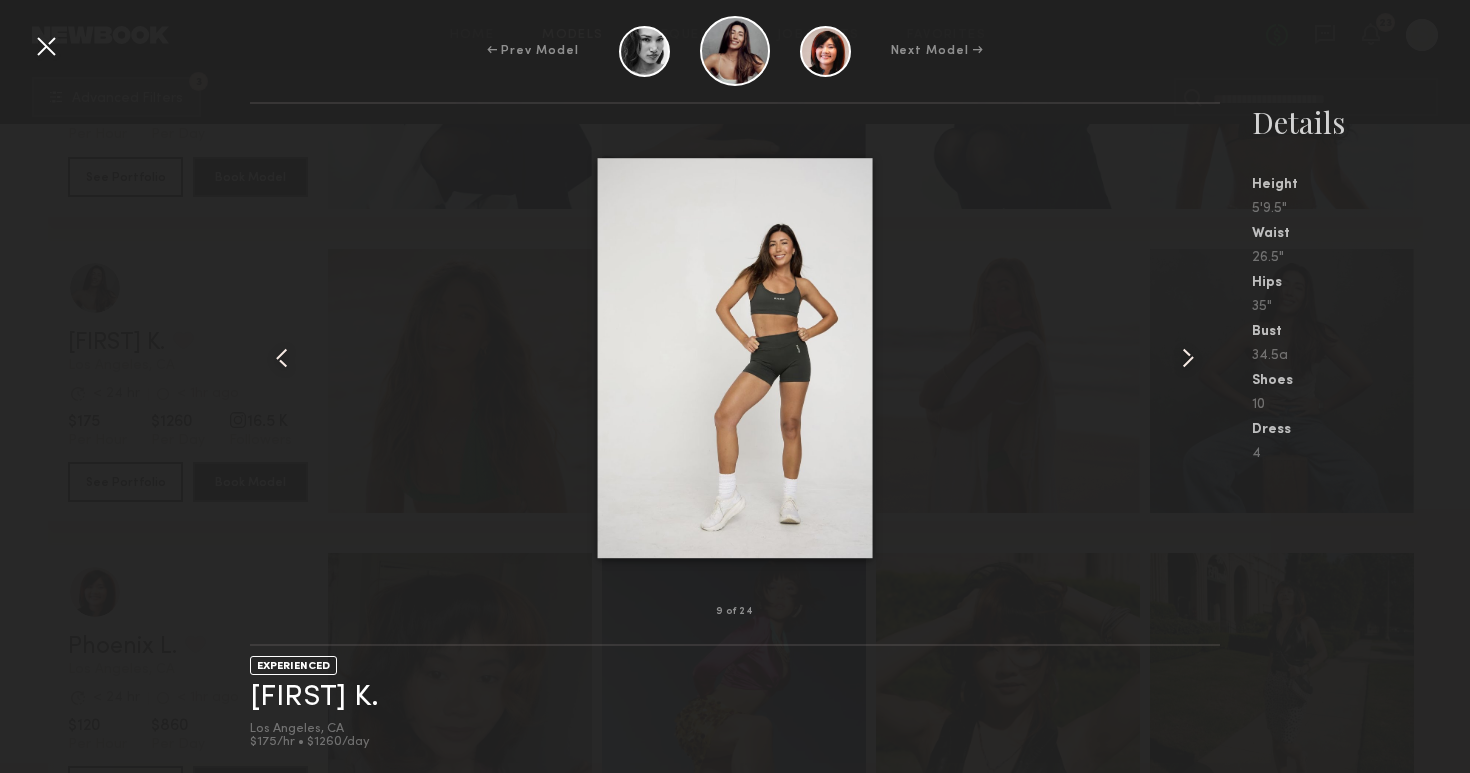 click at bounding box center (1188, 358) 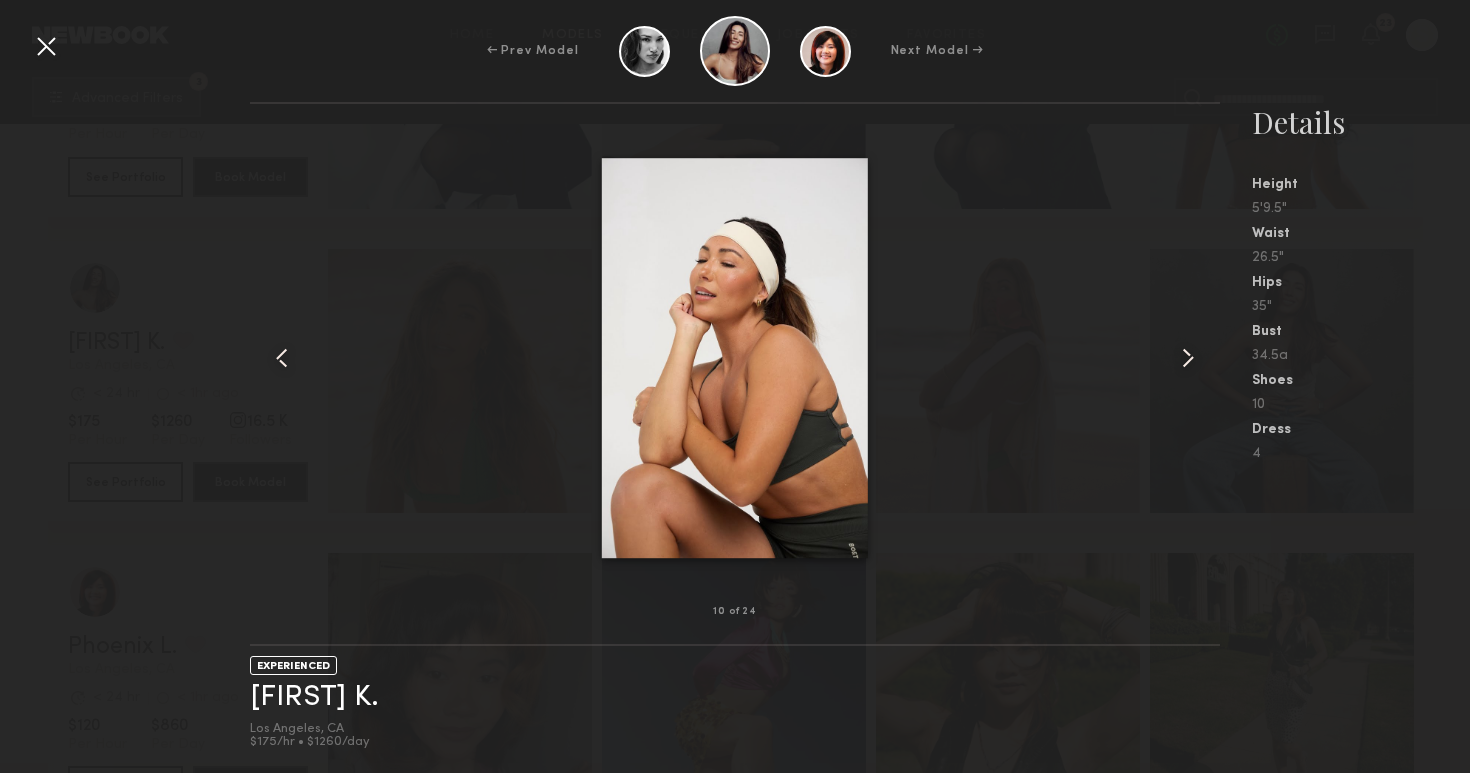 click at bounding box center [735, 358] 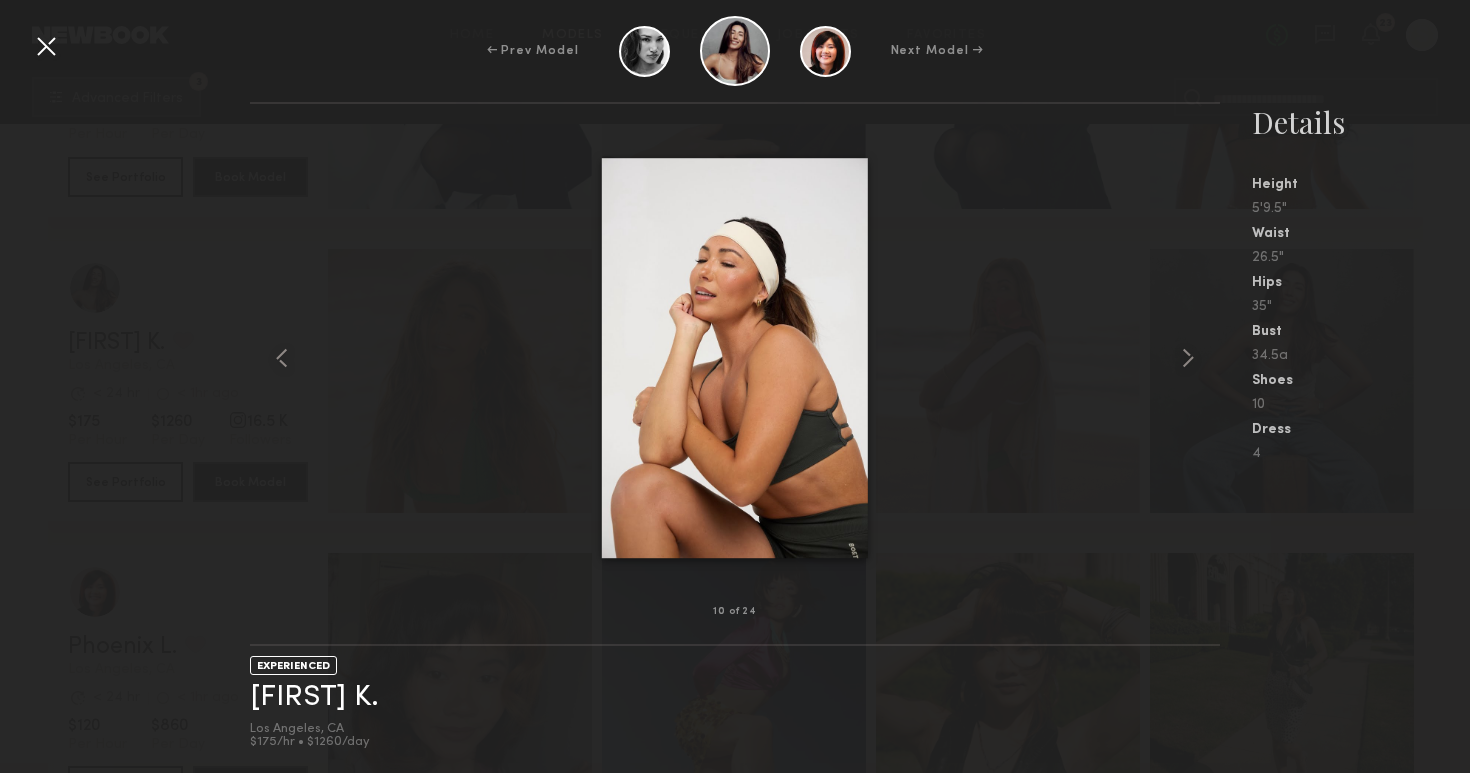click at bounding box center (46, 46) 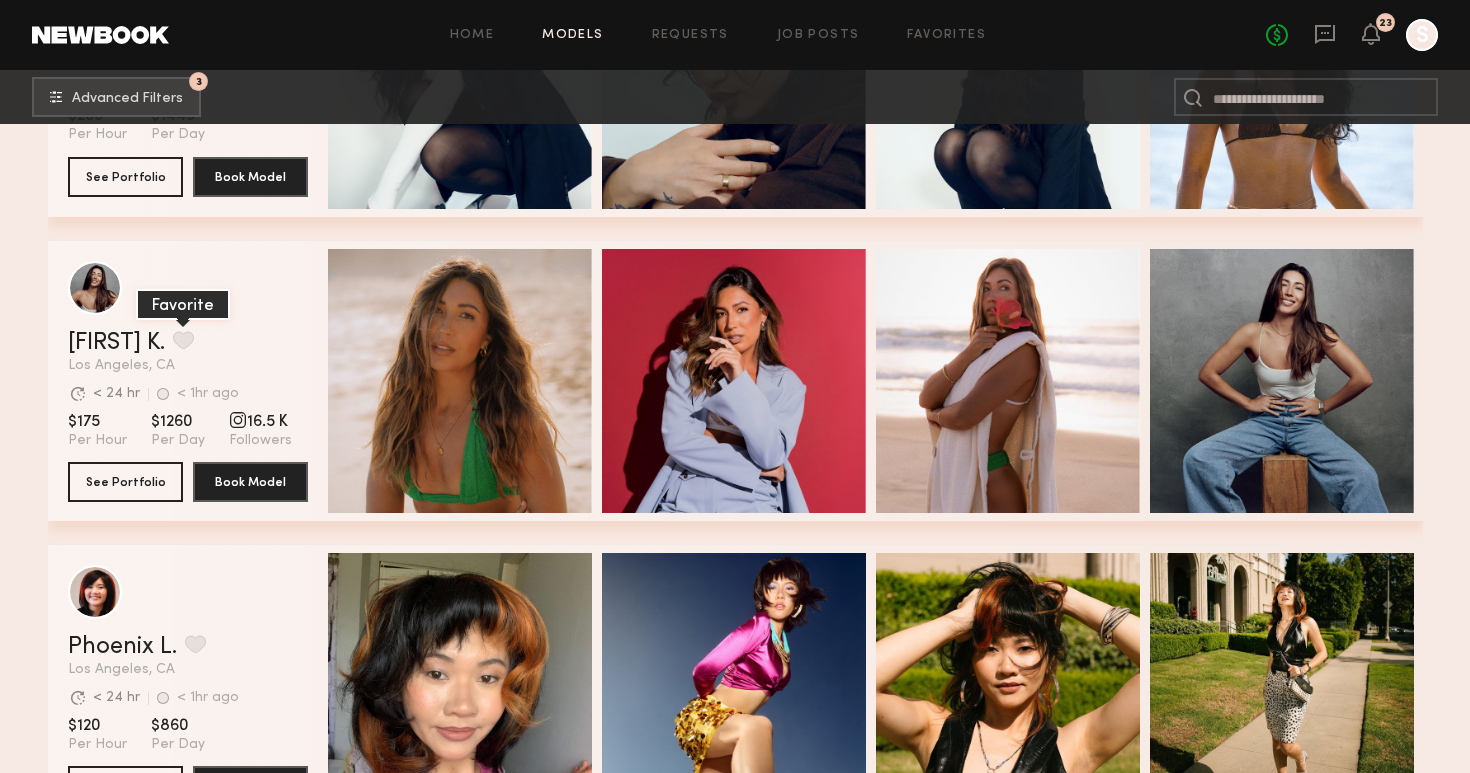 click 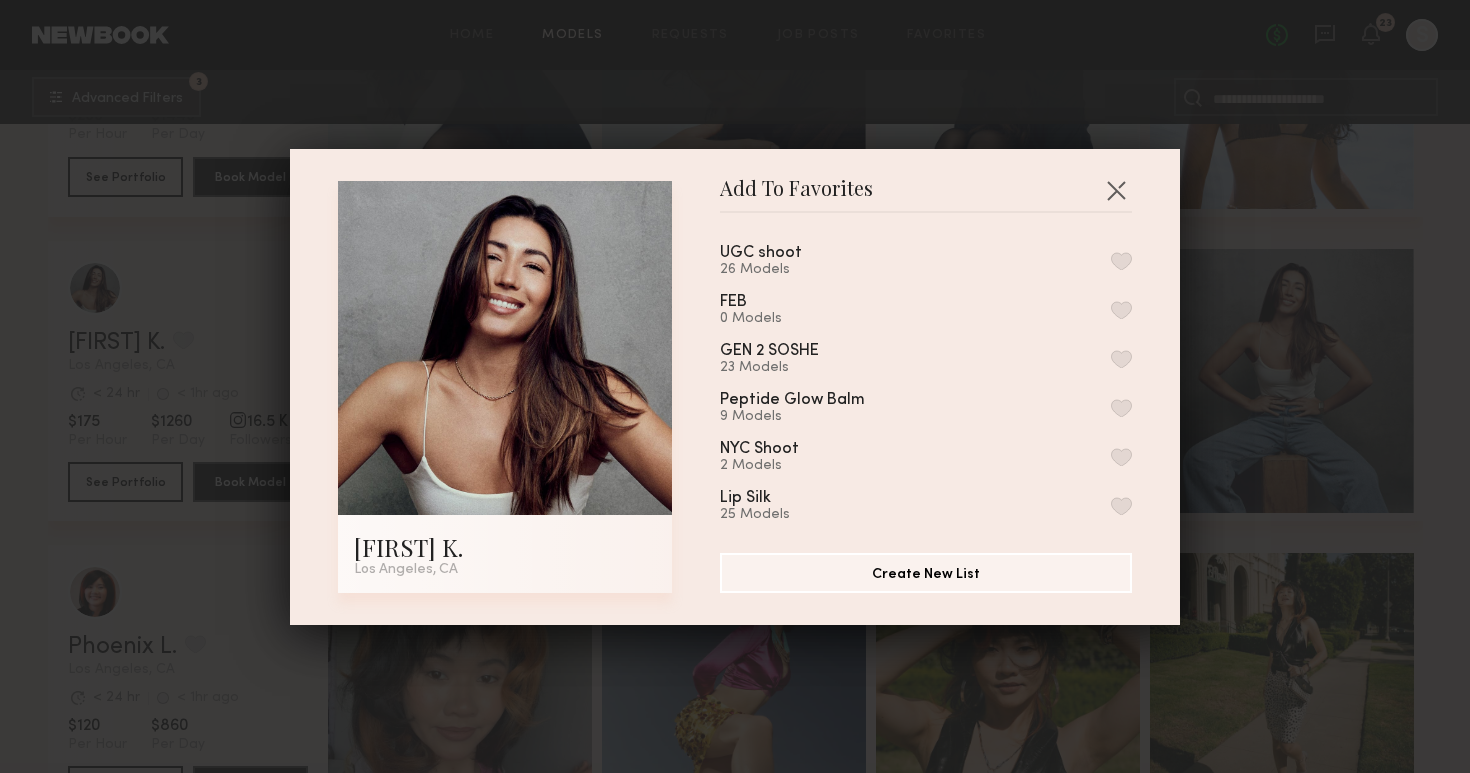 click on "UGC shoot 26   Models FEB 0   Models GEN 2 SOSHE 23   Models Peptide Glow Balm 9   Models NYC Shoot 2   Models Lip Silk 25   Models My Favorites 7   Models" at bounding box center (936, 375) 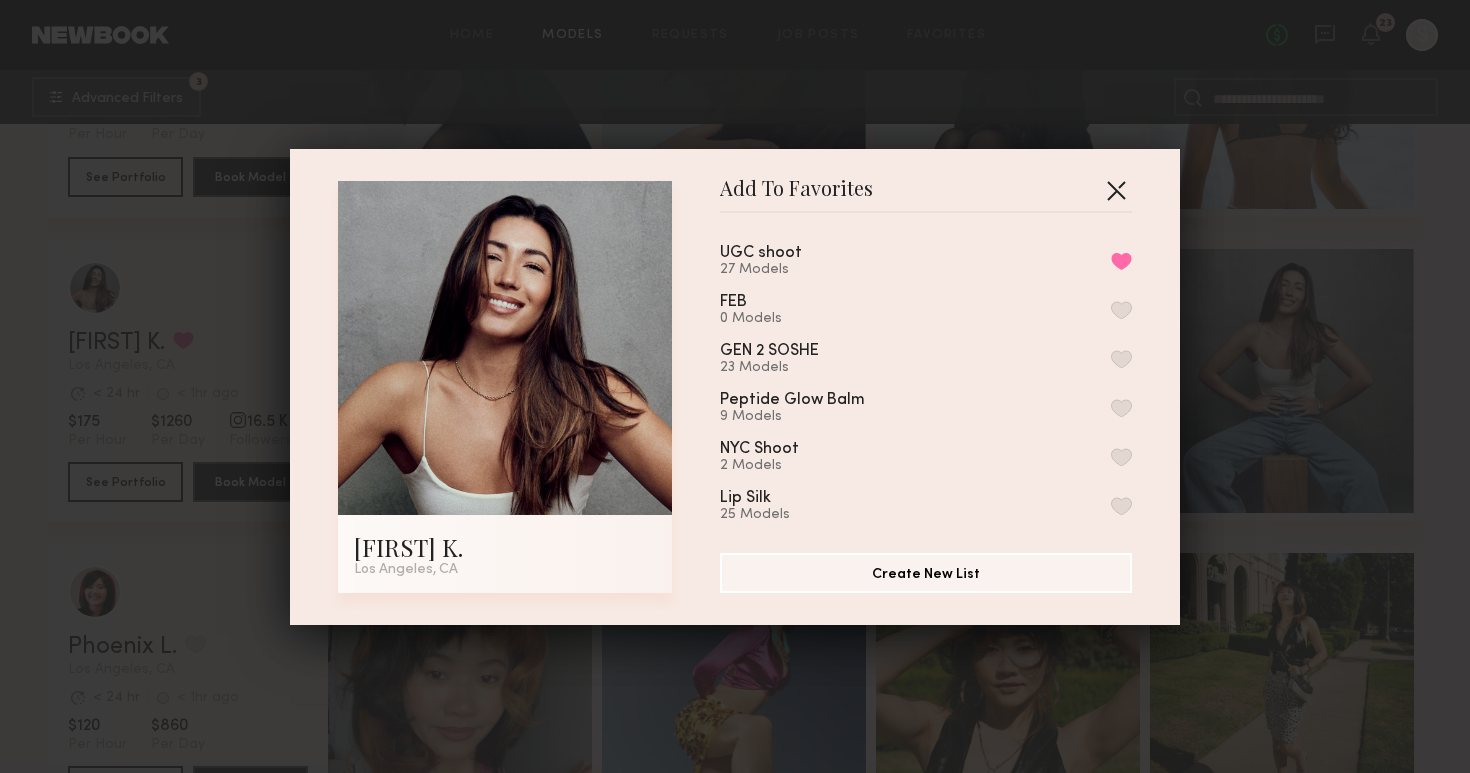 click at bounding box center (1116, 190) 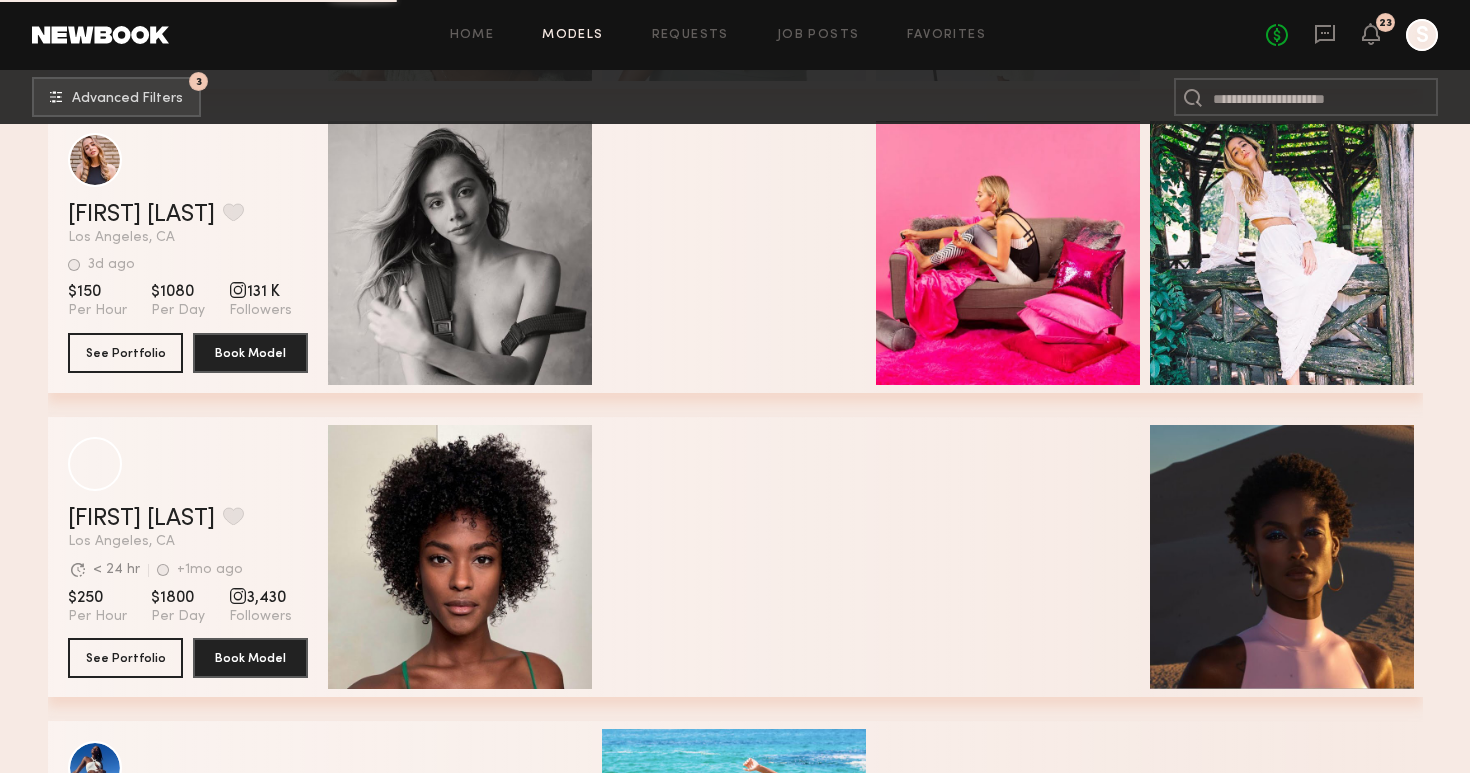 scroll, scrollTop: 54205, scrollLeft: 0, axis: vertical 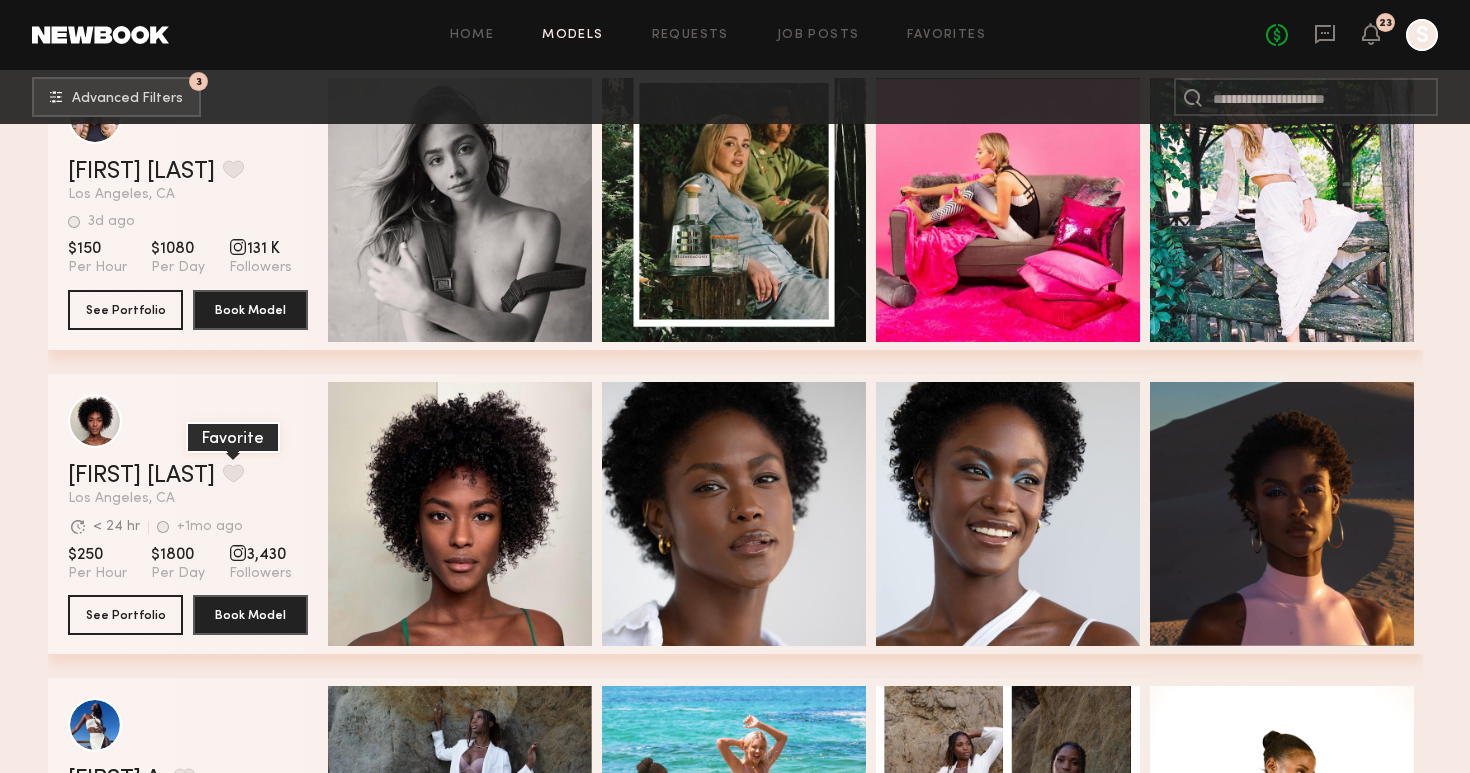 click 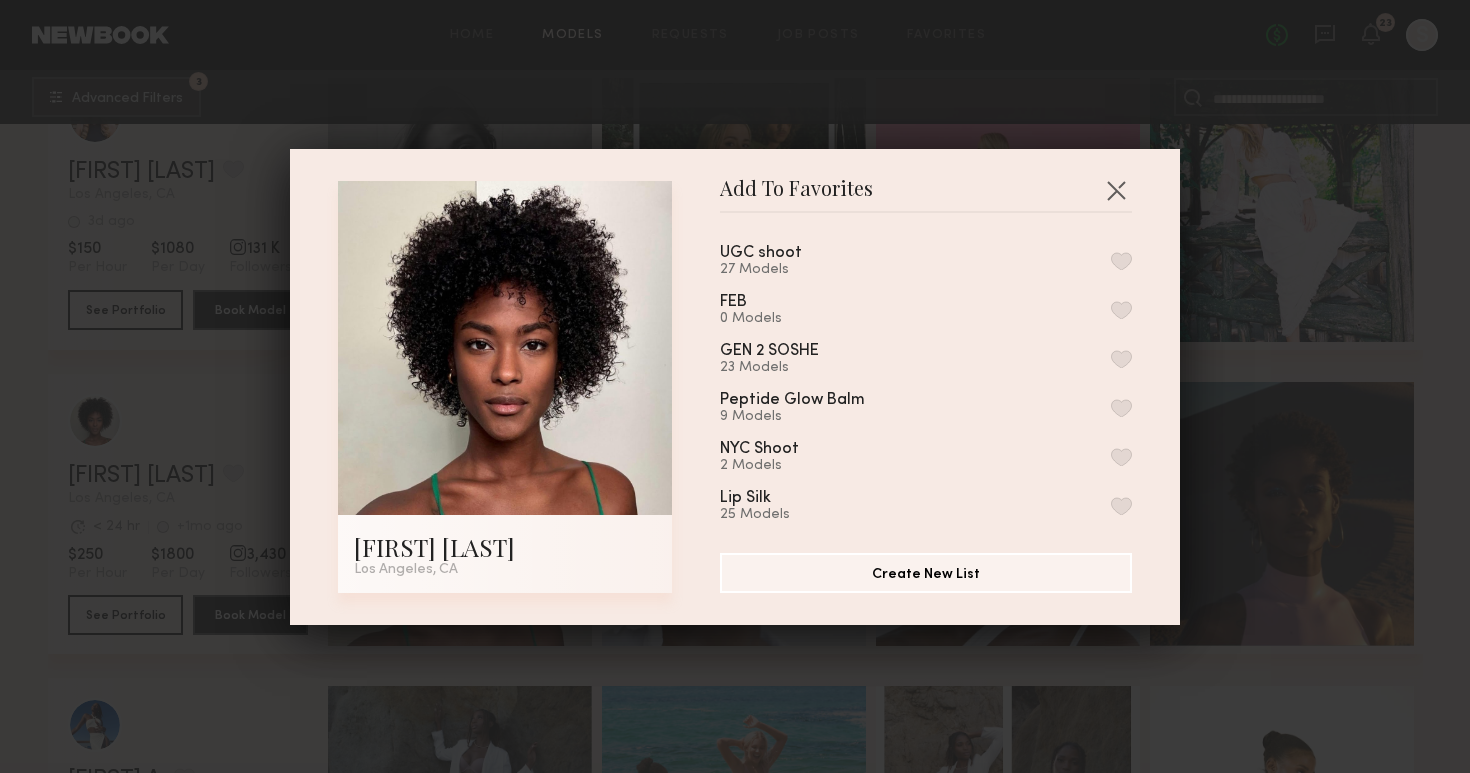 click at bounding box center (1121, 261) 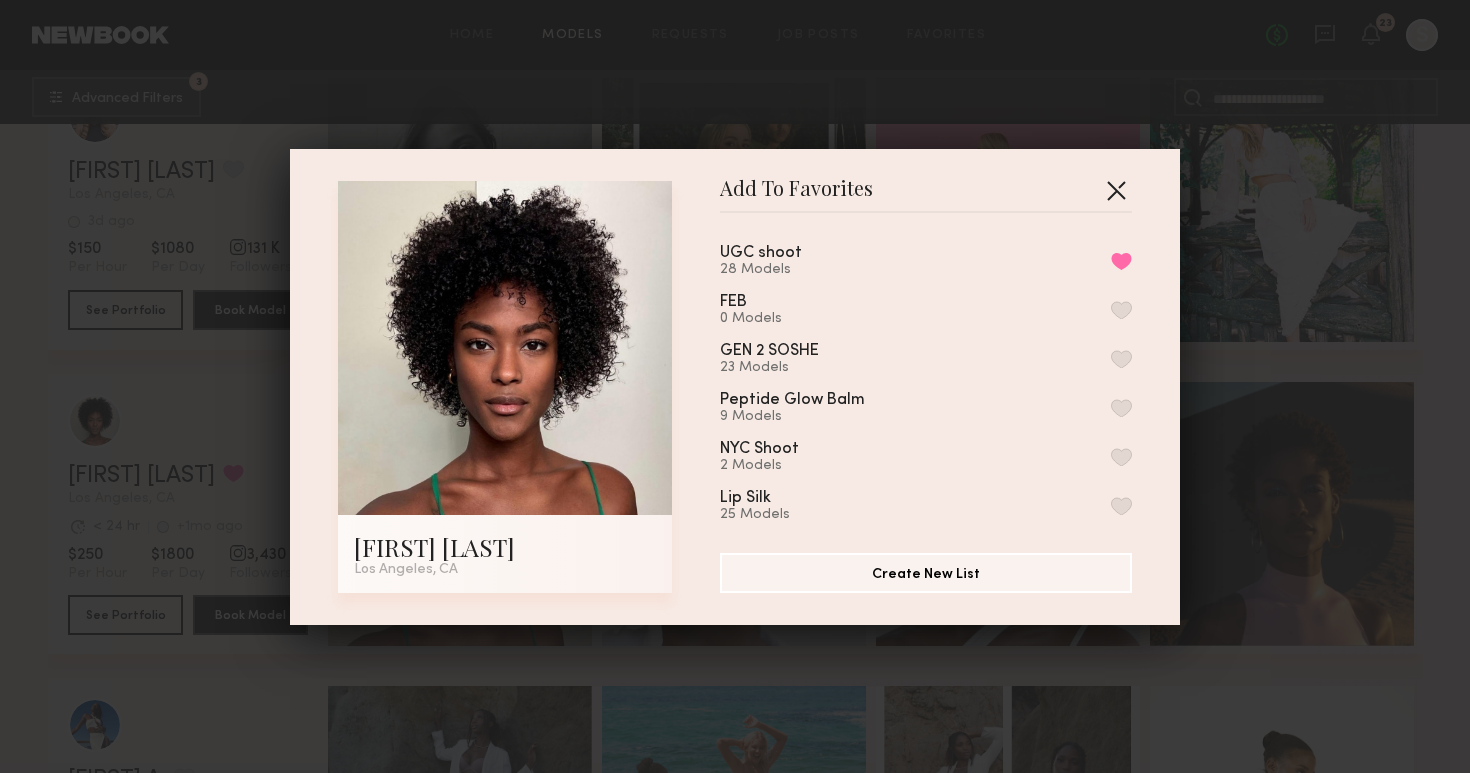 click at bounding box center [1116, 190] 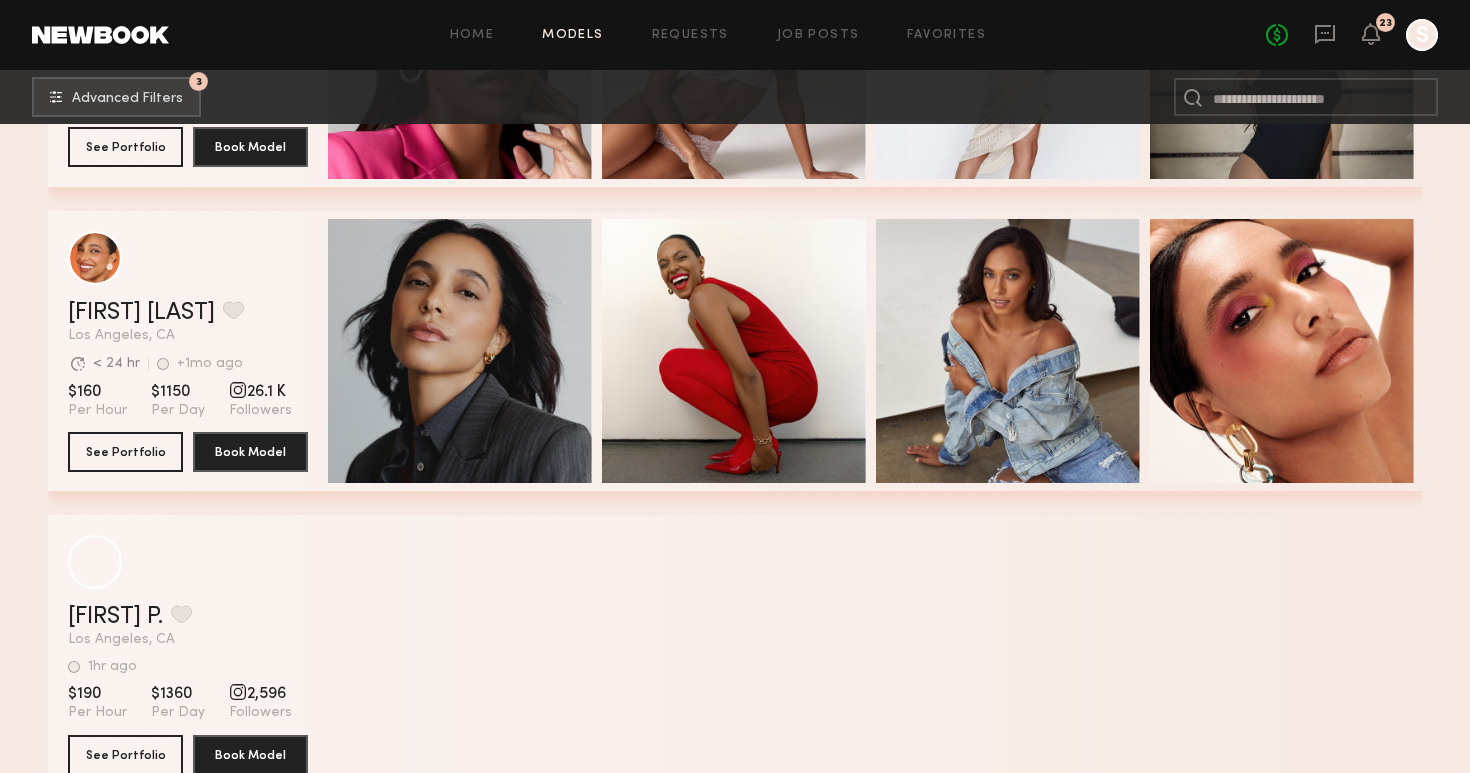 scroll, scrollTop: 61970, scrollLeft: 0, axis: vertical 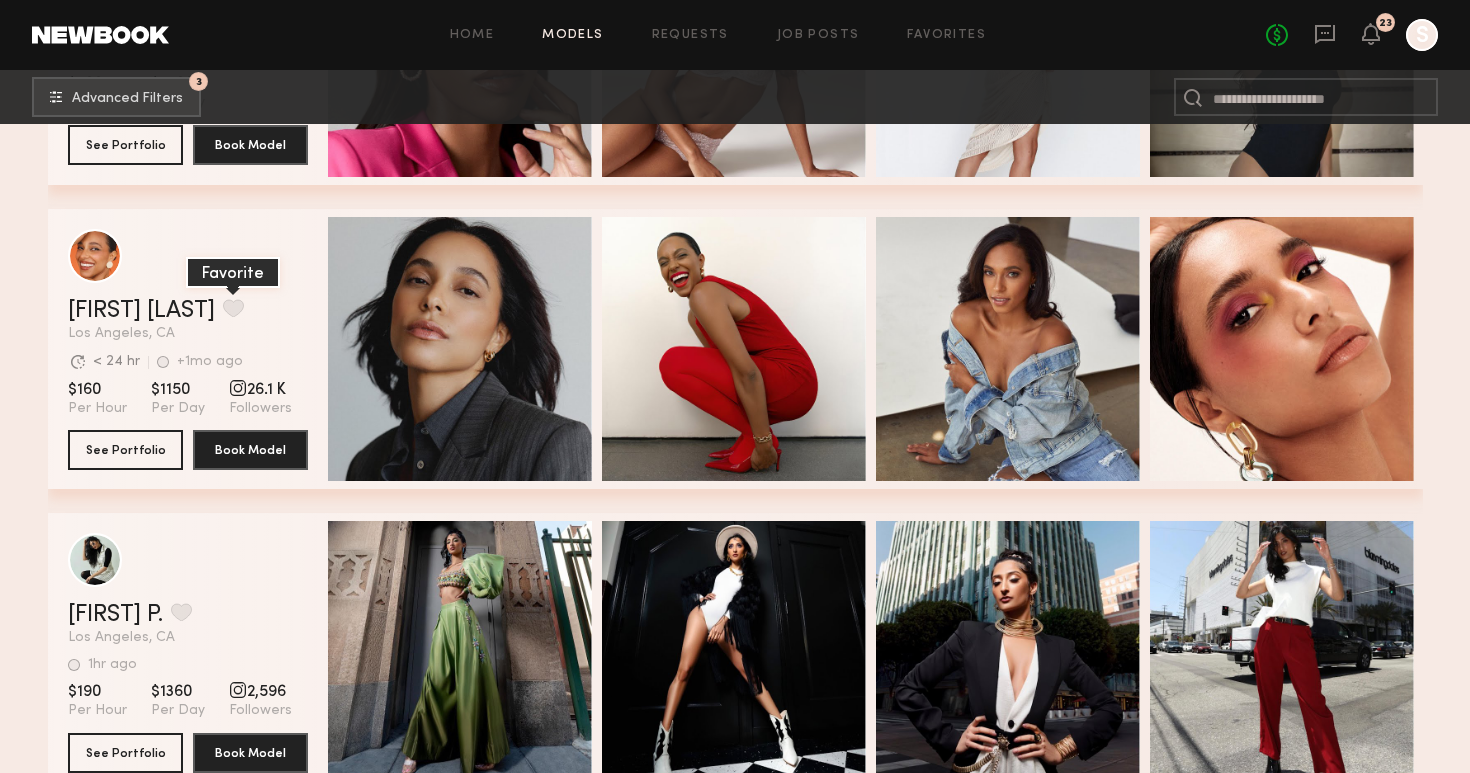 click 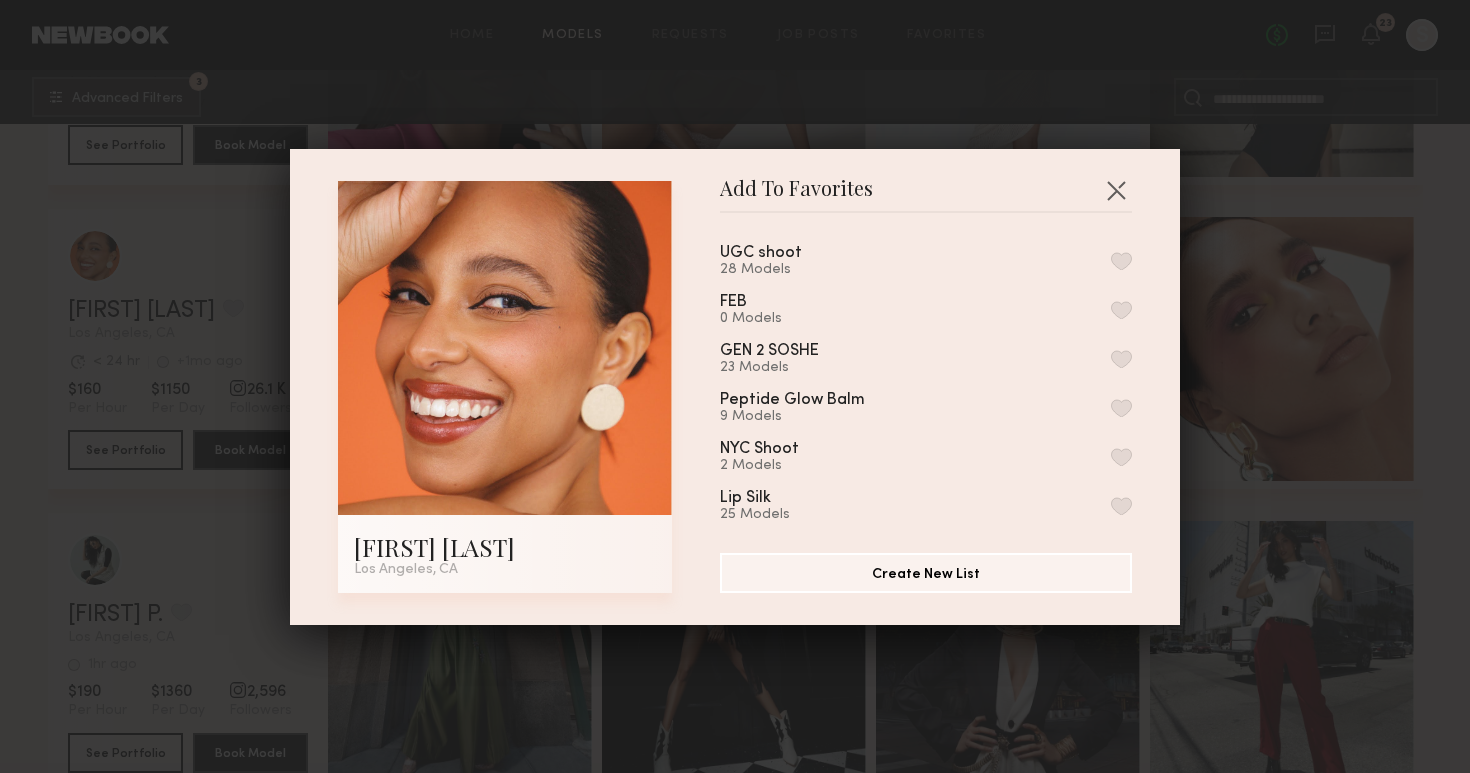 click at bounding box center (1121, 261) 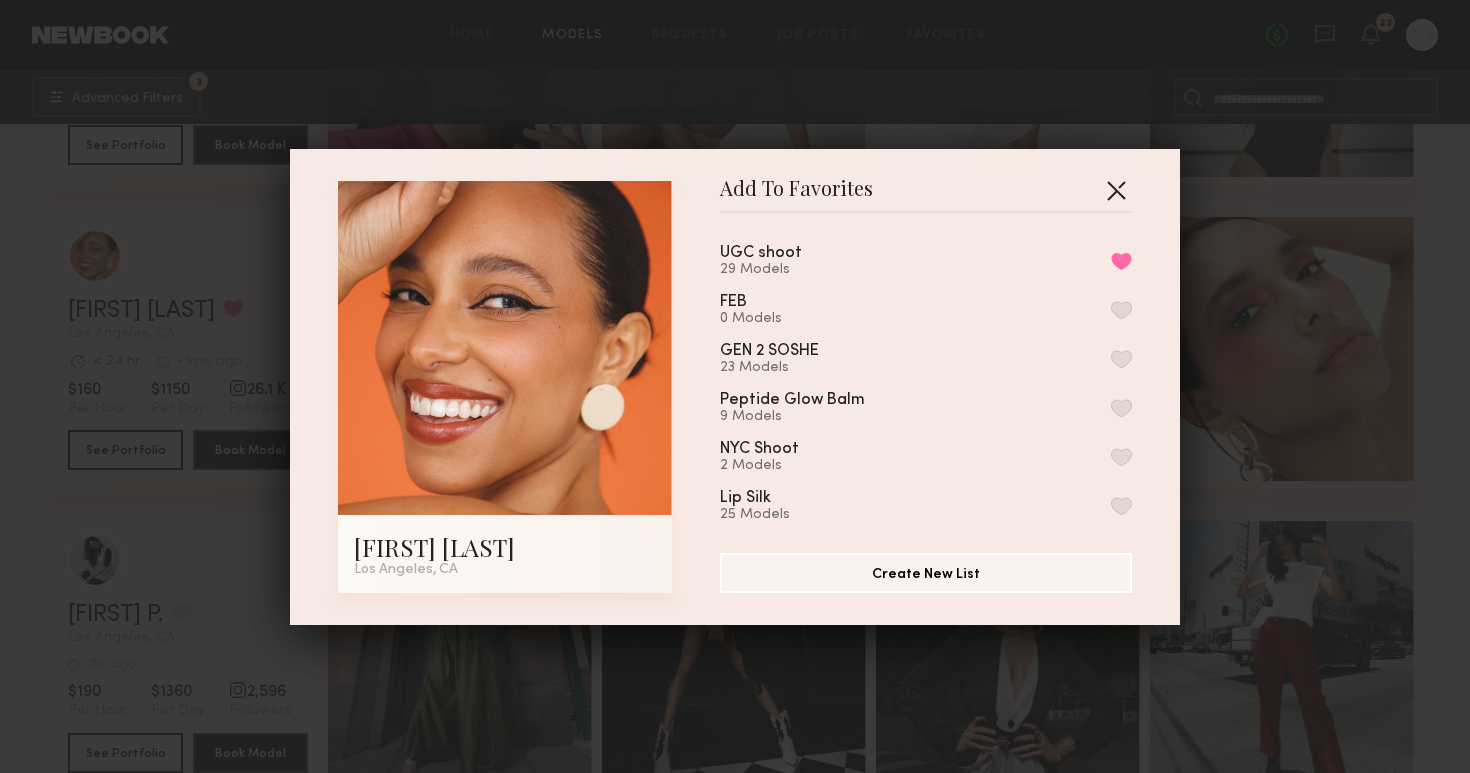 click at bounding box center (1116, 190) 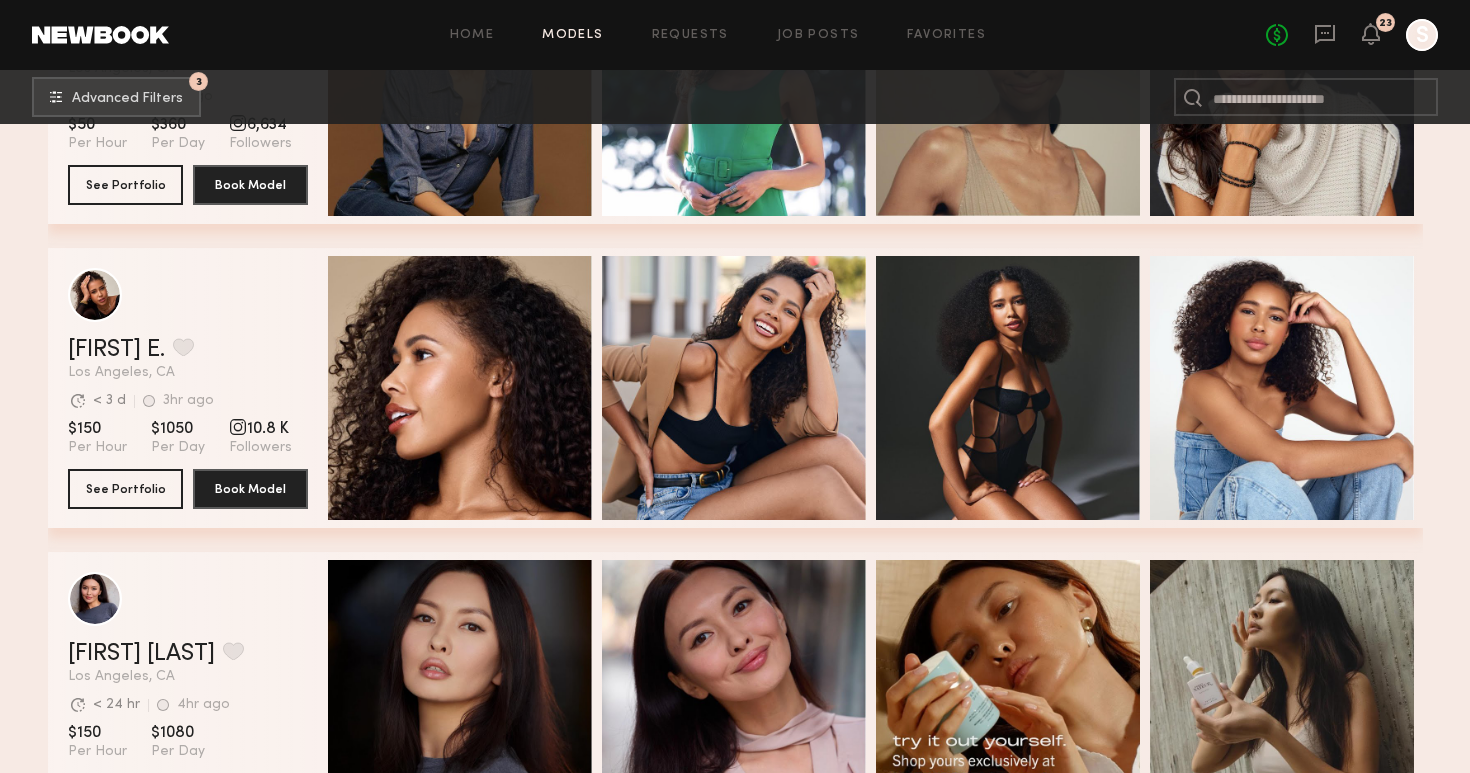 scroll, scrollTop: 63697, scrollLeft: 0, axis: vertical 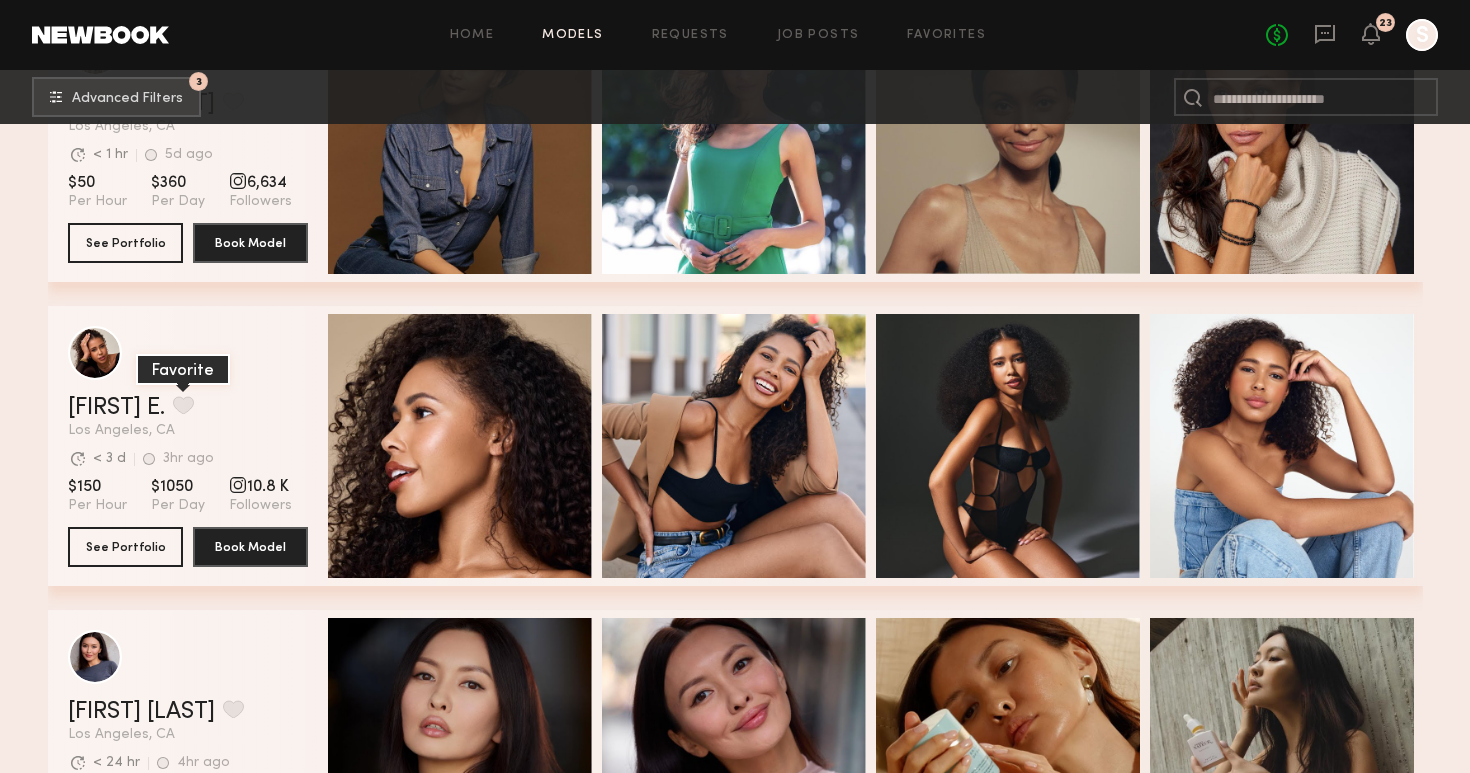 click 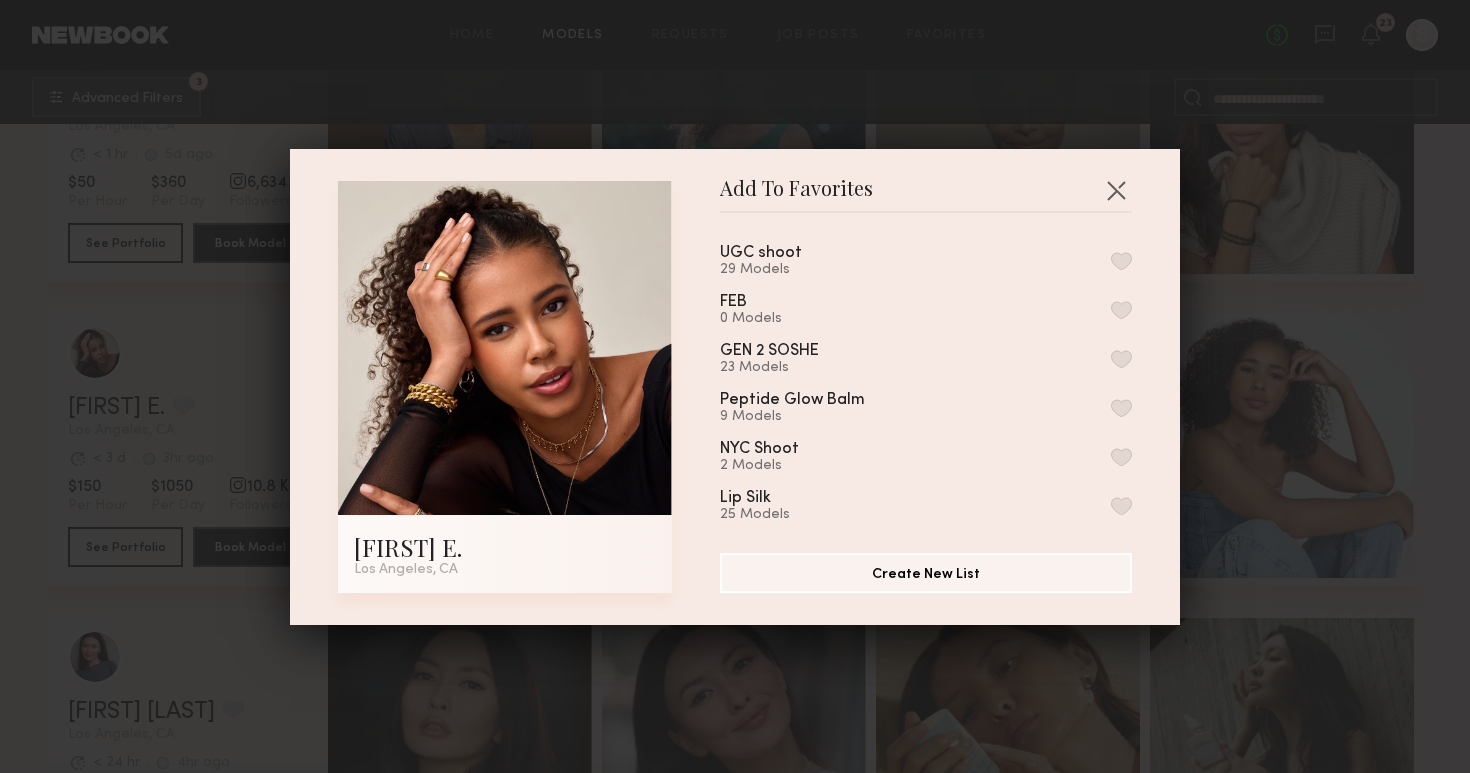 click at bounding box center (1121, 261) 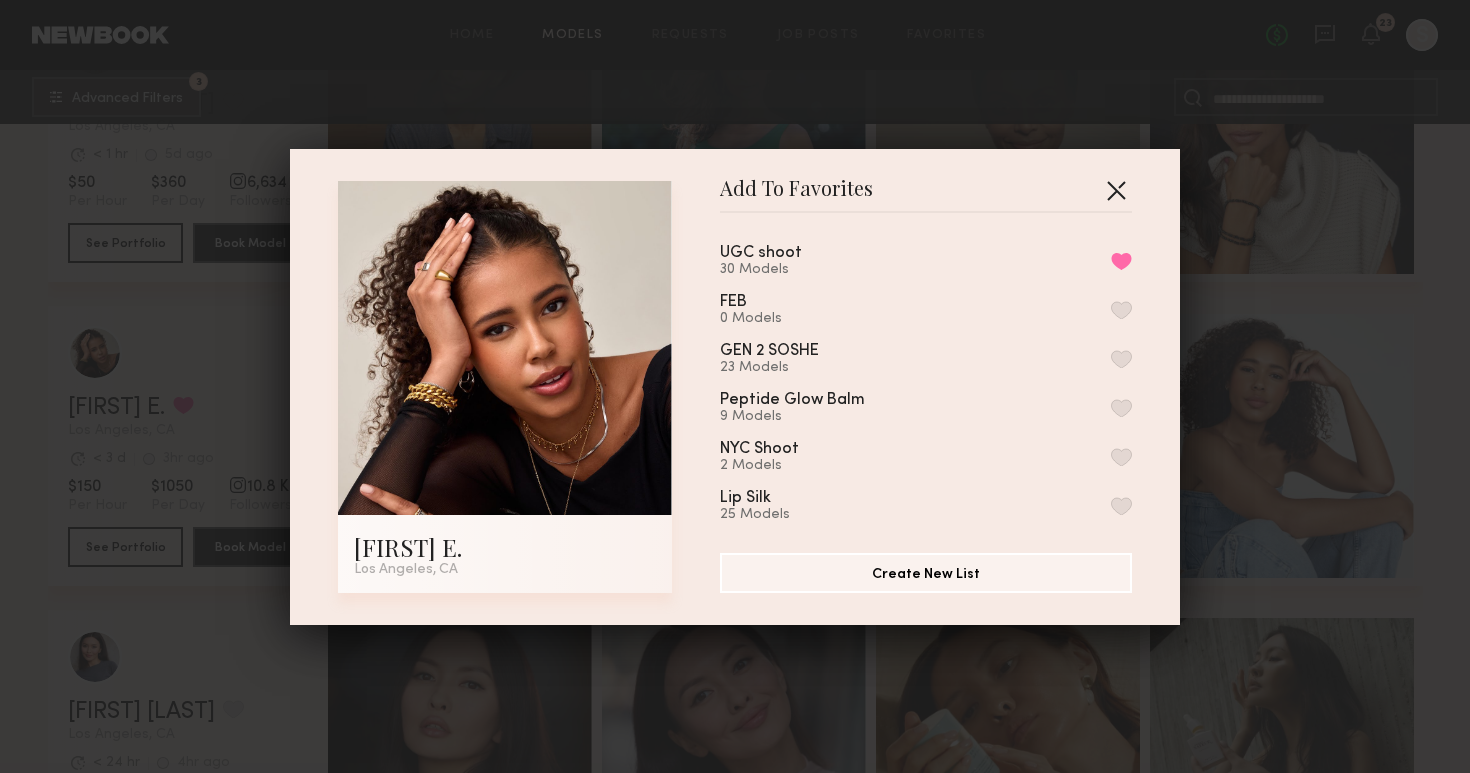 click at bounding box center [1116, 190] 